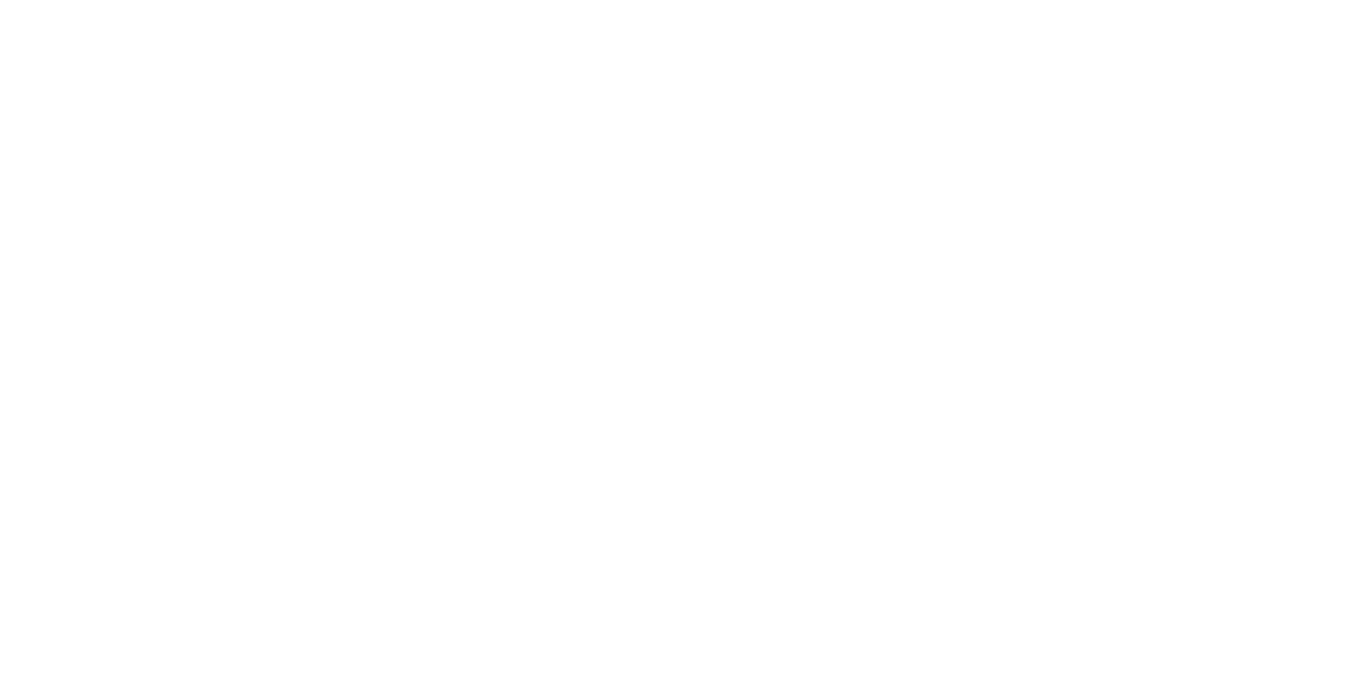scroll, scrollTop: 0, scrollLeft: 0, axis: both 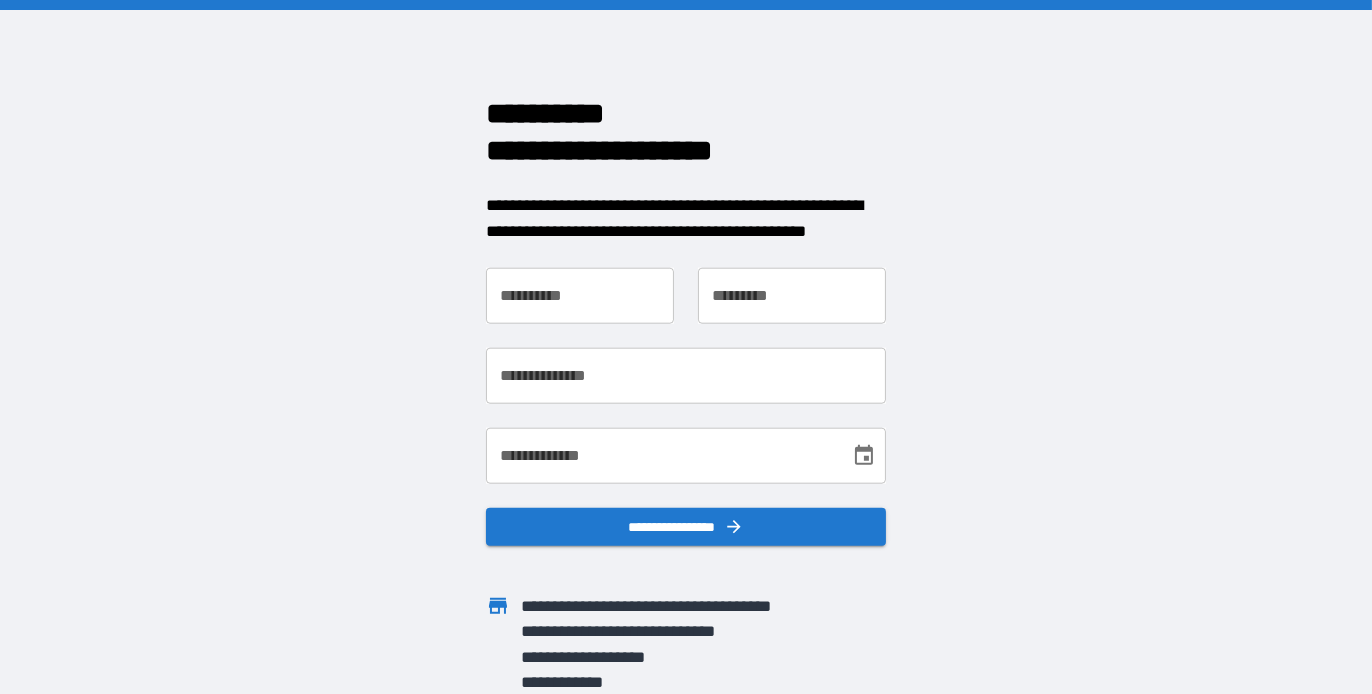 click on "**********" at bounding box center [580, 296] 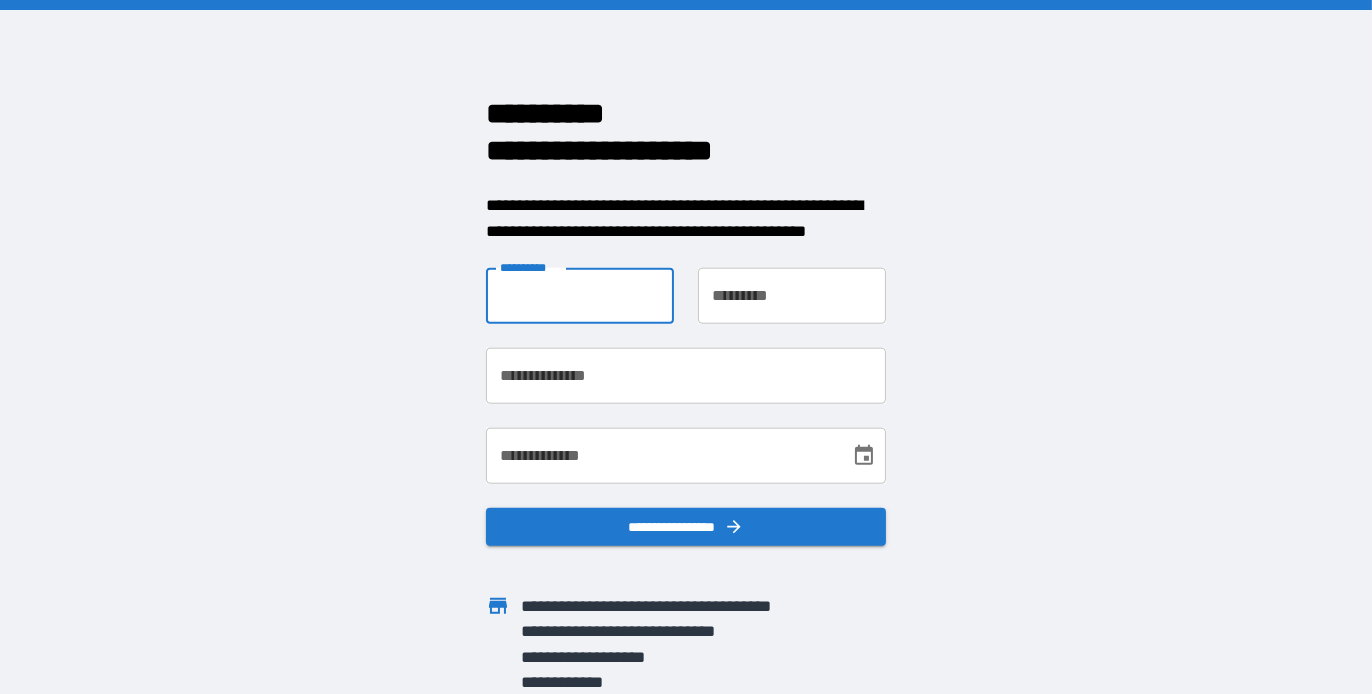 type on "*****" 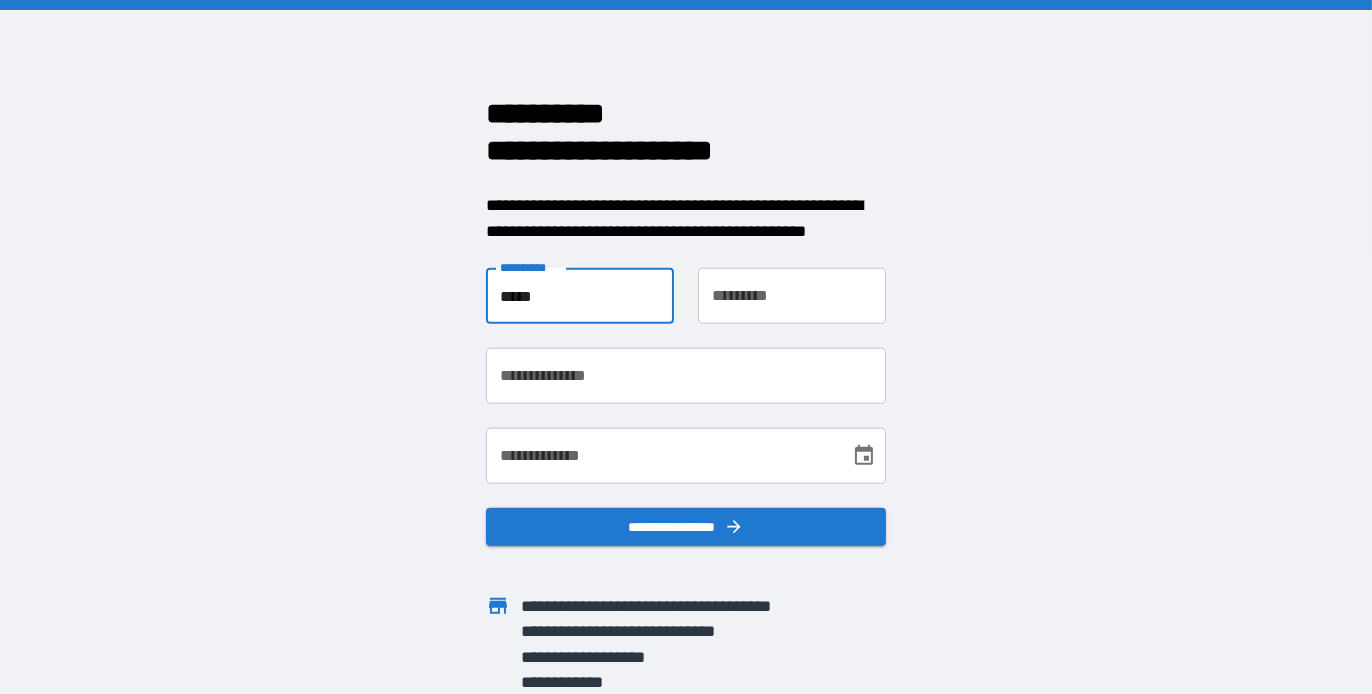 type on "********" 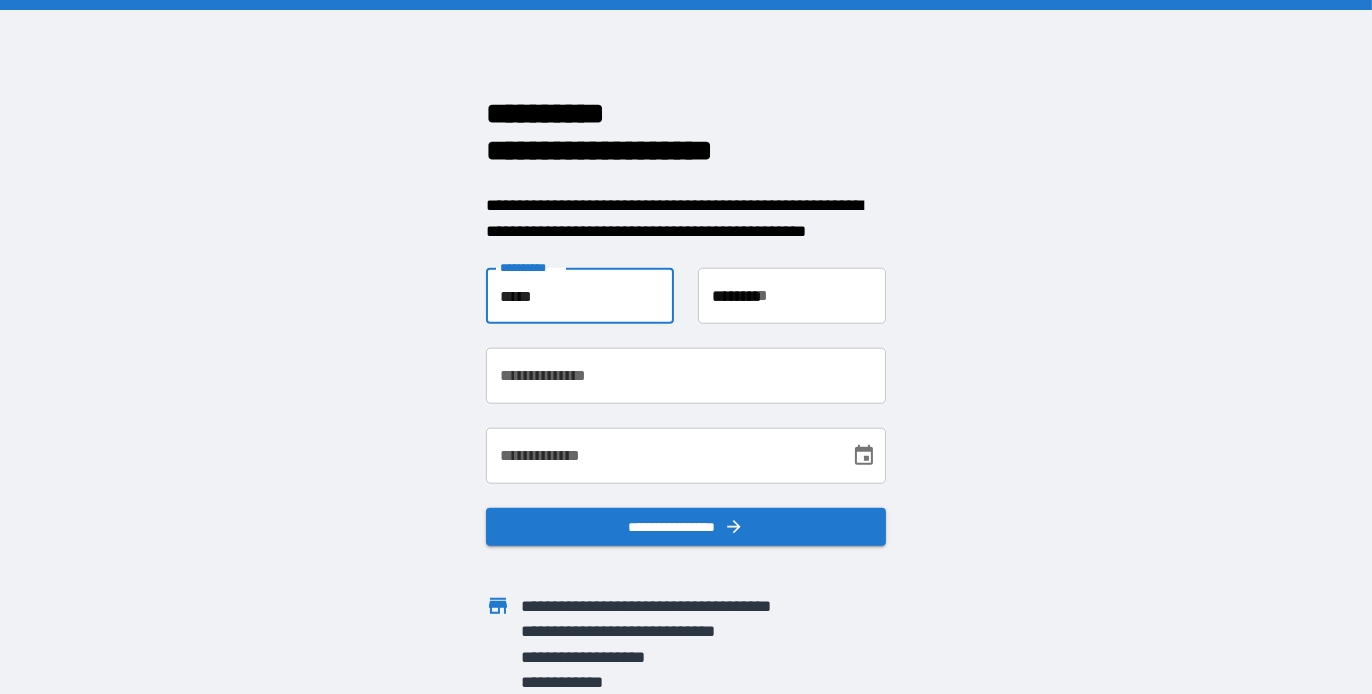 type on "**********" 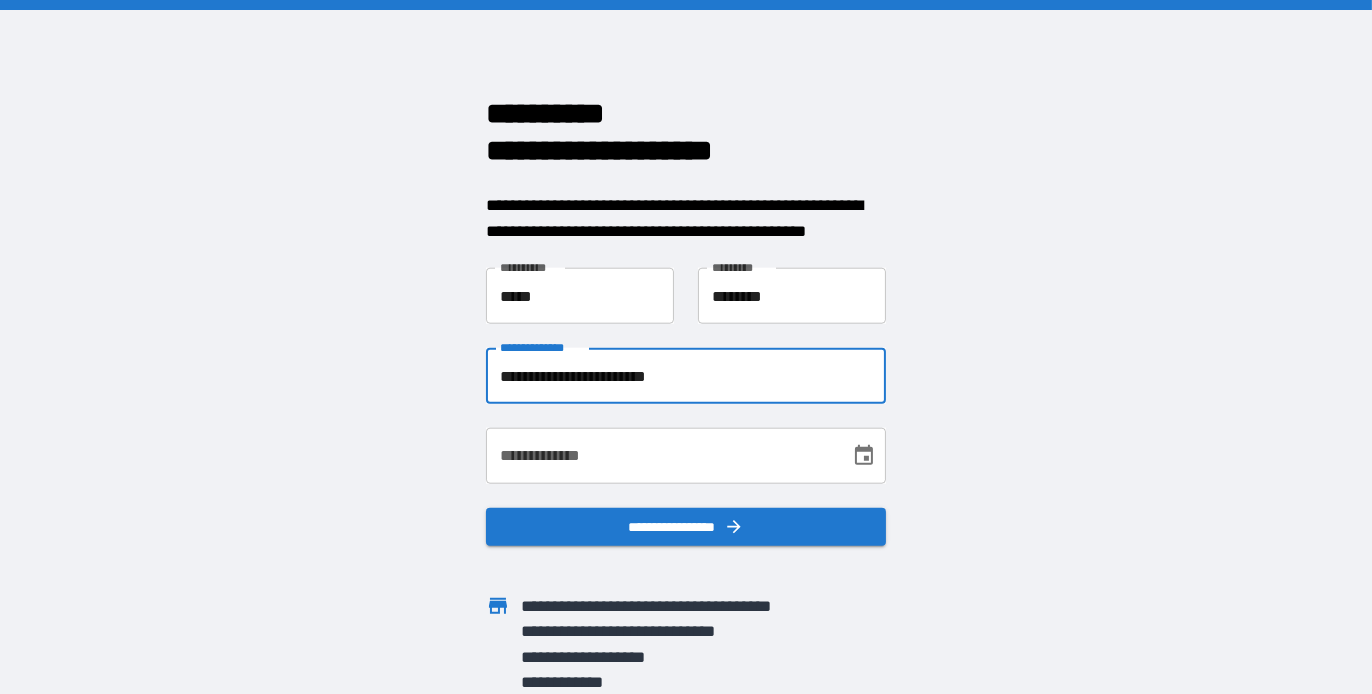 drag, startPoint x: 760, startPoint y: 374, endPoint x: 483, endPoint y: 369, distance: 277.04514 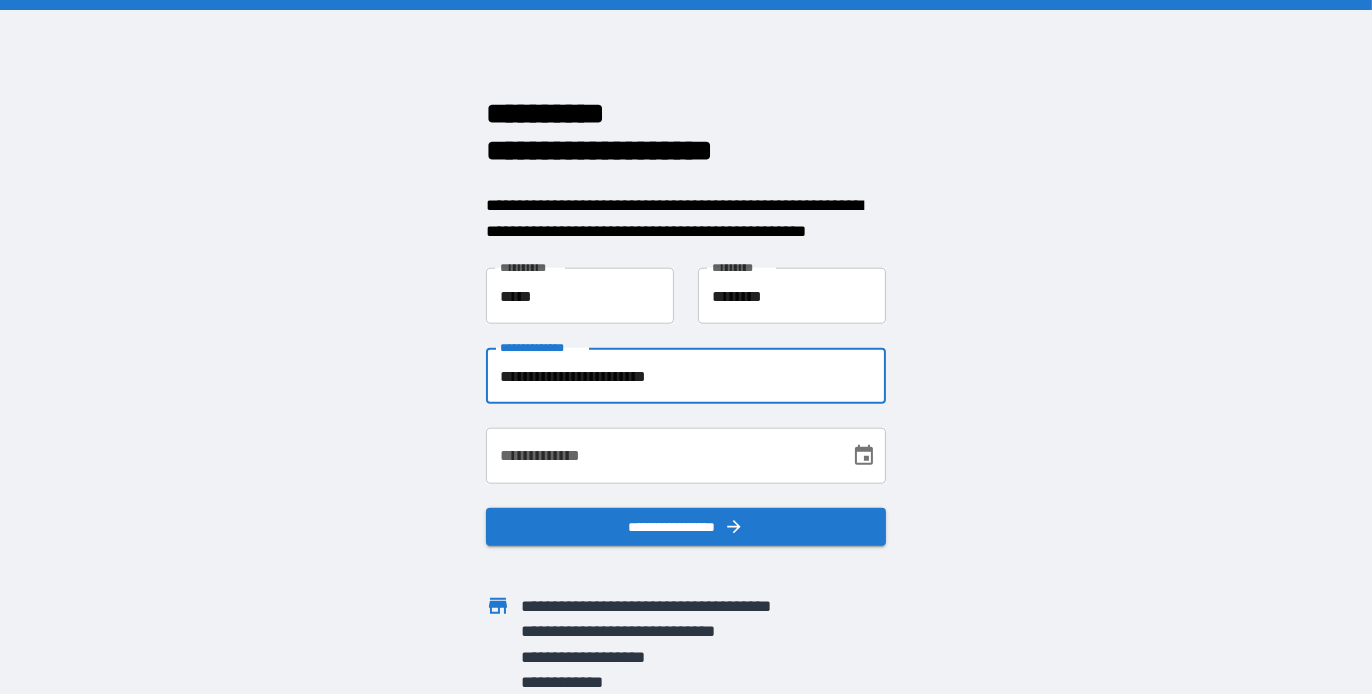 click on "**********" at bounding box center [686, 376] 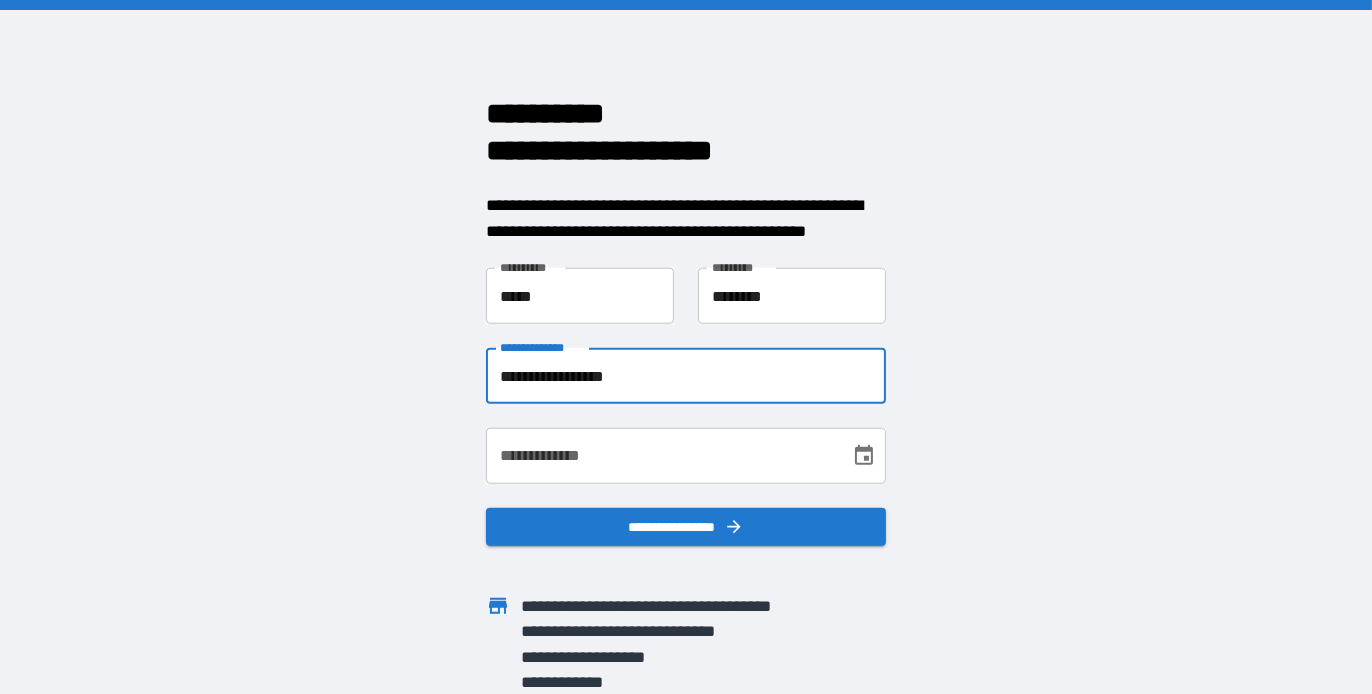 type on "**********" 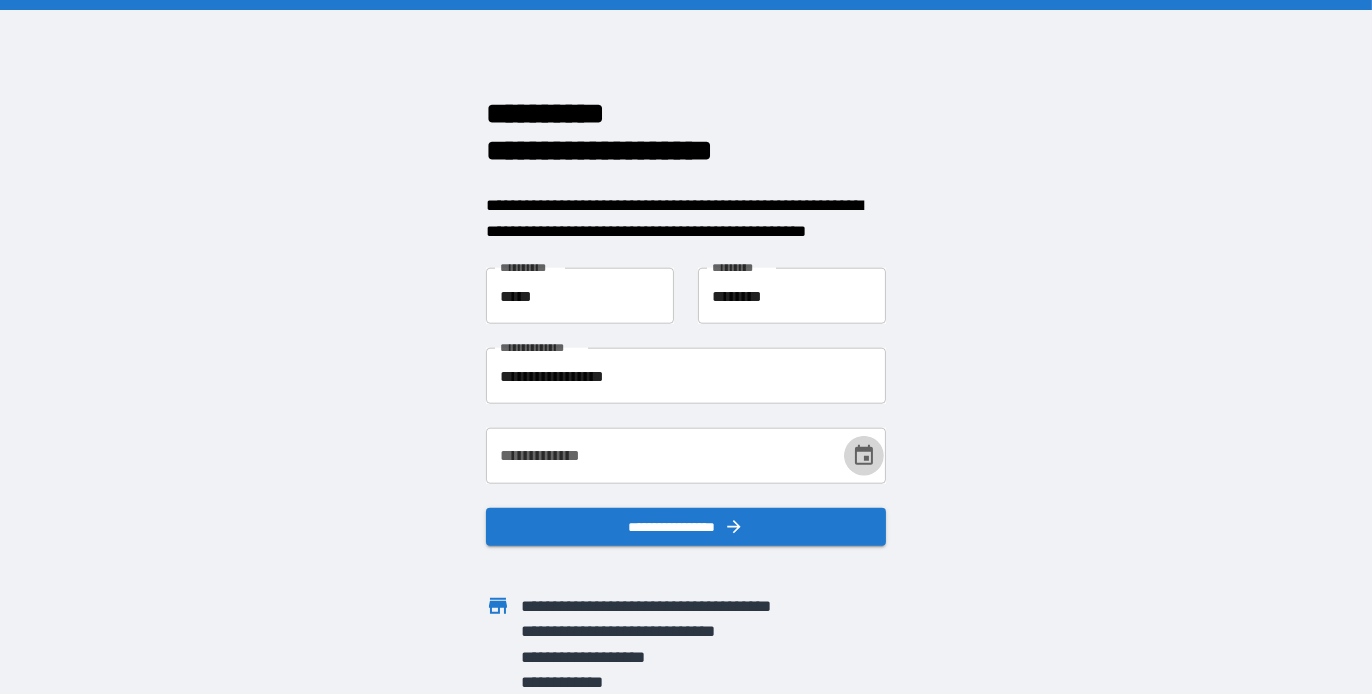 click 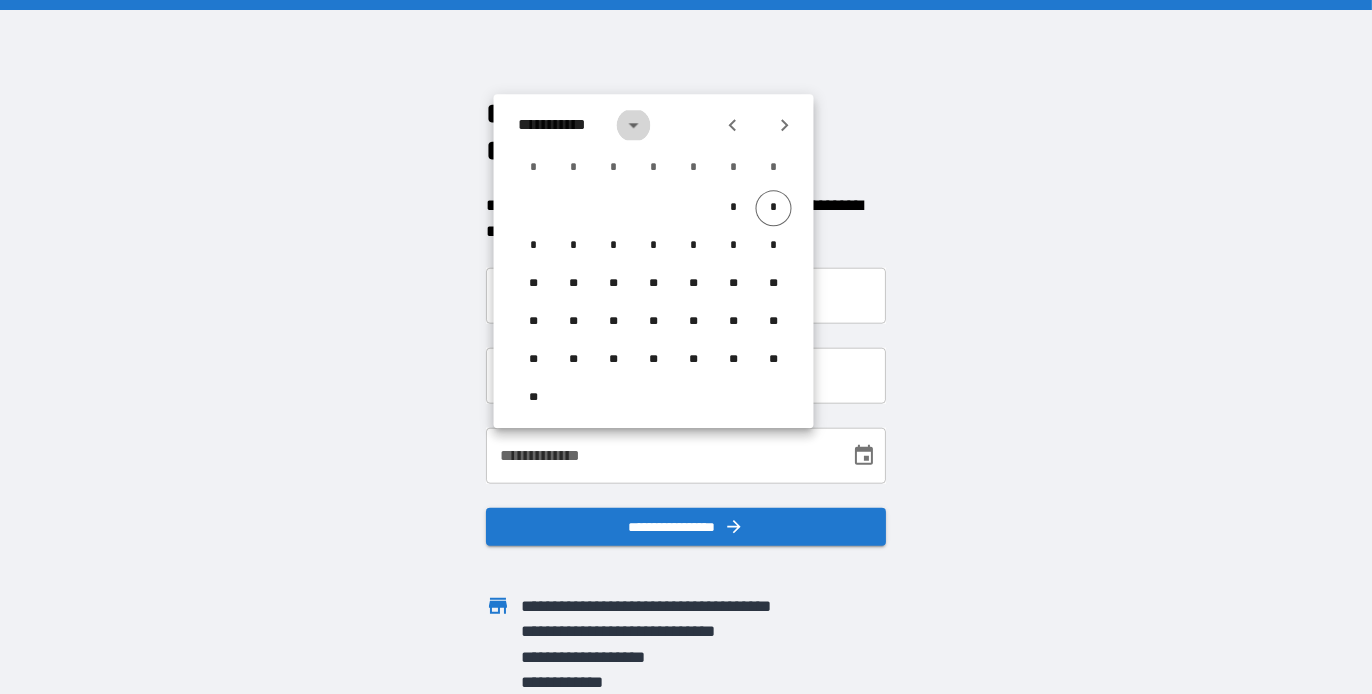 click 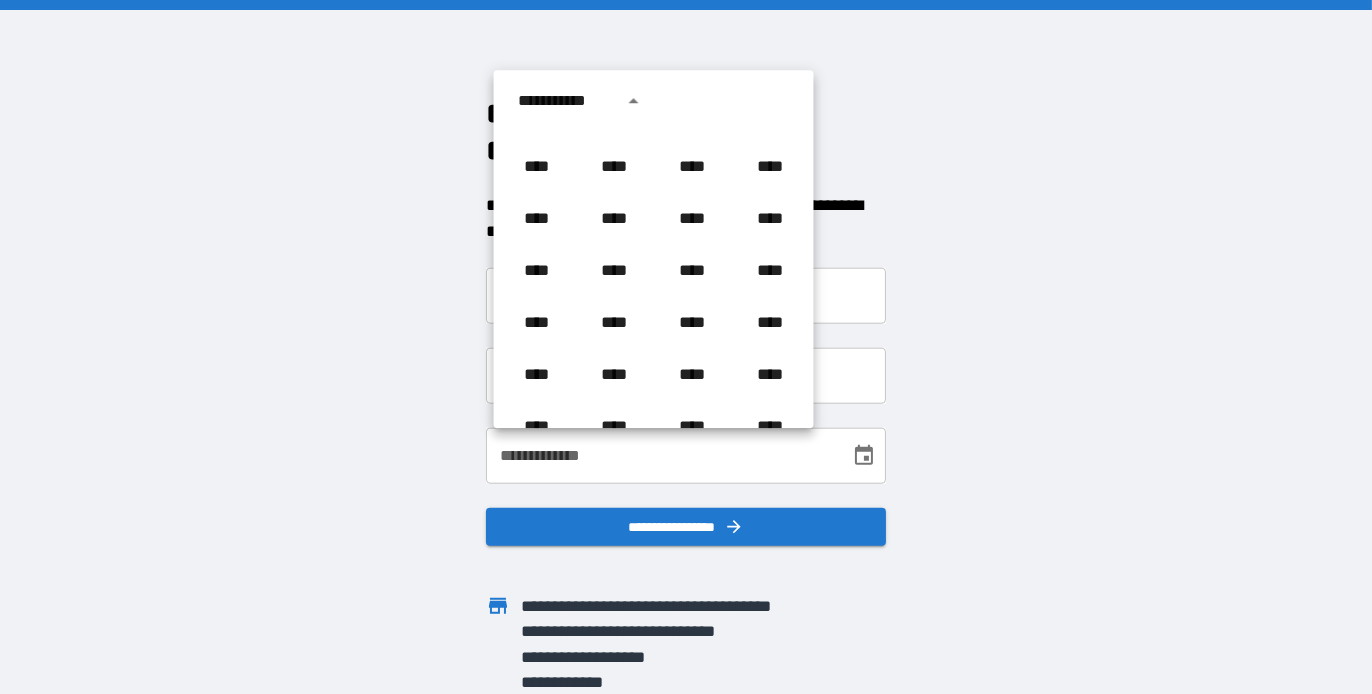 scroll, scrollTop: 585, scrollLeft: 0, axis: vertical 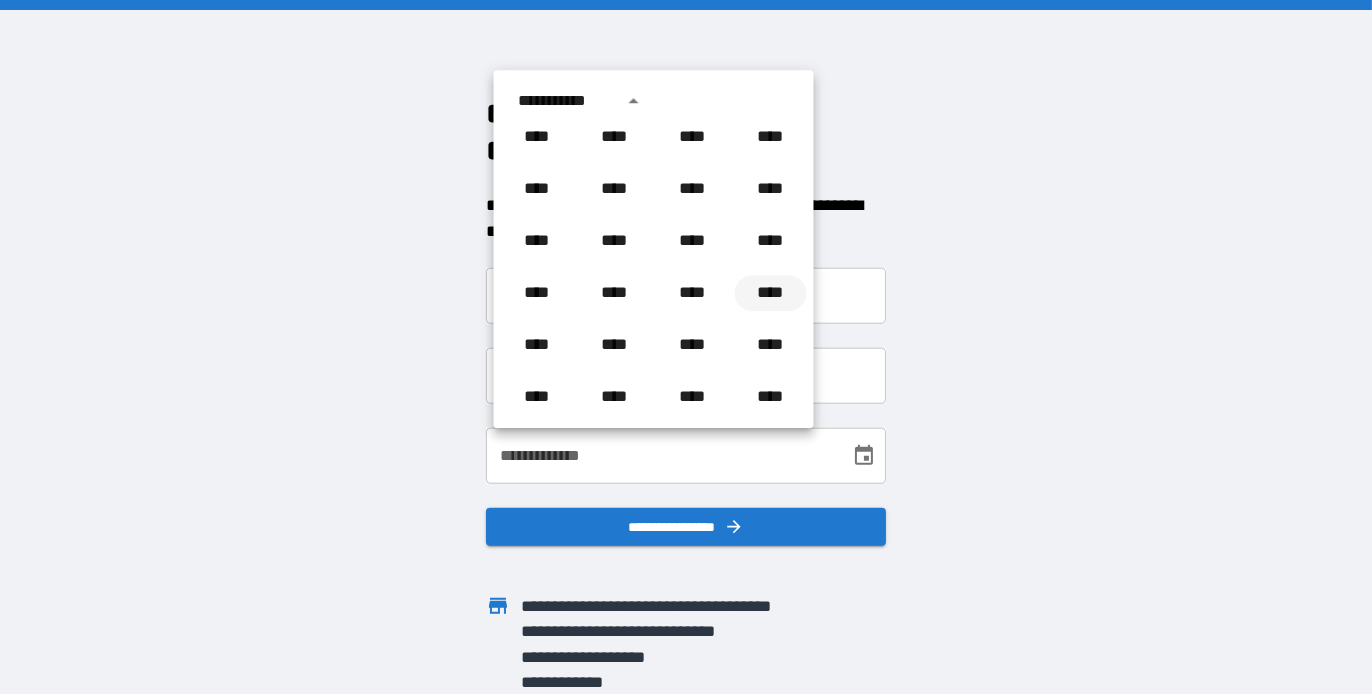 click on "****" at bounding box center (771, 293) 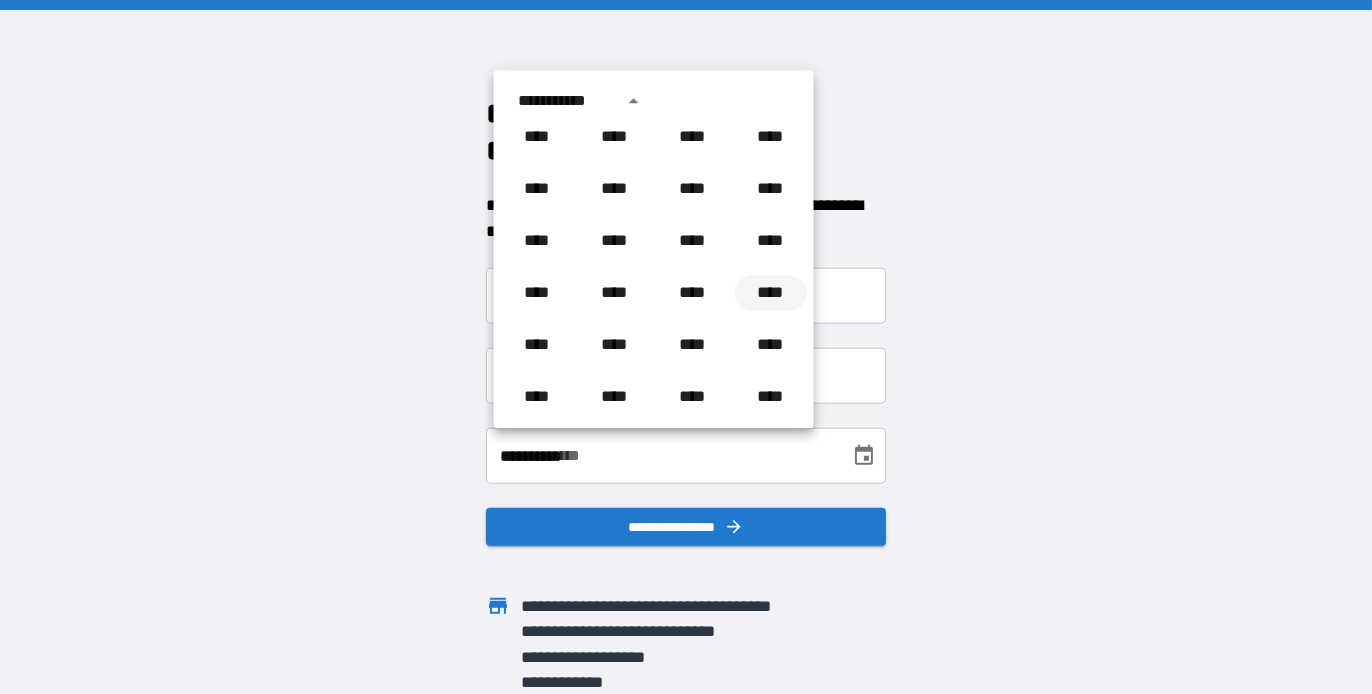 scroll, scrollTop: 0, scrollLeft: 0, axis: both 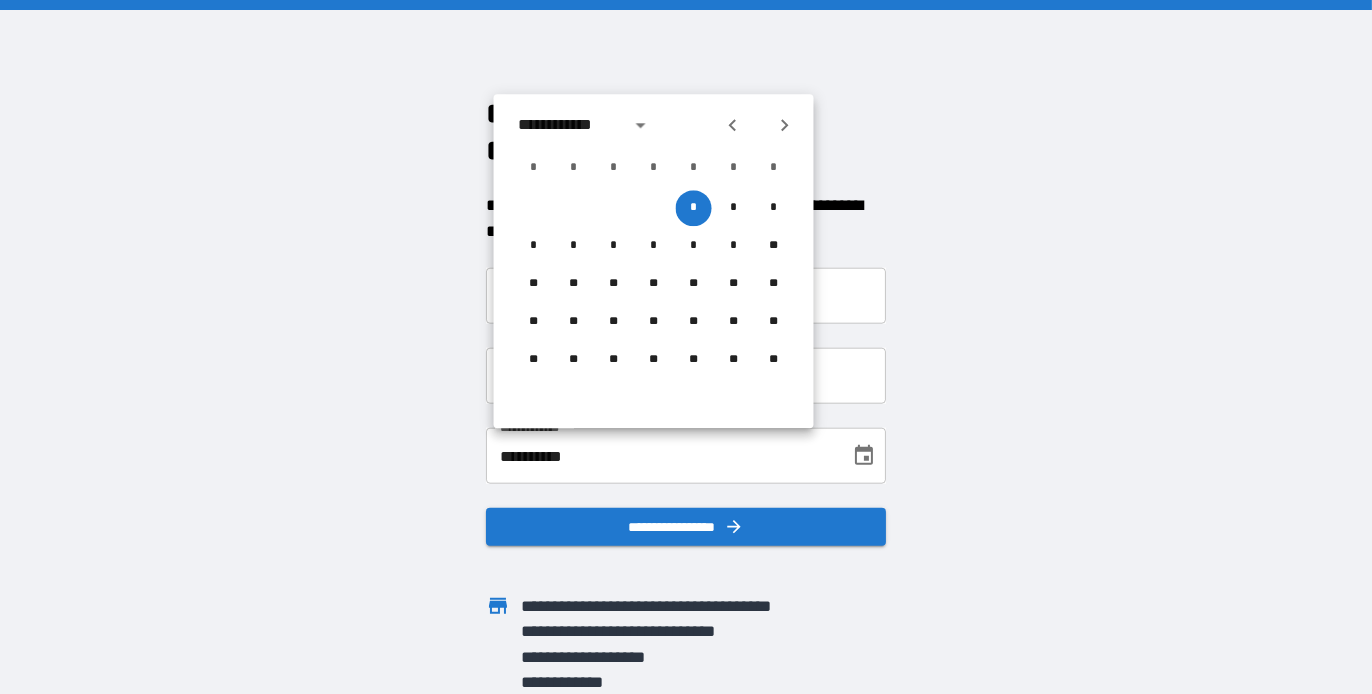 click 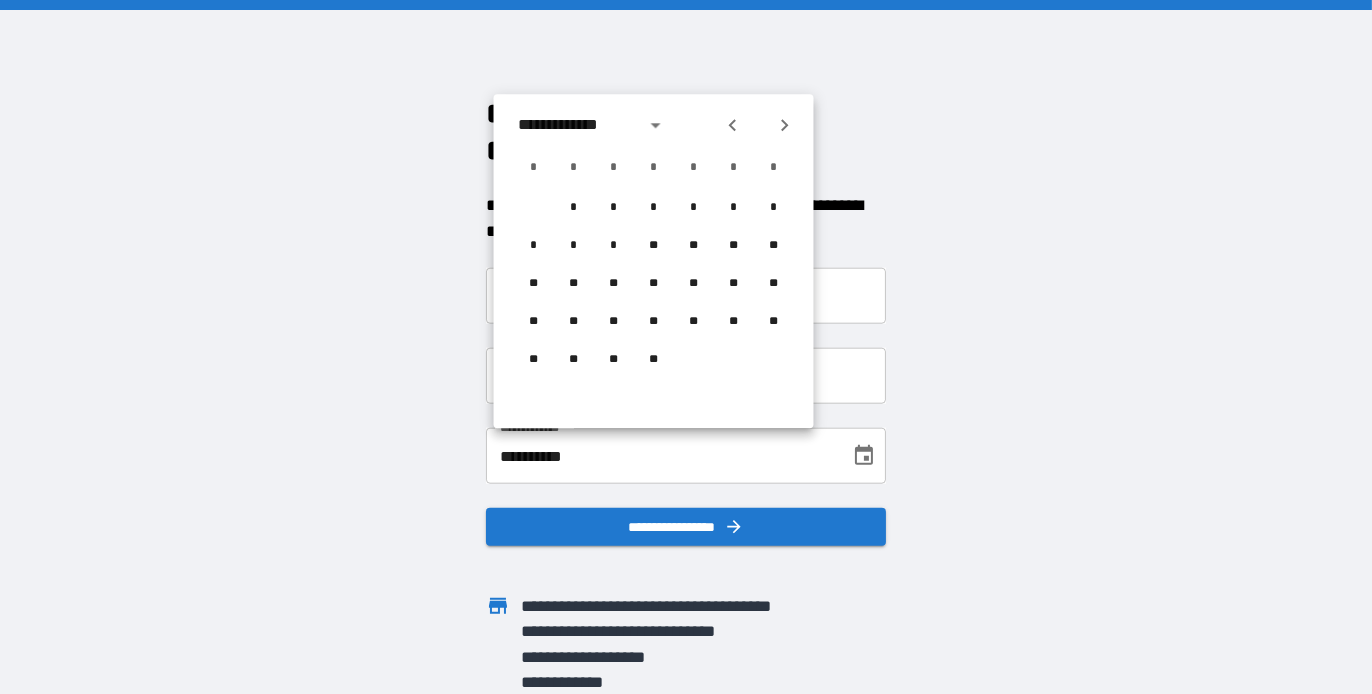 click 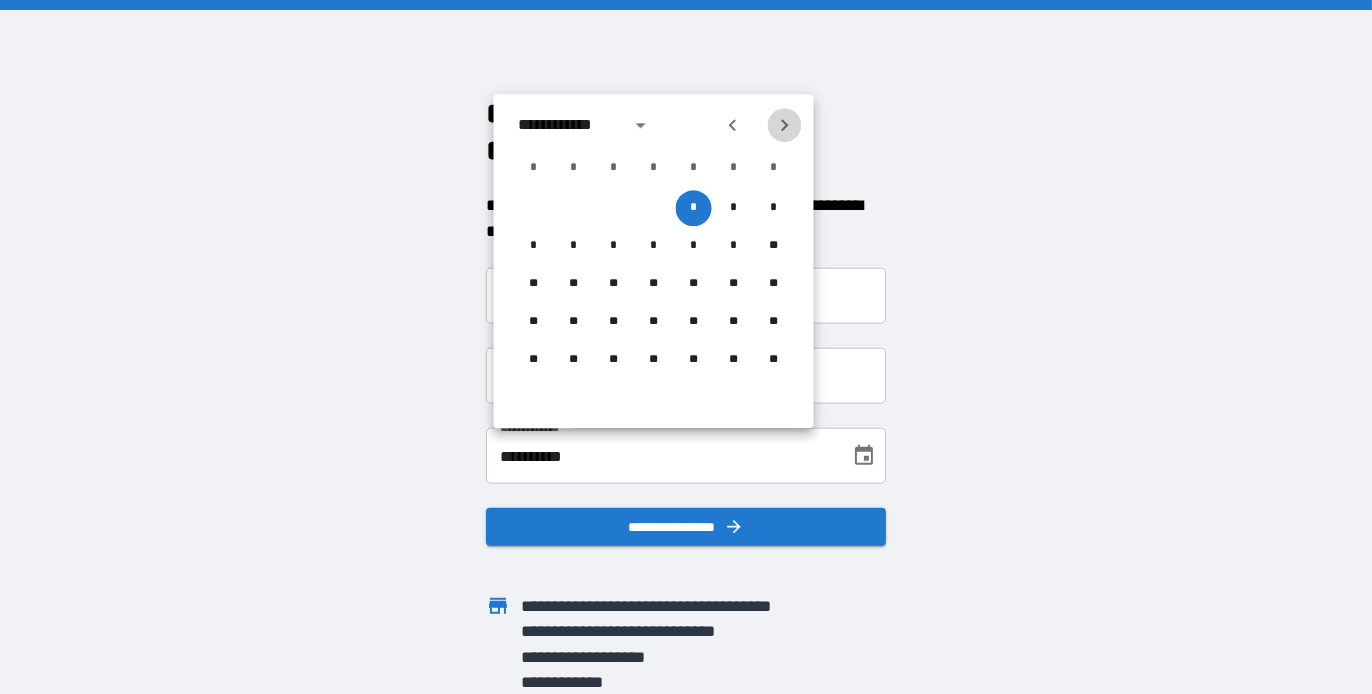 click 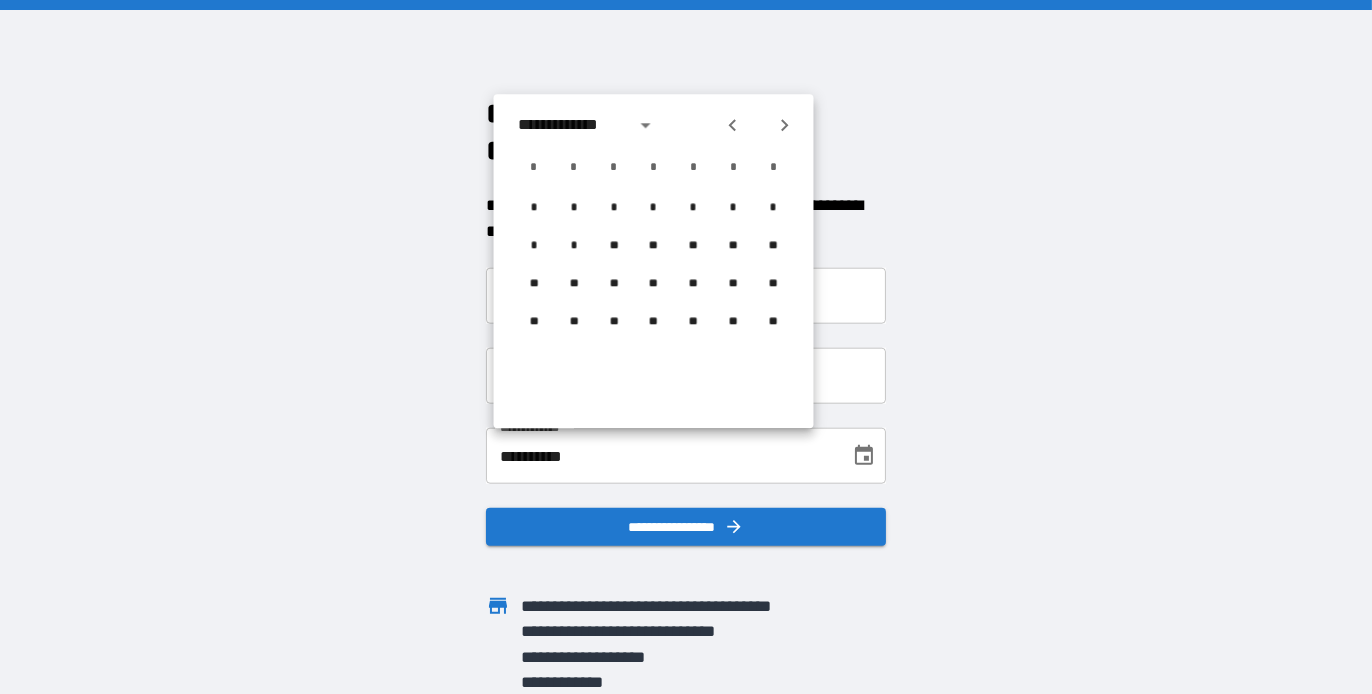 click 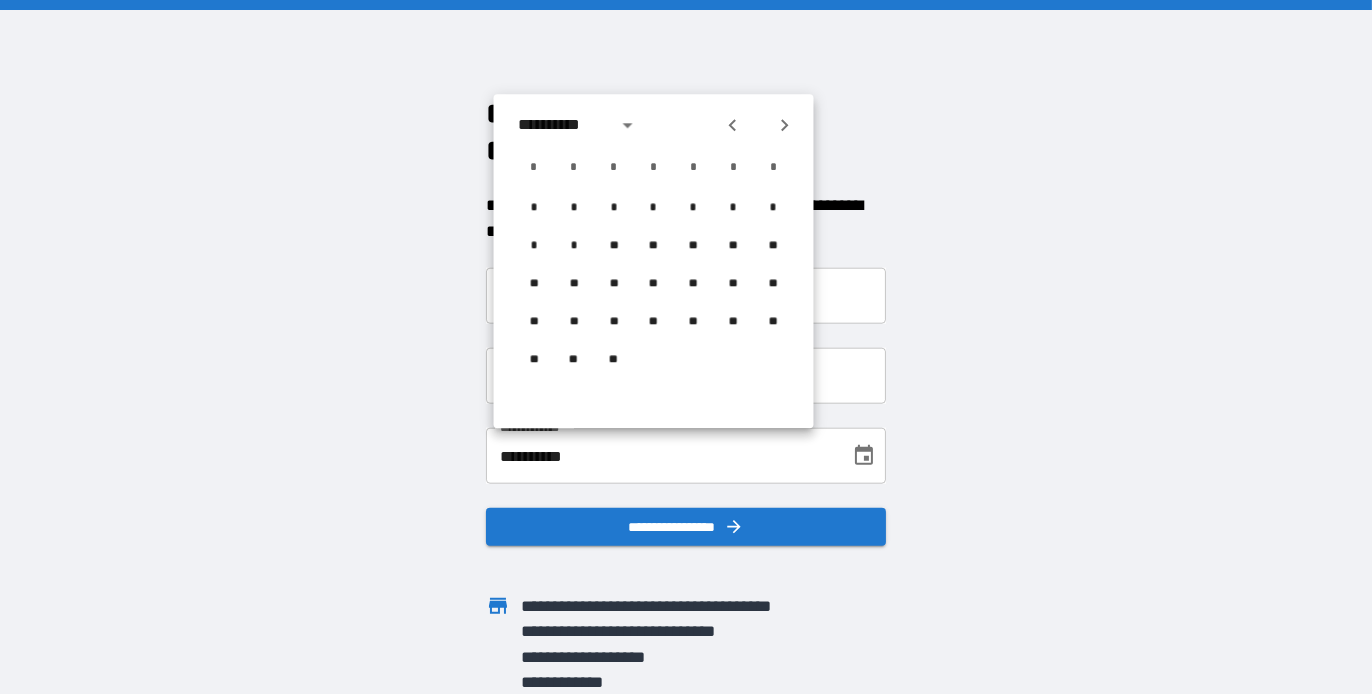 click 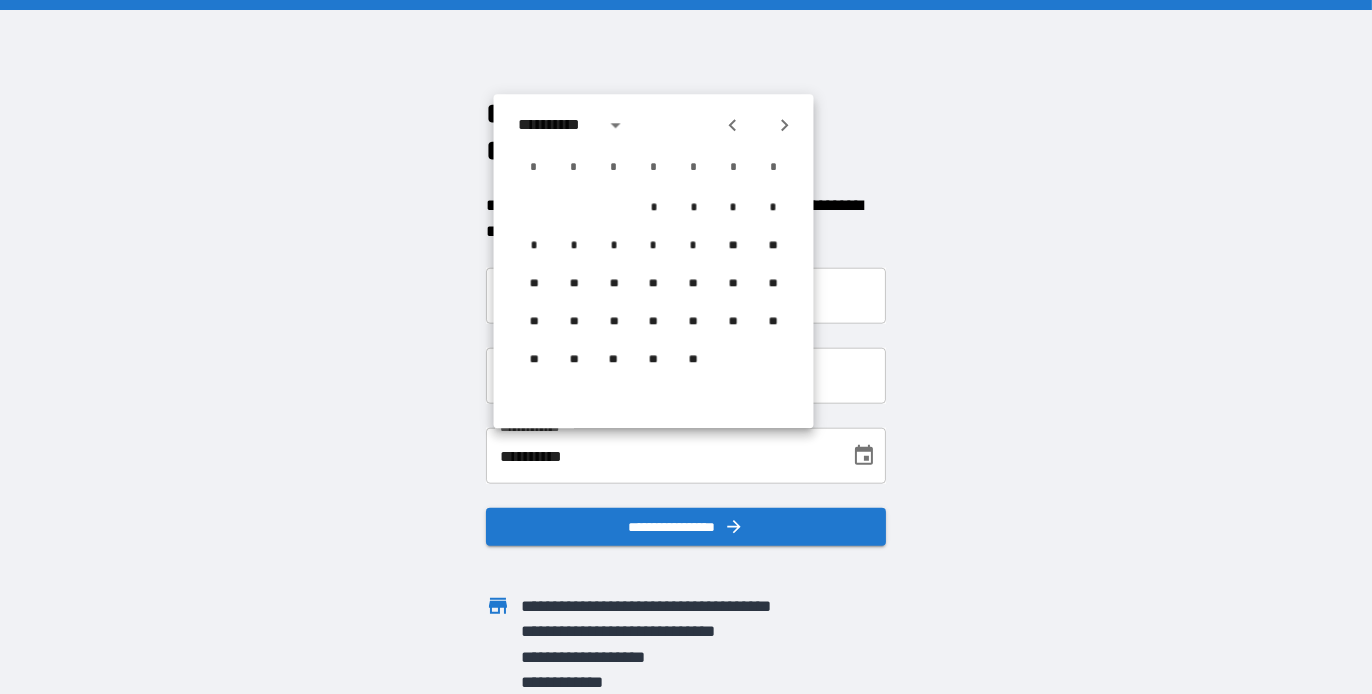 click 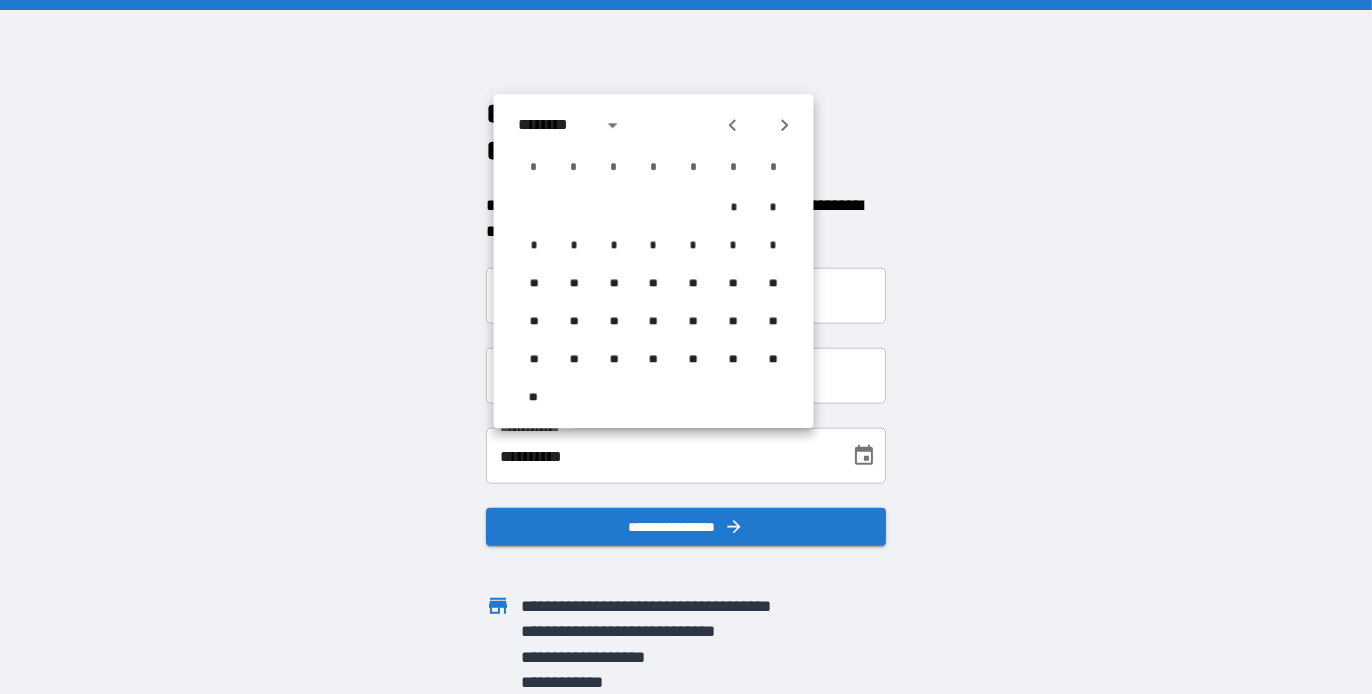 click 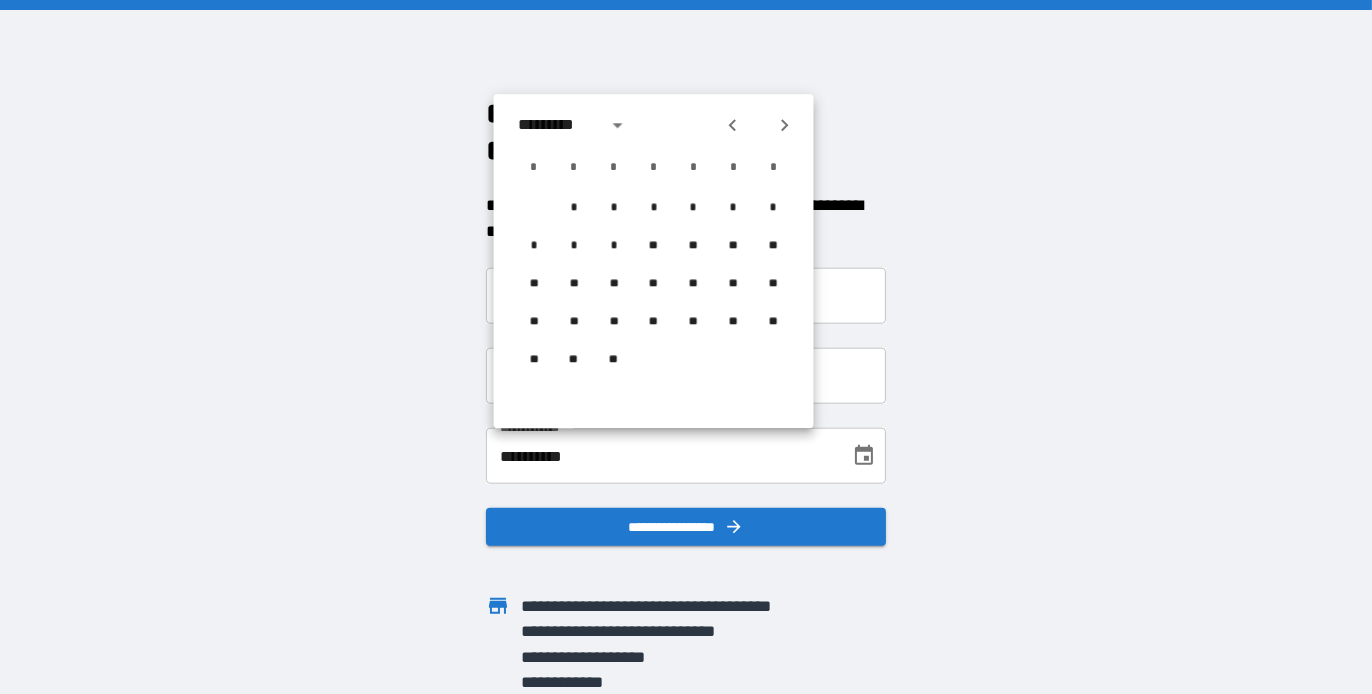click 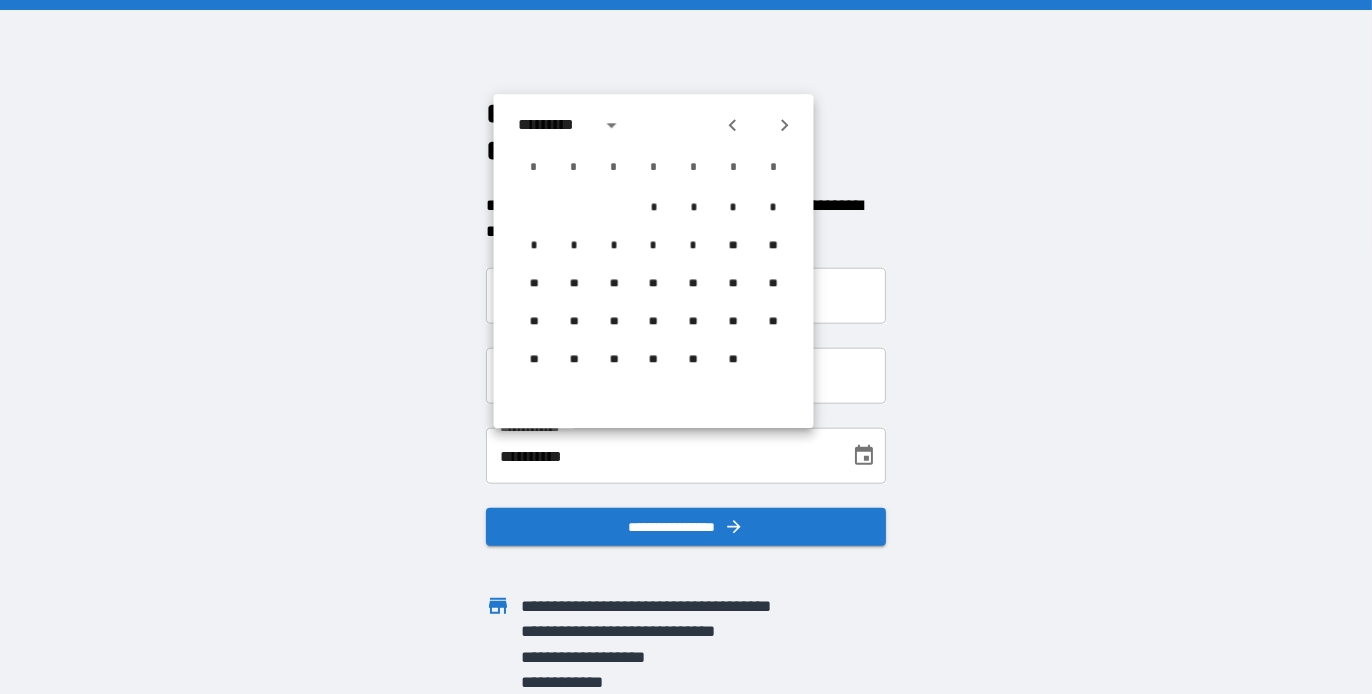 click 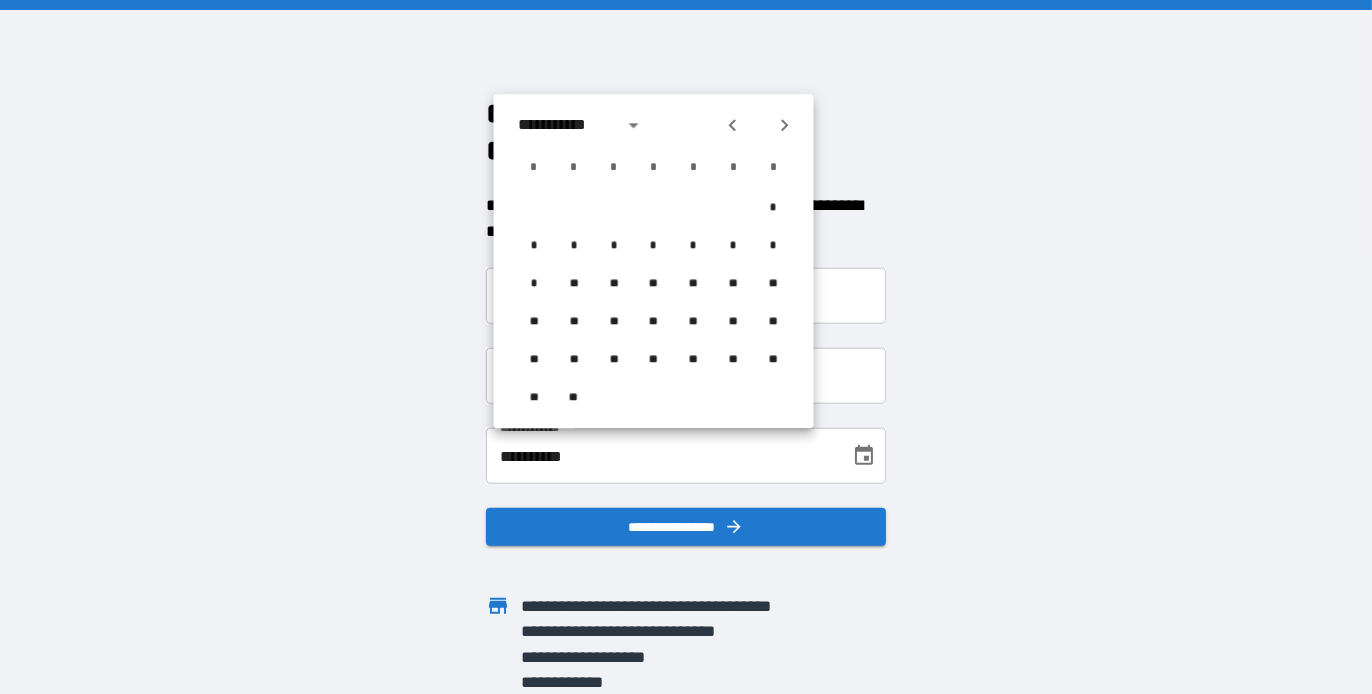 click 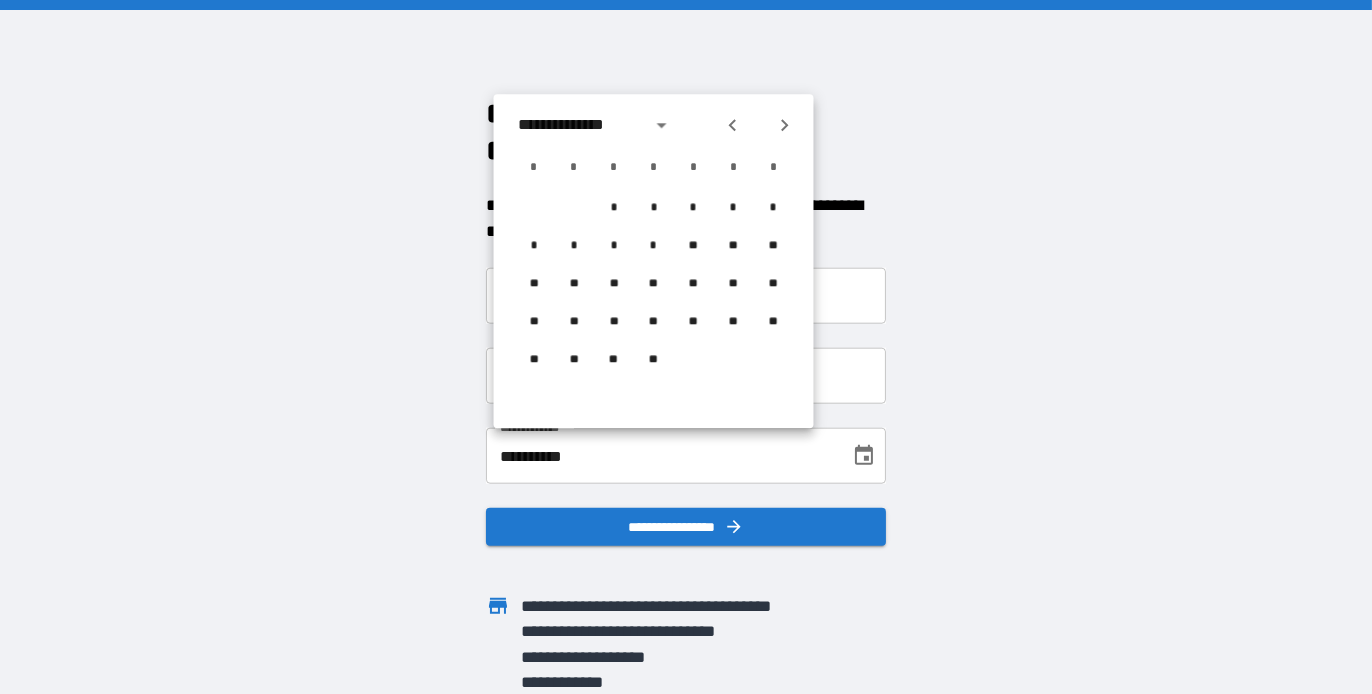 click 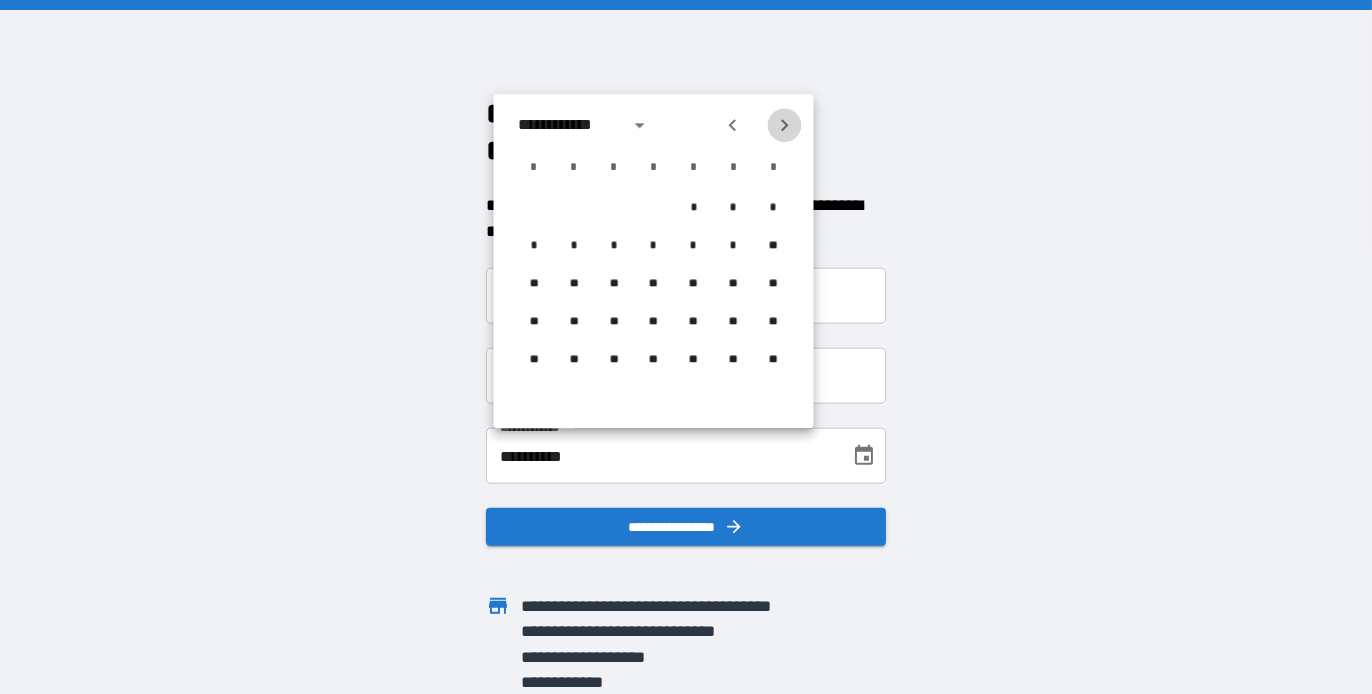 click 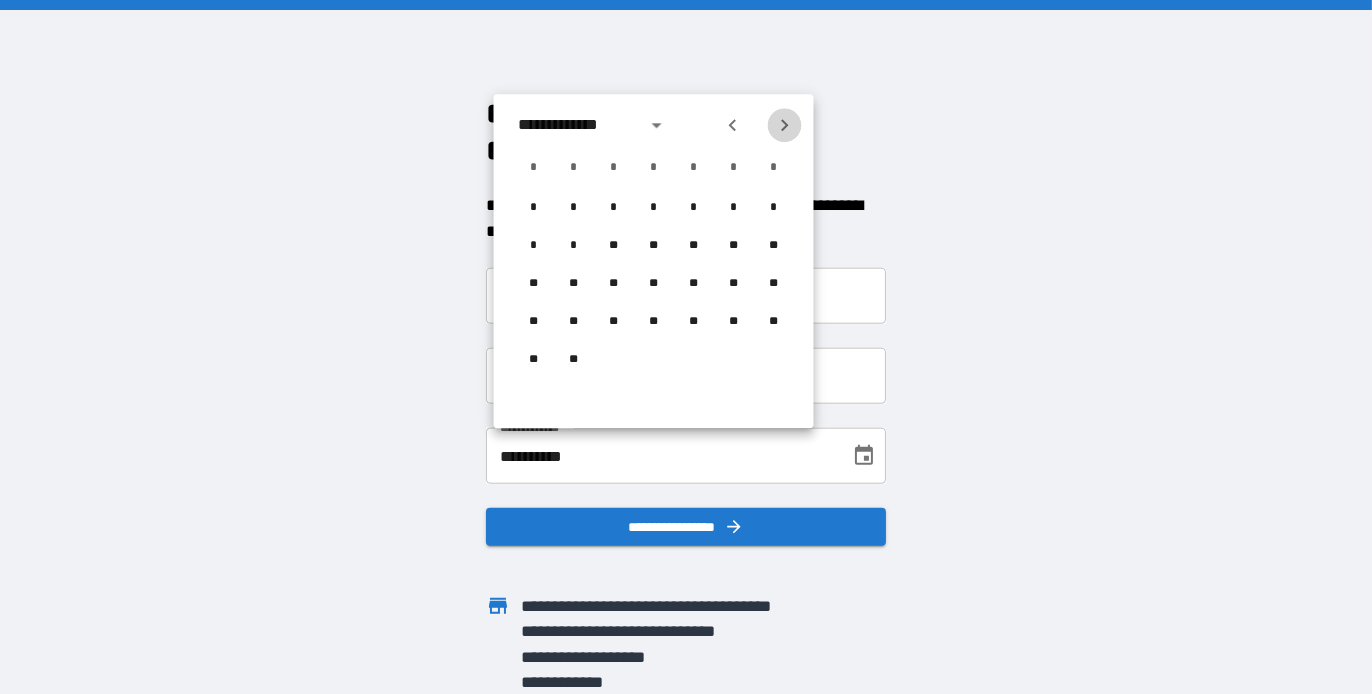 click 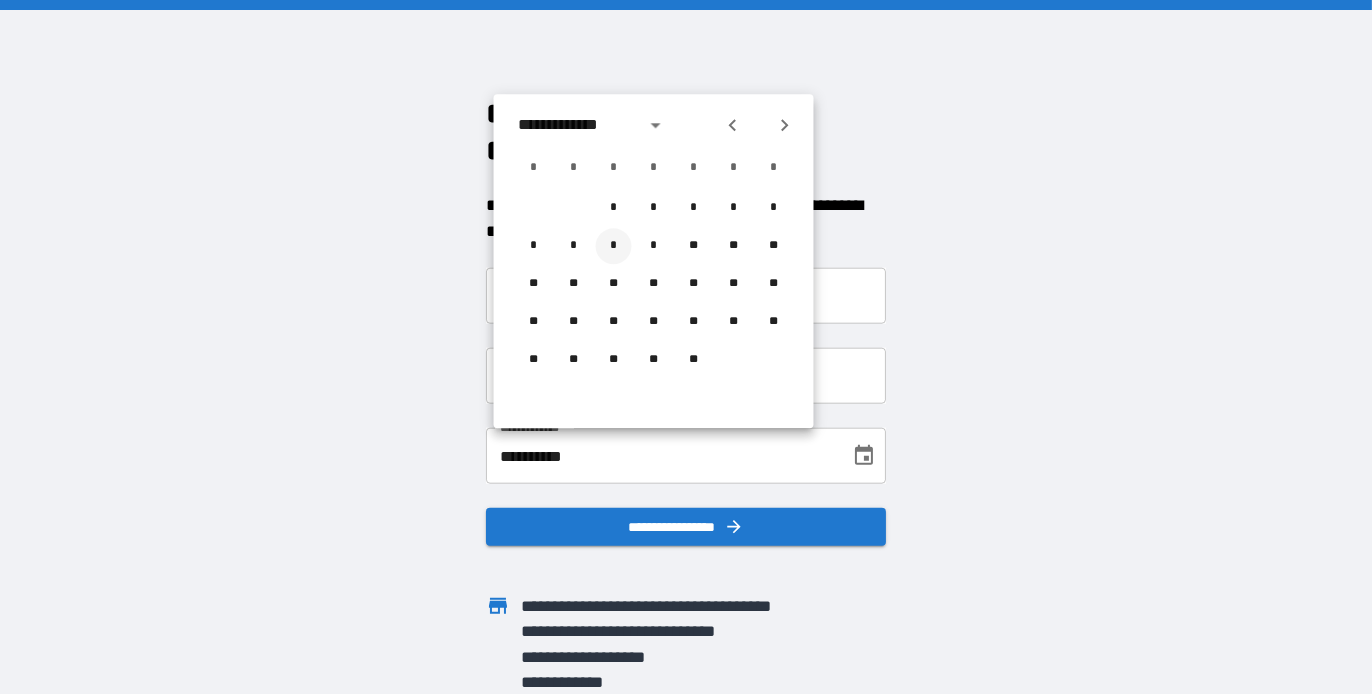 click on "*" at bounding box center (614, 246) 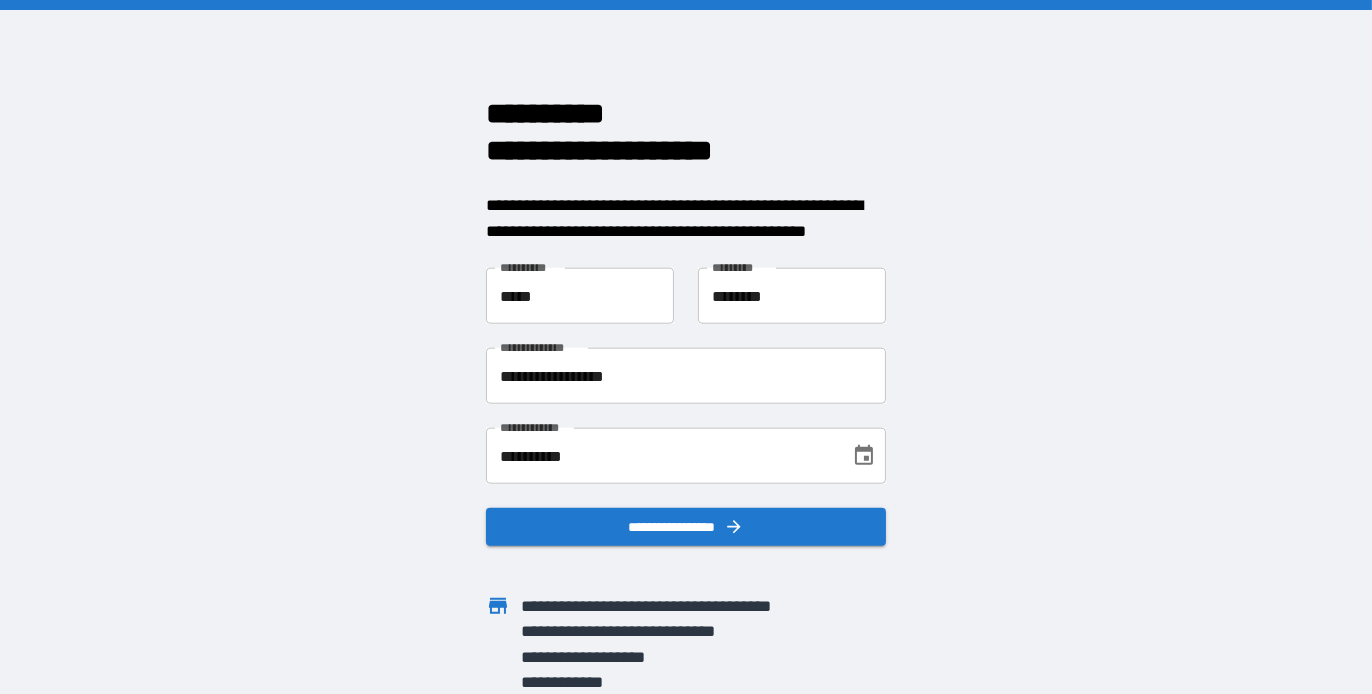 scroll, scrollTop: 1, scrollLeft: 0, axis: vertical 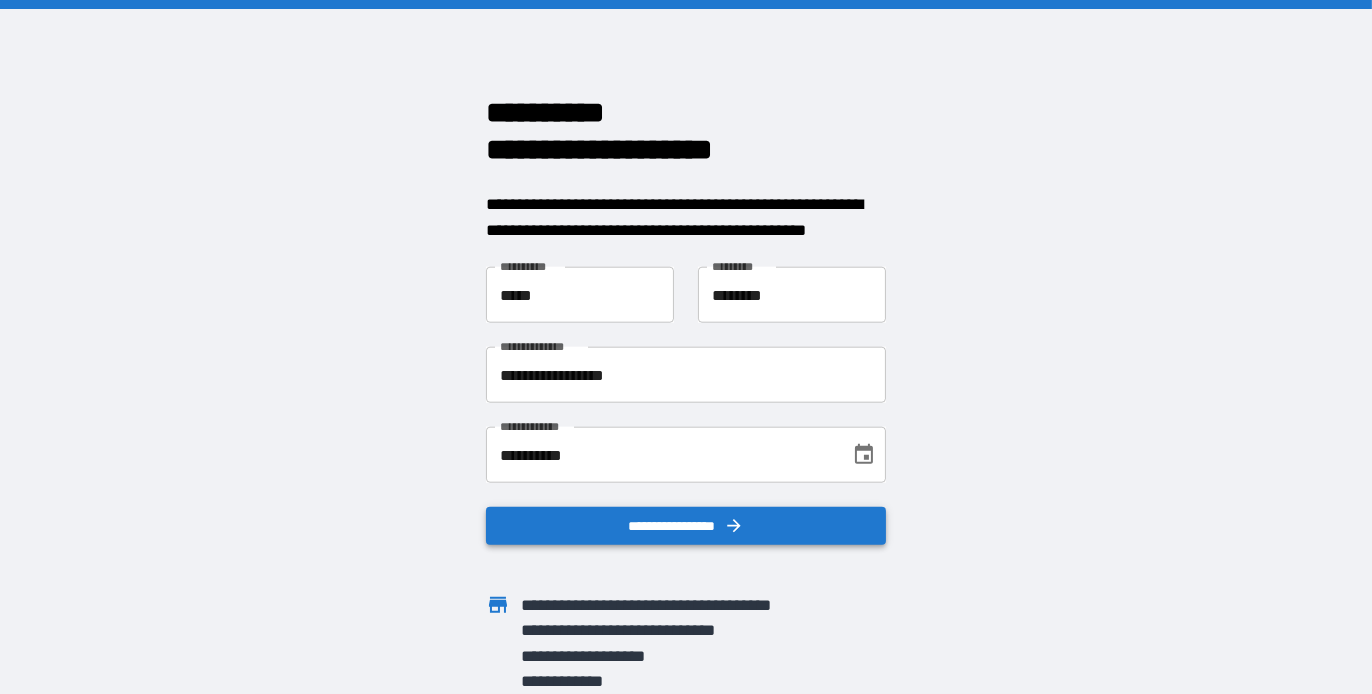 click on "**********" at bounding box center (686, 525) 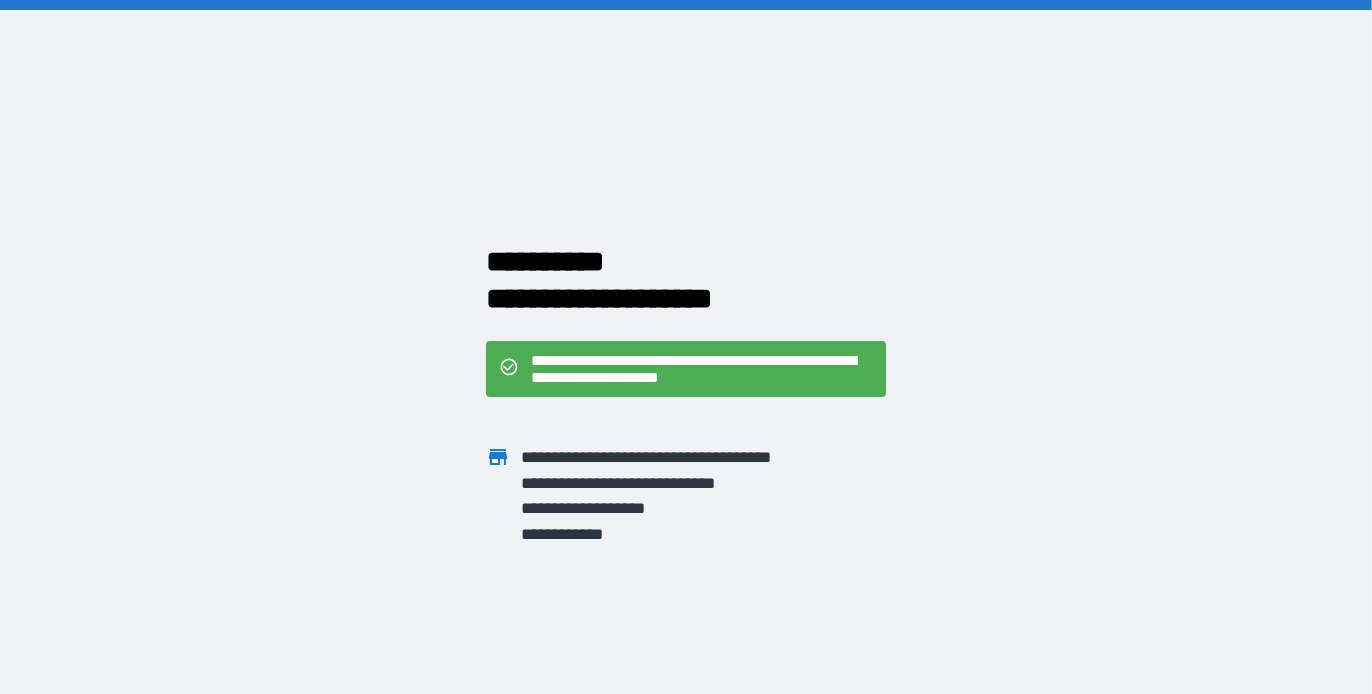 scroll, scrollTop: 0, scrollLeft: 0, axis: both 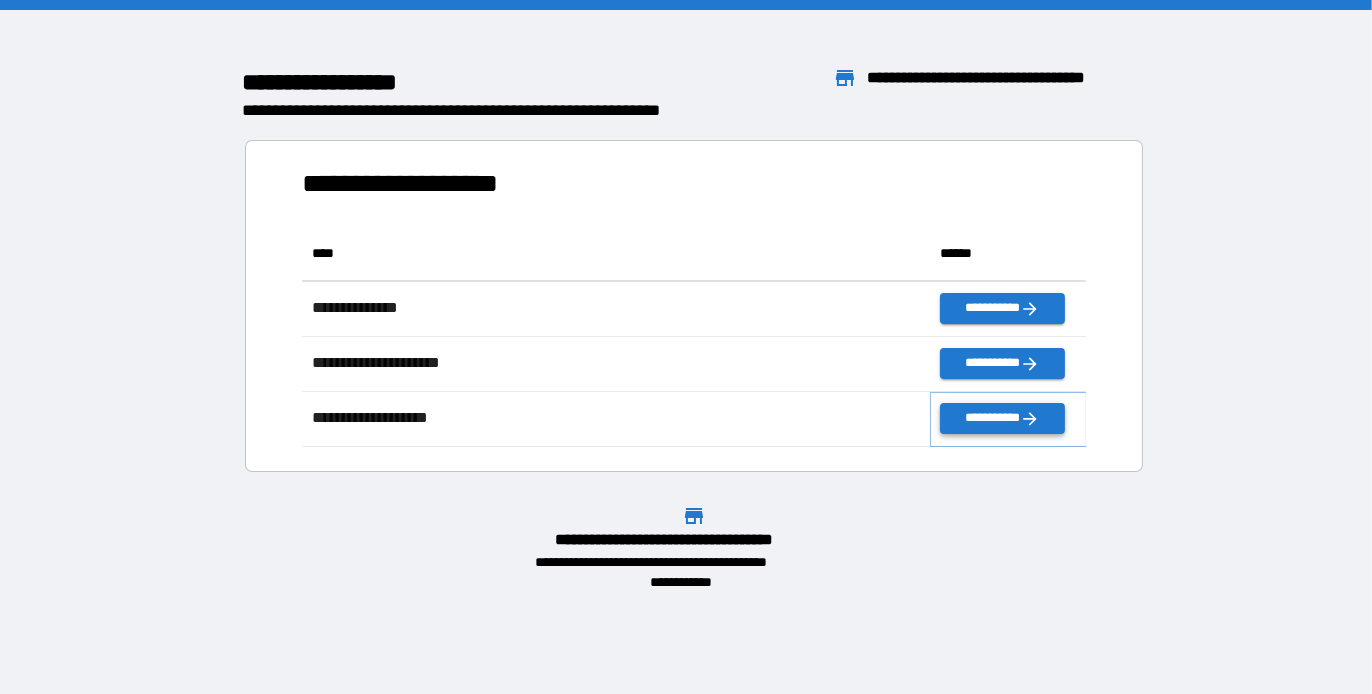 click on "**********" at bounding box center (1002, 418) 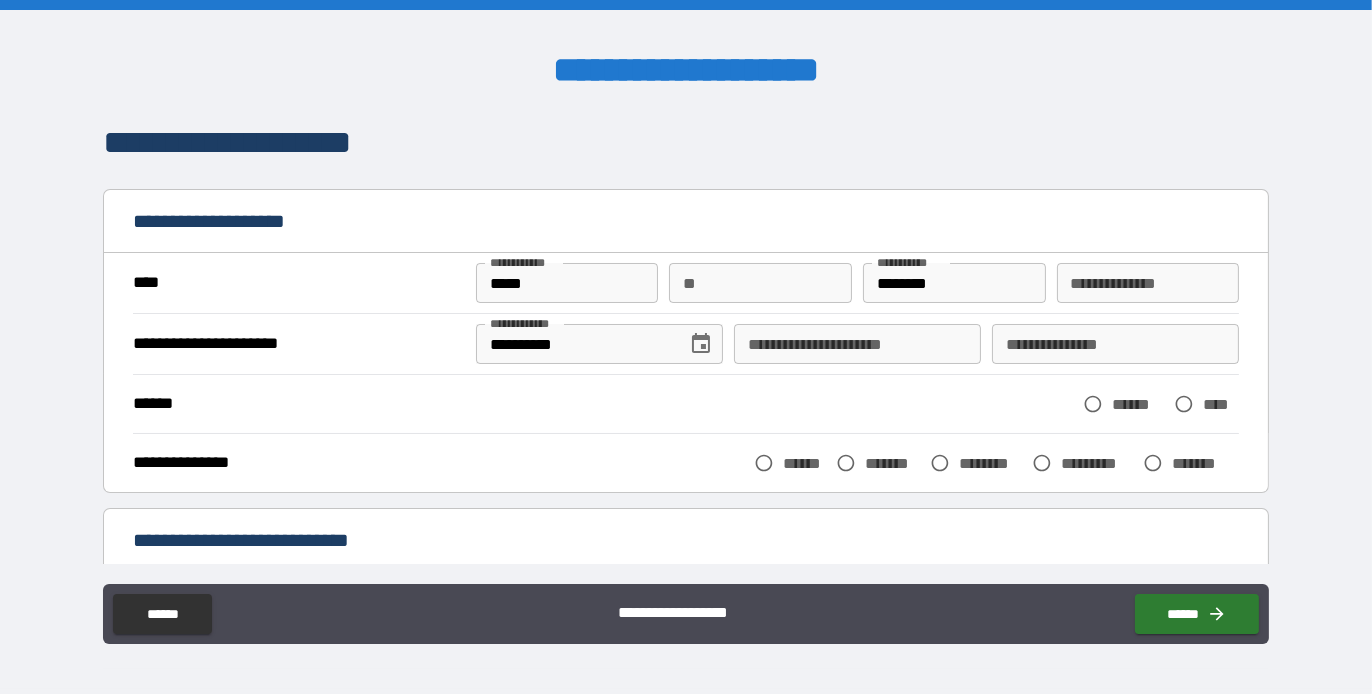 click on "**********" at bounding box center [857, 344] 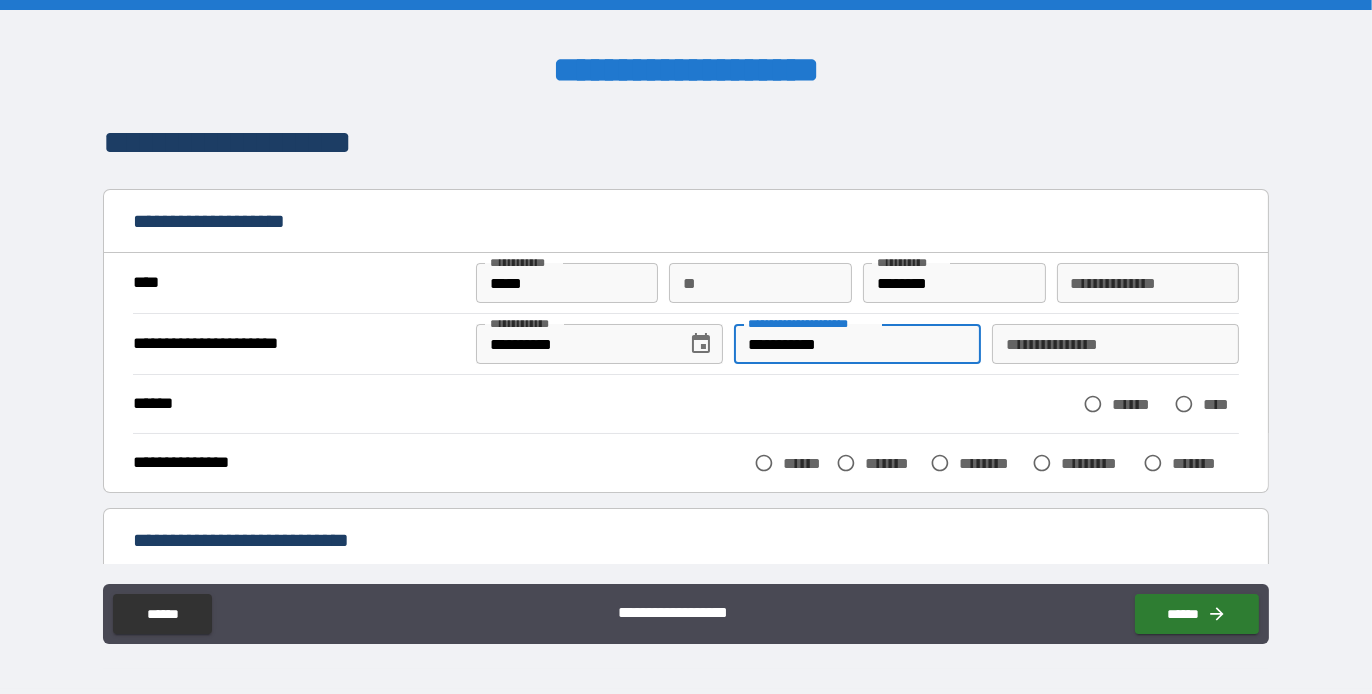type on "**********" 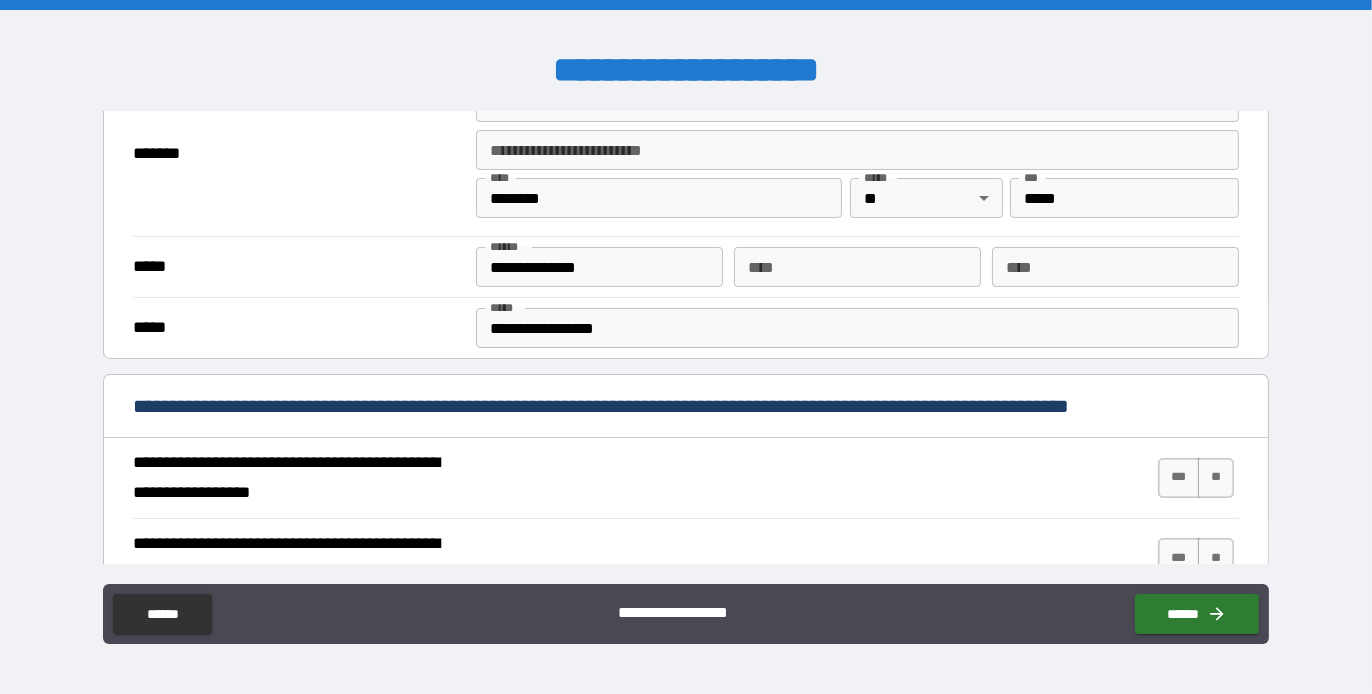 scroll, scrollTop: 600, scrollLeft: 0, axis: vertical 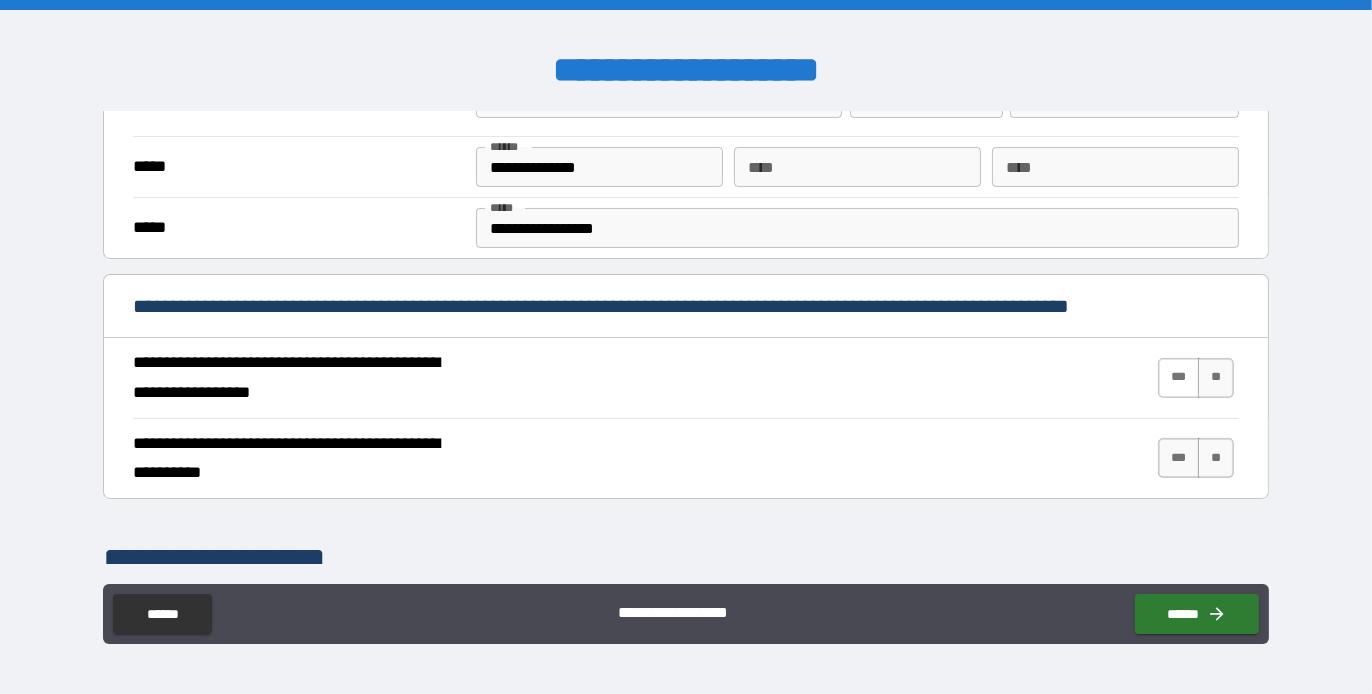 click on "***" at bounding box center [1179, 378] 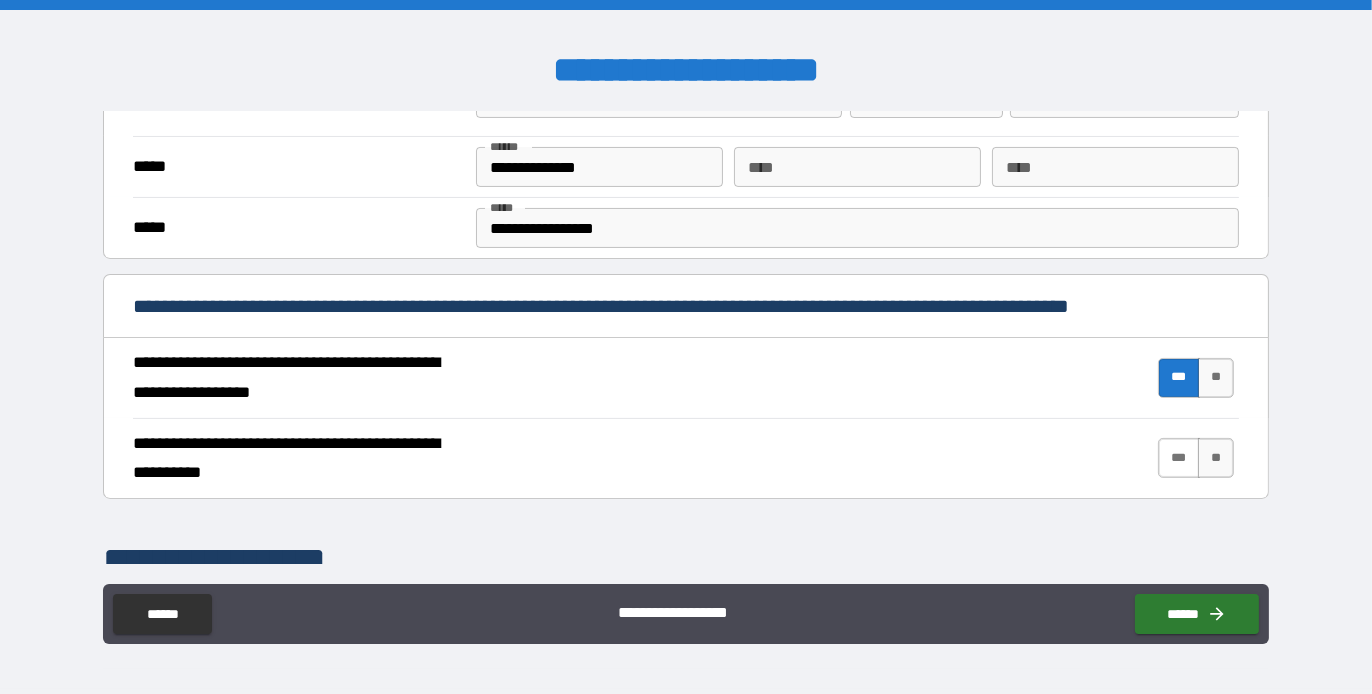 click on "***" at bounding box center (1179, 458) 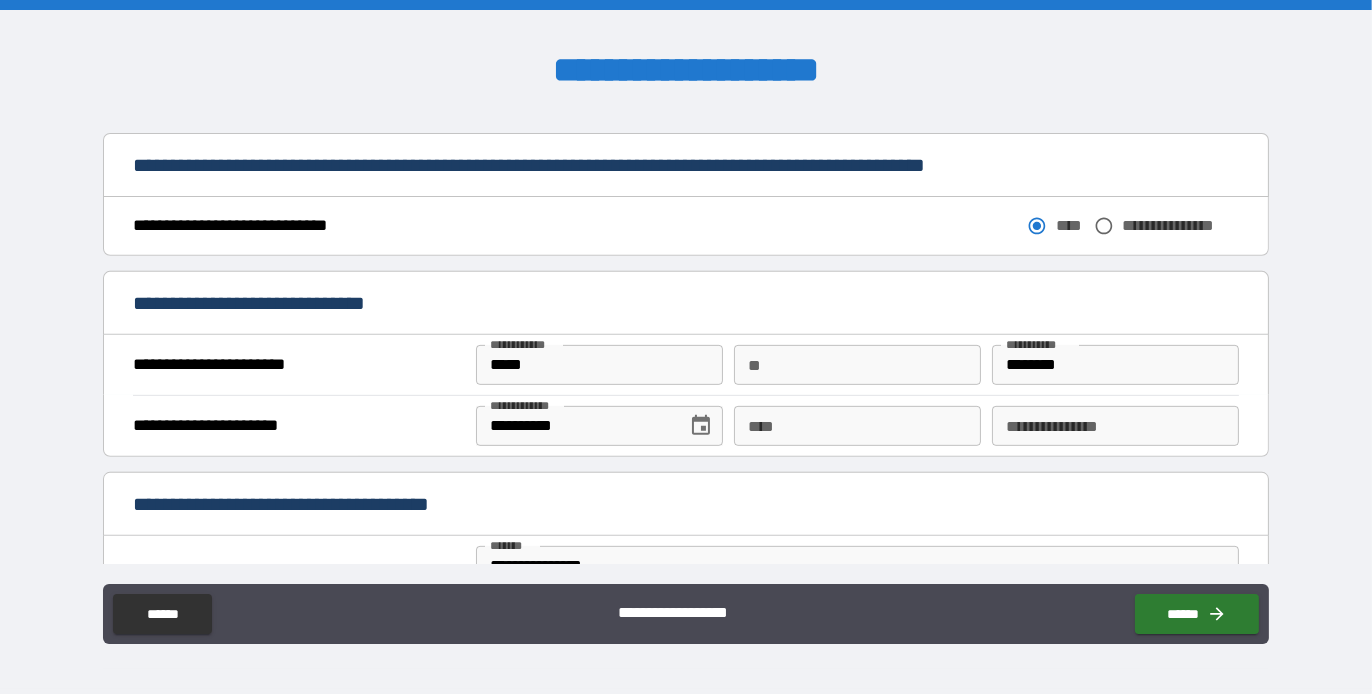 scroll, scrollTop: 1100, scrollLeft: 0, axis: vertical 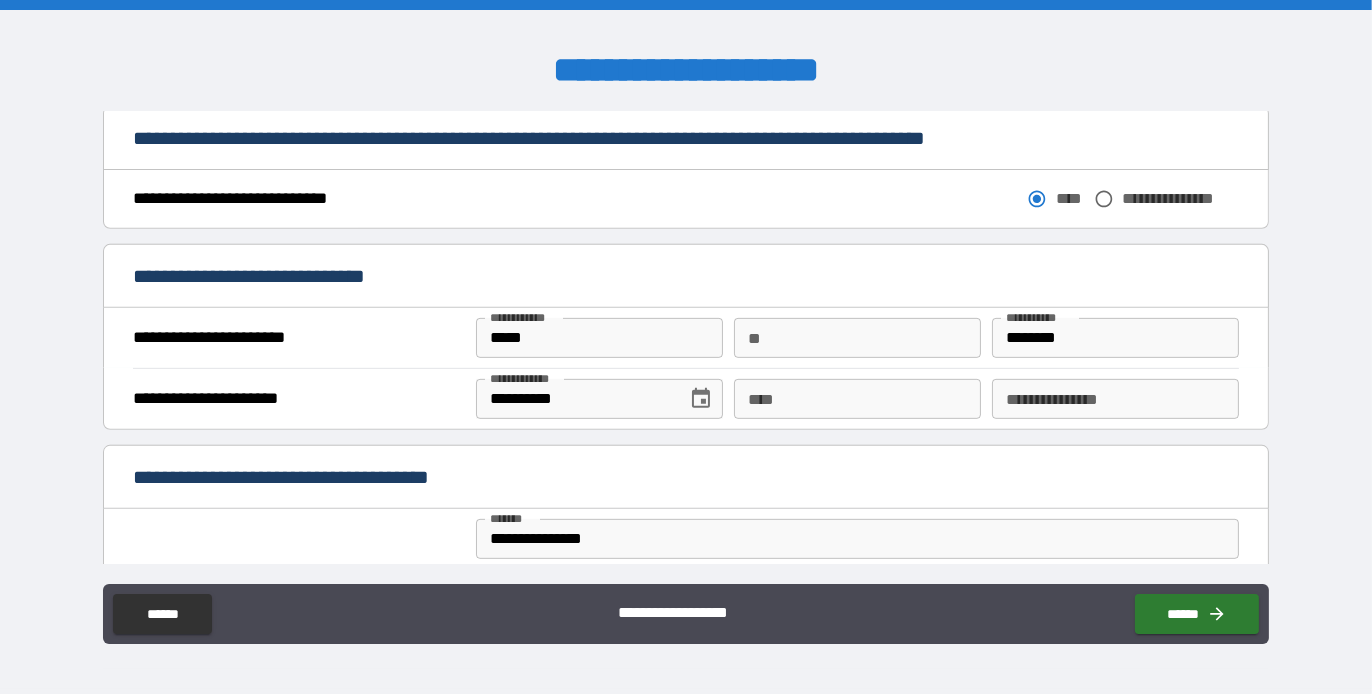click on "****" at bounding box center (857, 399) 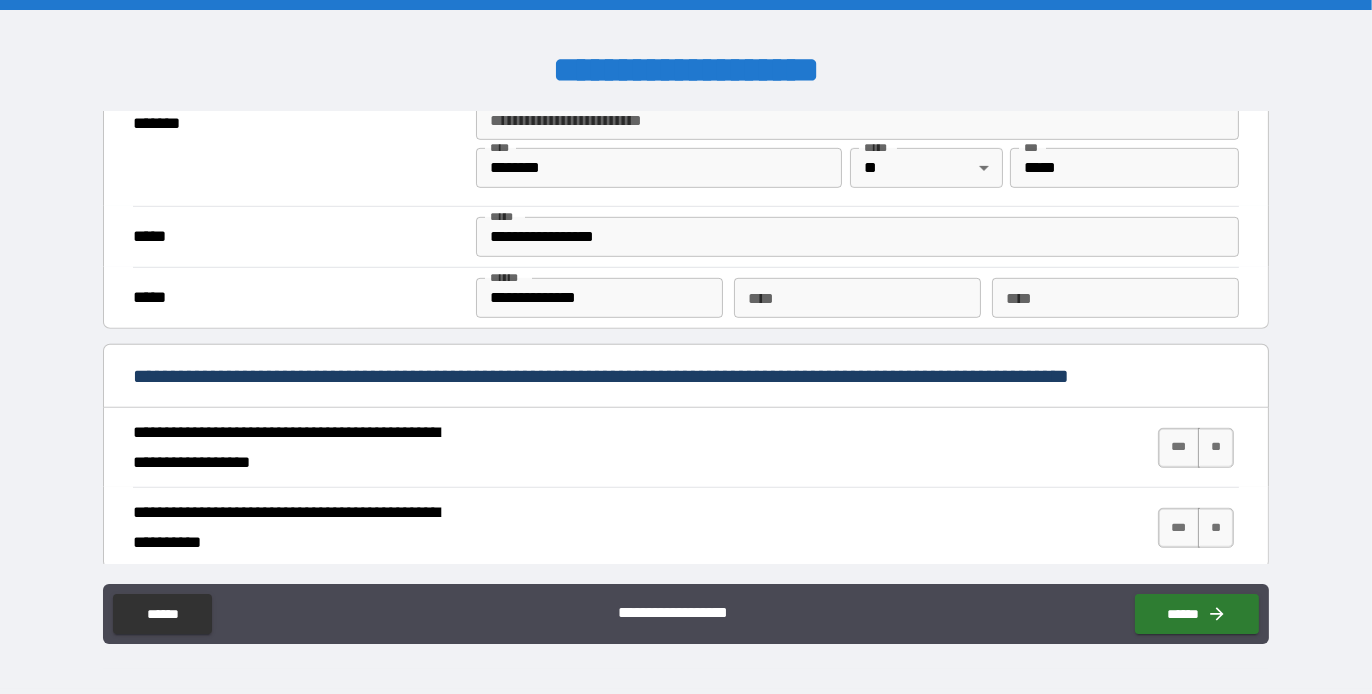 scroll, scrollTop: 1600, scrollLeft: 0, axis: vertical 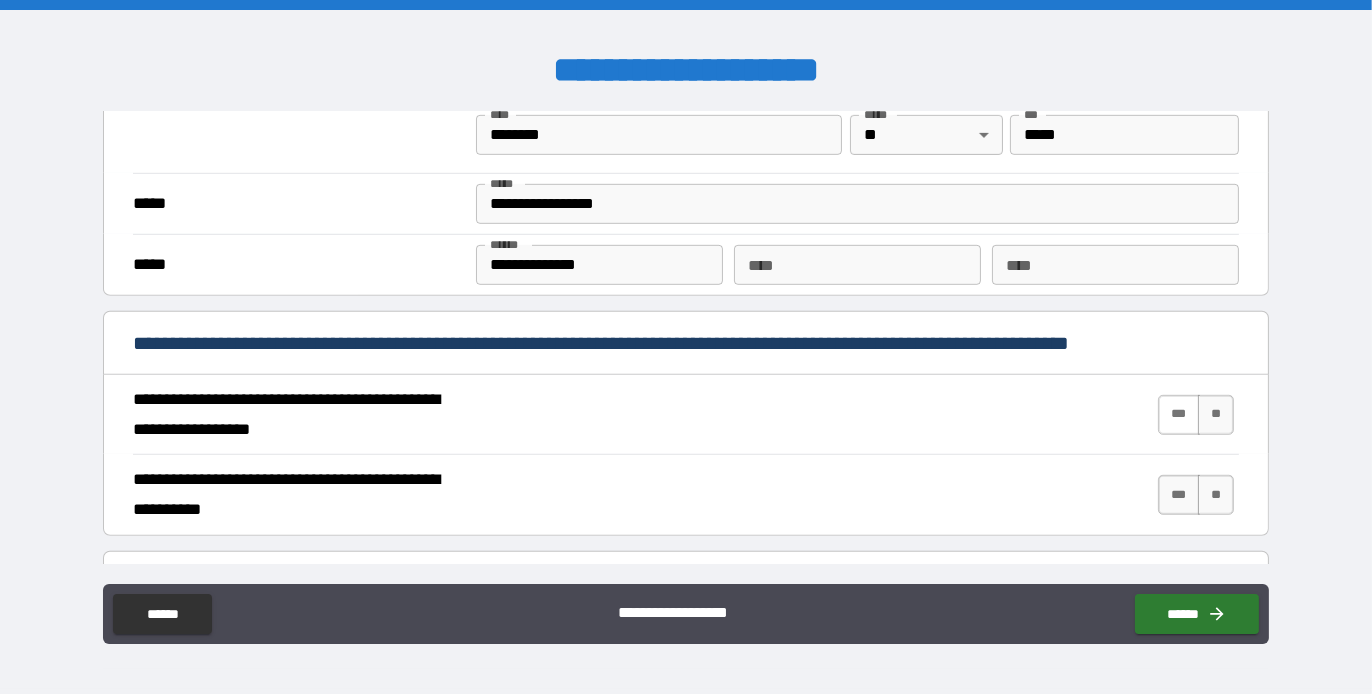type on "**********" 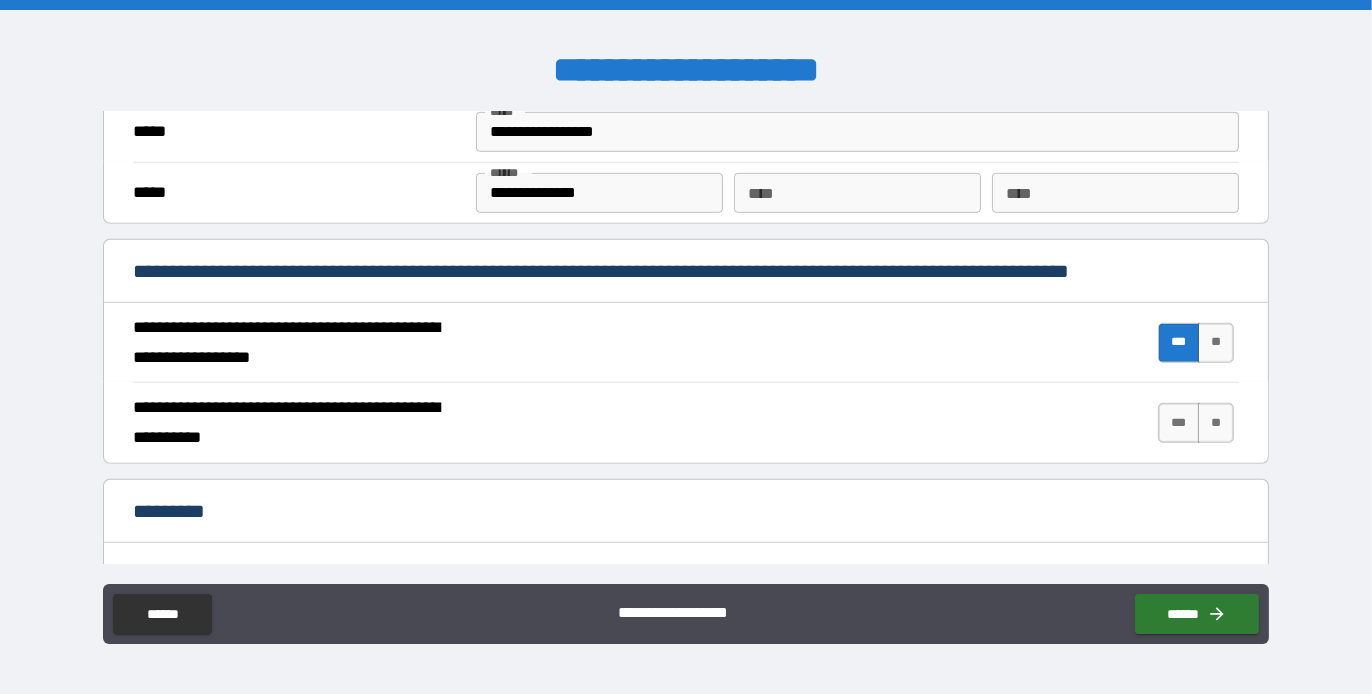 scroll, scrollTop: 1700, scrollLeft: 0, axis: vertical 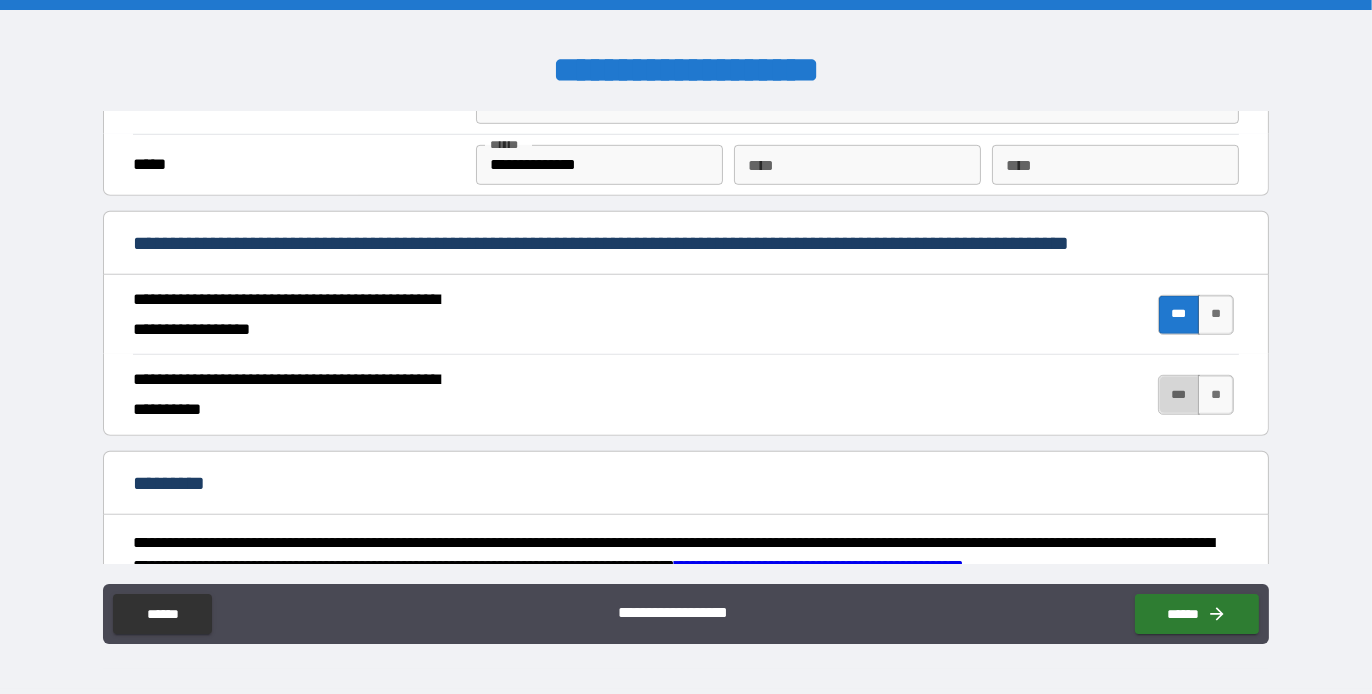 click on "***" at bounding box center (1179, 395) 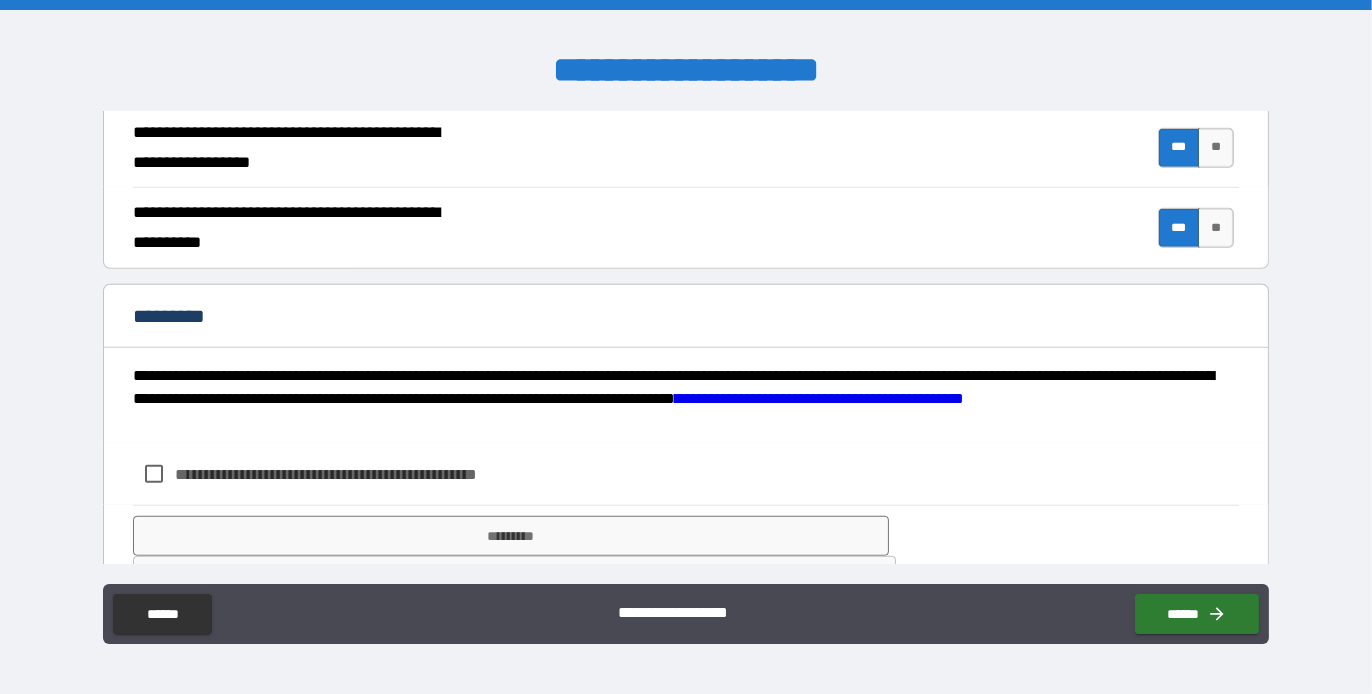scroll, scrollTop: 1900, scrollLeft: 0, axis: vertical 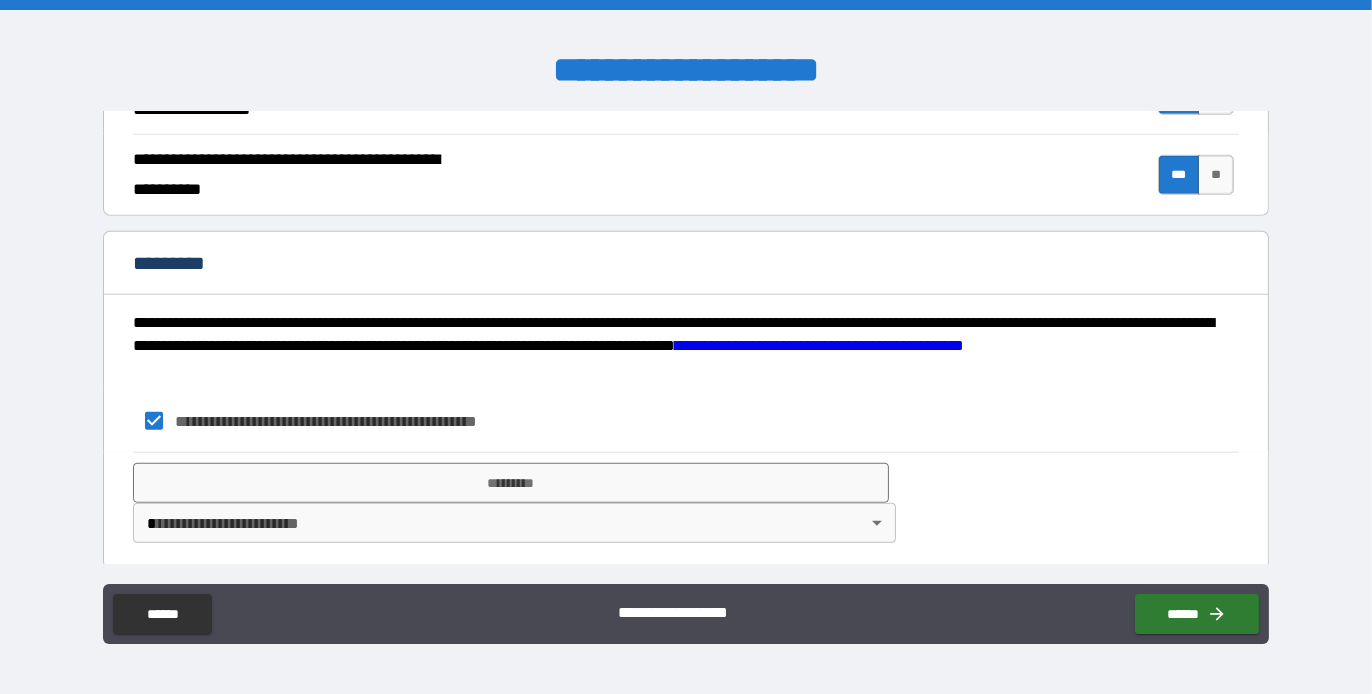 click on "**********" at bounding box center [686, 347] 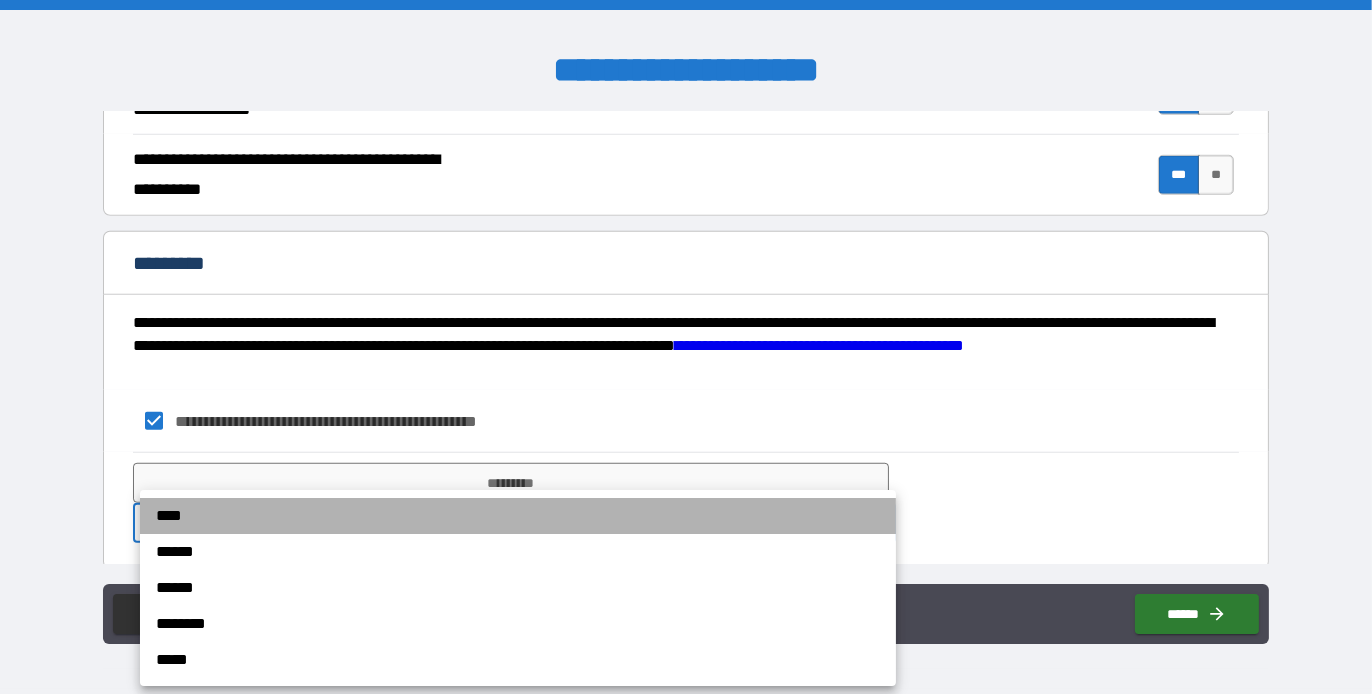 click on "****" at bounding box center [518, 516] 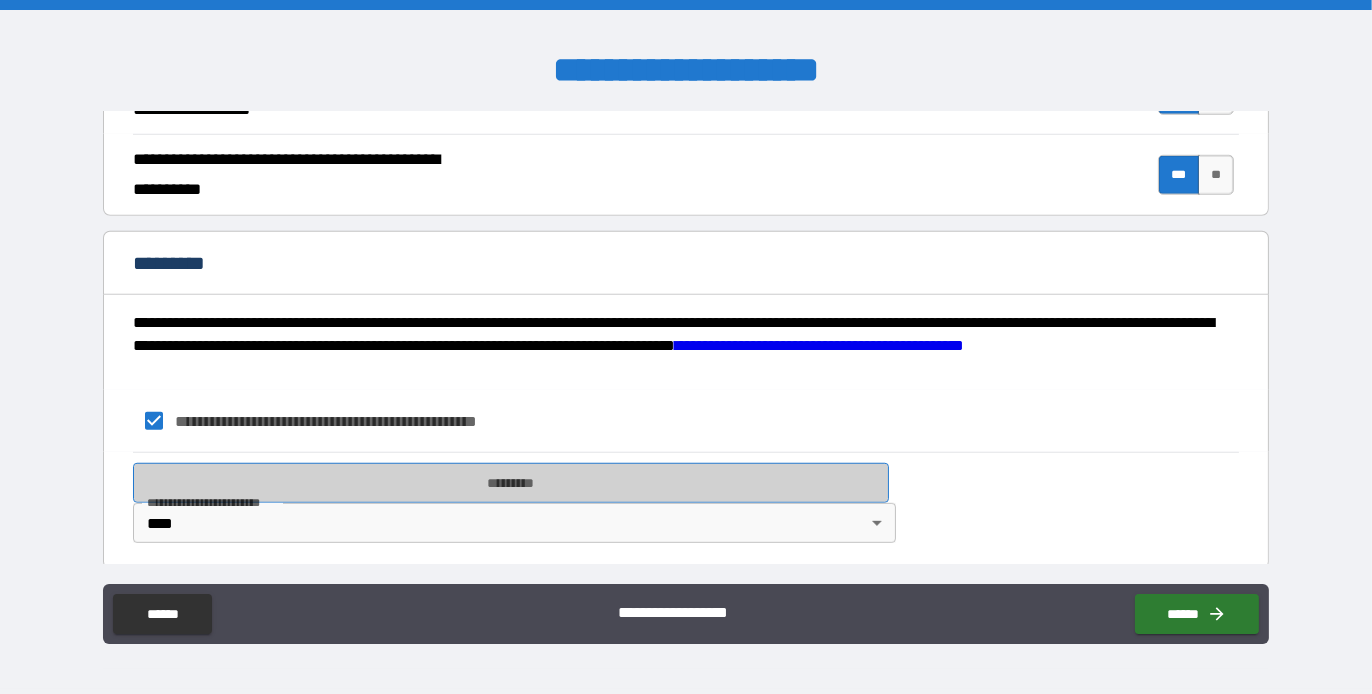 click on "*********" at bounding box center [511, 483] 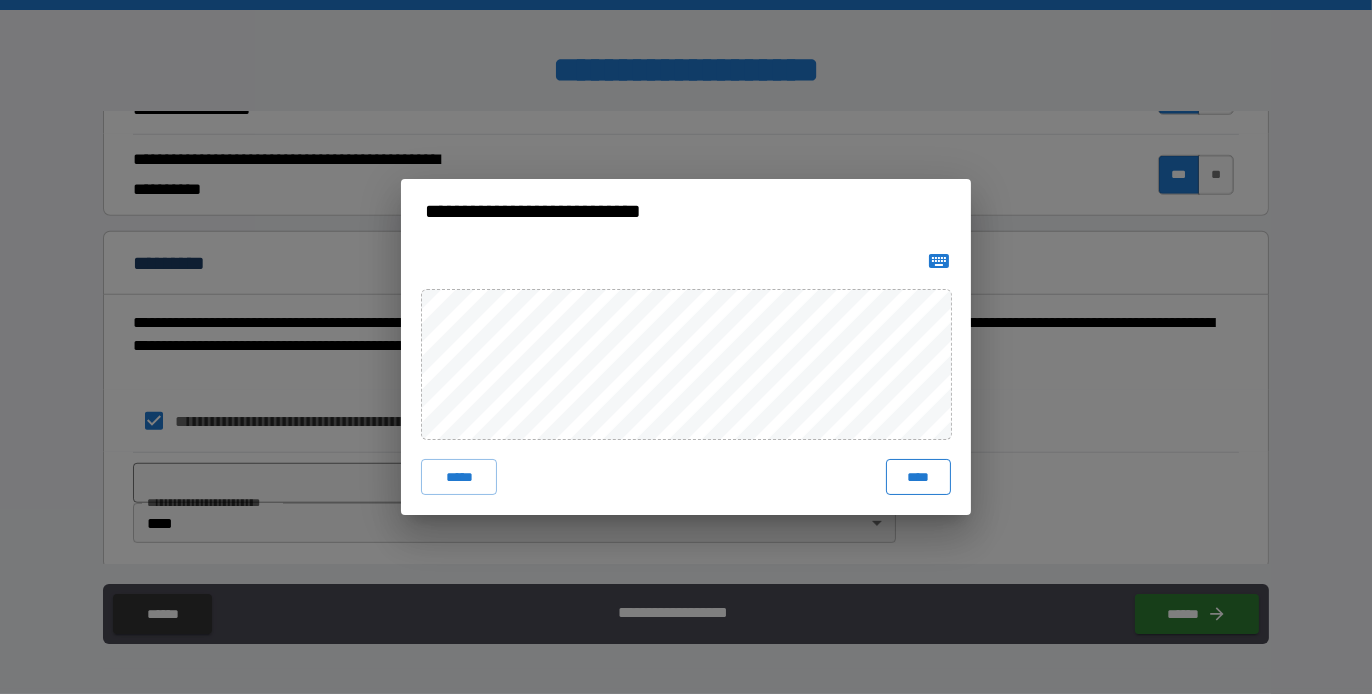 click on "****" at bounding box center (918, 477) 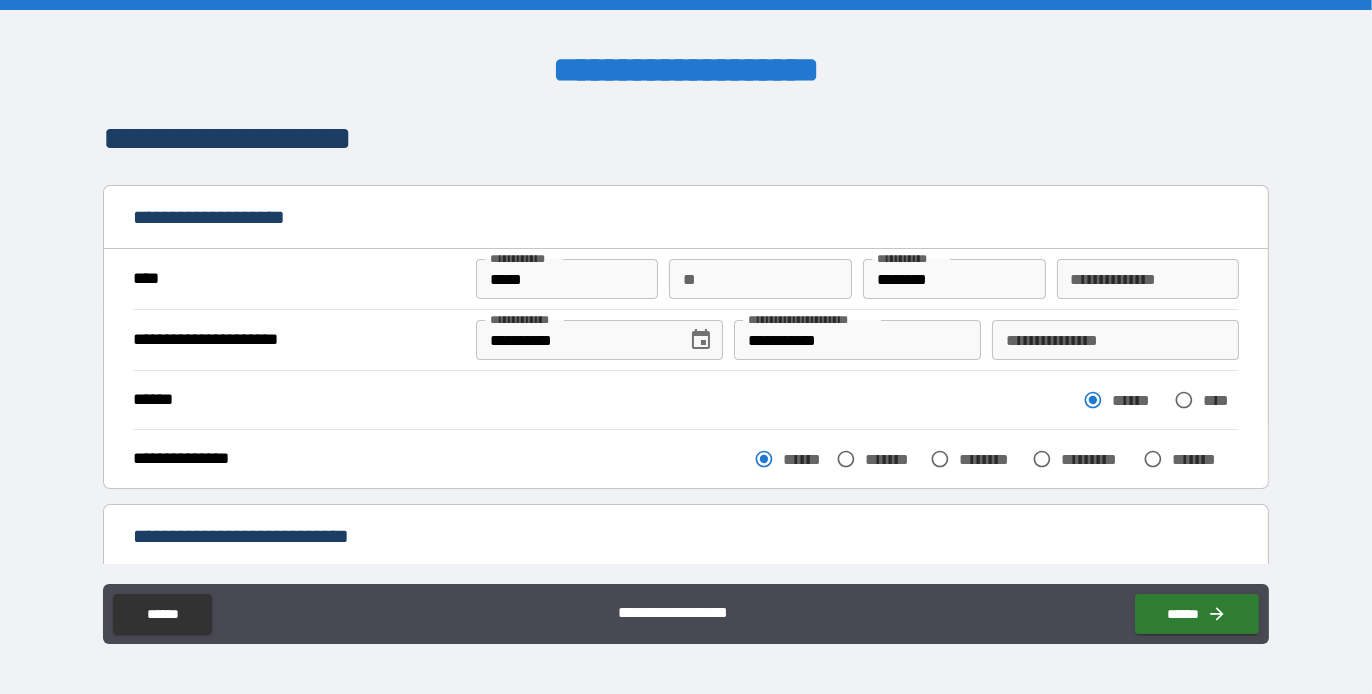 scroll, scrollTop: 0, scrollLeft: 0, axis: both 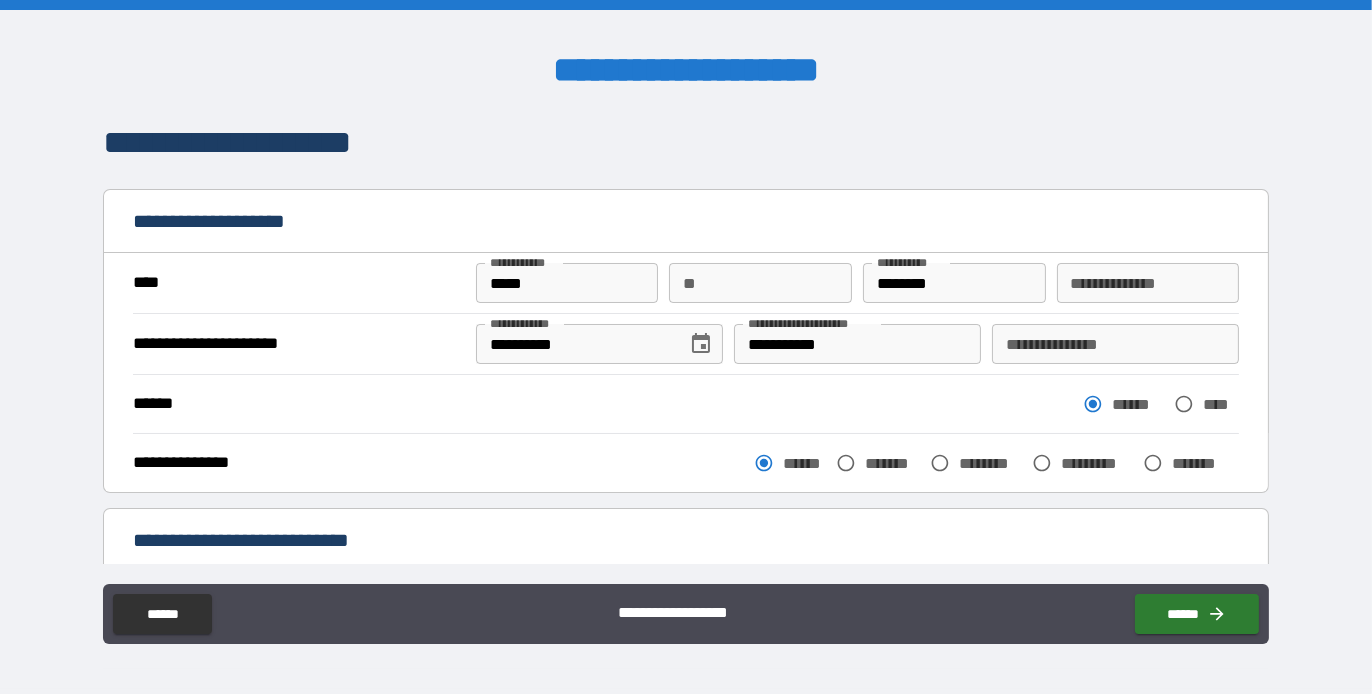 click on "**********" at bounding box center (1115, 344) 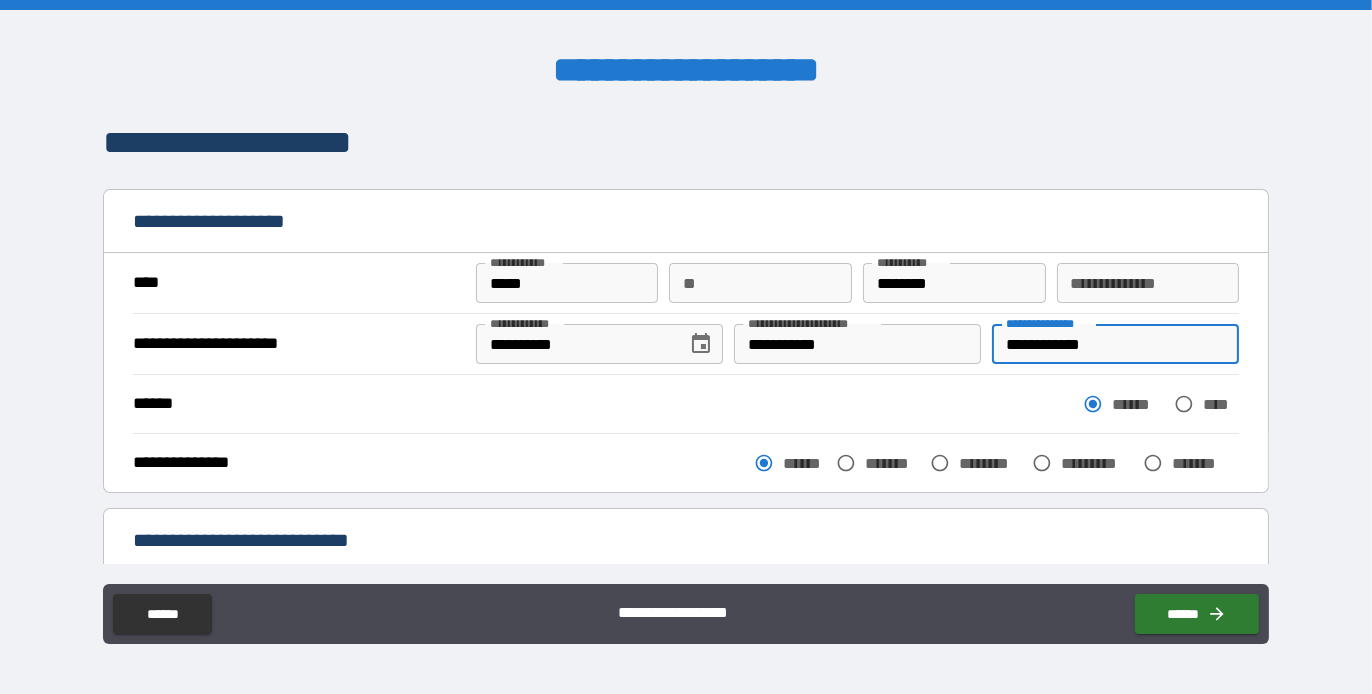 drag, startPoint x: 1125, startPoint y: 345, endPoint x: 997, endPoint y: 347, distance: 128.01562 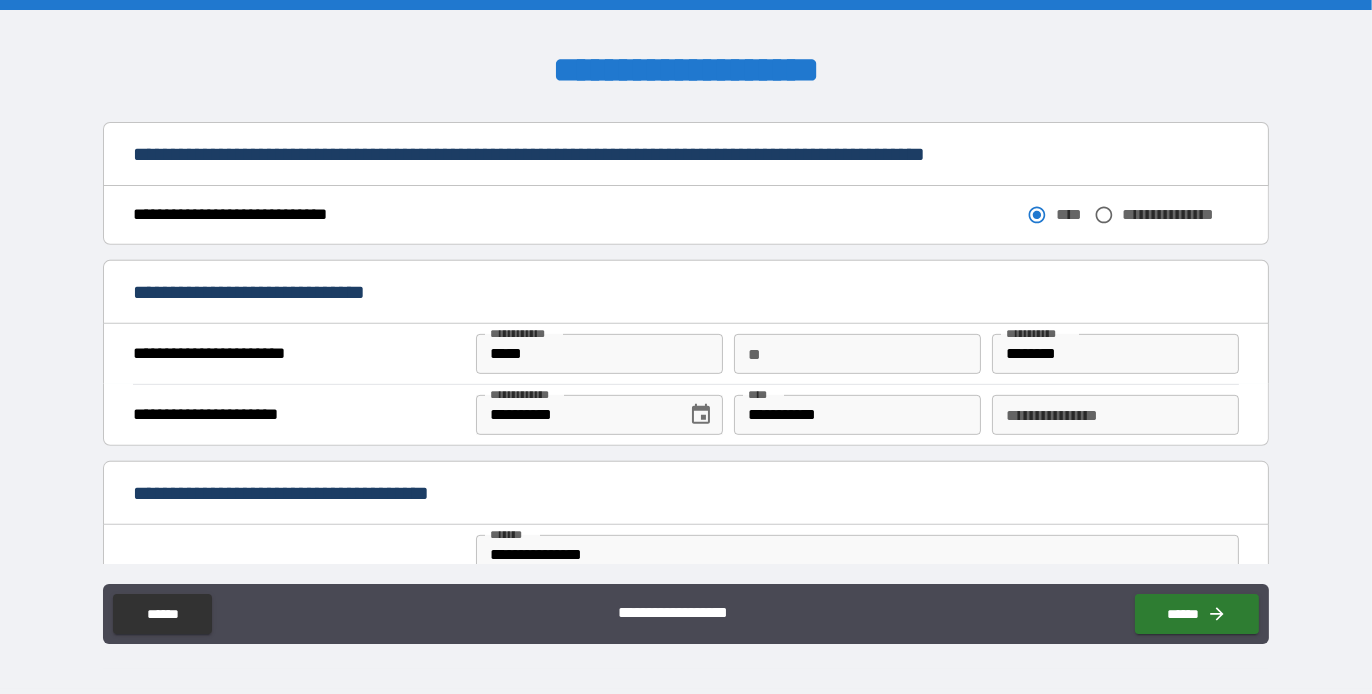 scroll, scrollTop: 1100, scrollLeft: 0, axis: vertical 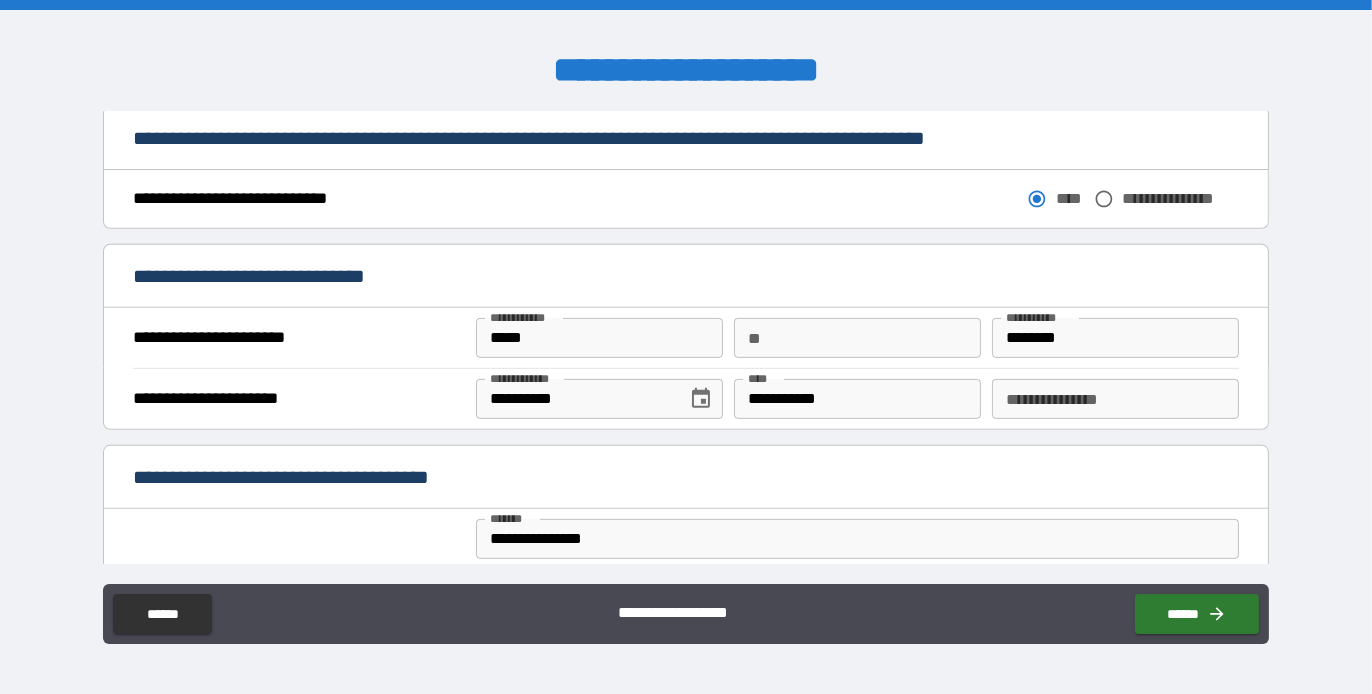 type on "**********" 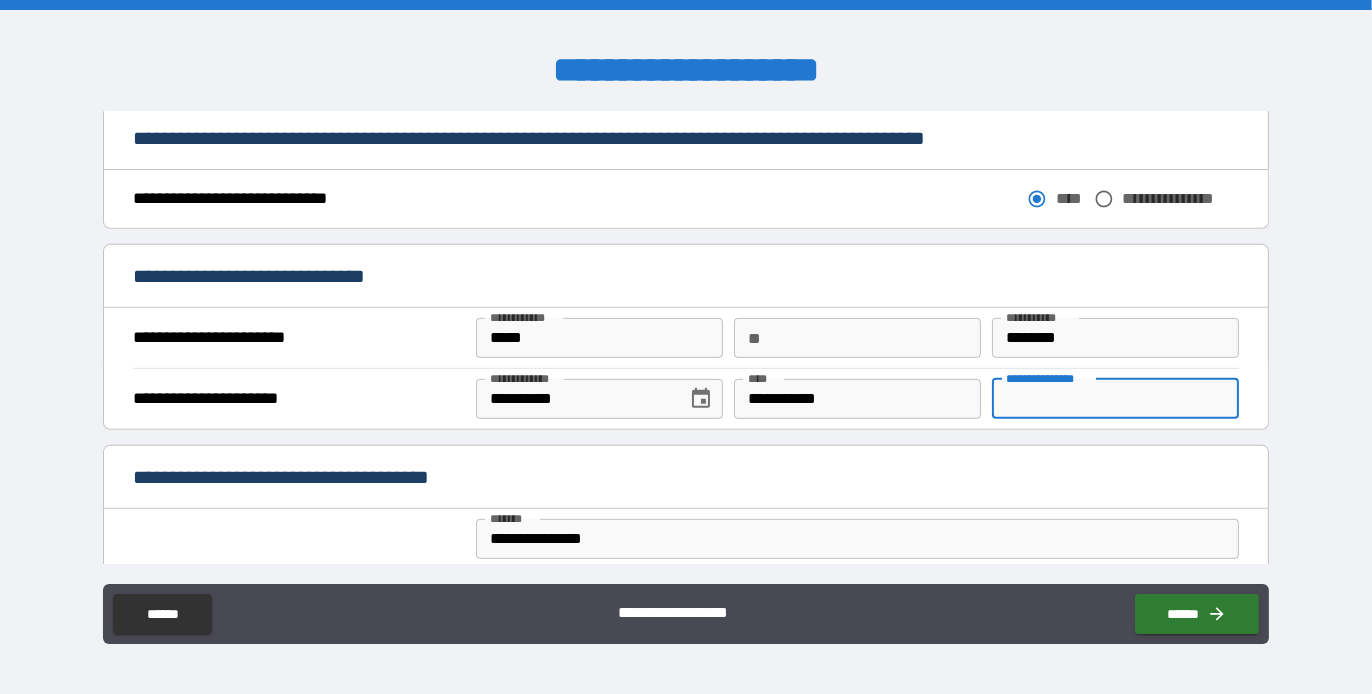click on "**********" at bounding box center (1115, 399) 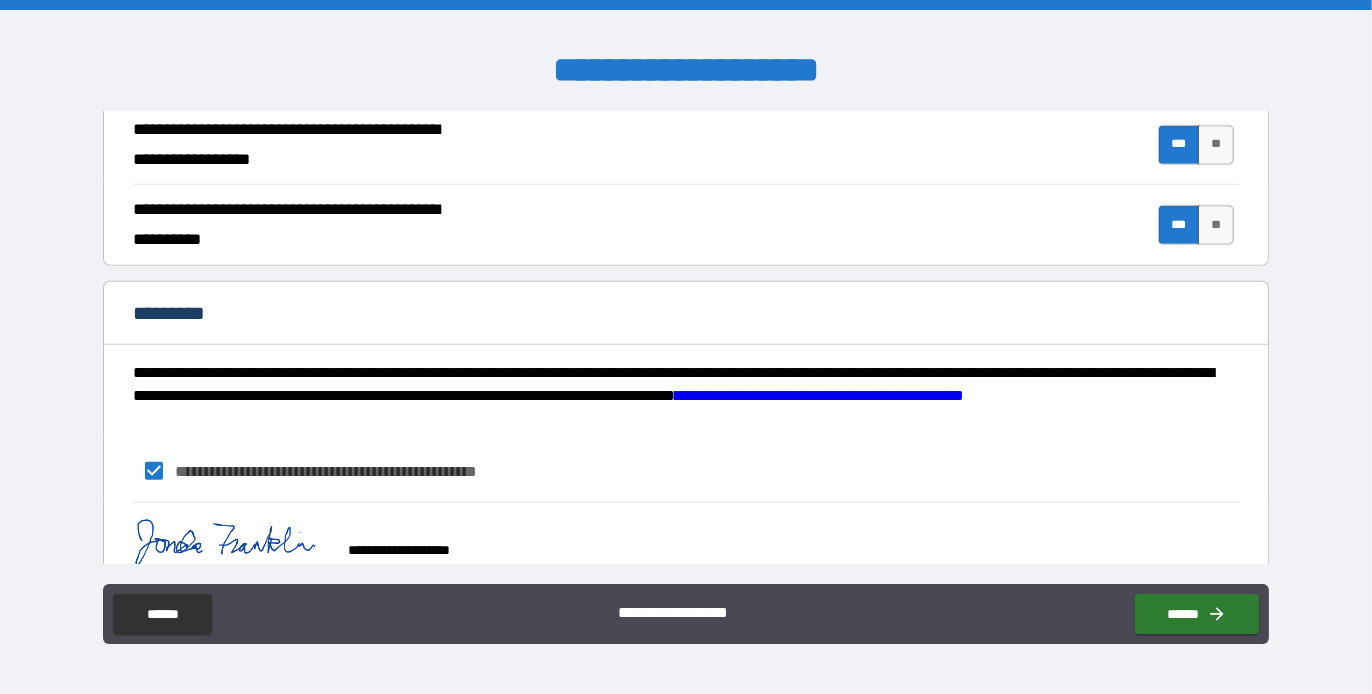 scroll, scrollTop: 1937, scrollLeft: 0, axis: vertical 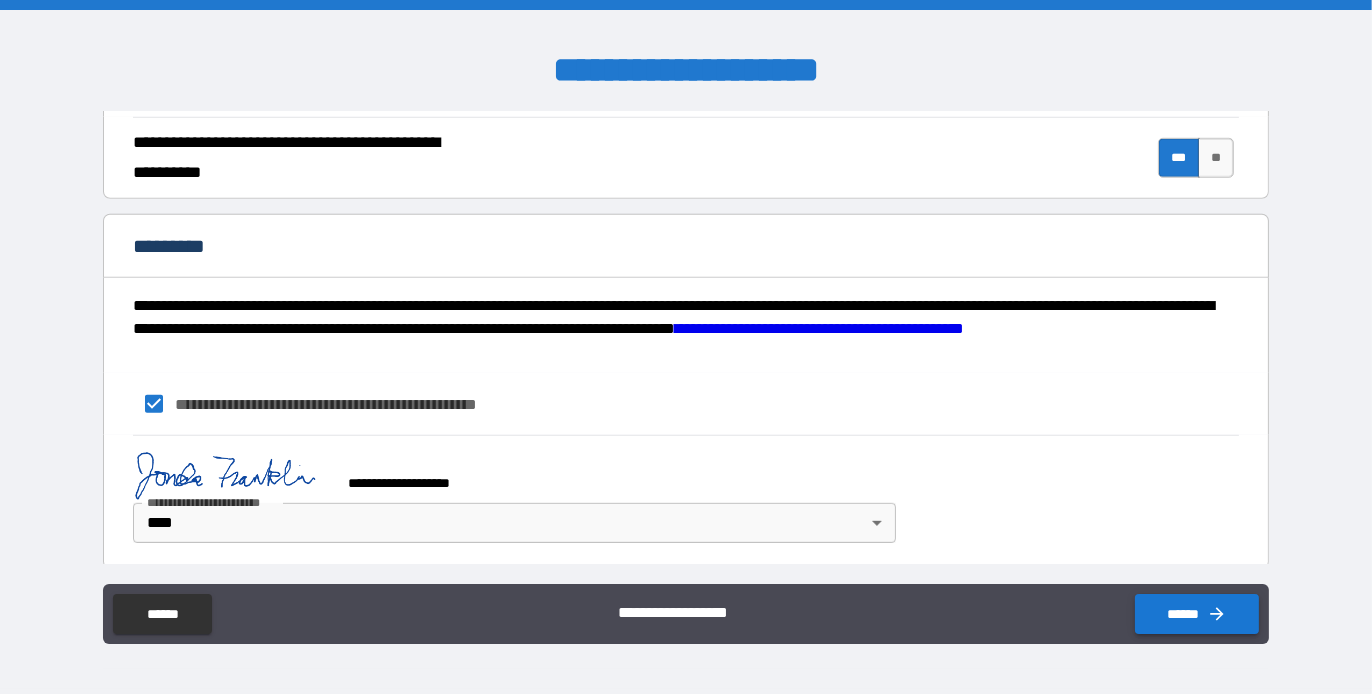 type on "**********" 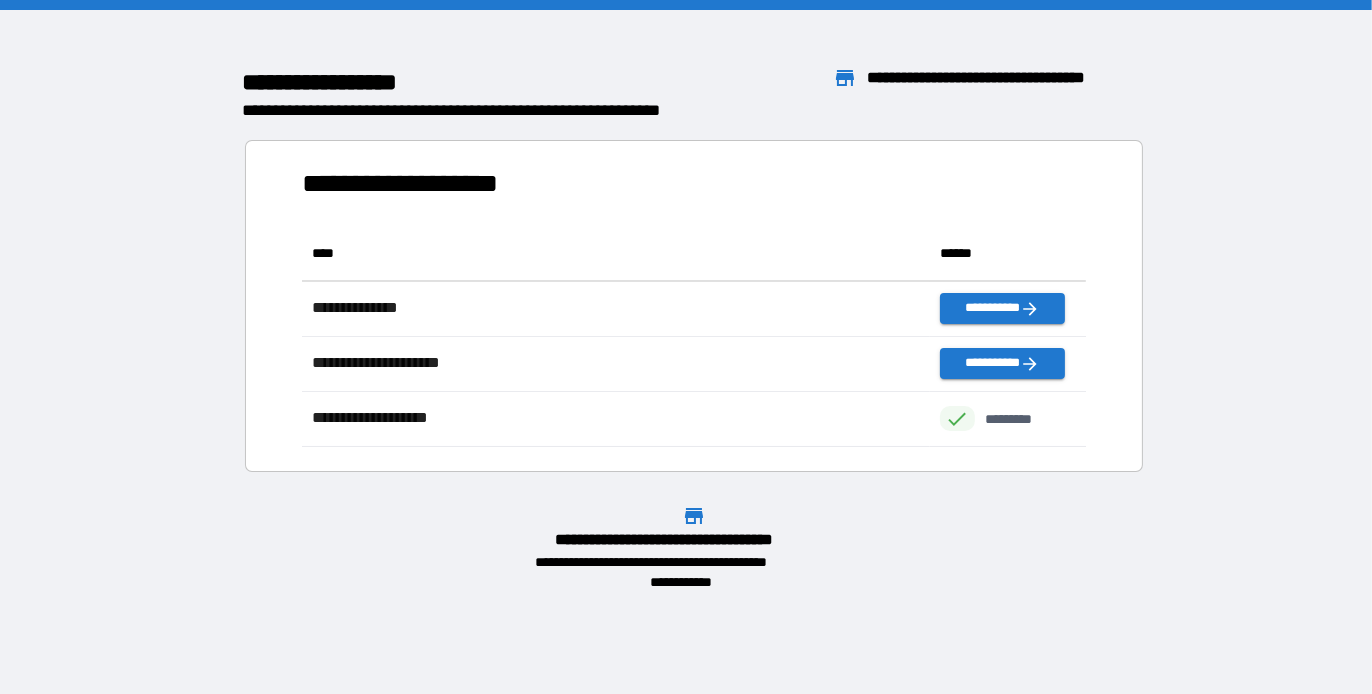 scroll, scrollTop: 16, scrollLeft: 15, axis: both 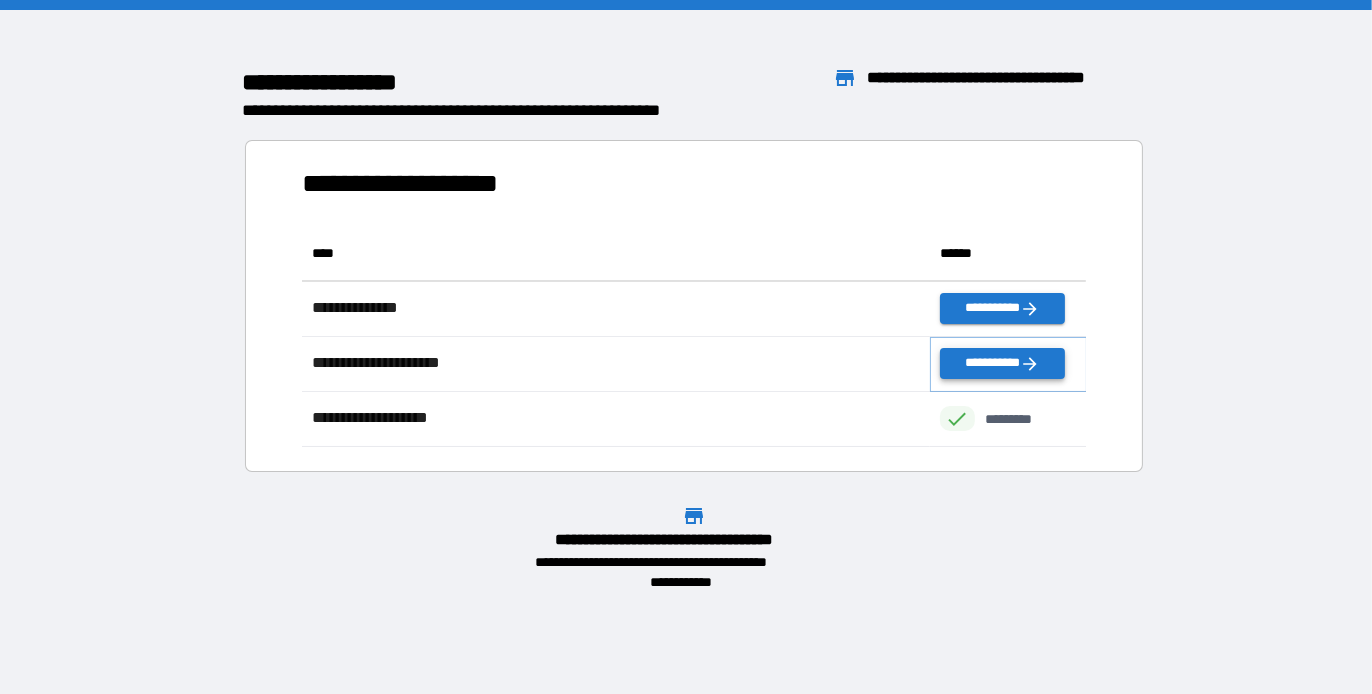 click on "**********" at bounding box center (1002, 363) 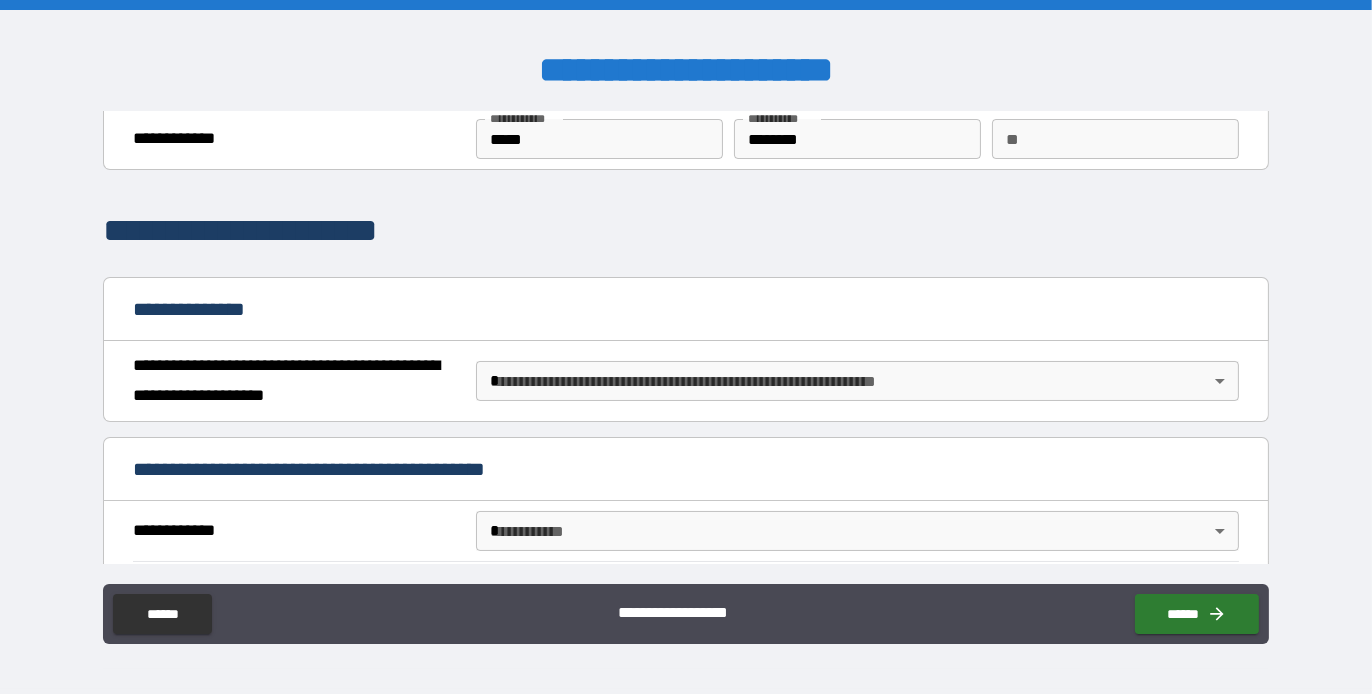 scroll, scrollTop: 100, scrollLeft: 0, axis: vertical 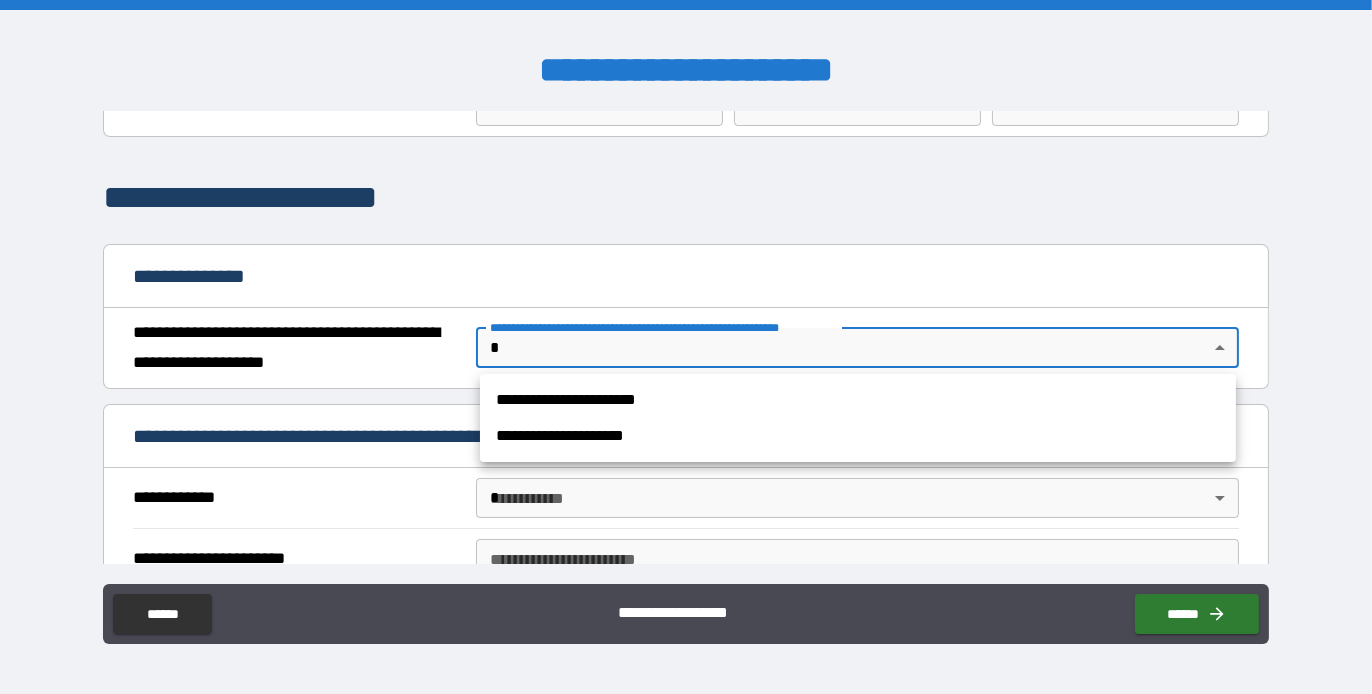 click on "**********" at bounding box center (686, 347) 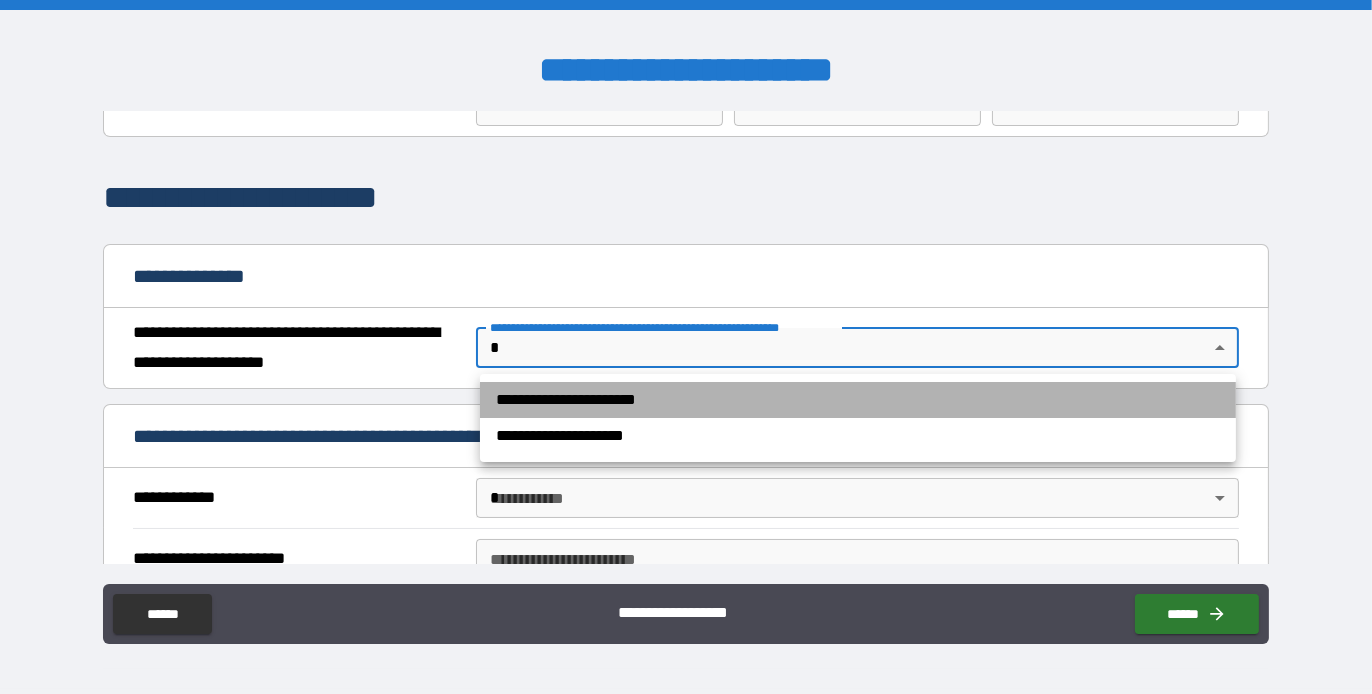click on "**********" at bounding box center [858, 400] 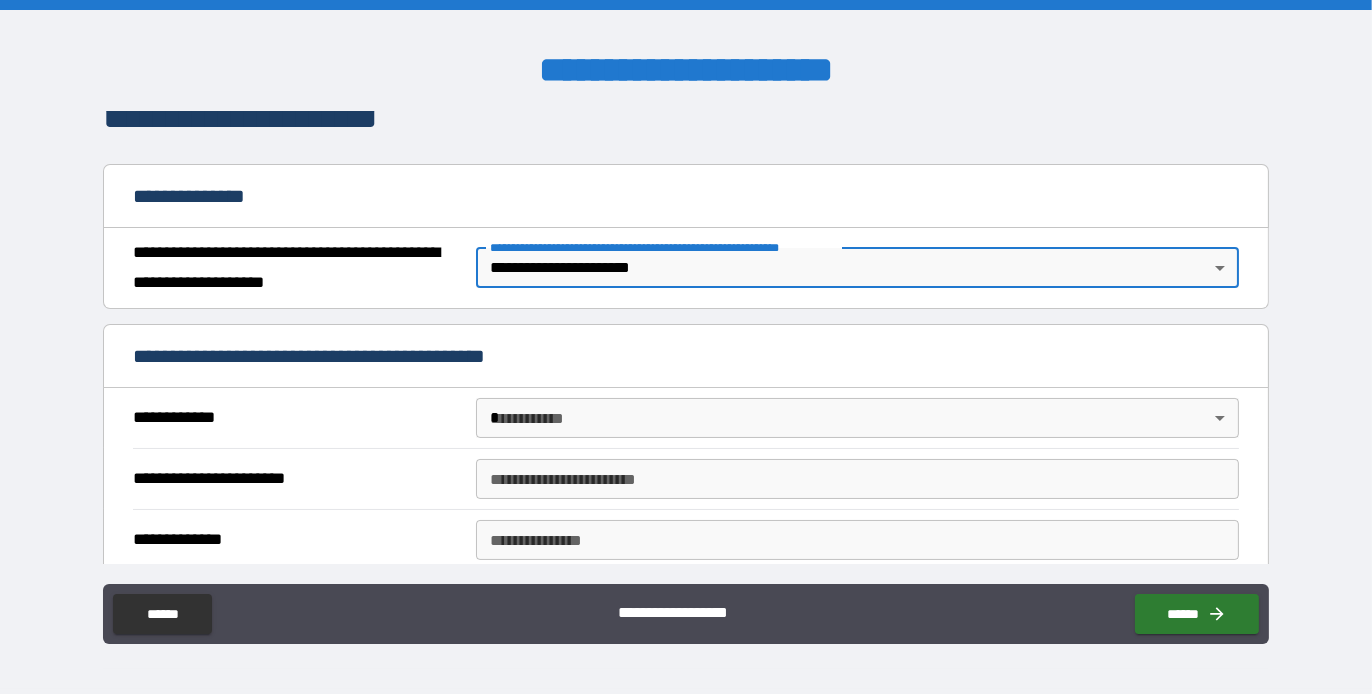 scroll, scrollTop: 200, scrollLeft: 0, axis: vertical 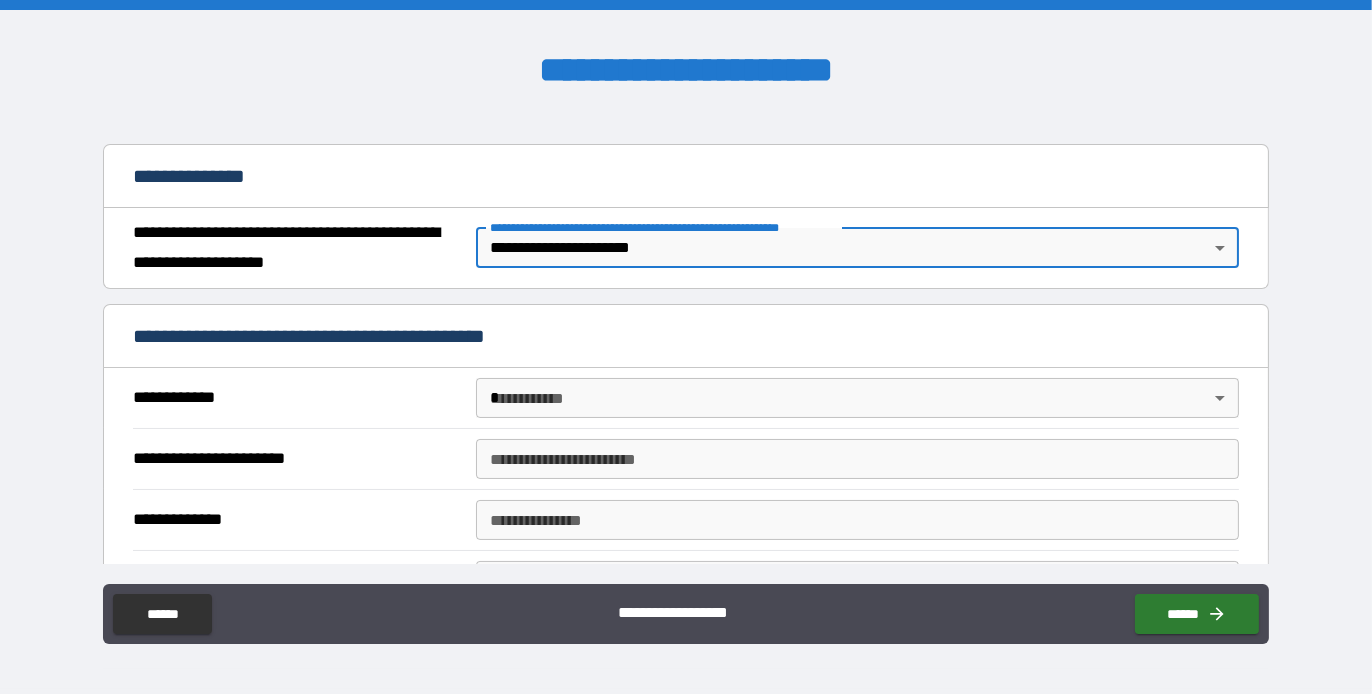 click on "**********" at bounding box center (686, 347) 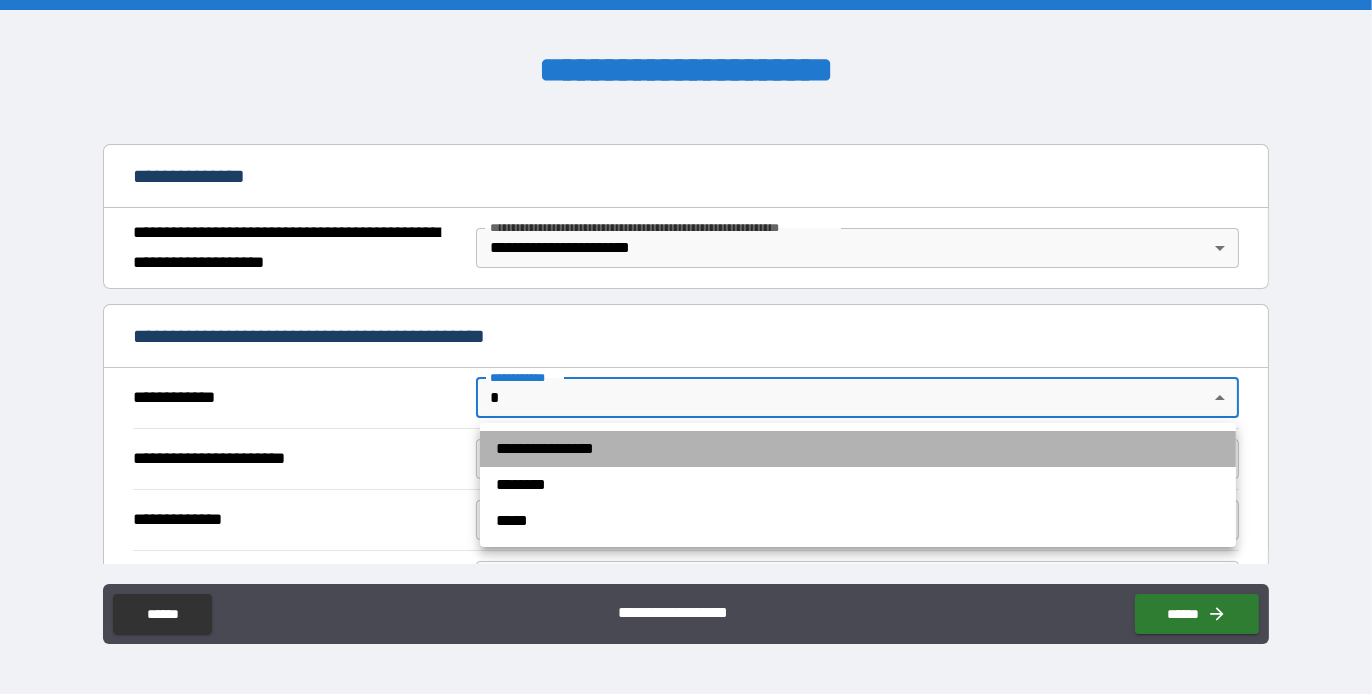 click on "**********" at bounding box center (858, 449) 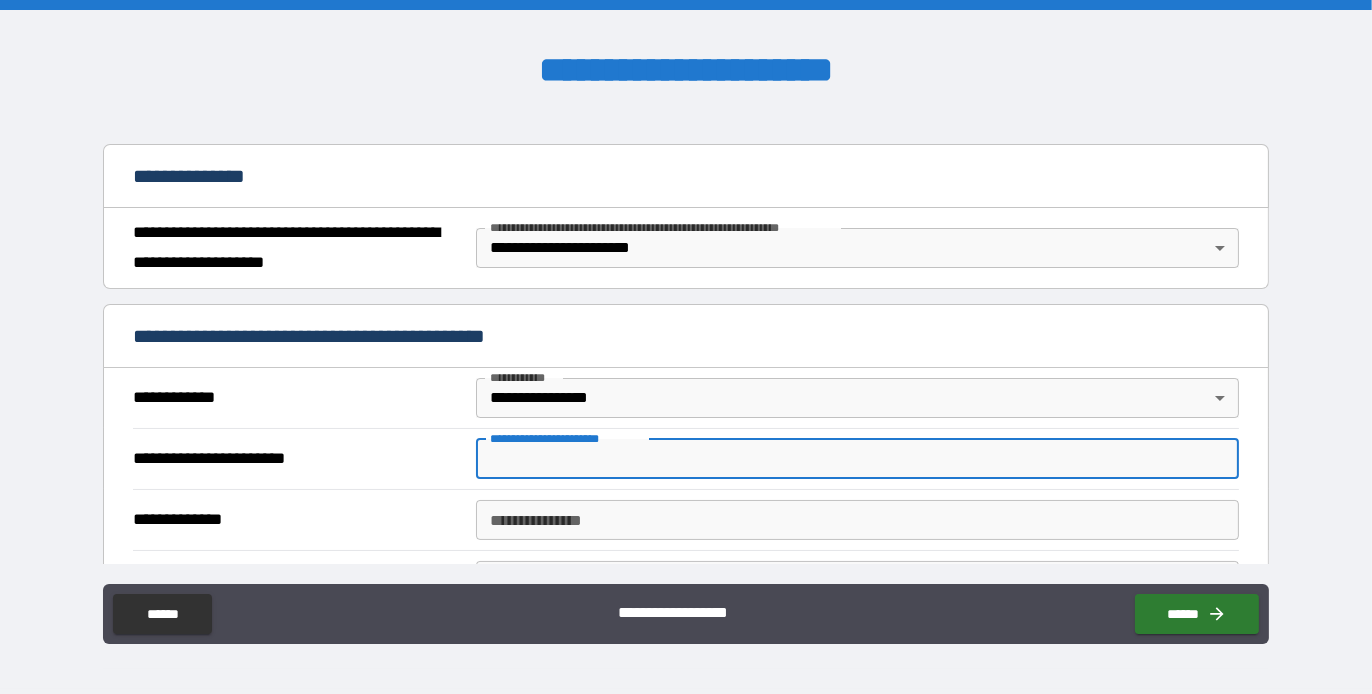 click on "**********" at bounding box center [857, 459] 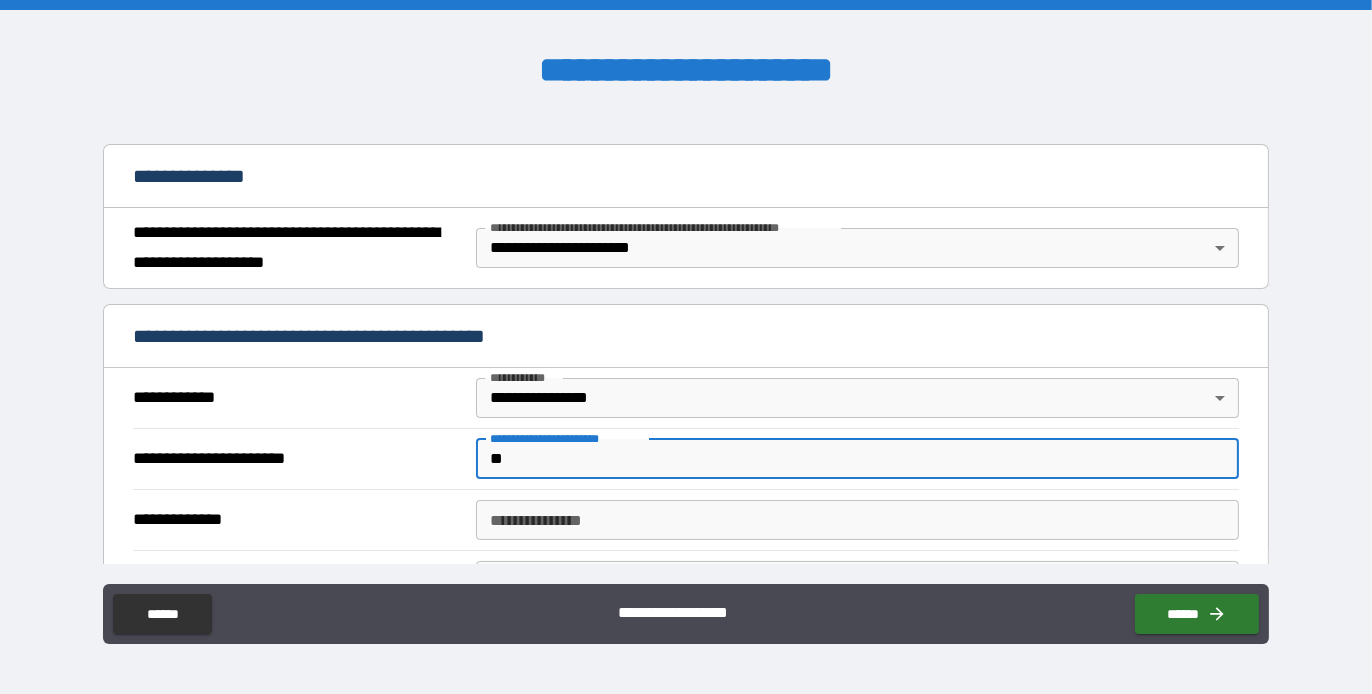 type on "*" 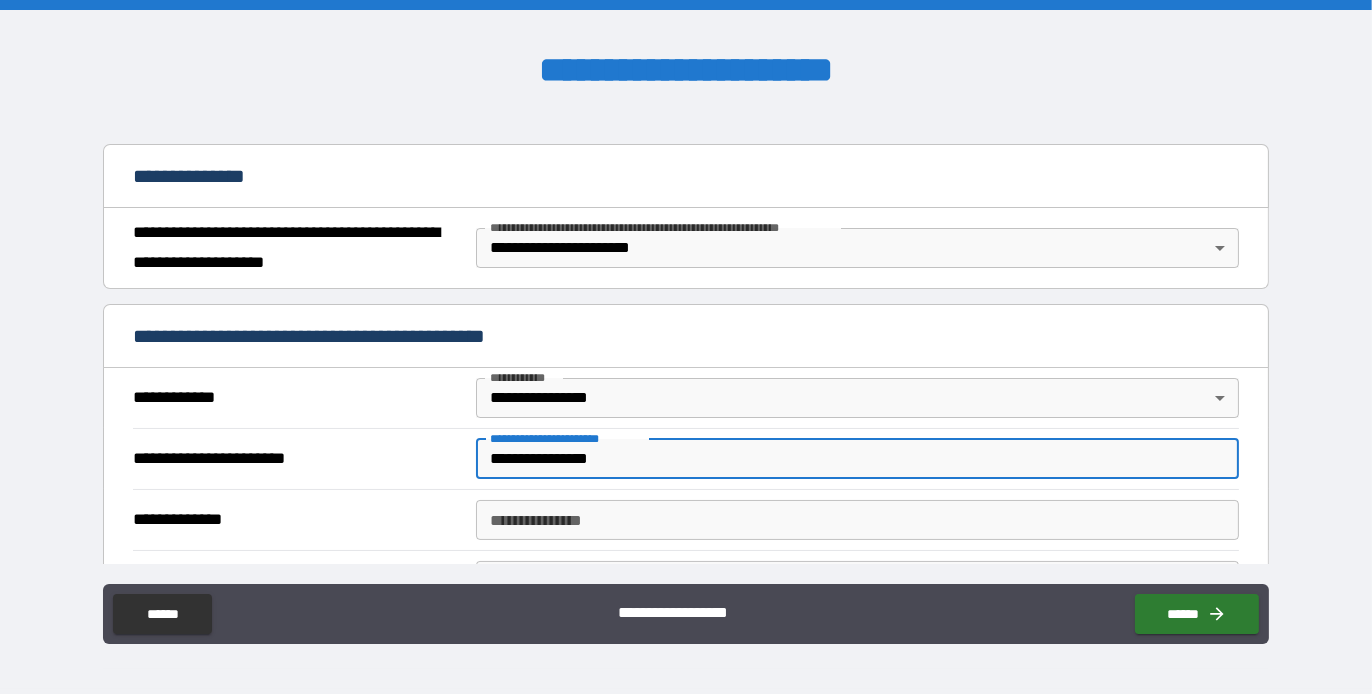 click on "**********" at bounding box center [857, 459] 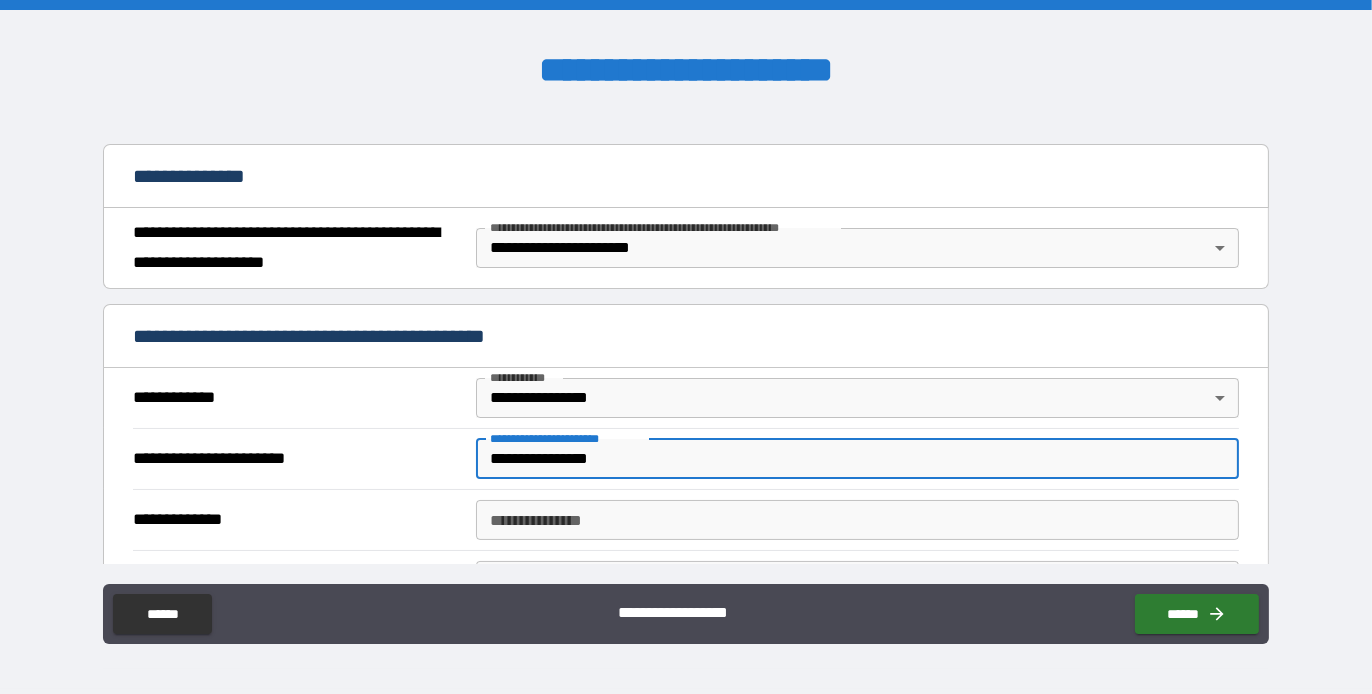 type on "**********" 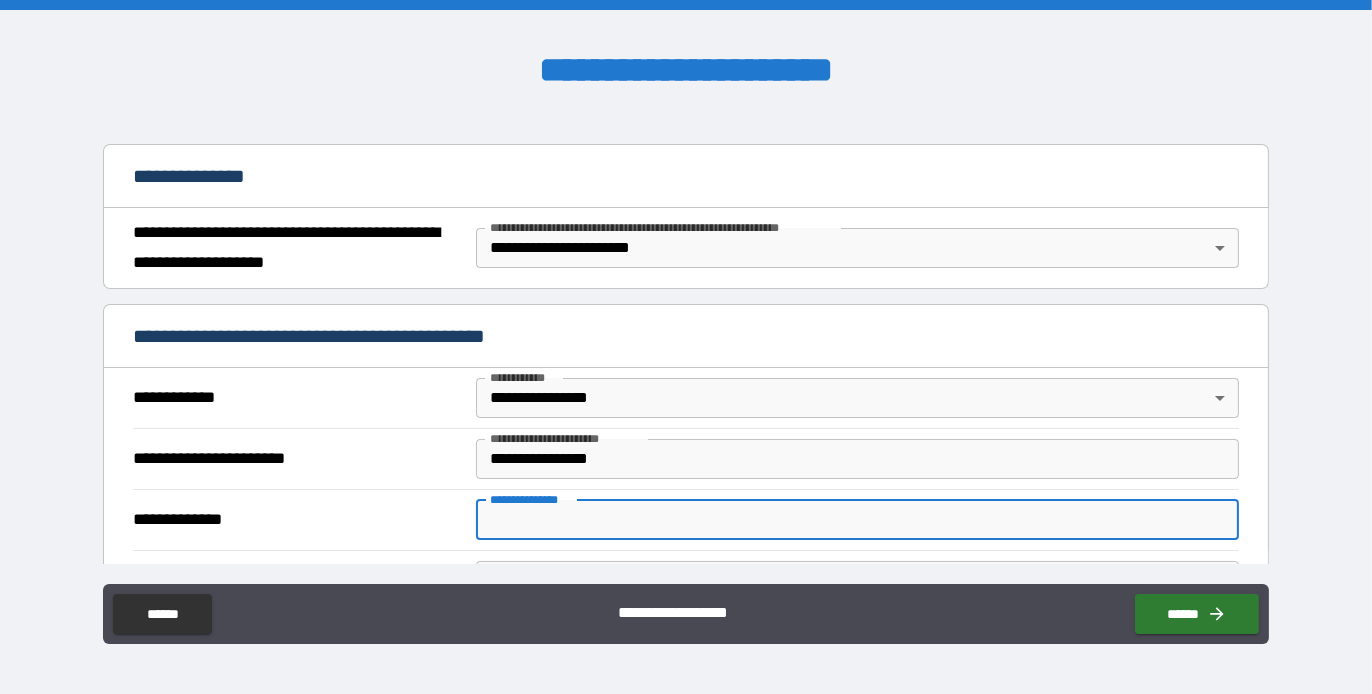 click on "**********" at bounding box center [857, 520] 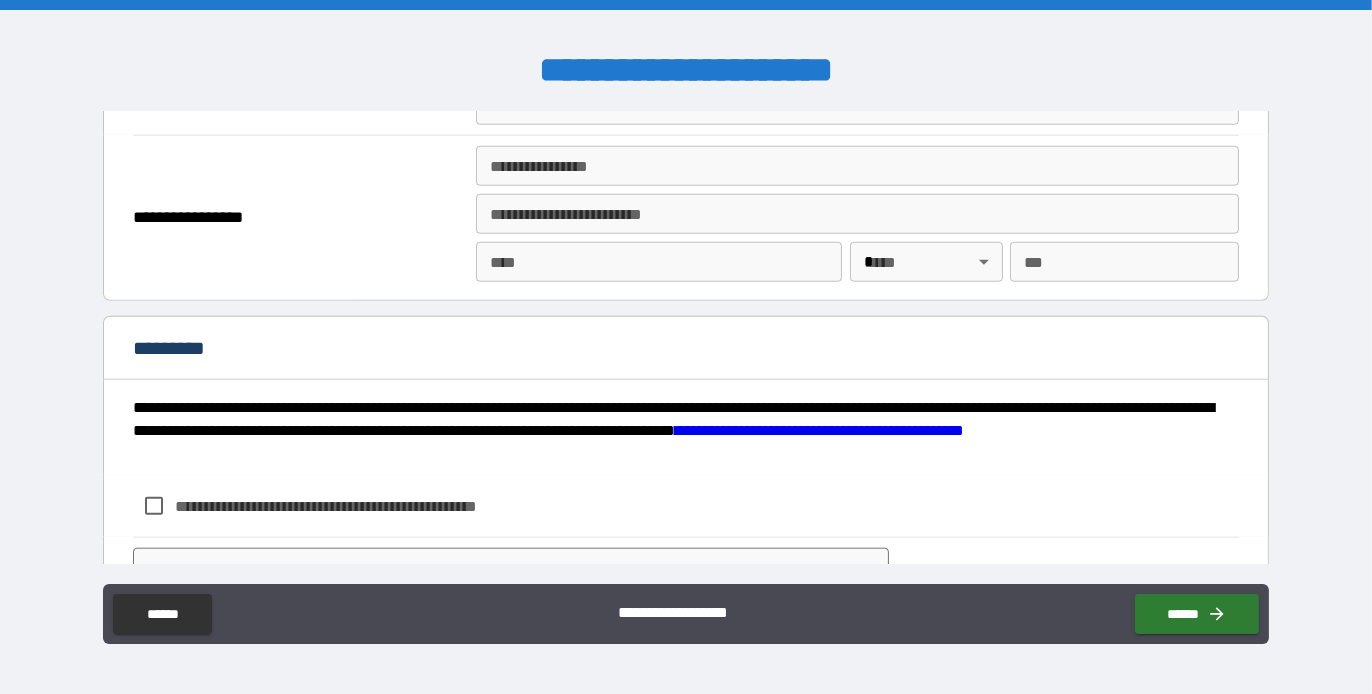scroll, scrollTop: 2582, scrollLeft: 0, axis: vertical 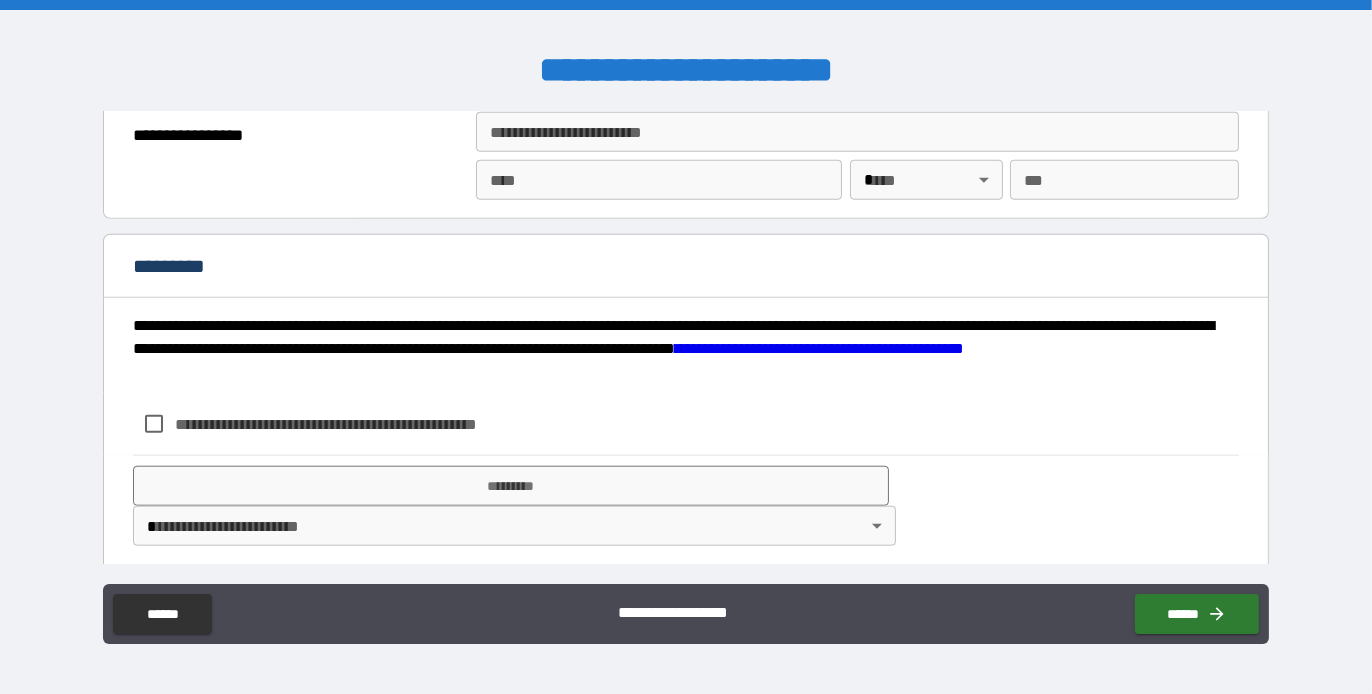 type on "**********" 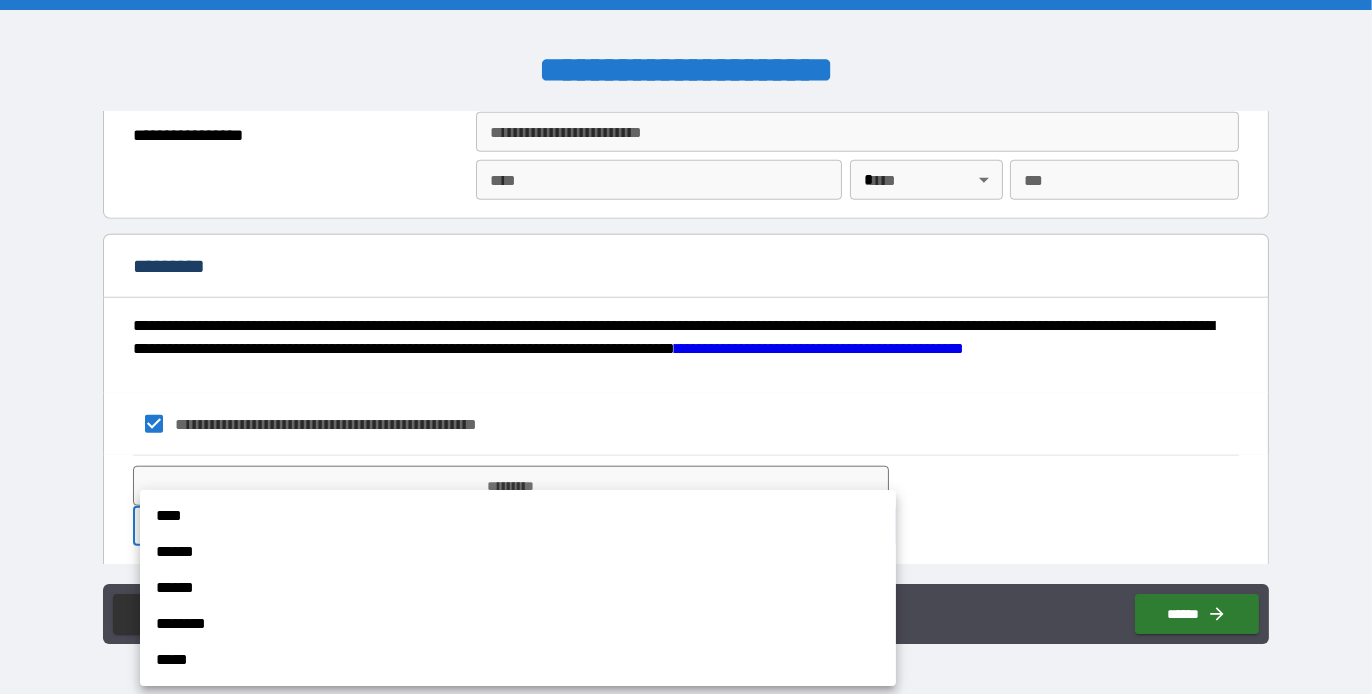 click on "**********" at bounding box center (686, 347) 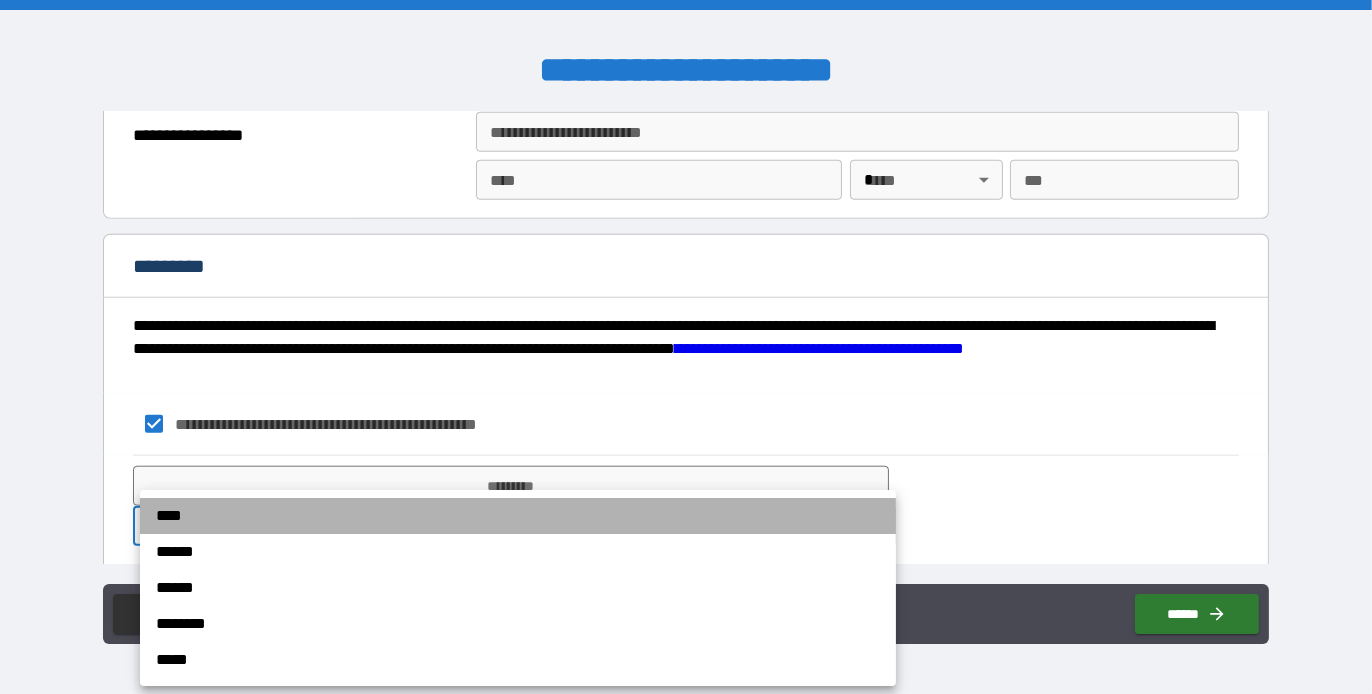 click on "****" at bounding box center [518, 516] 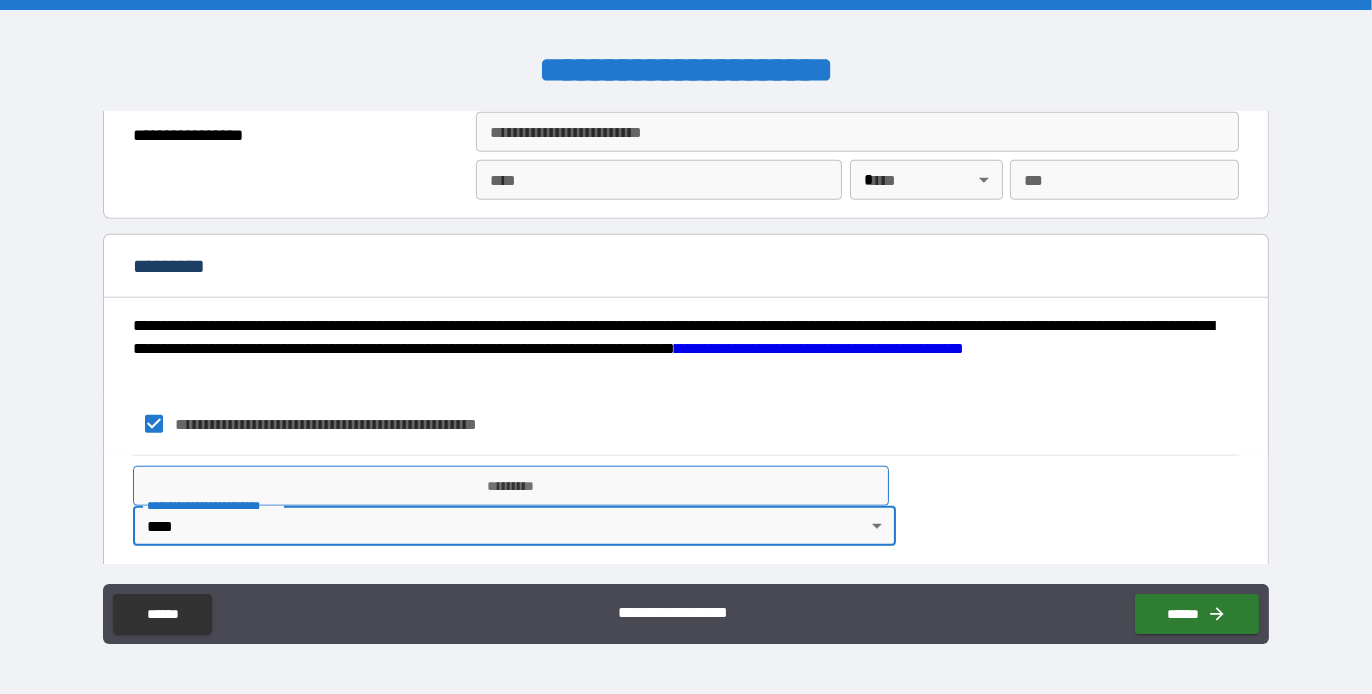 click on "*********" at bounding box center [511, 486] 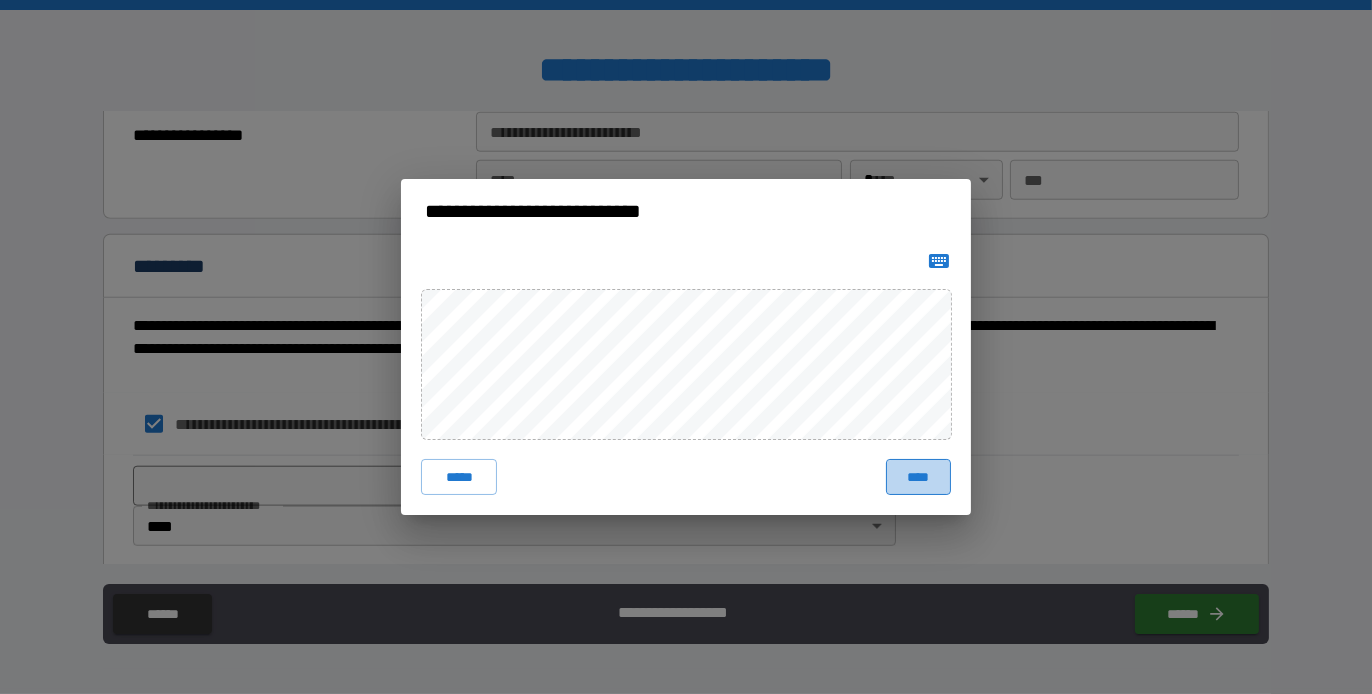 click on "****" at bounding box center [918, 477] 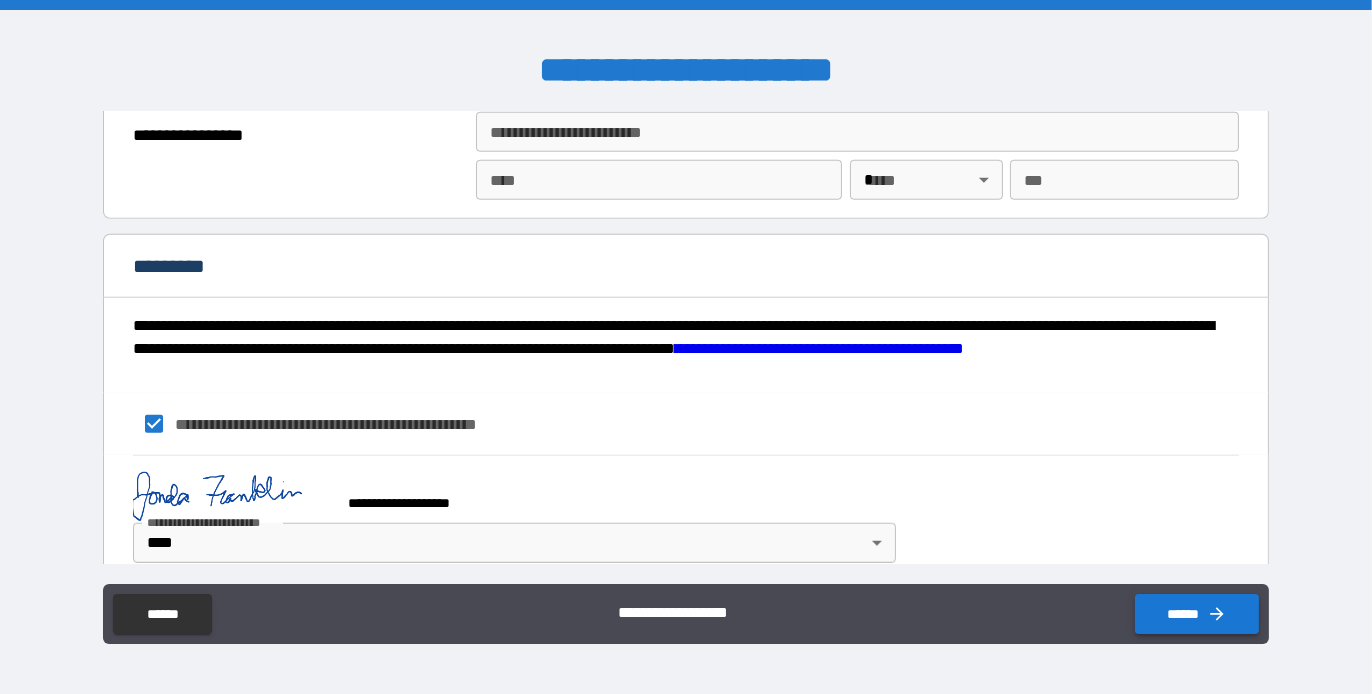 click on "******" at bounding box center [1197, 614] 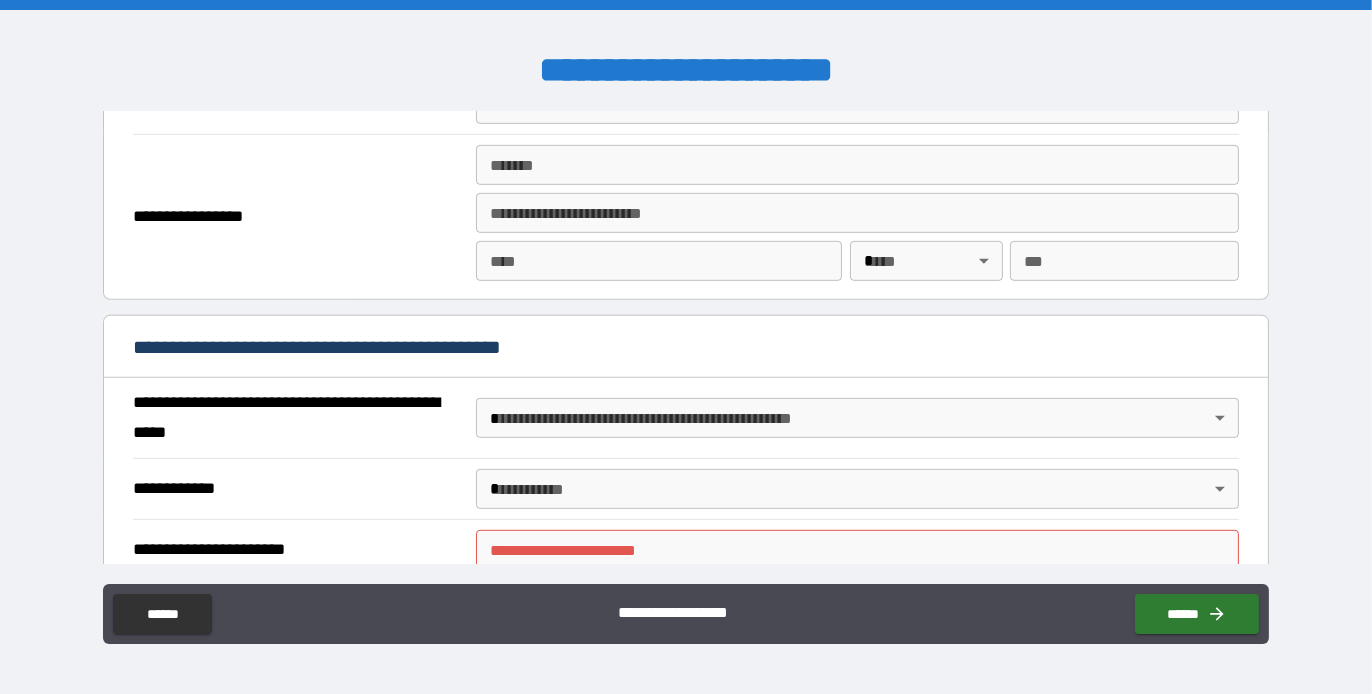 scroll, scrollTop: 1482, scrollLeft: 0, axis: vertical 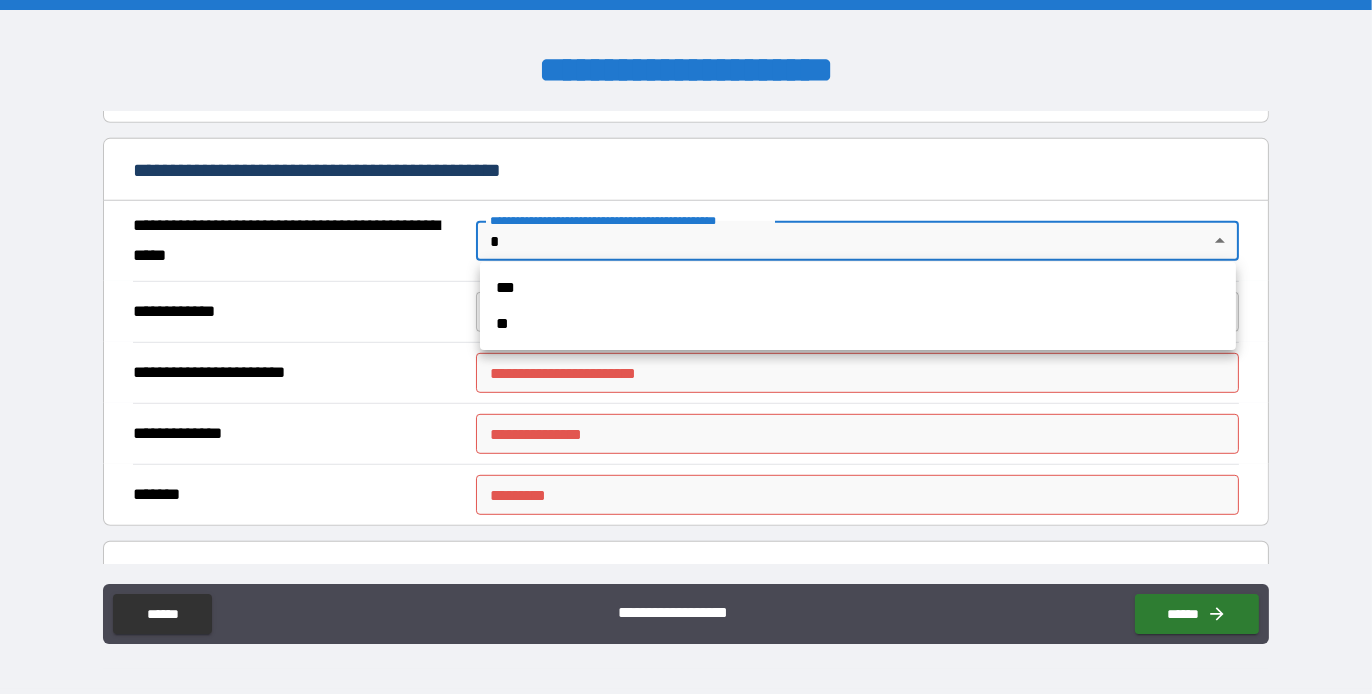 click on "**********" at bounding box center (686, 347) 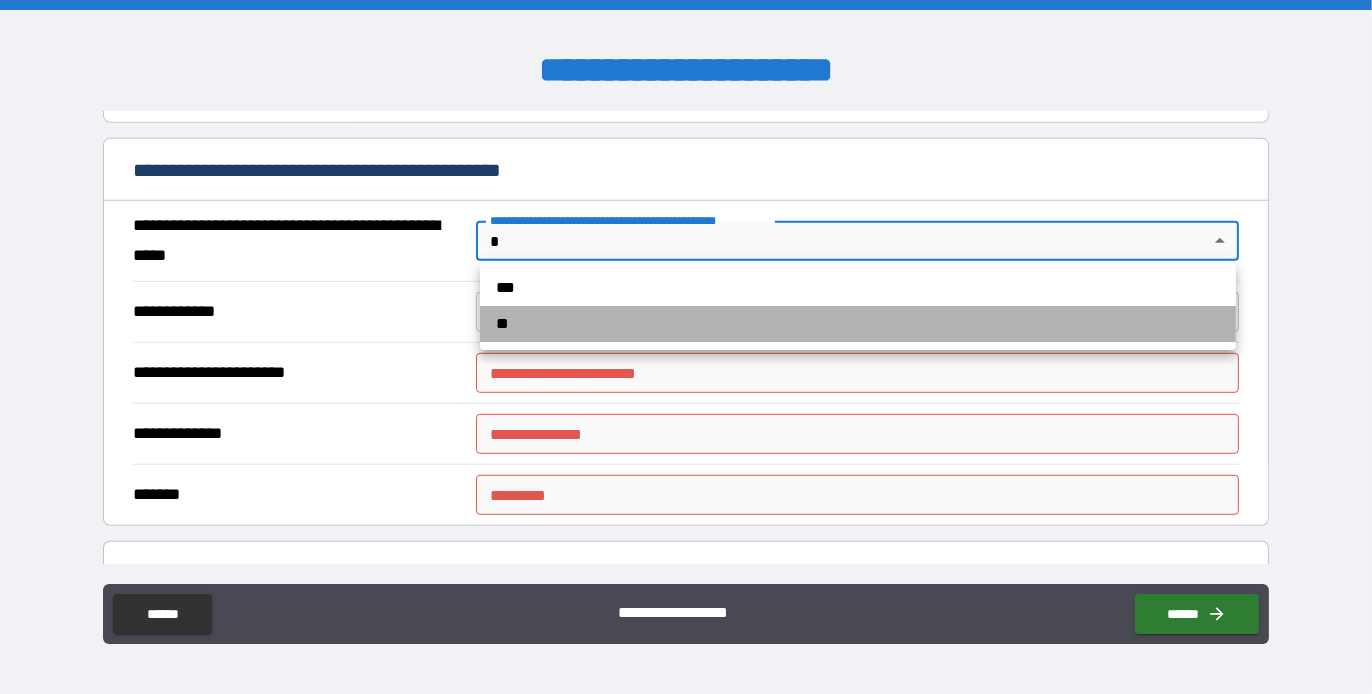 click on "**" at bounding box center (858, 324) 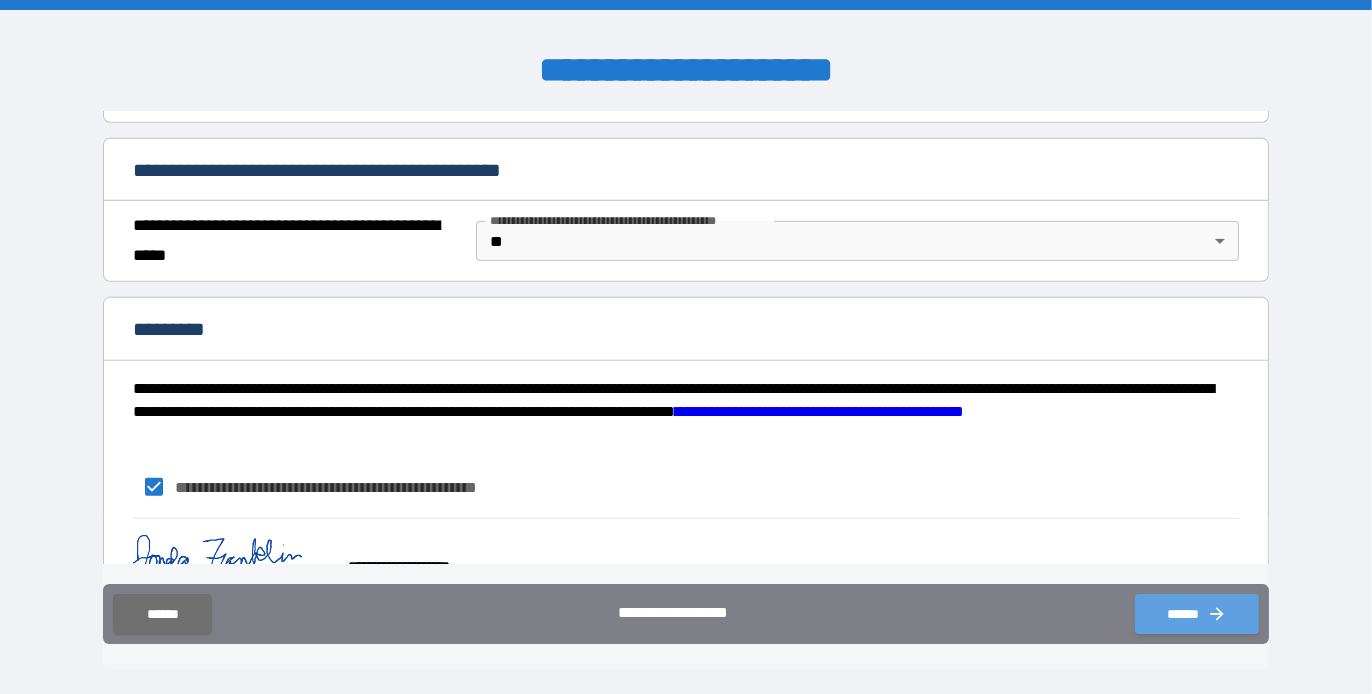 click on "******" at bounding box center [1197, 614] 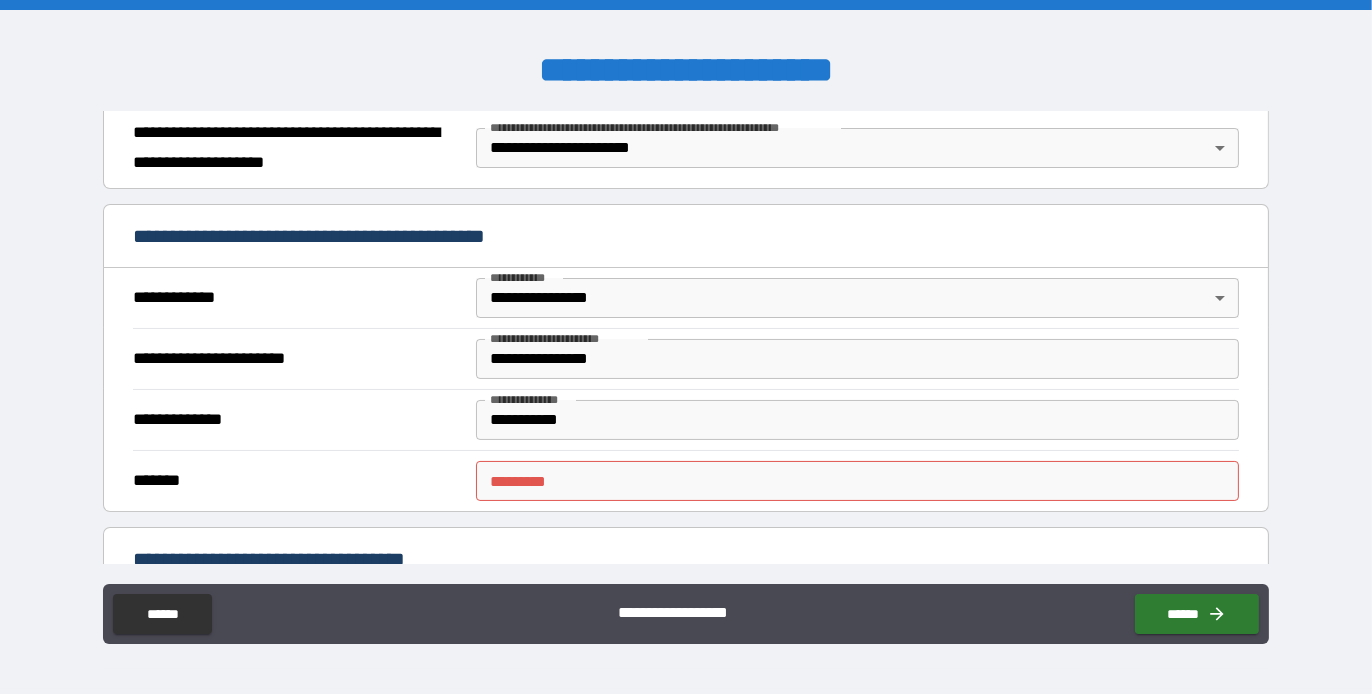 scroll, scrollTop: 282, scrollLeft: 0, axis: vertical 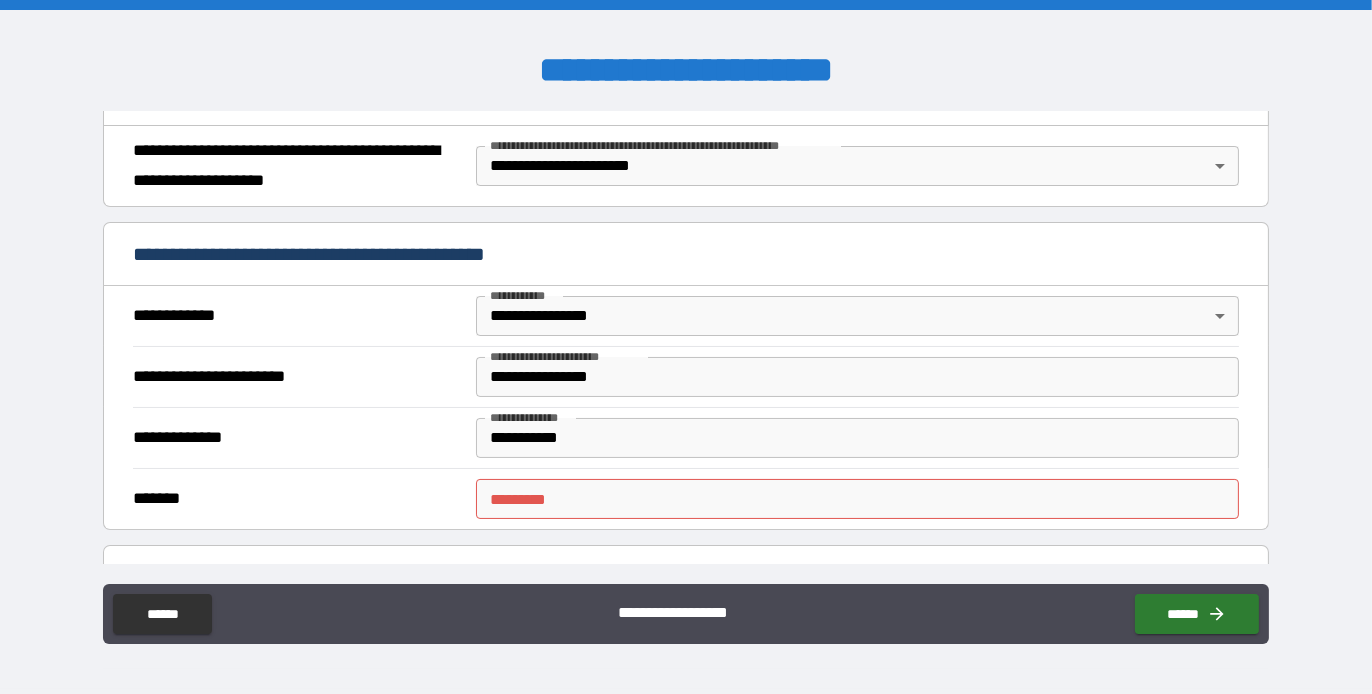 click on "*******   *" at bounding box center (857, 499) 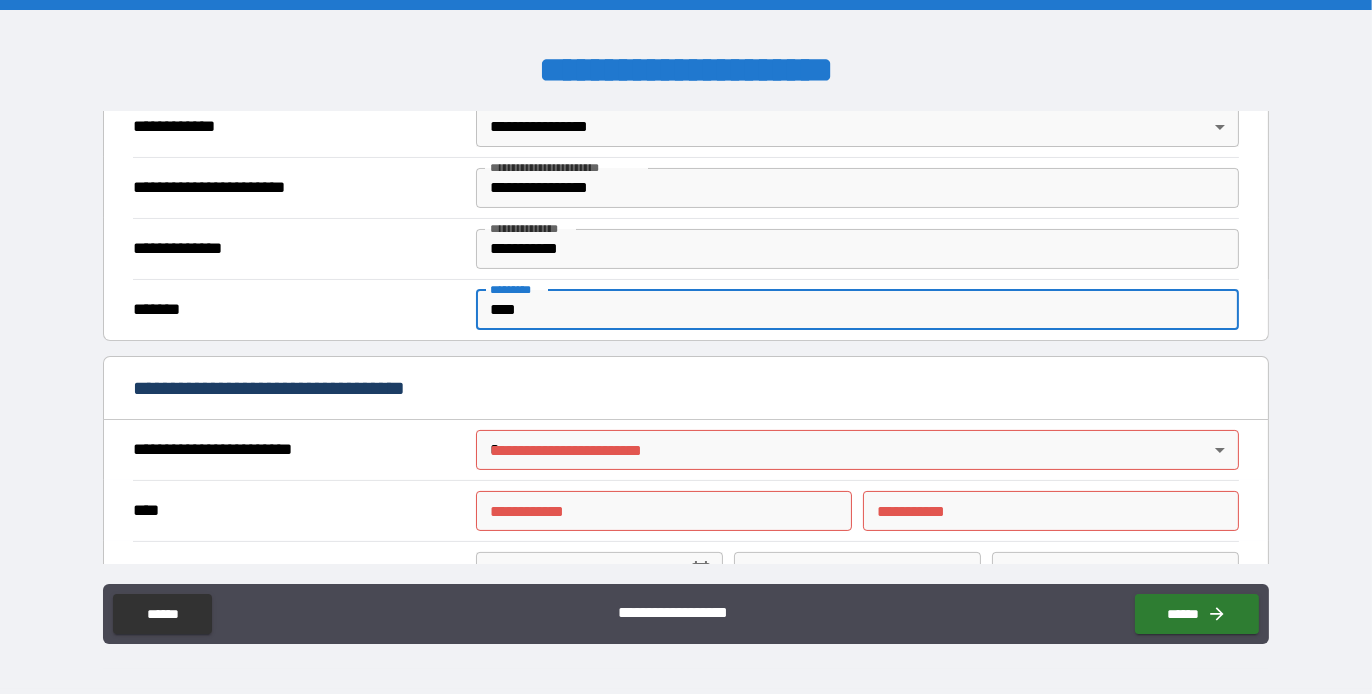 scroll, scrollTop: 481, scrollLeft: 0, axis: vertical 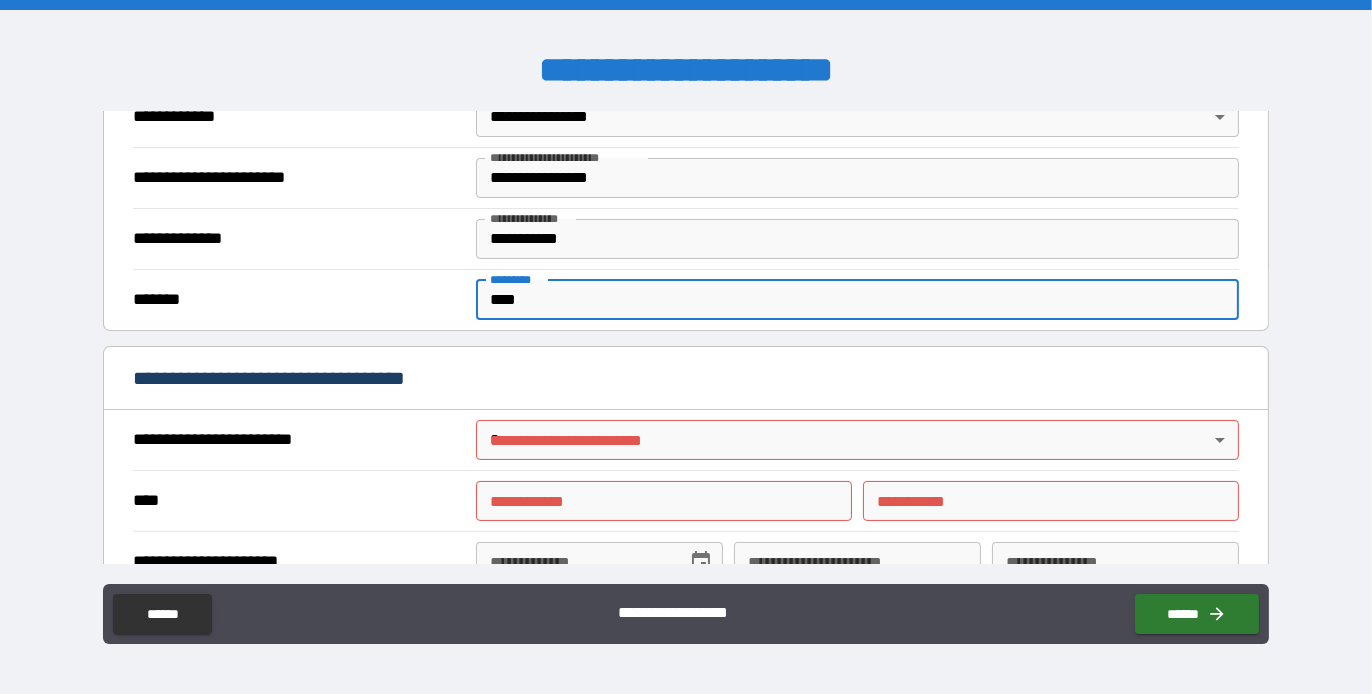 type on "****" 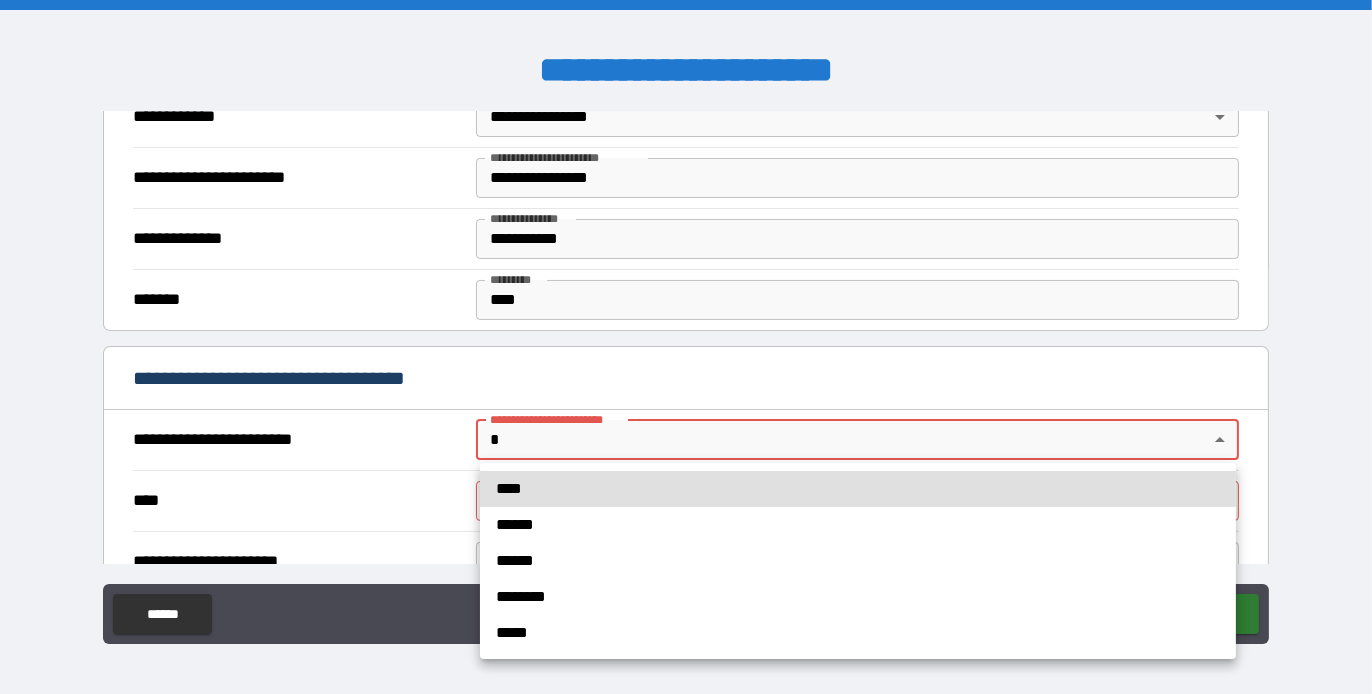 click on "**********" at bounding box center [686, 347] 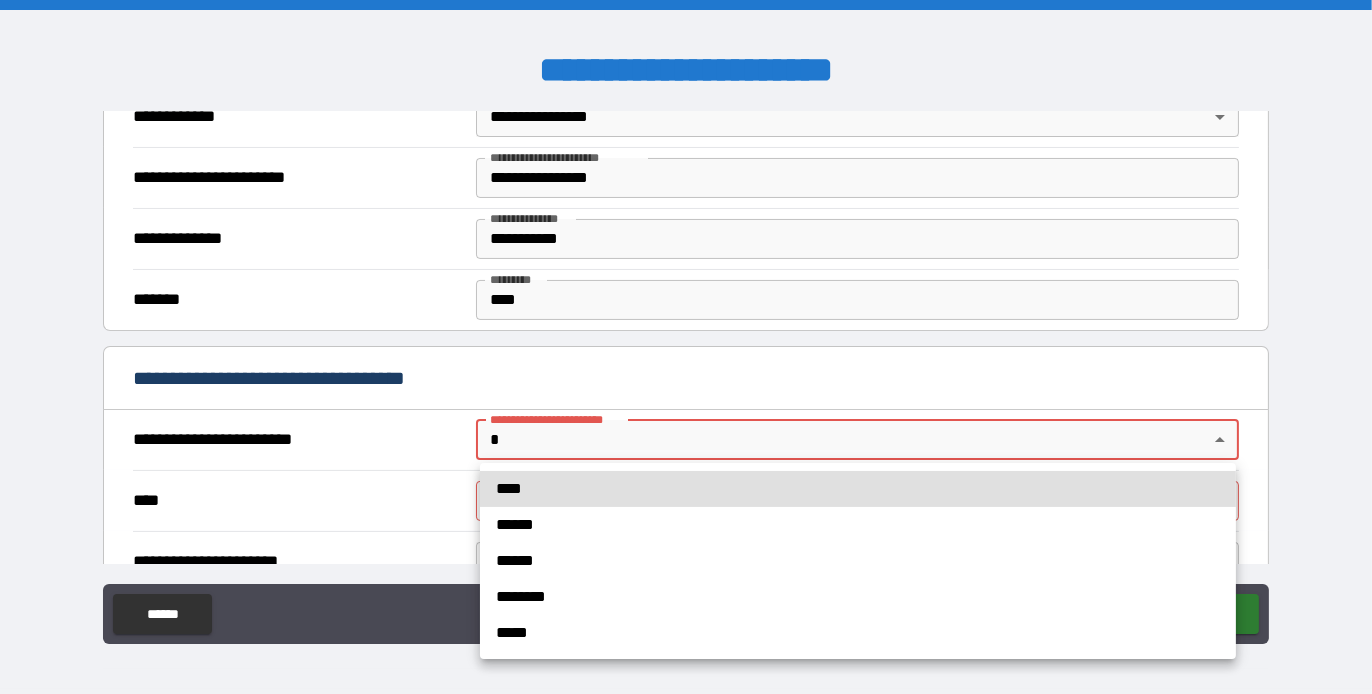 click on "****" at bounding box center (858, 489) 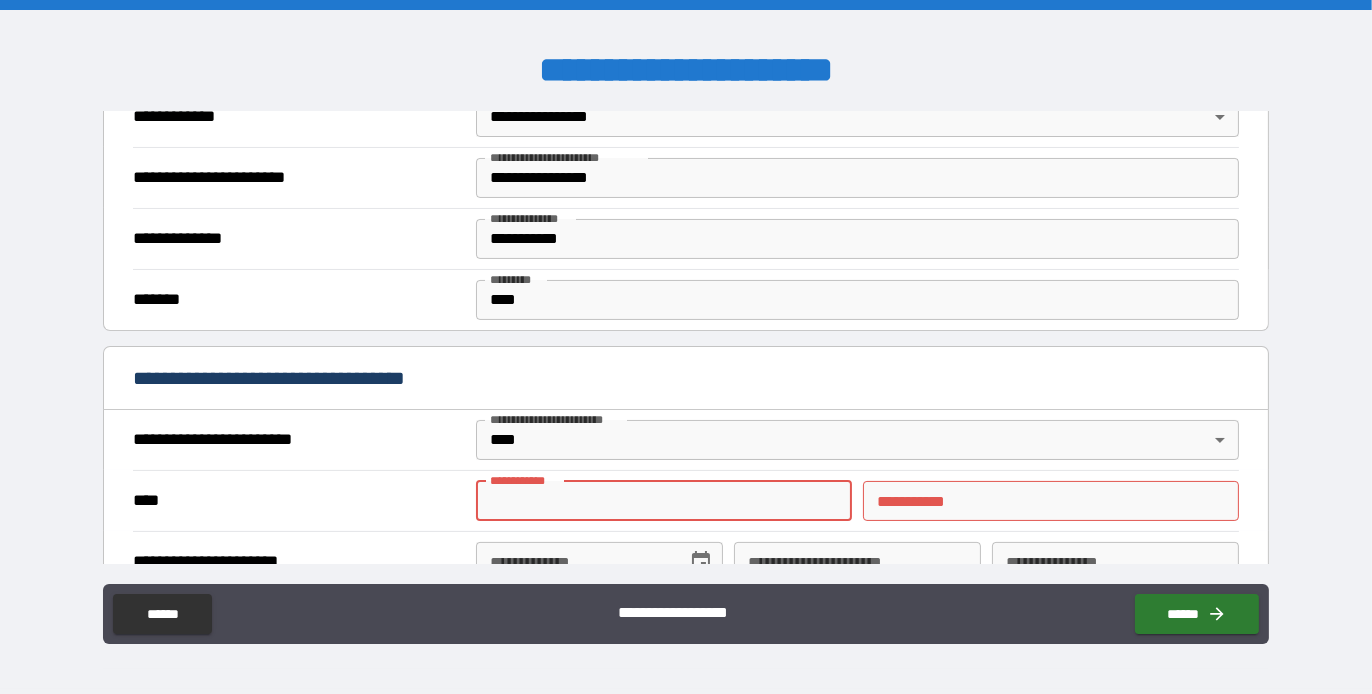 click on "**********" at bounding box center [664, 501] 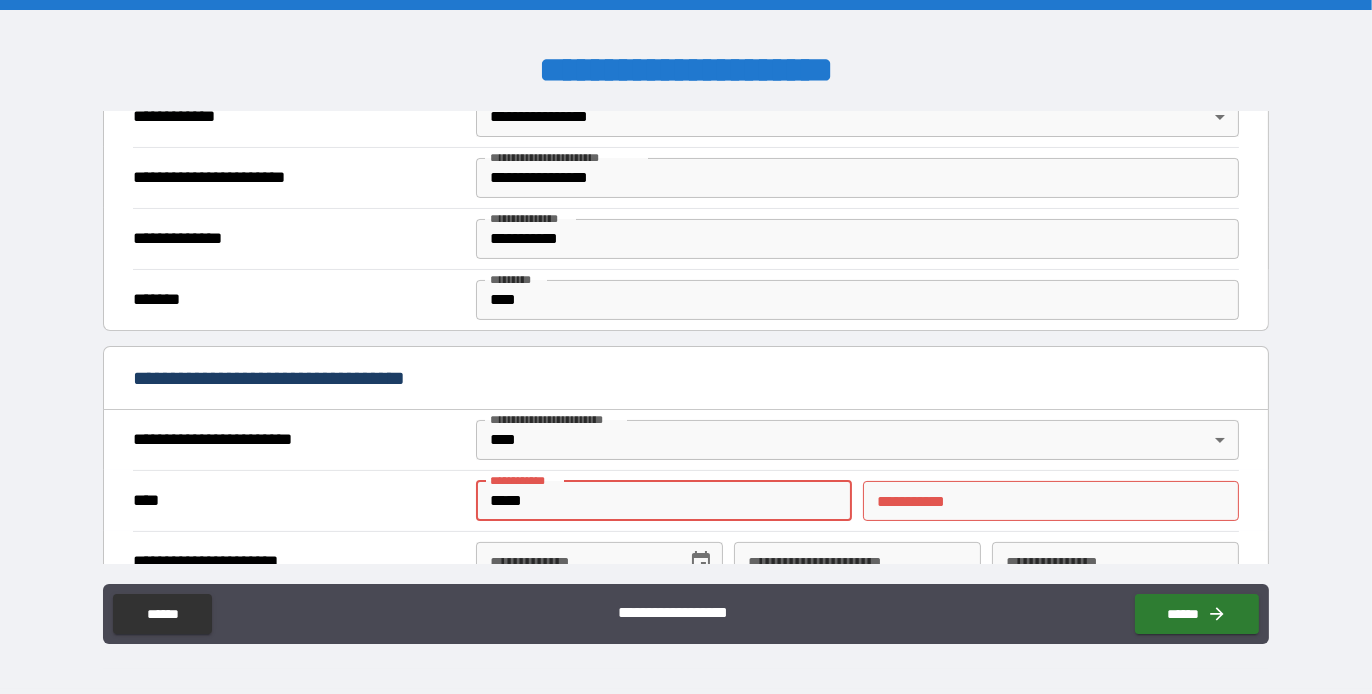 type on "********" 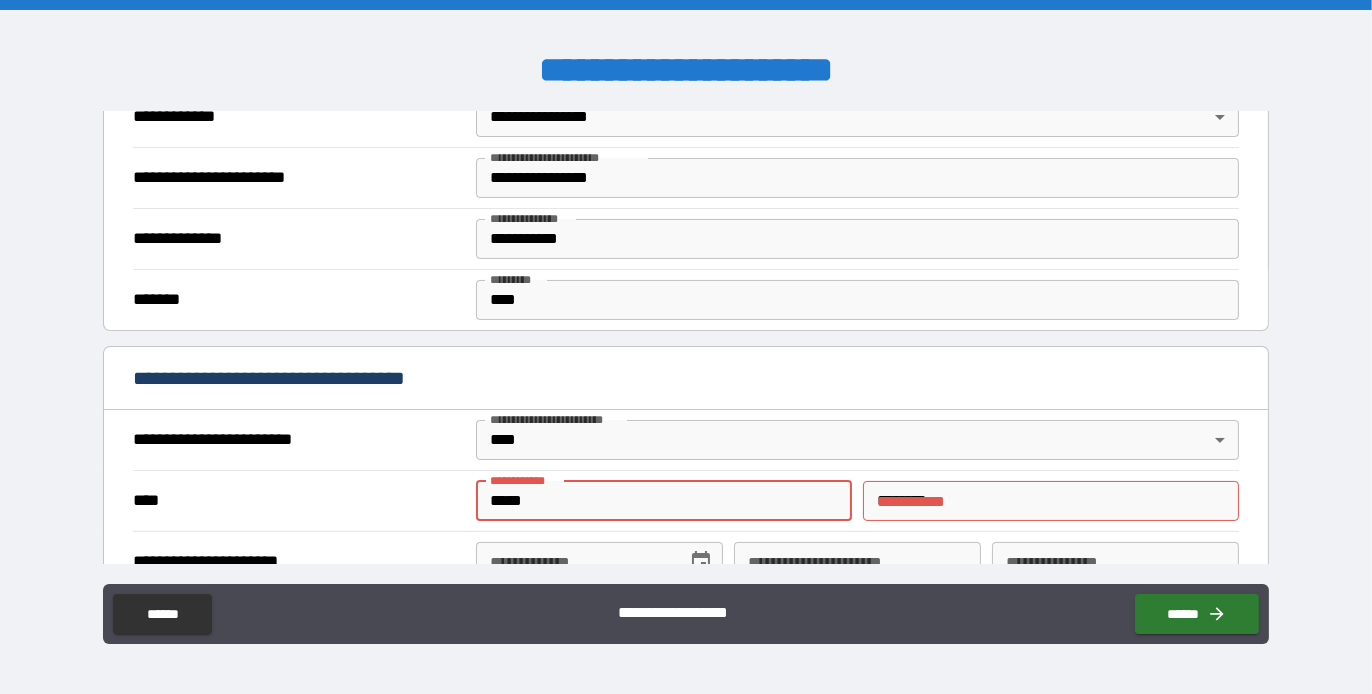 type on "**********" 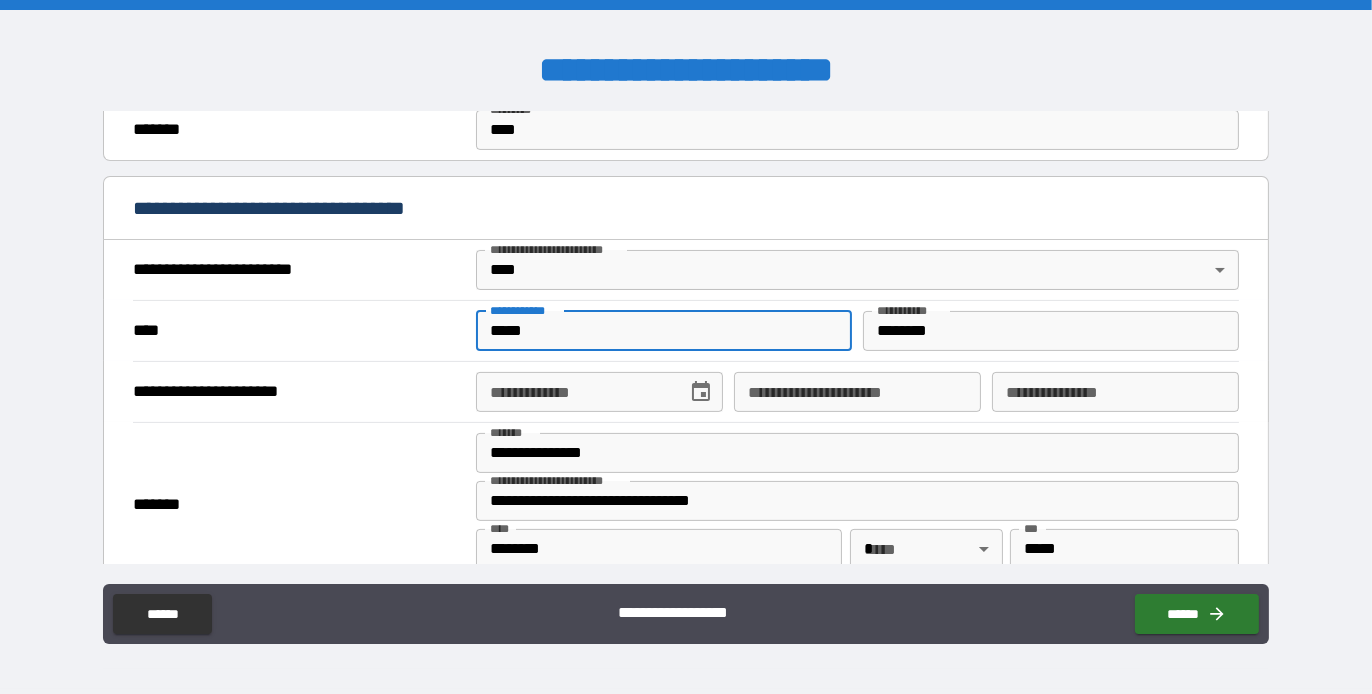 scroll, scrollTop: 681, scrollLeft: 0, axis: vertical 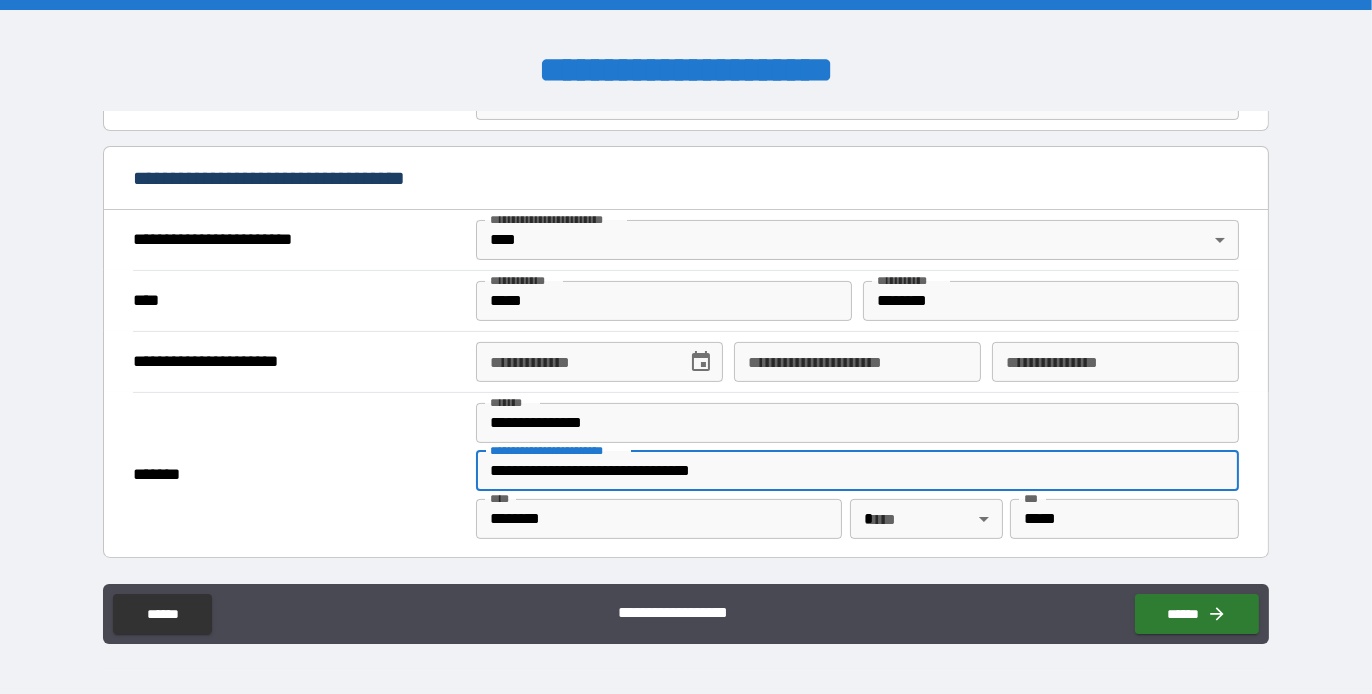 drag, startPoint x: 788, startPoint y: 471, endPoint x: 480, endPoint y: 460, distance: 308.19638 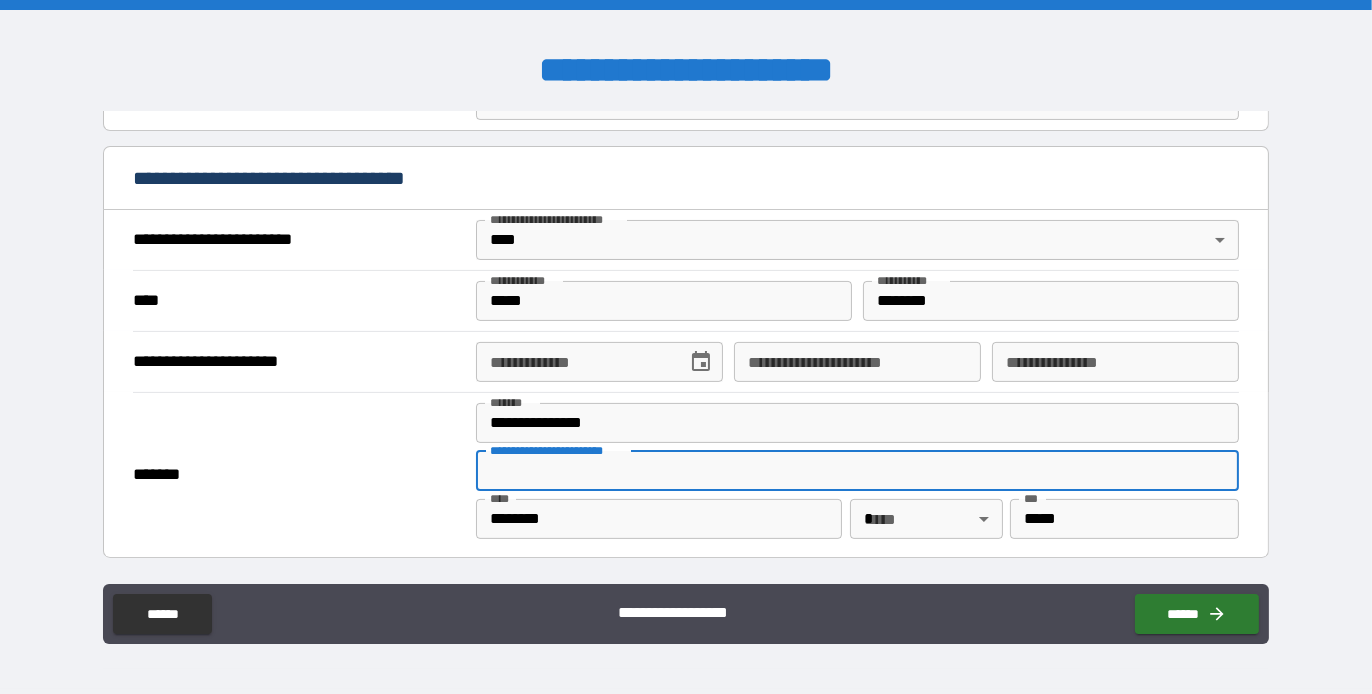 type 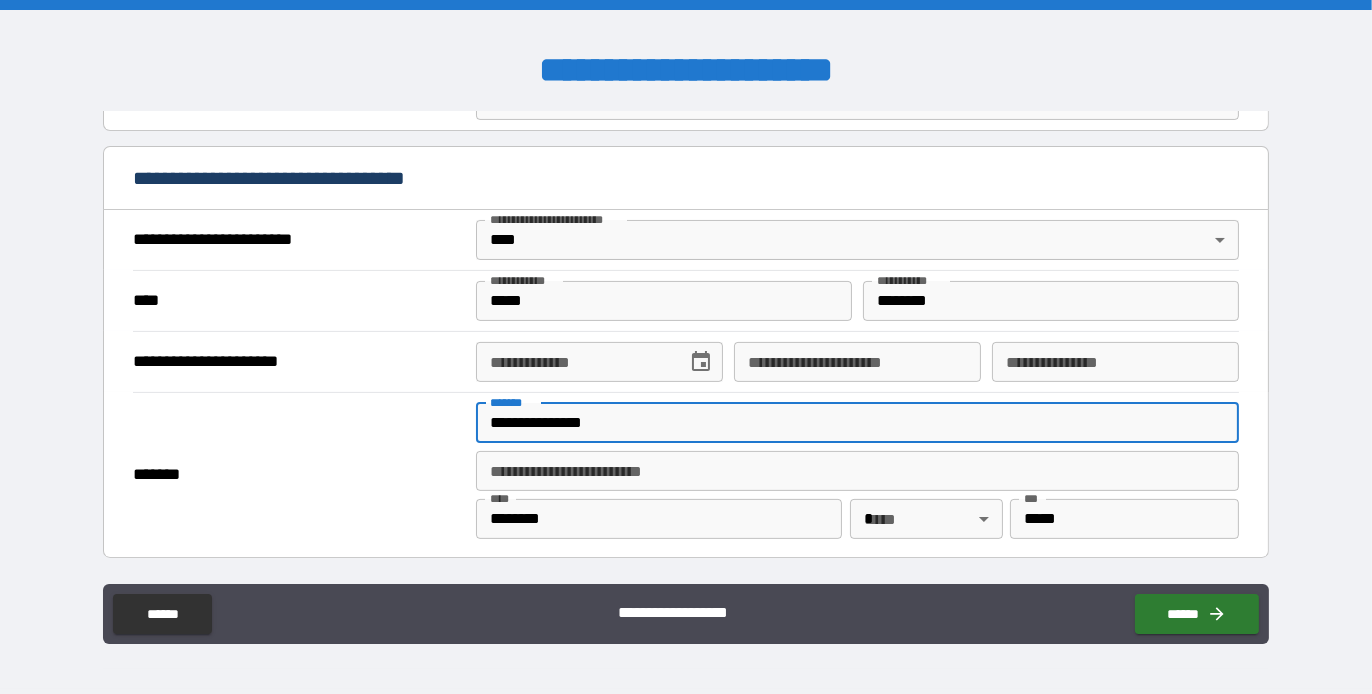 drag, startPoint x: 642, startPoint y: 417, endPoint x: 465, endPoint y: 416, distance: 177.00282 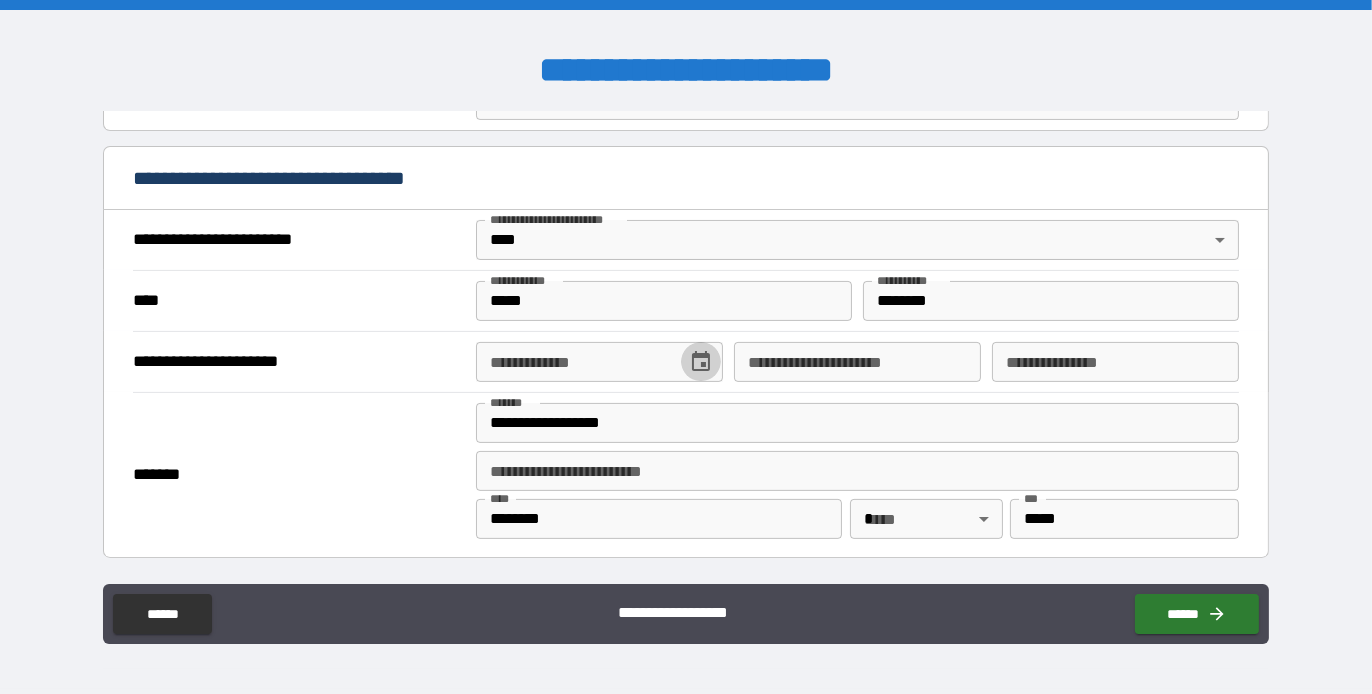 click 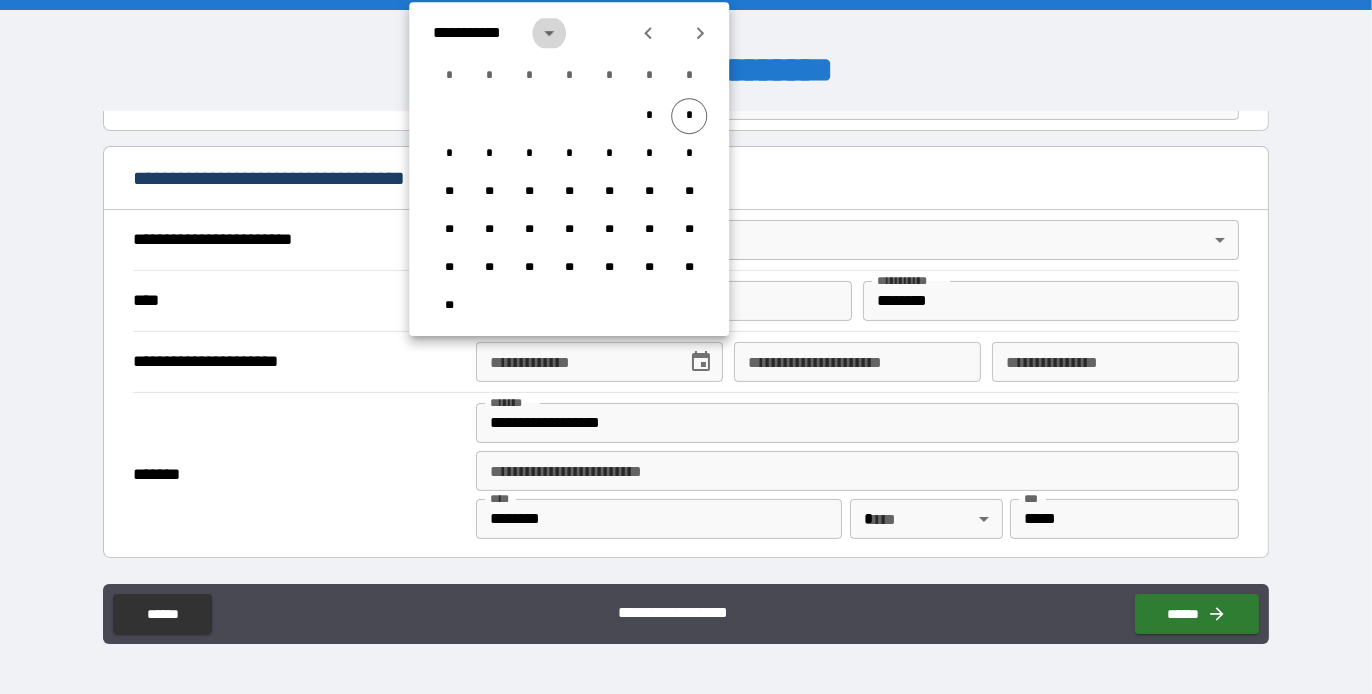 click 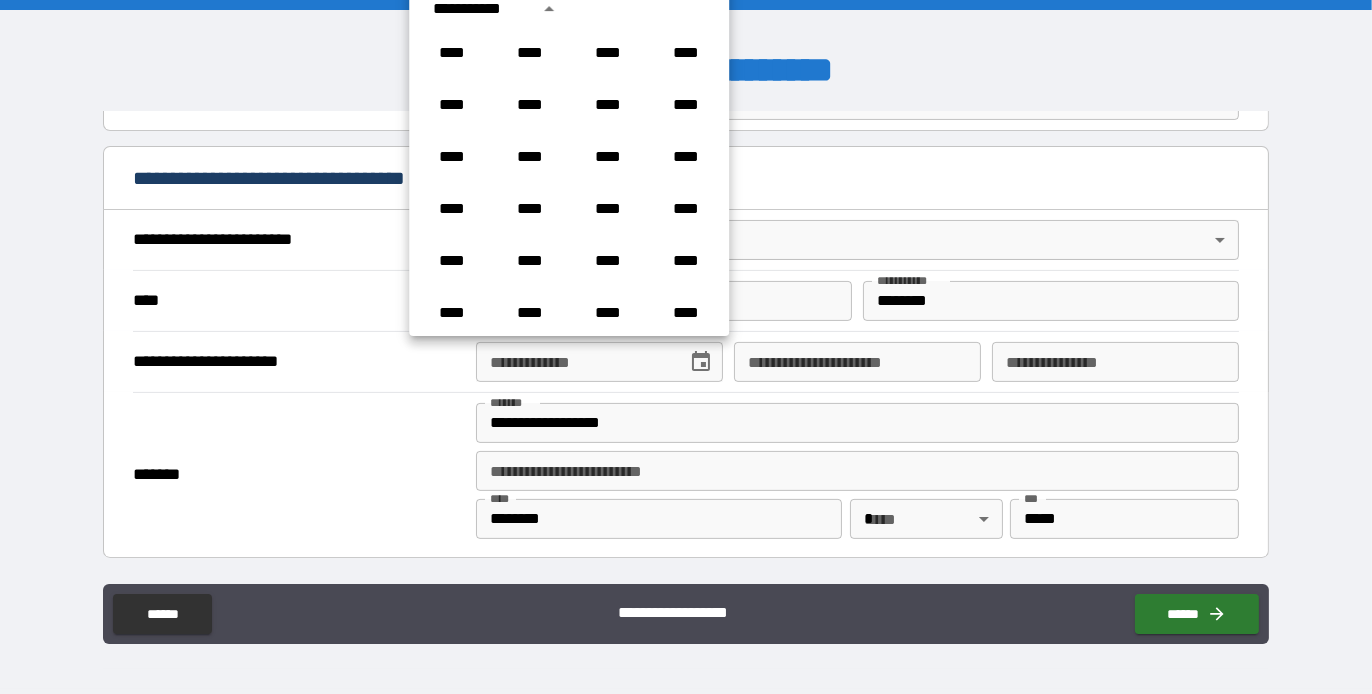scroll, scrollTop: 685, scrollLeft: 0, axis: vertical 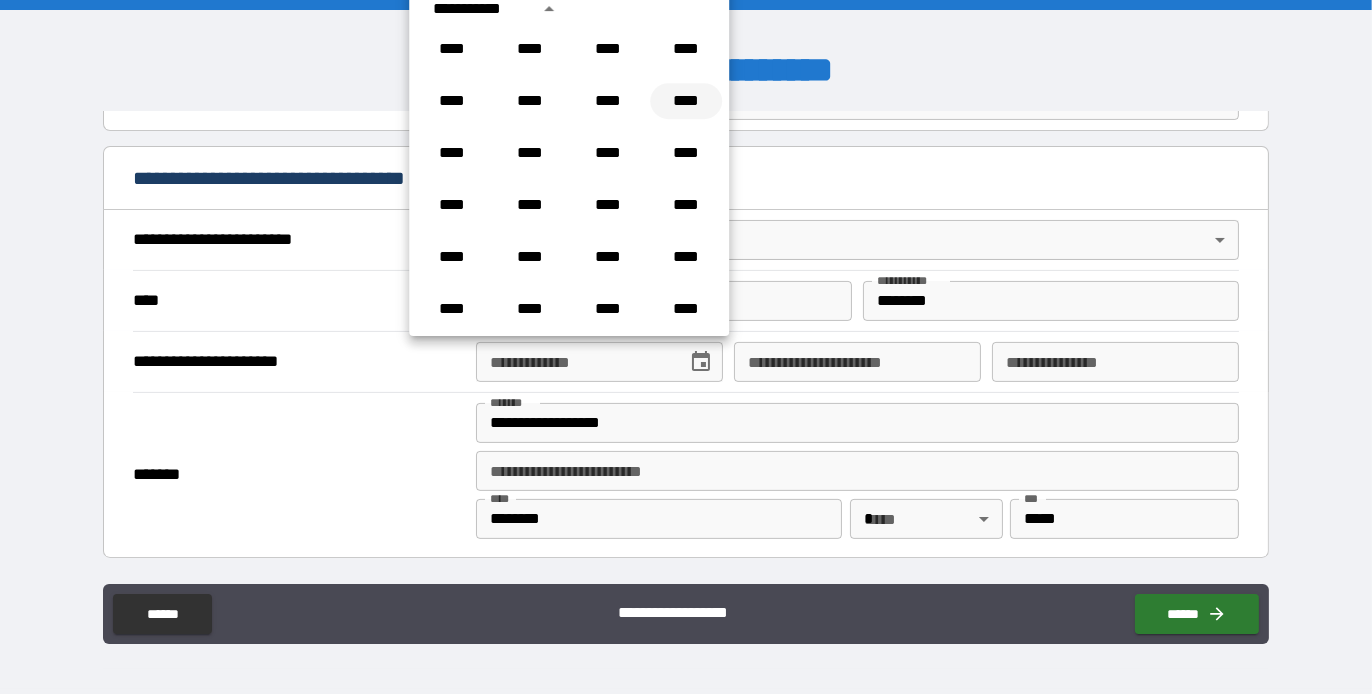 click on "****" at bounding box center [686, 101] 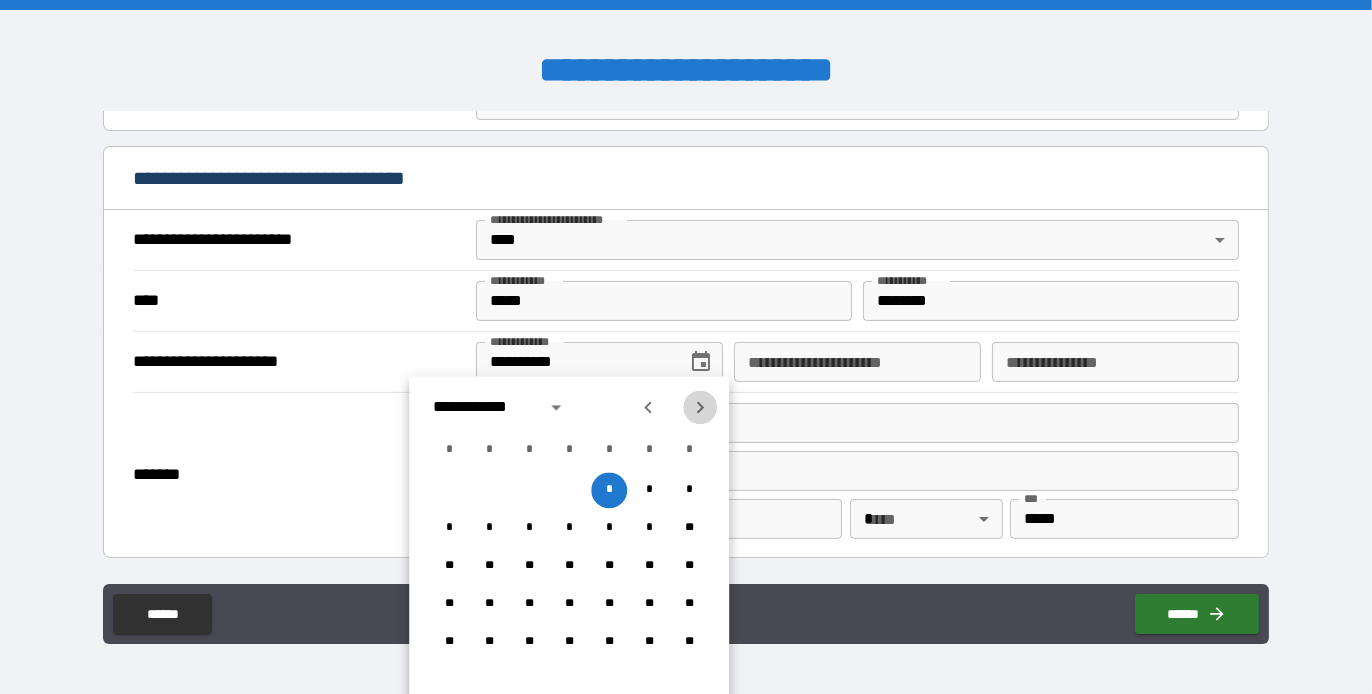 click 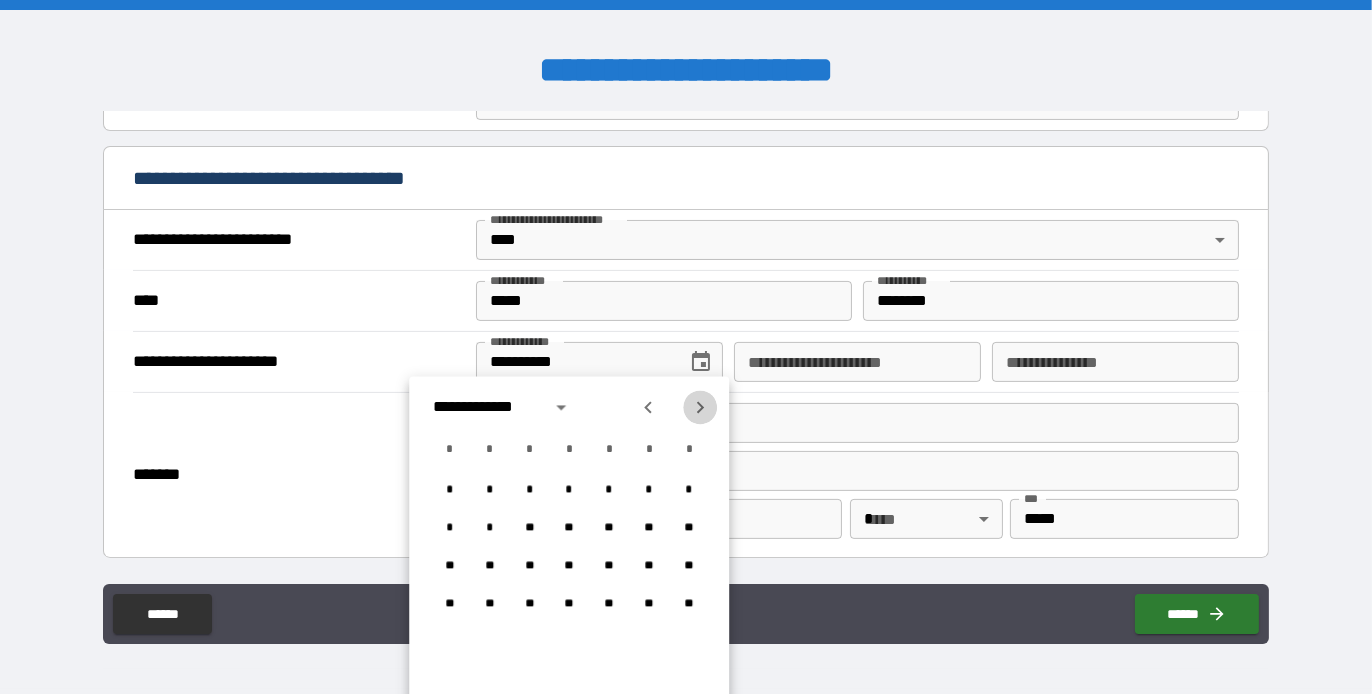 click 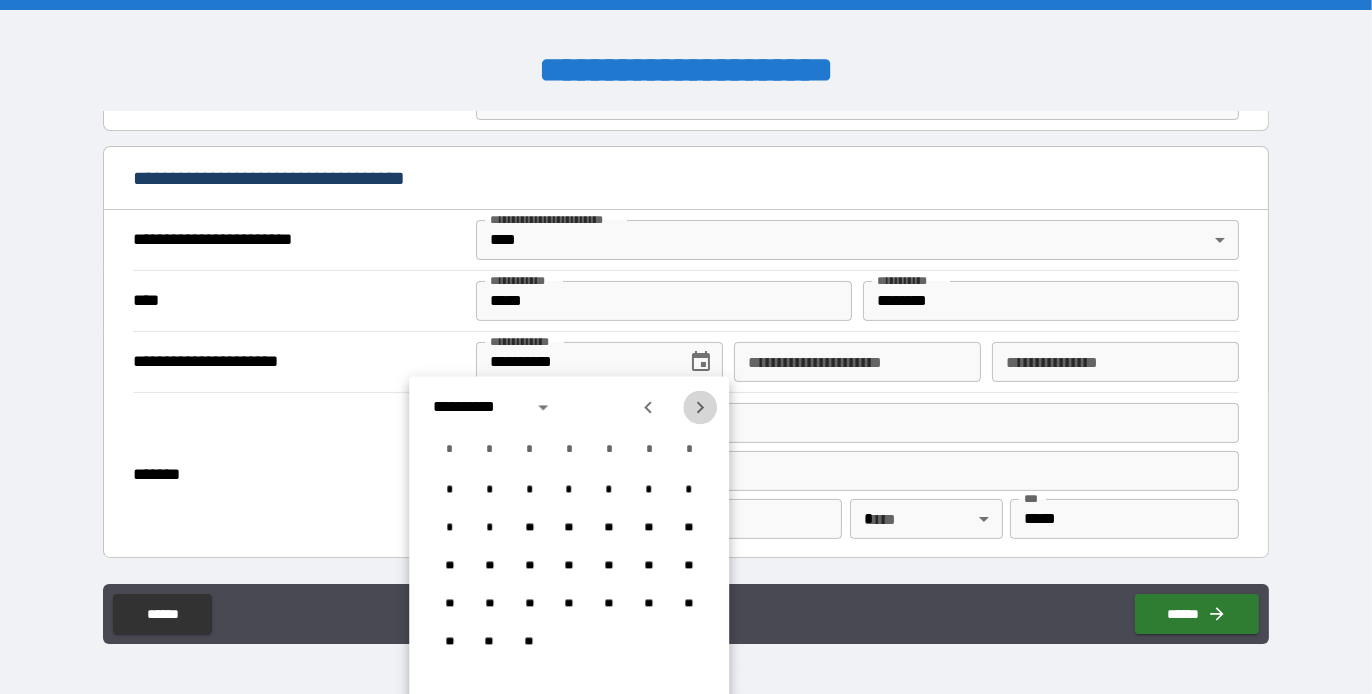 click 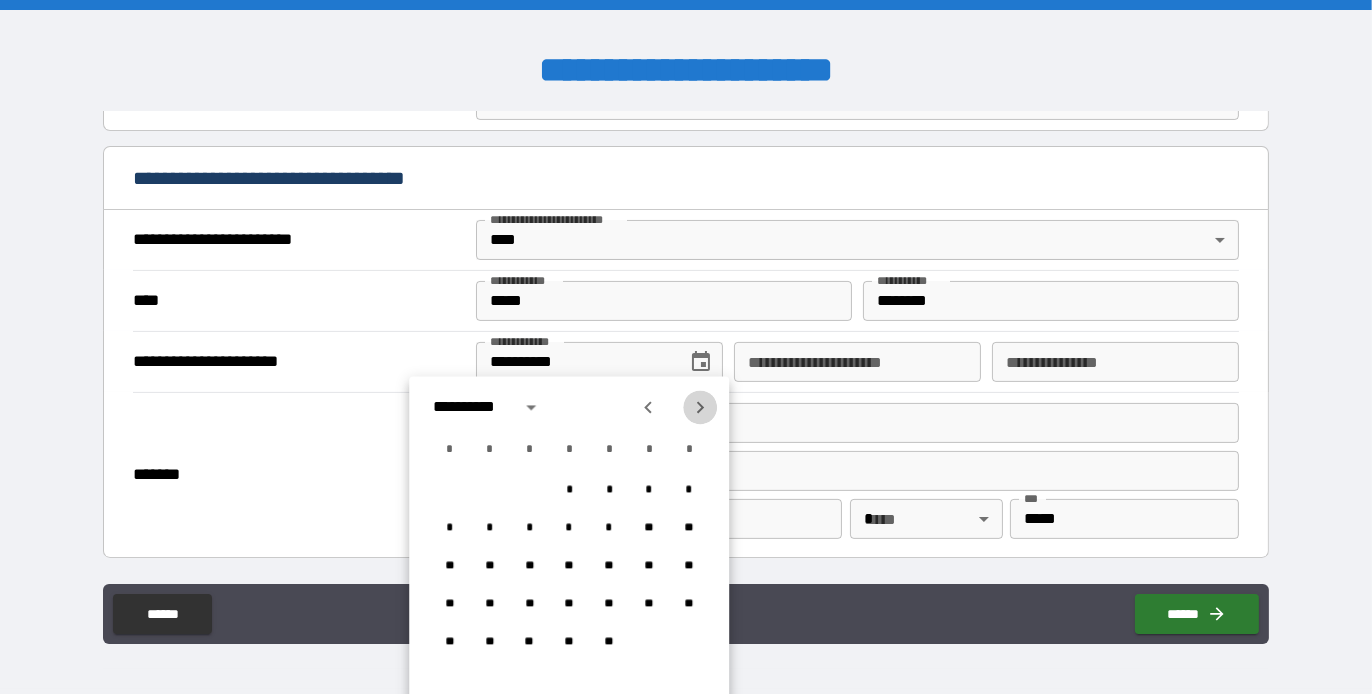 click 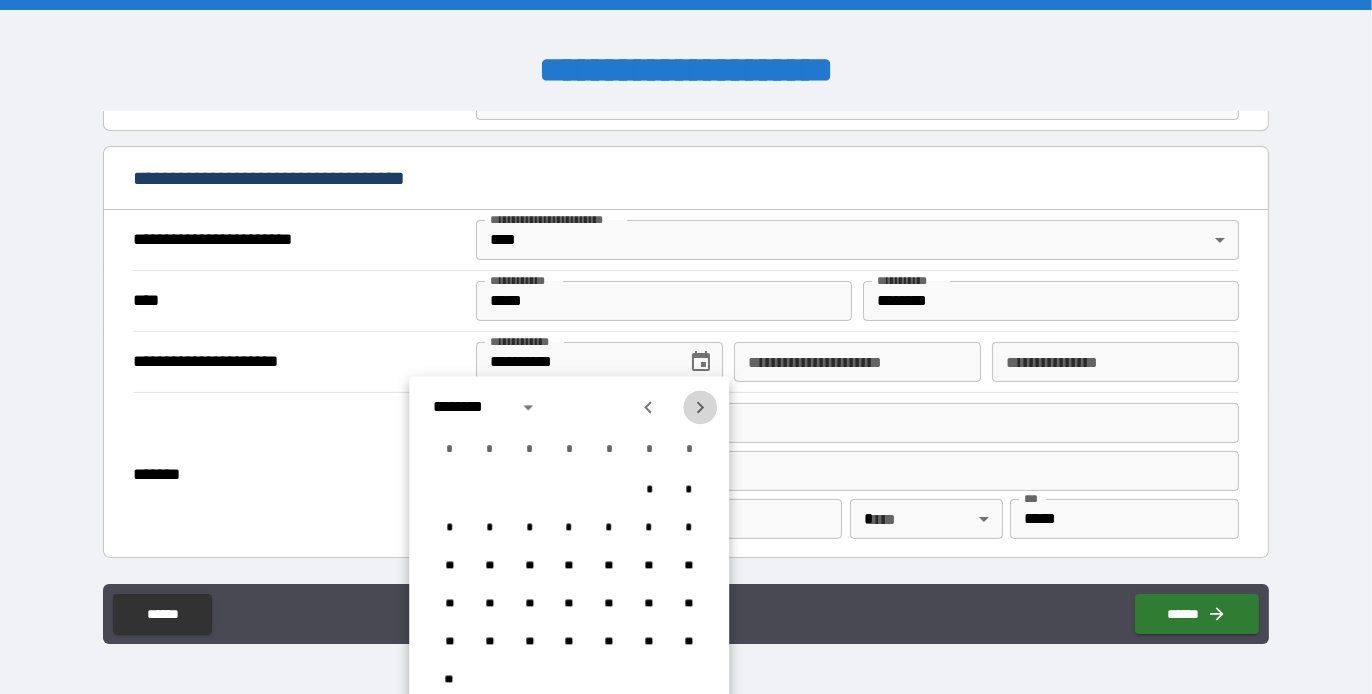 click 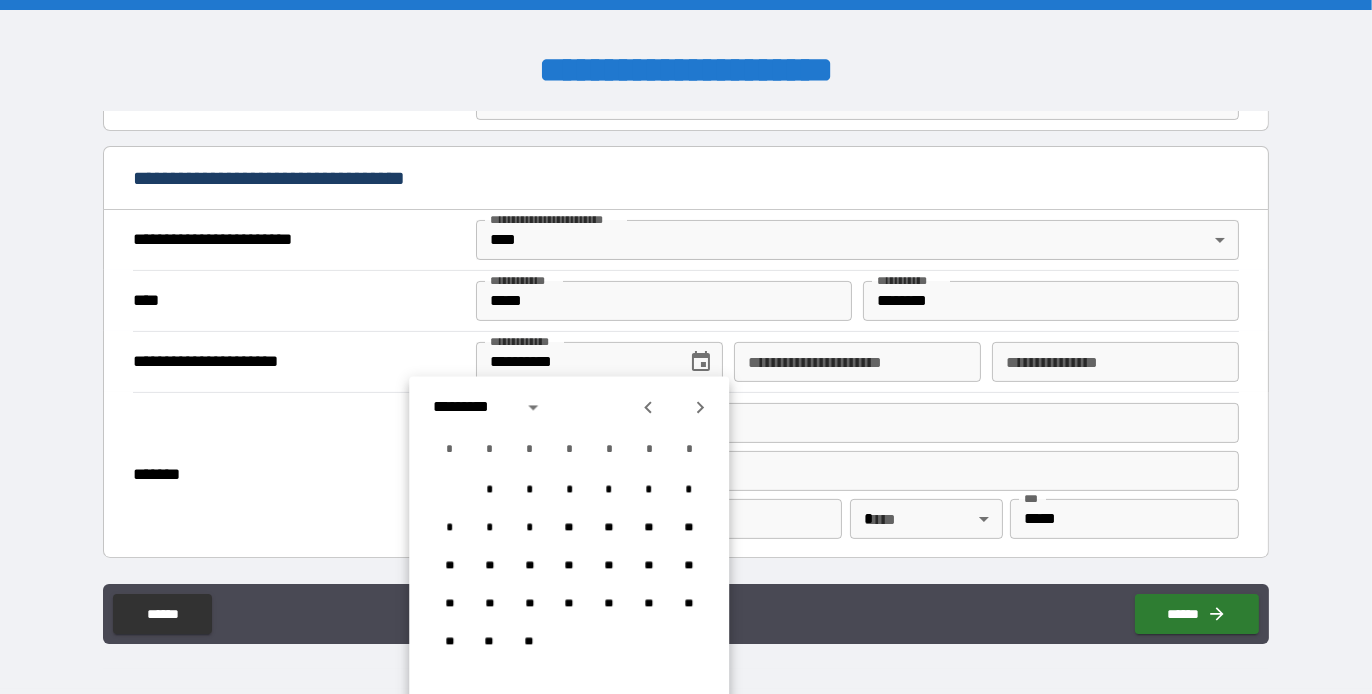 click 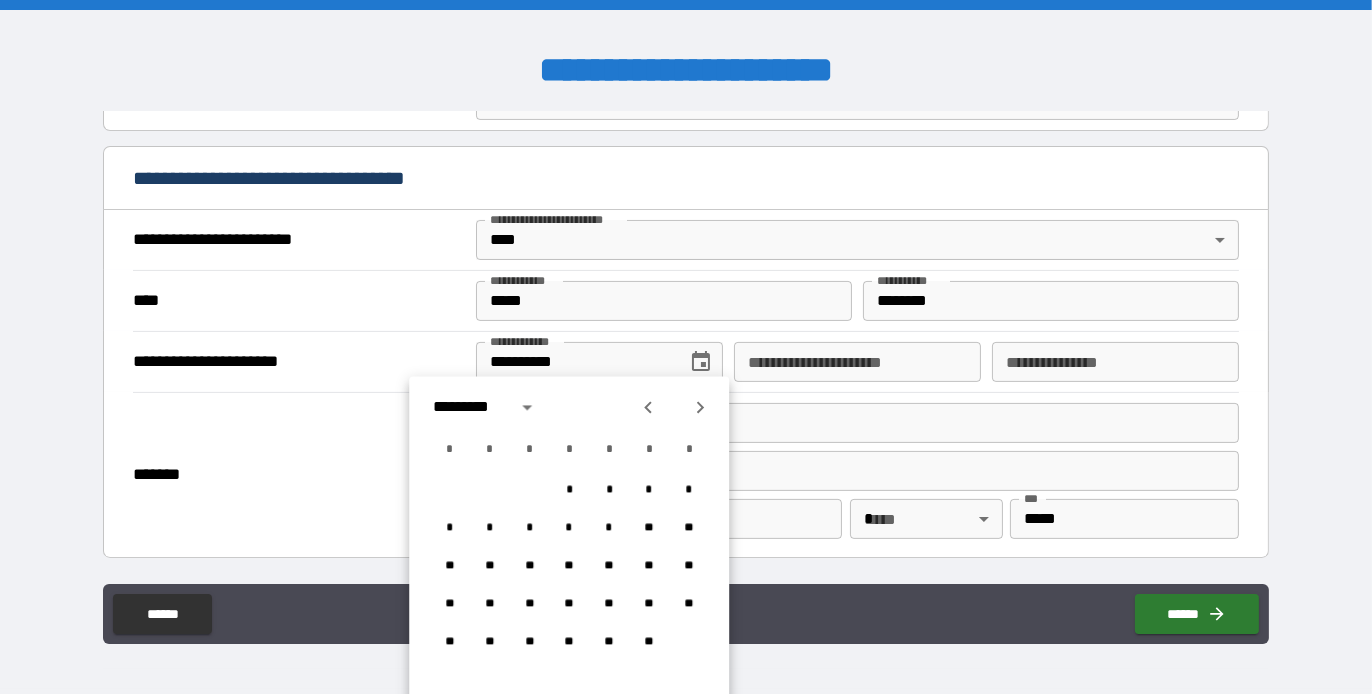 click 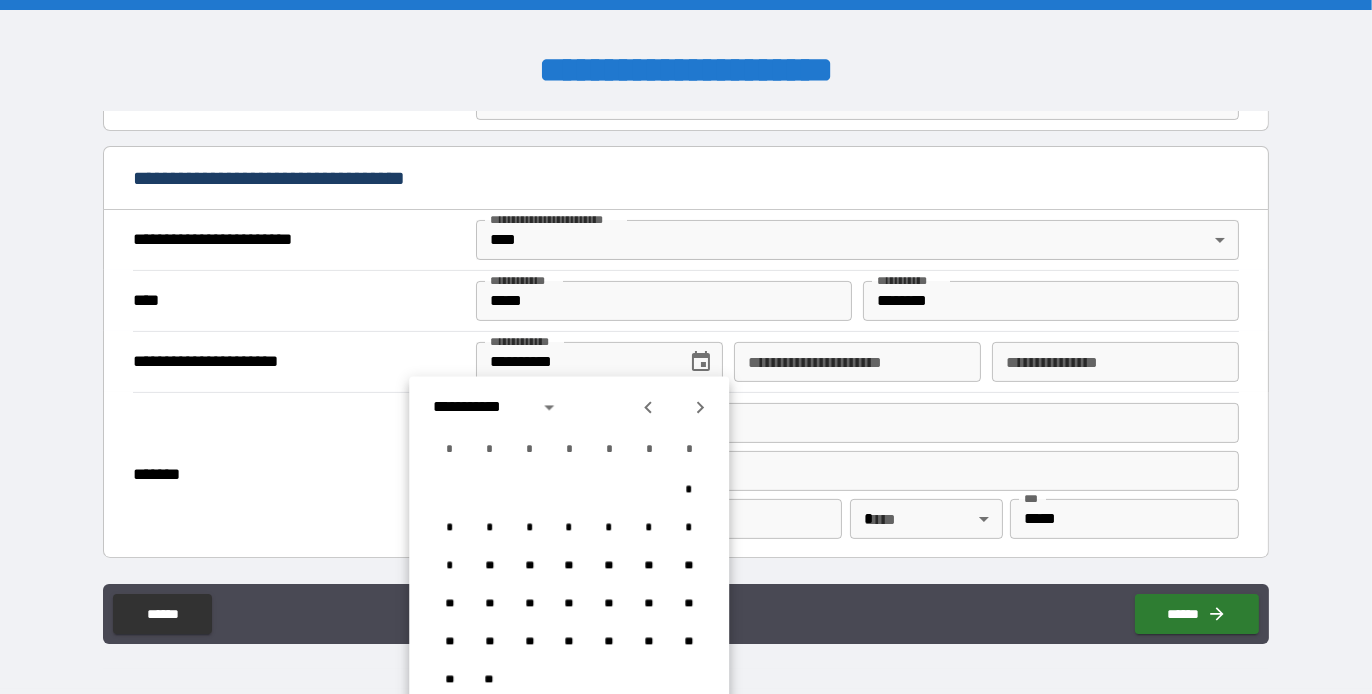click 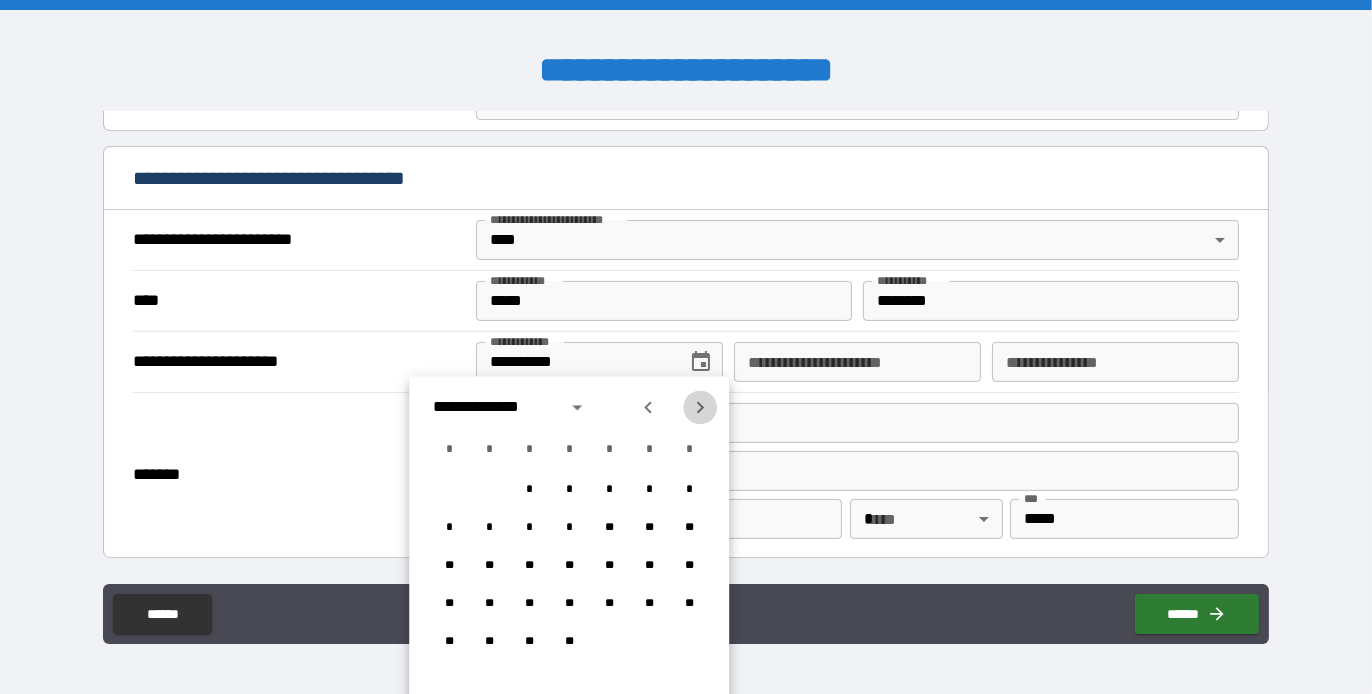 click 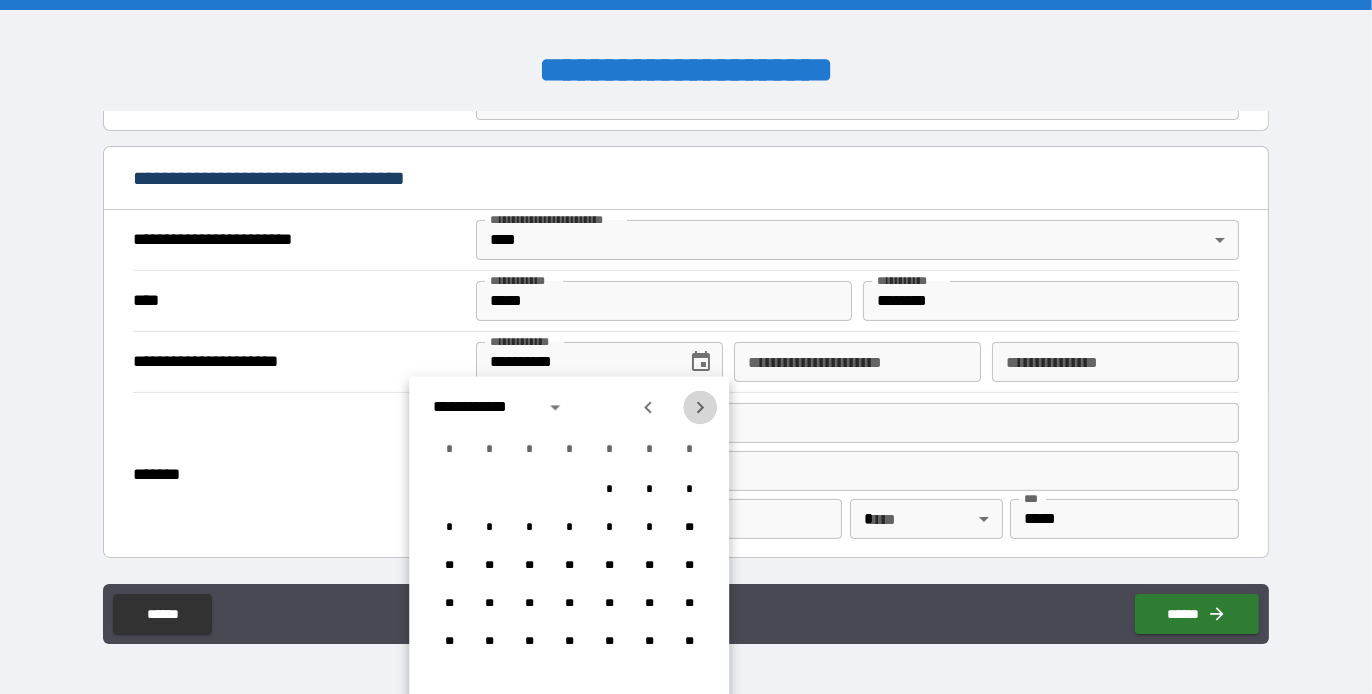 click 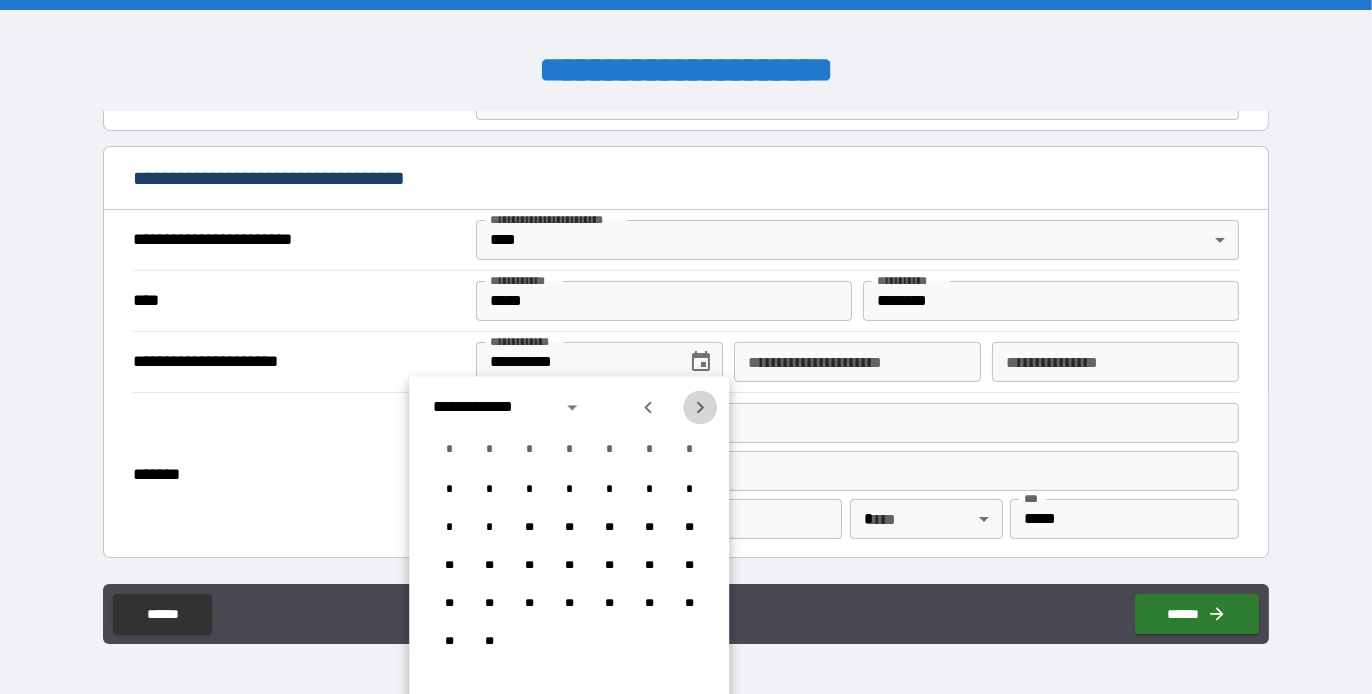 click 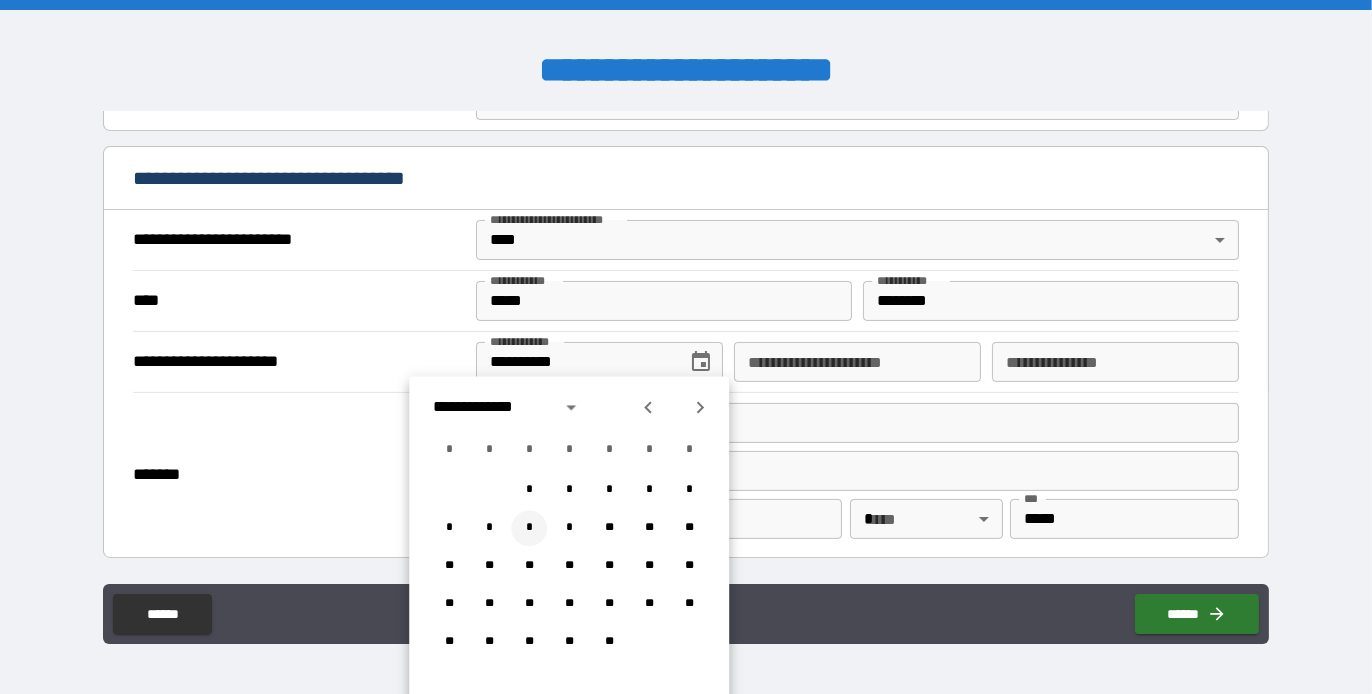 click on "*" at bounding box center [529, 528] 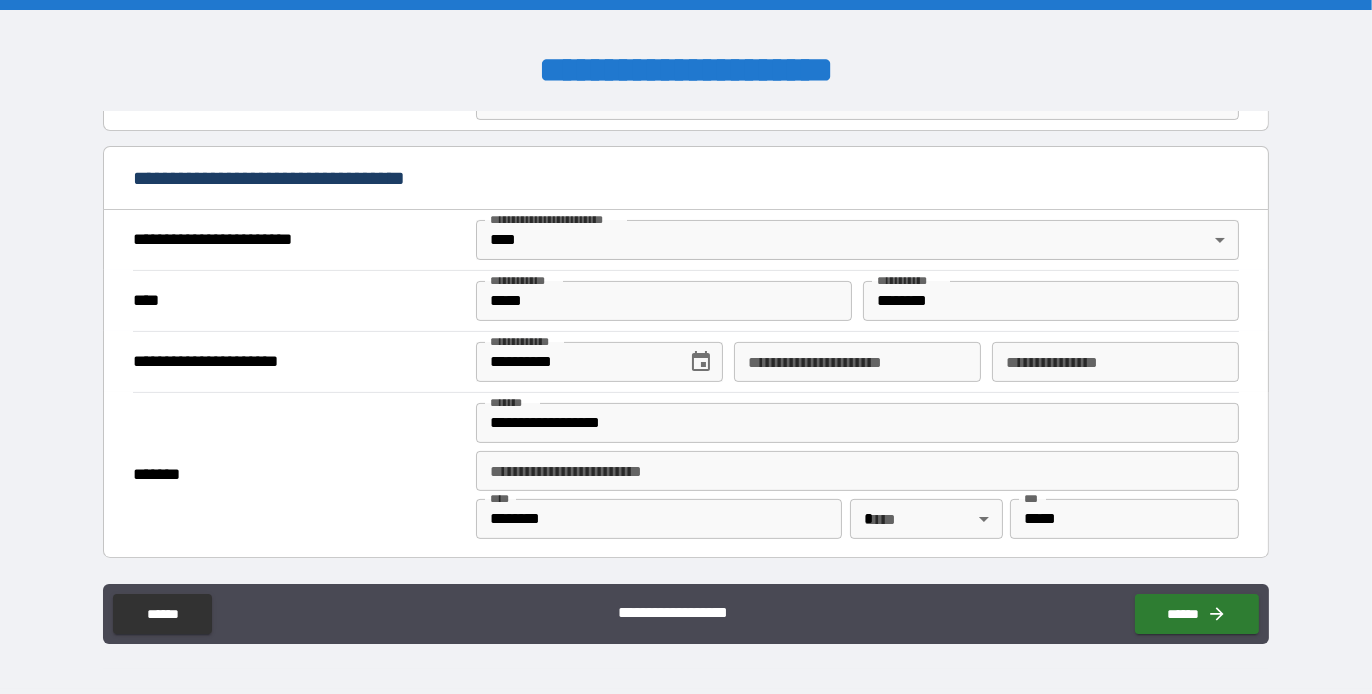 click on "**********" at bounding box center (1115, 362) 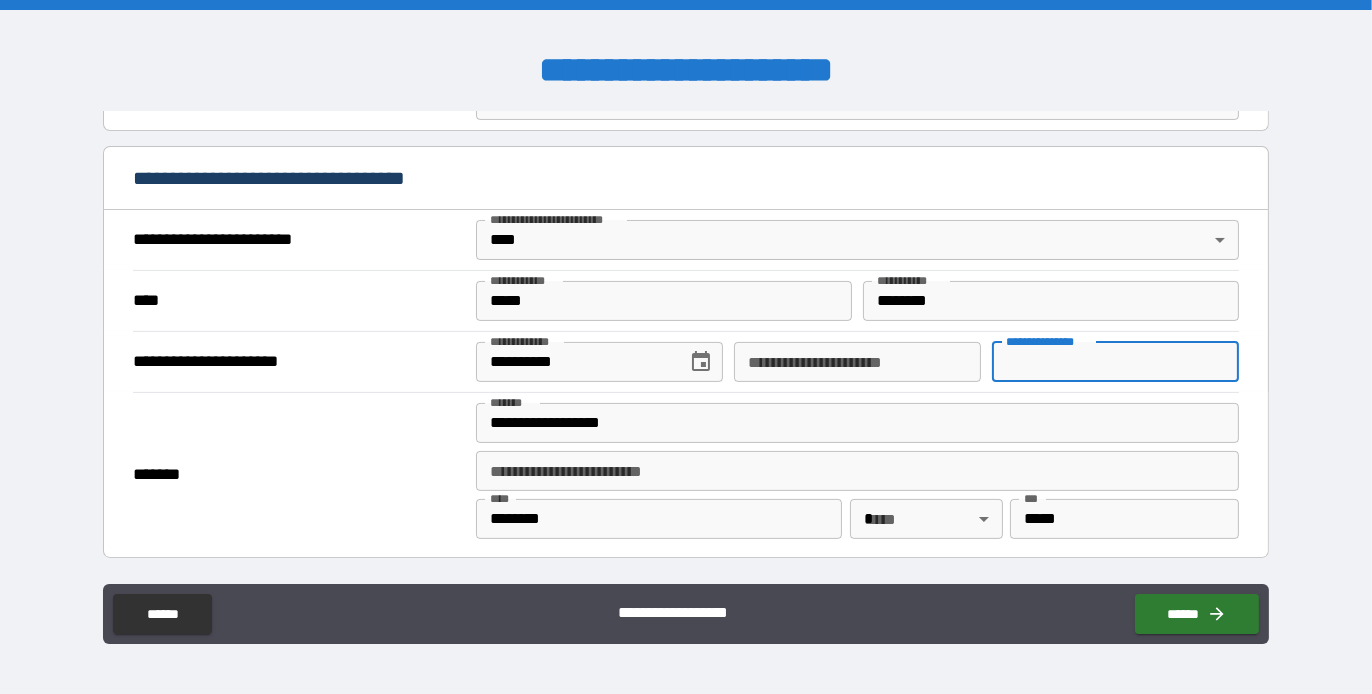 paste on "**********" 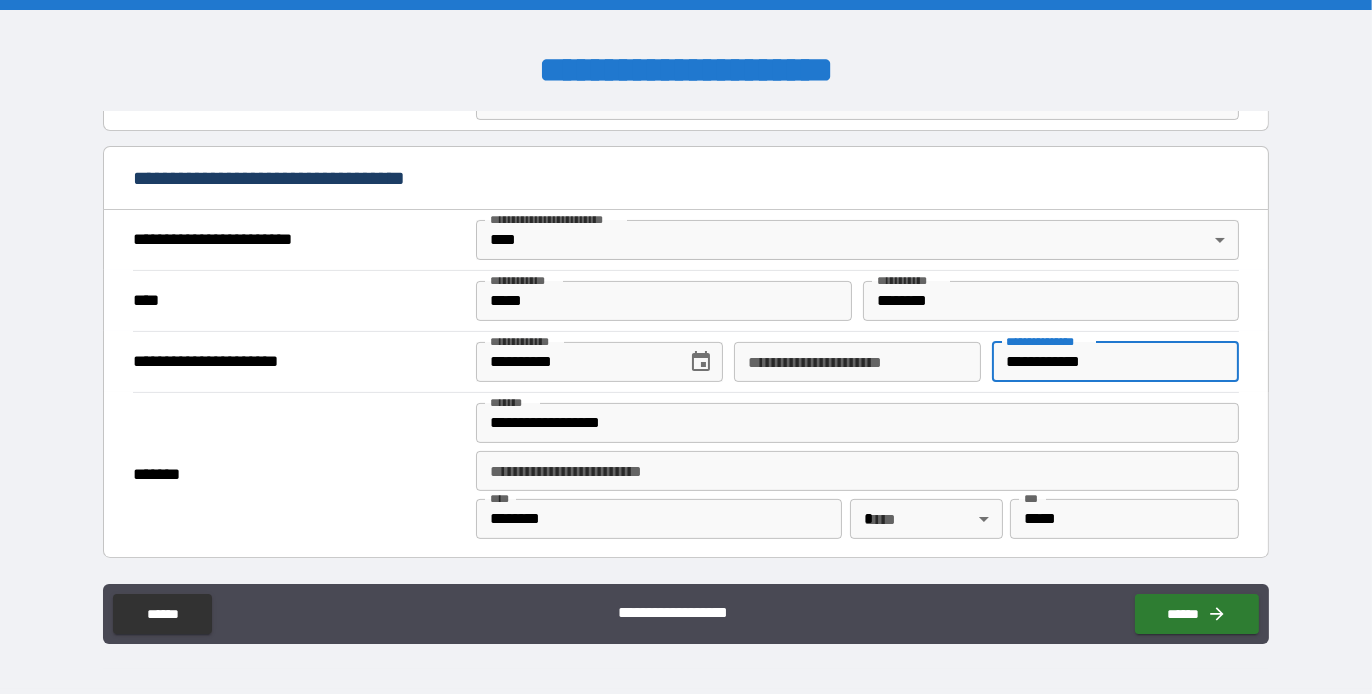 type on "**********" 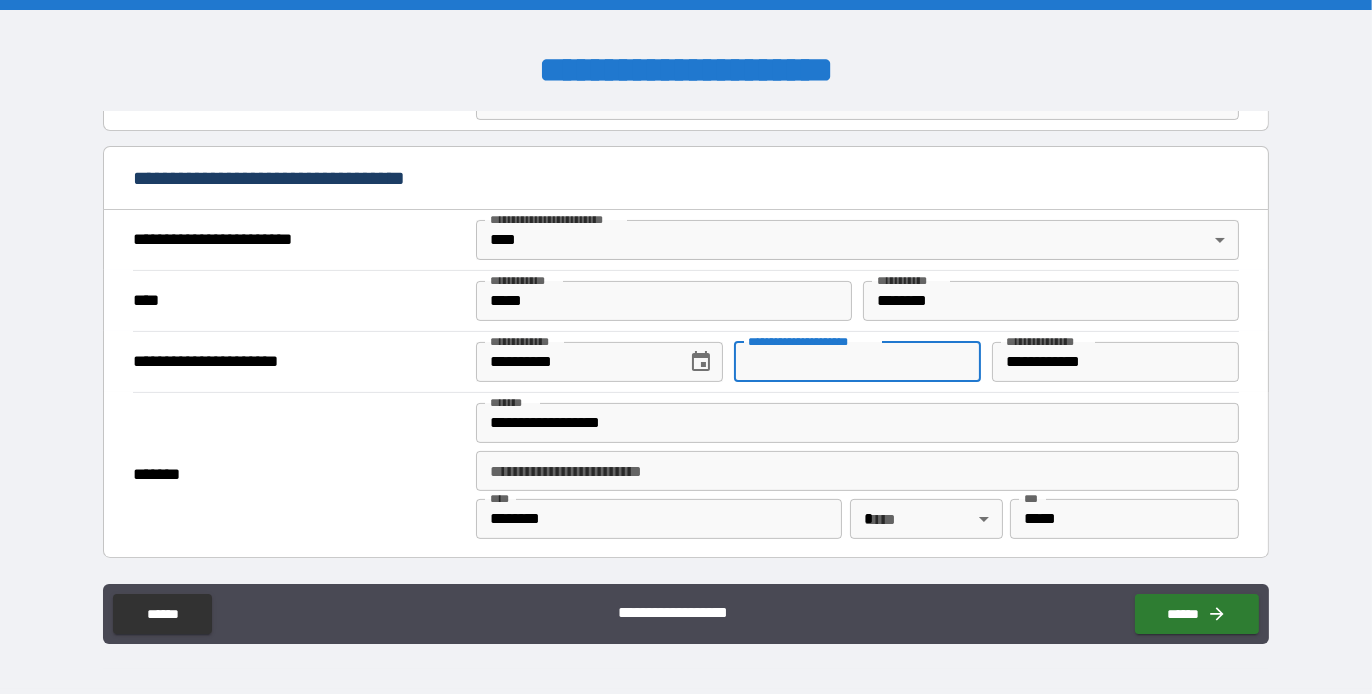 click on "**********" at bounding box center (857, 362) 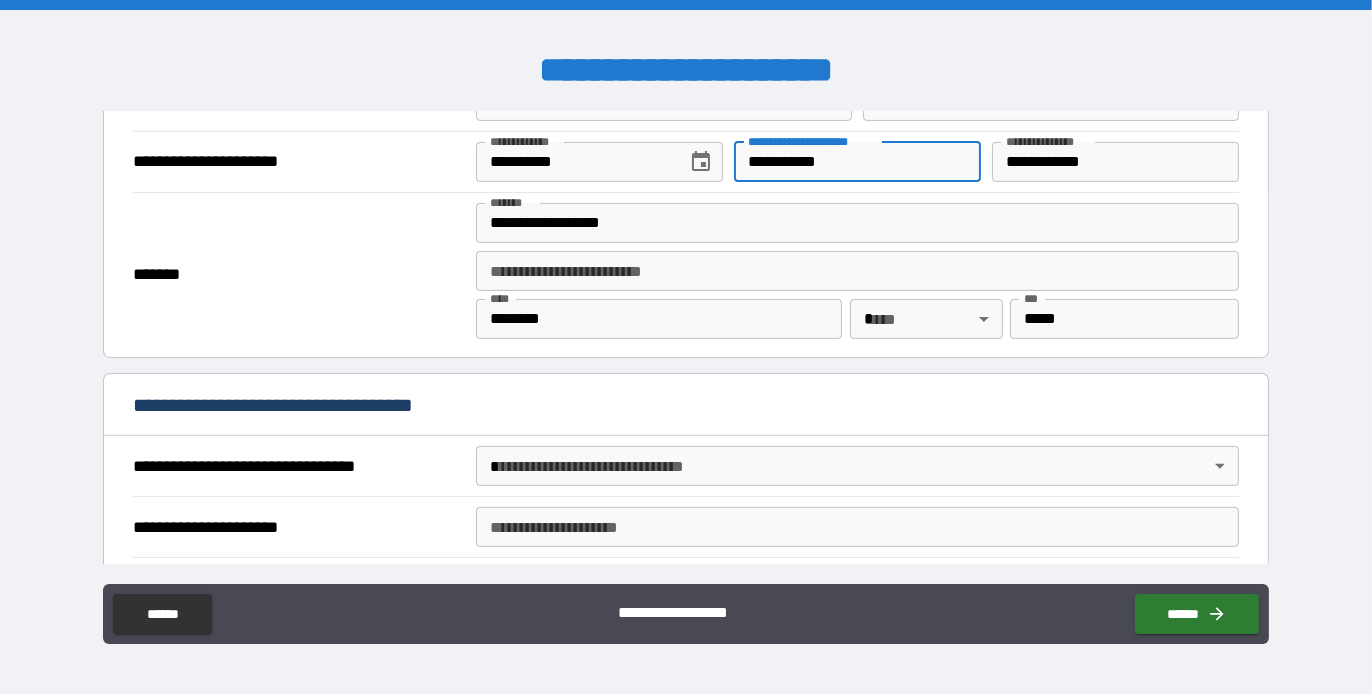 scroll, scrollTop: 981, scrollLeft: 0, axis: vertical 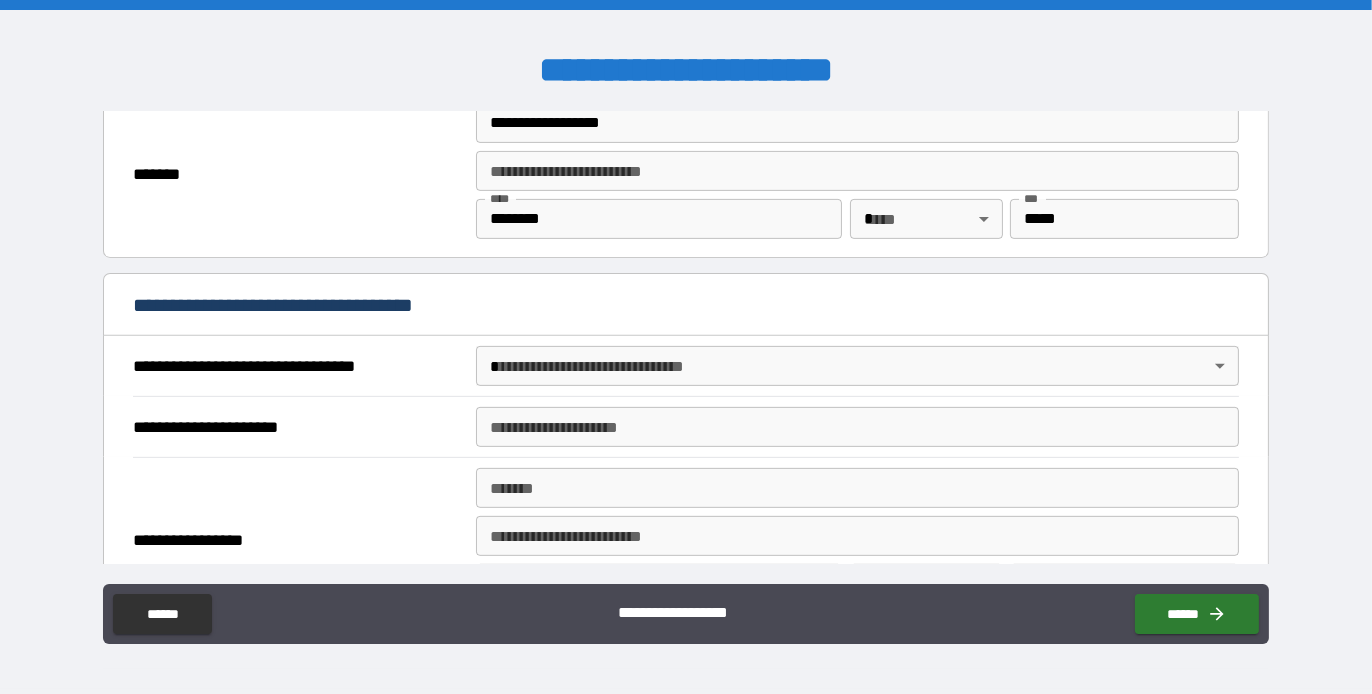 type on "**********" 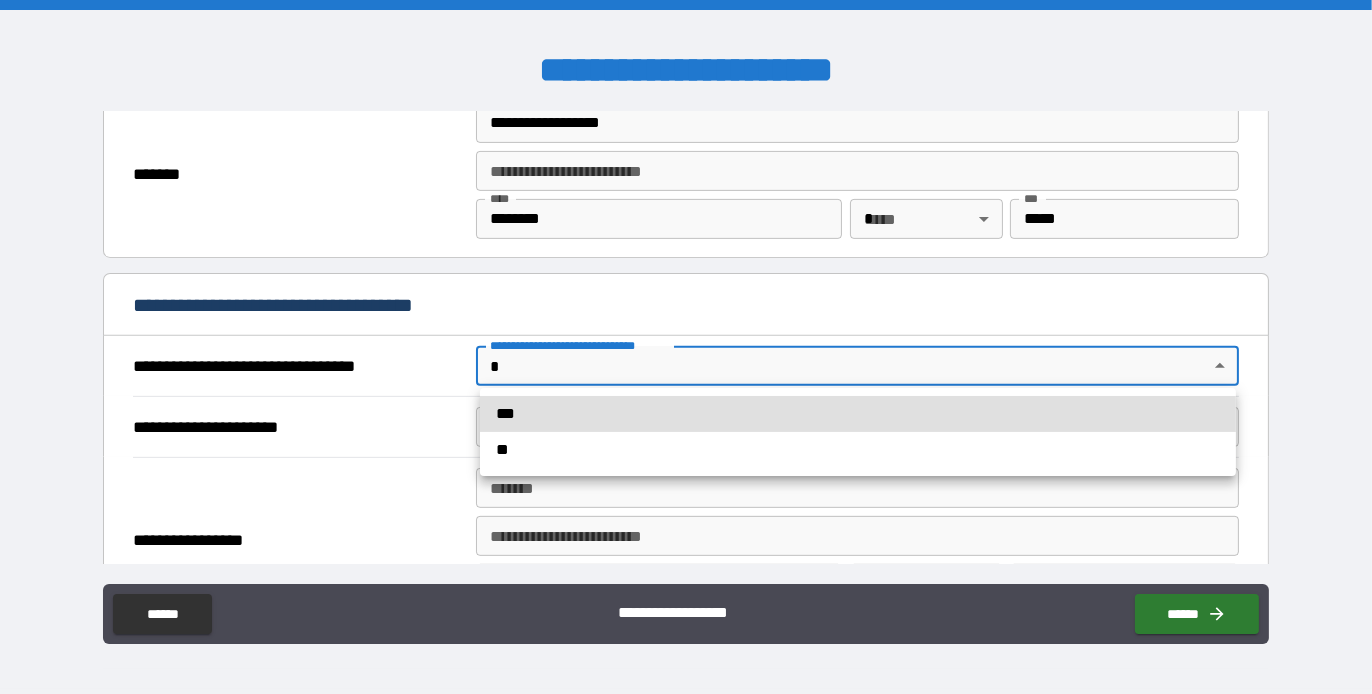 click on "**********" at bounding box center (686, 347) 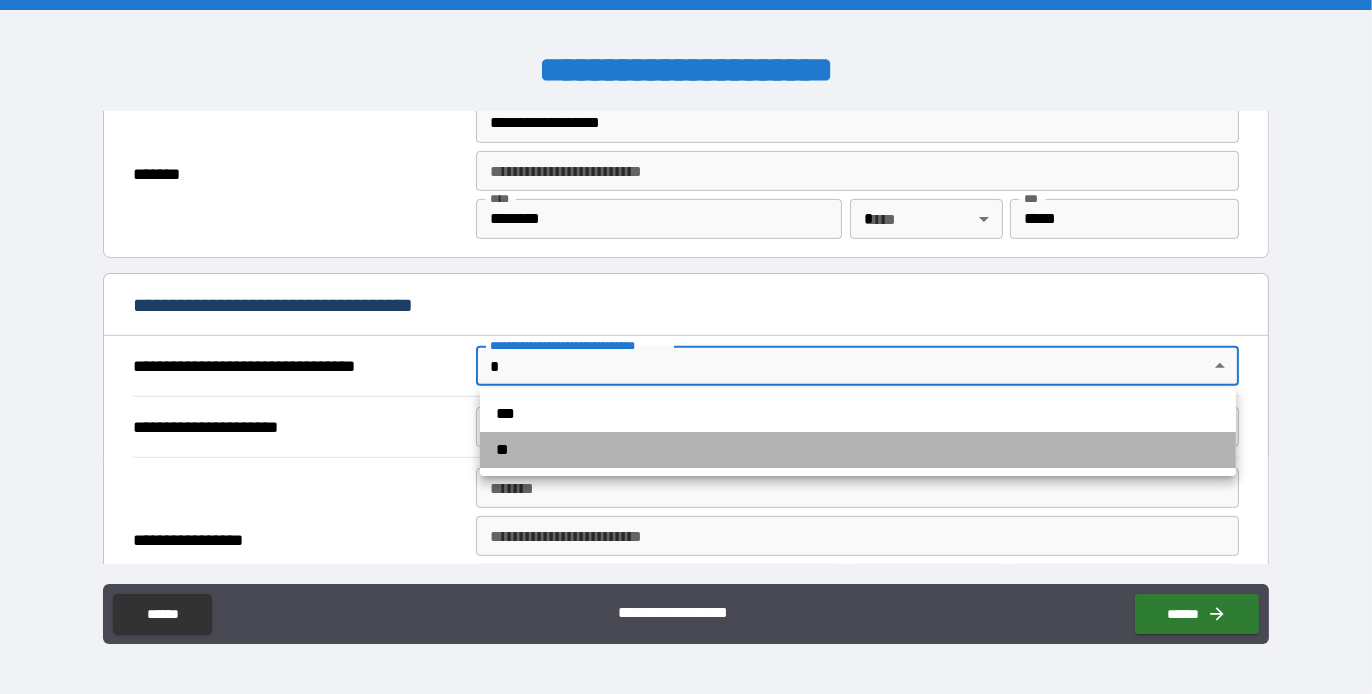 click on "**" at bounding box center (858, 450) 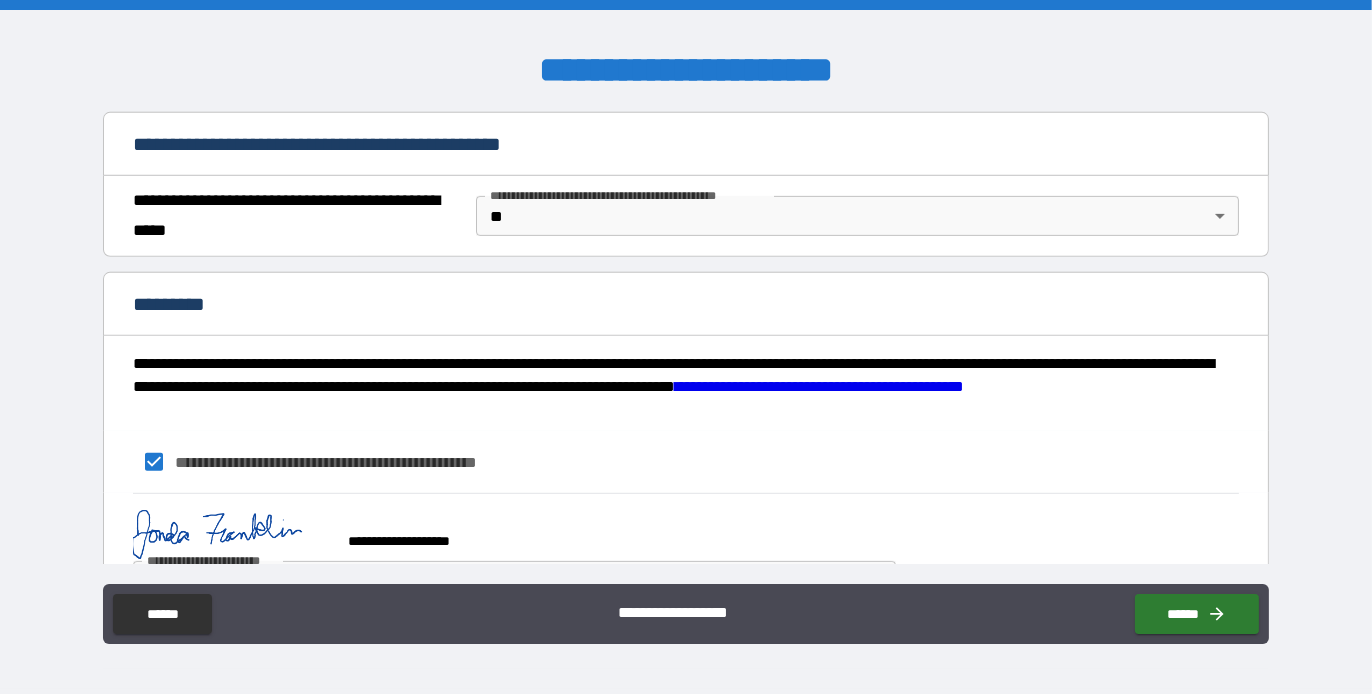 scroll, scrollTop: 1341, scrollLeft: 0, axis: vertical 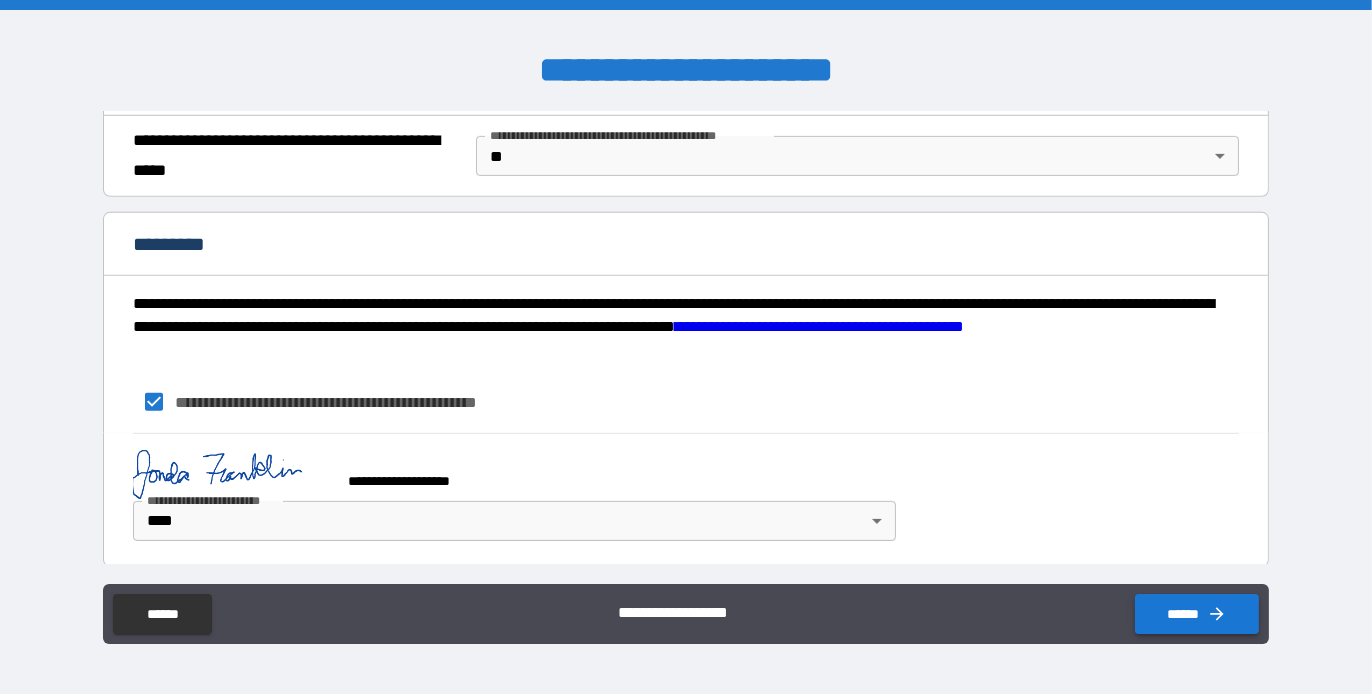 click on "******" at bounding box center (1197, 614) 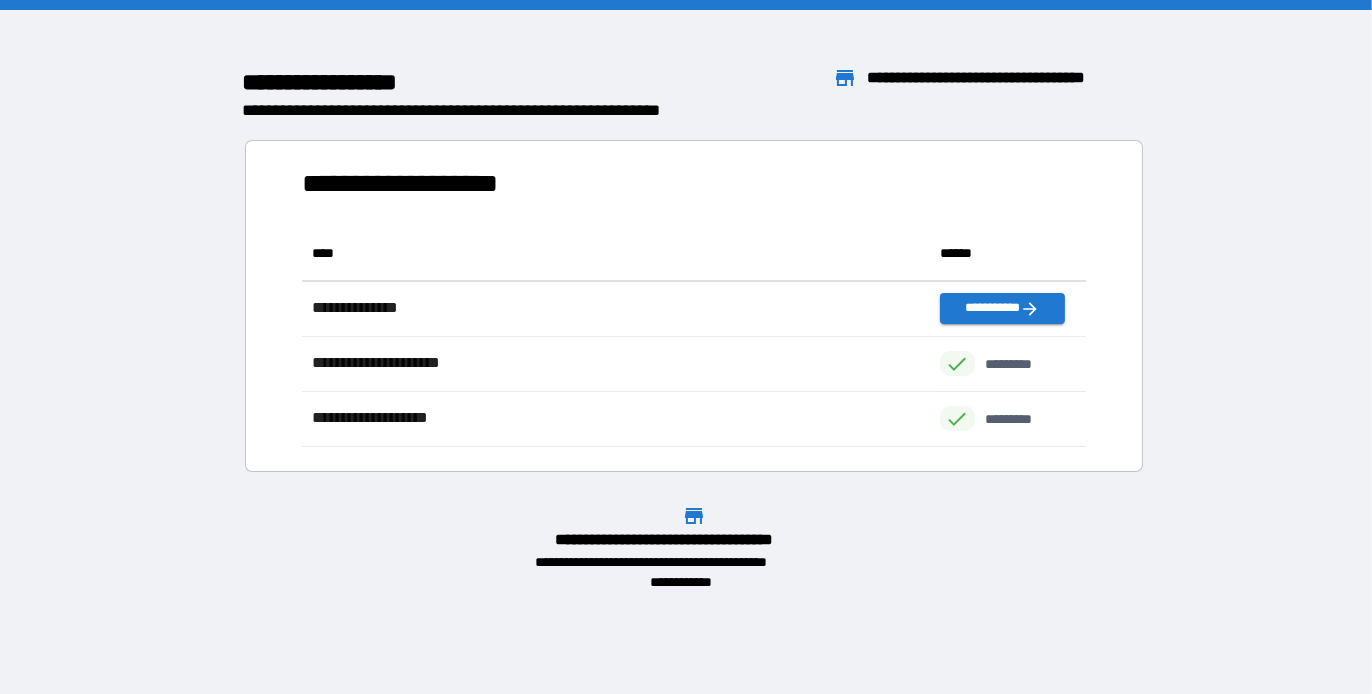 scroll, scrollTop: 16, scrollLeft: 15, axis: both 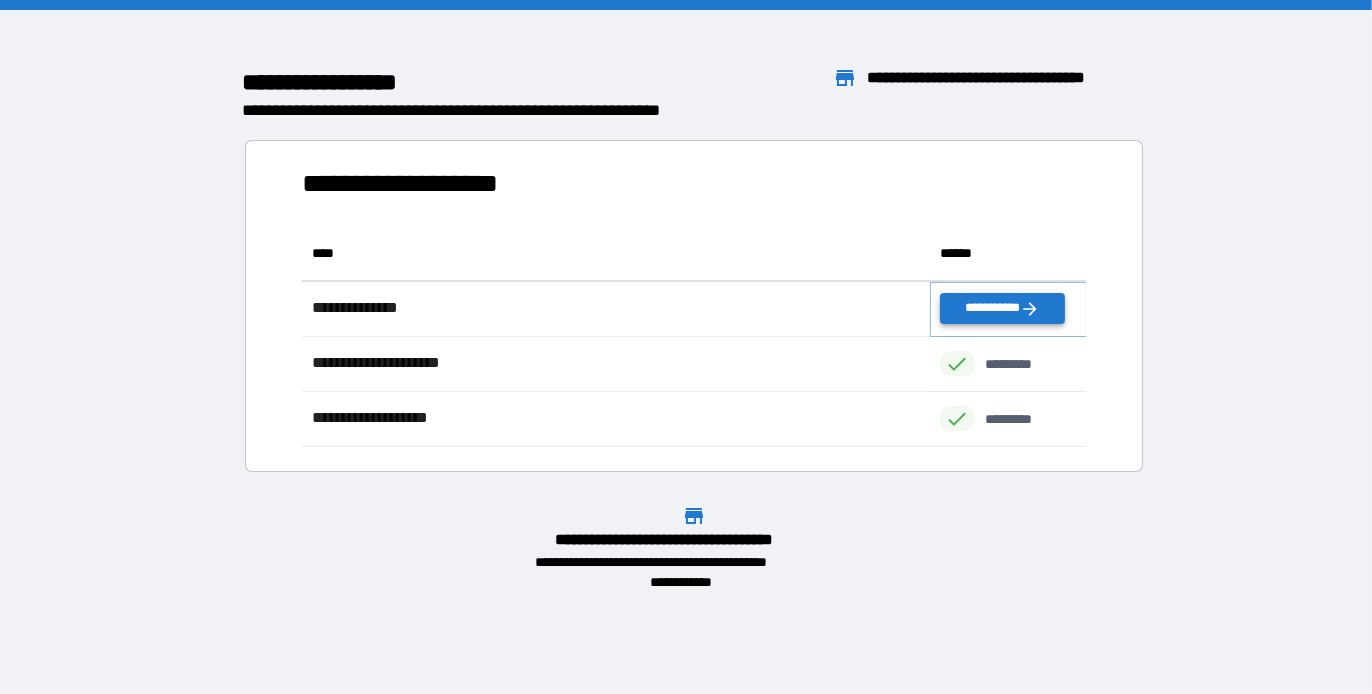 click on "**********" at bounding box center [1002, 308] 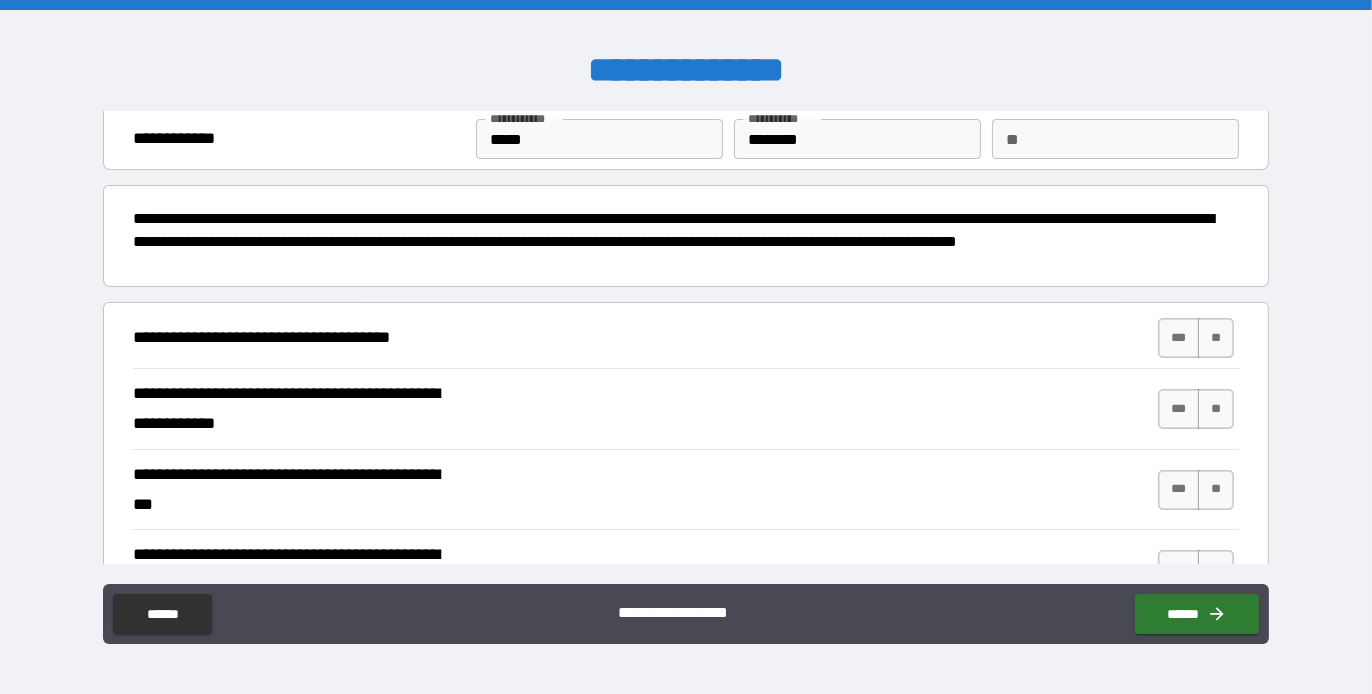 scroll, scrollTop: 100, scrollLeft: 0, axis: vertical 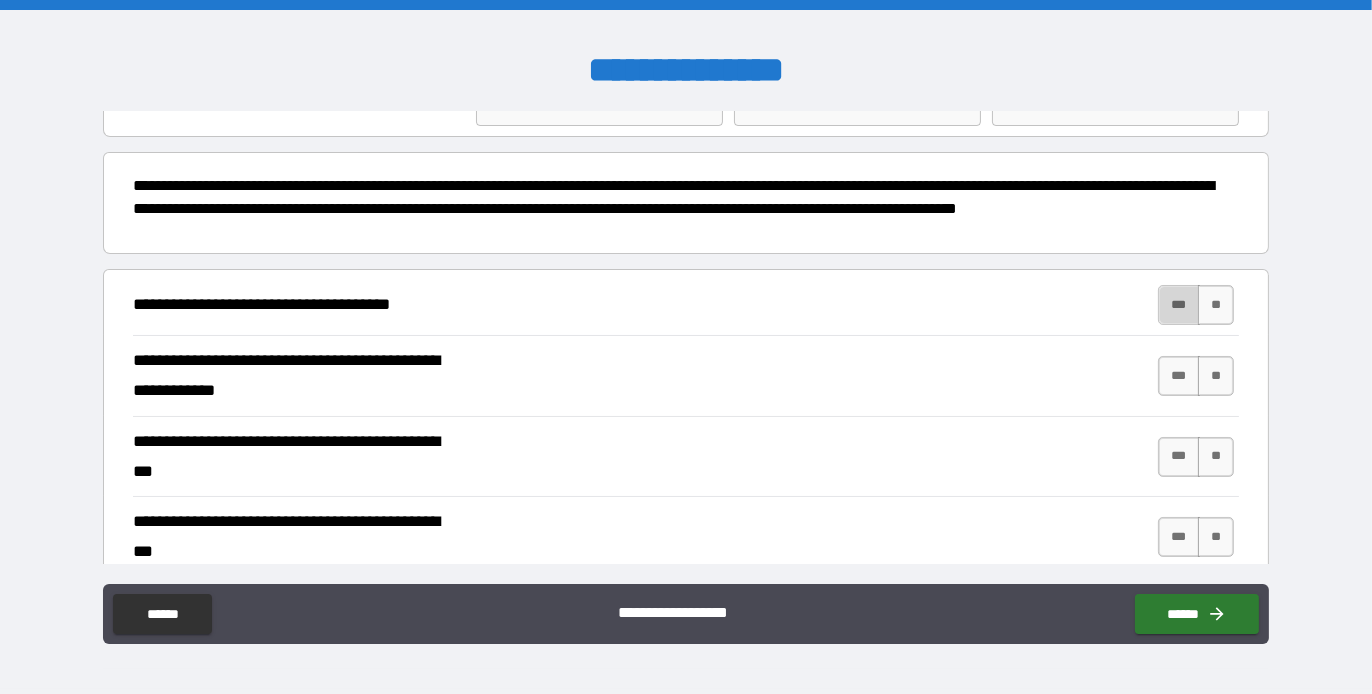 click on "***" at bounding box center [1179, 305] 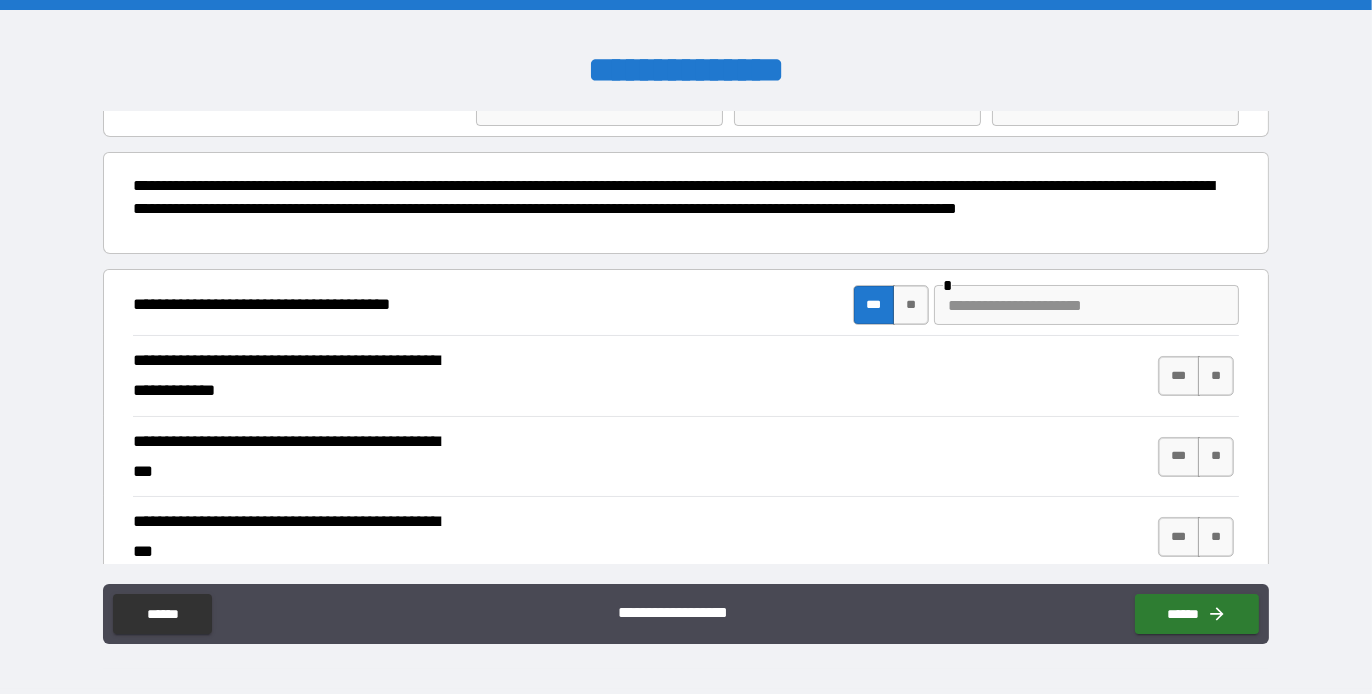 click on "**********" at bounding box center (680, 209) 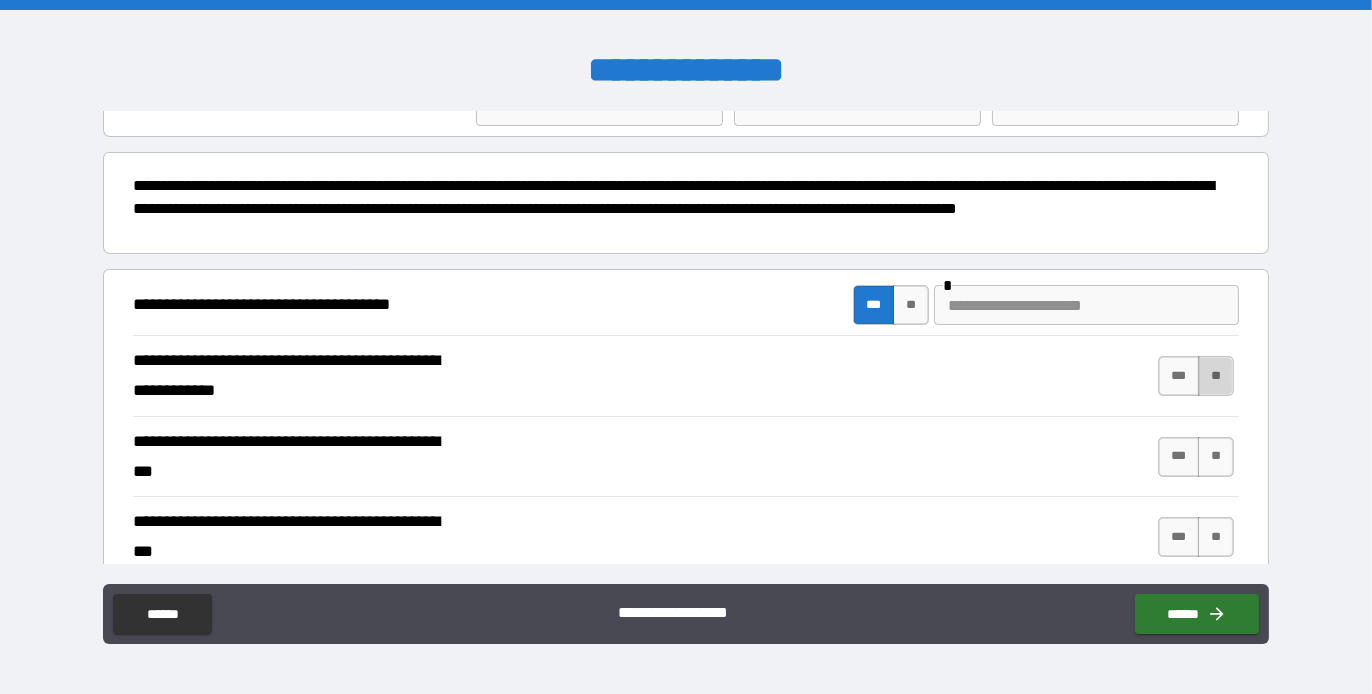 click on "**" at bounding box center [1216, 376] 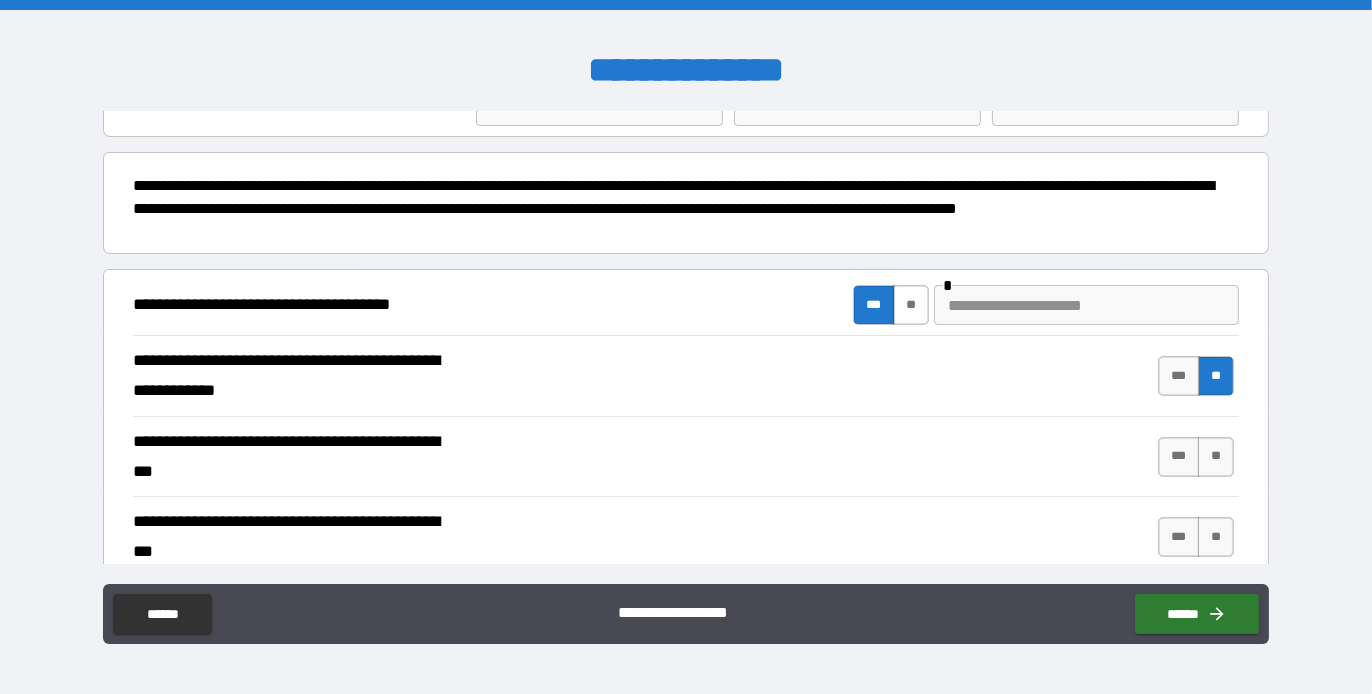 click on "**" at bounding box center (911, 305) 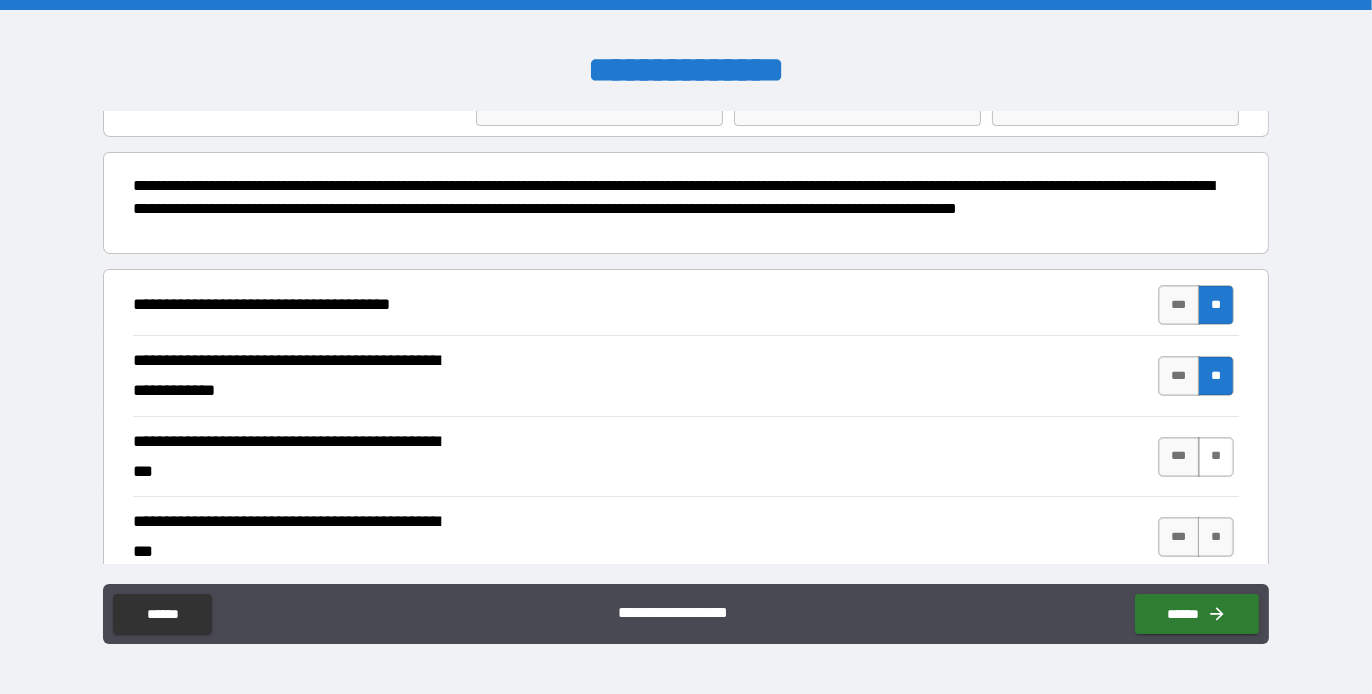 click on "**" at bounding box center [1216, 457] 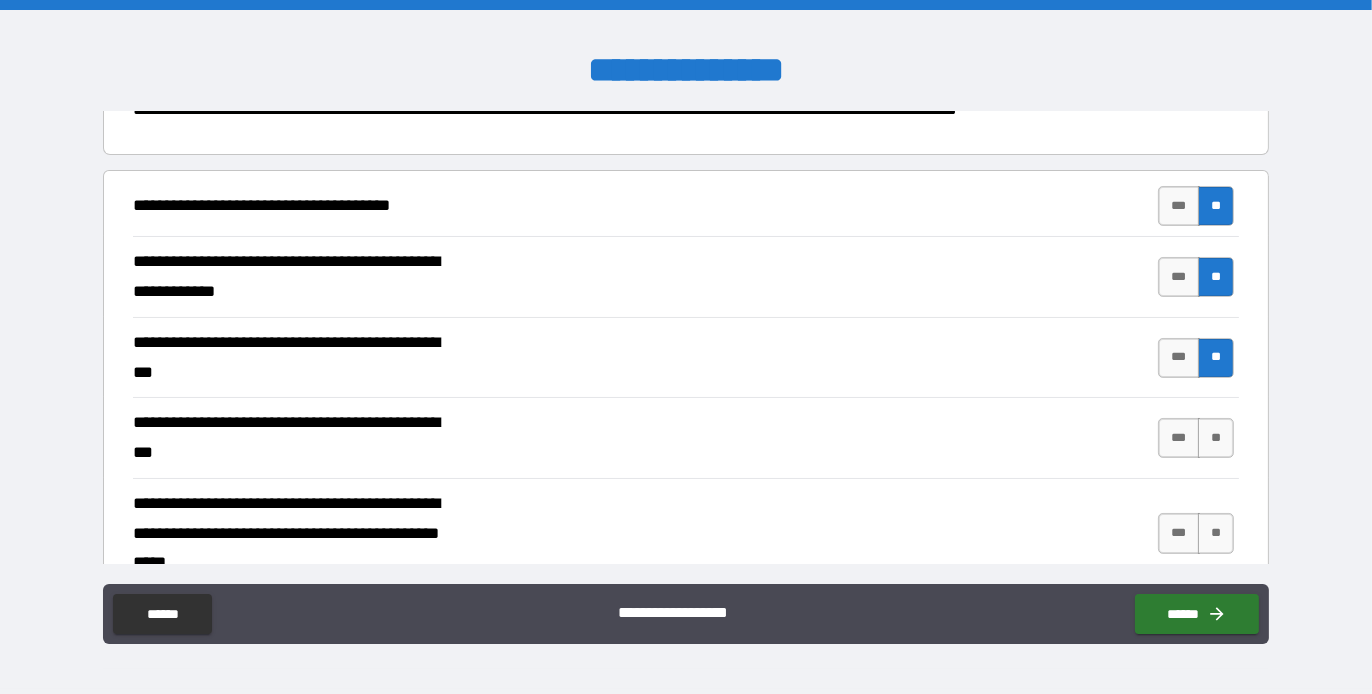 scroll, scrollTop: 200, scrollLeft: 0, axis: vertical 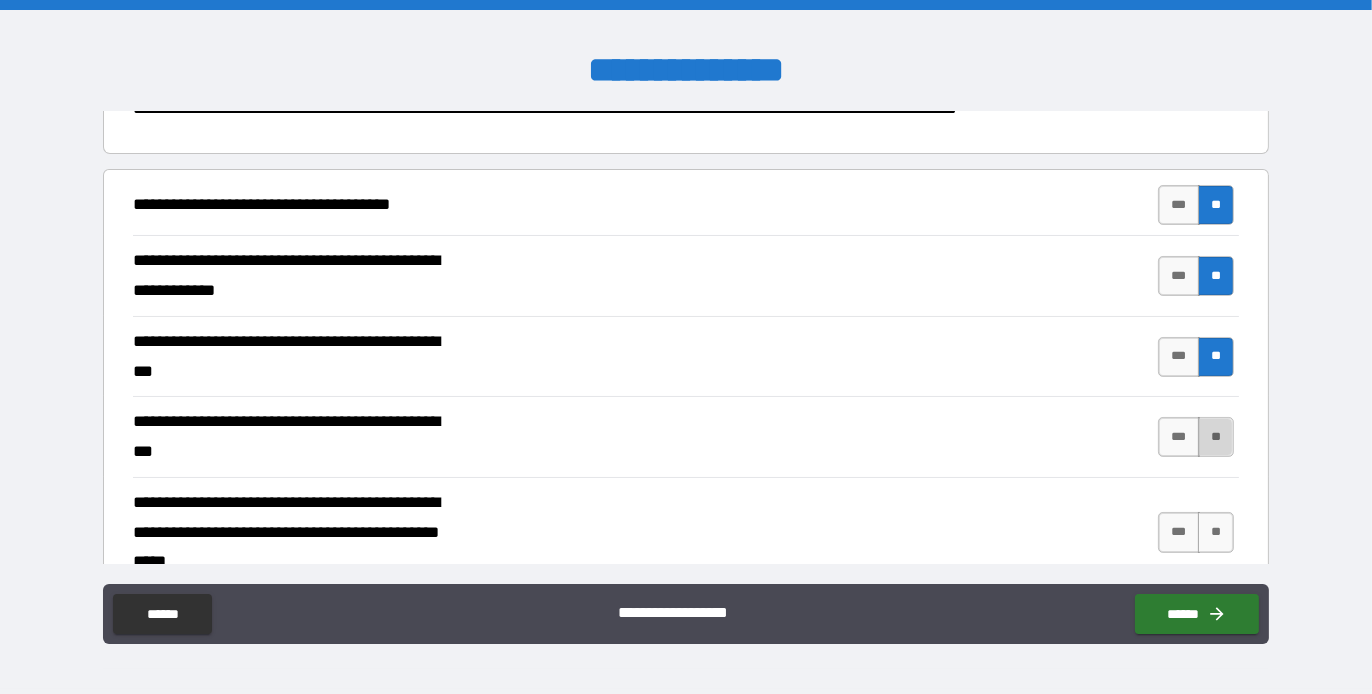 click on "**" at bounding box center [1216, 437] 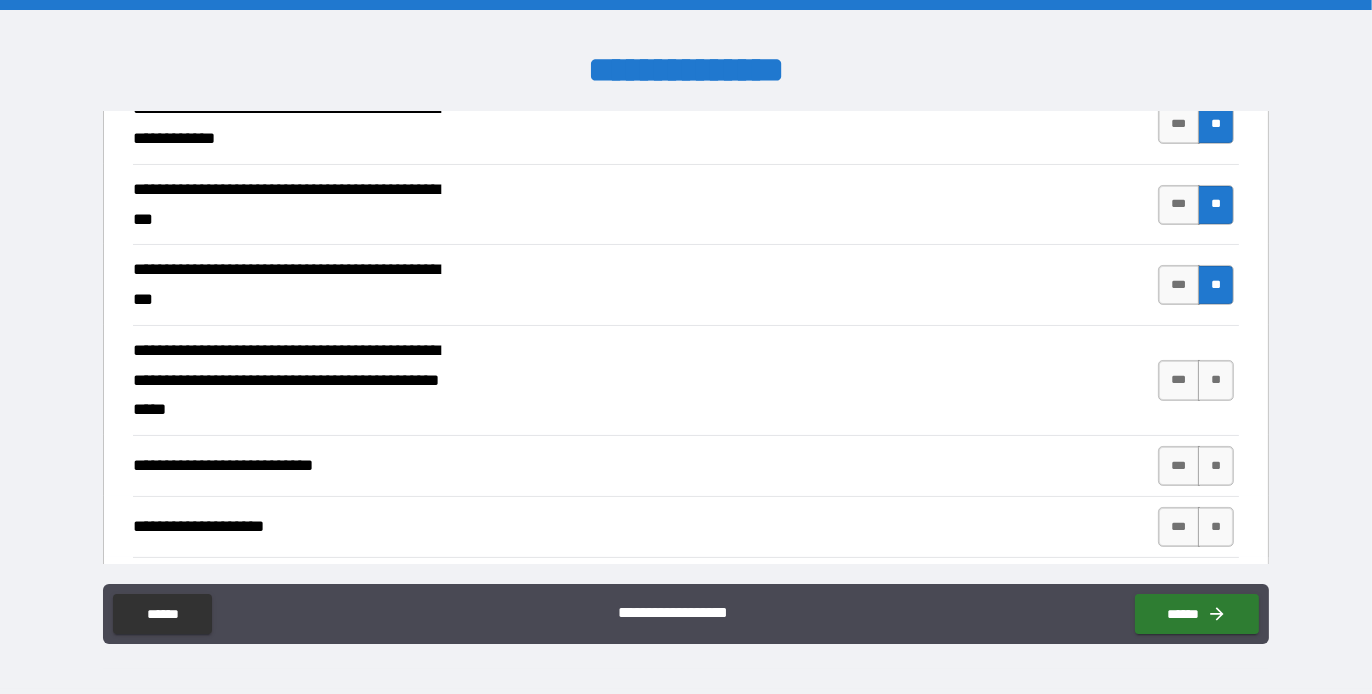 scroll, scrollTop: 400, scrollLeft: 0, axis: vertical 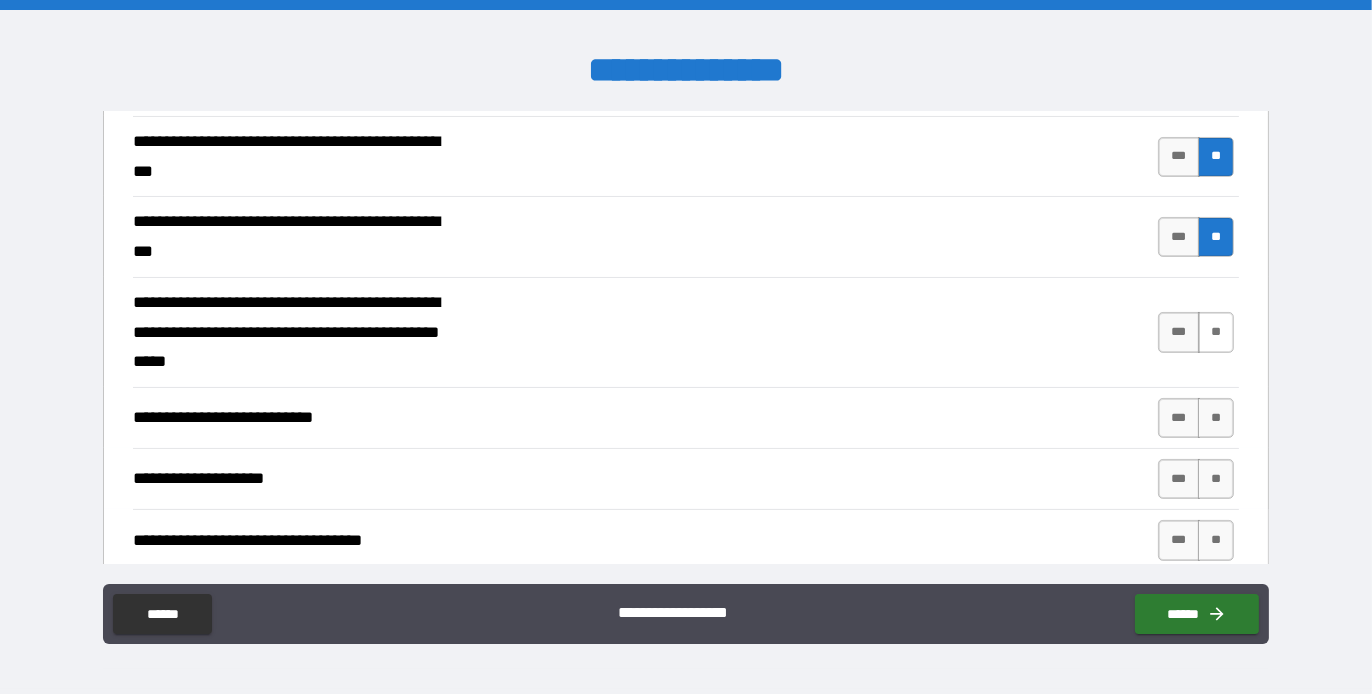 click on "**" at bounding box center (1216, 332) 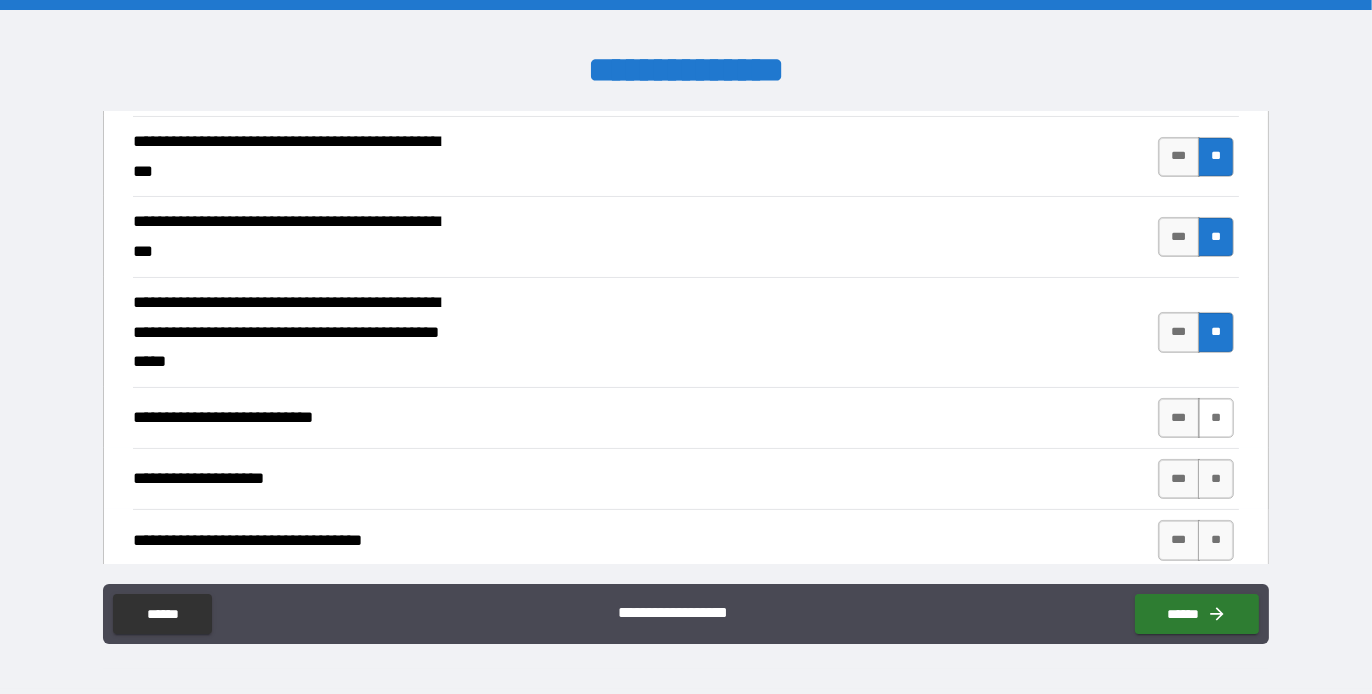 click on "**" at bounding box center [1216, 418] 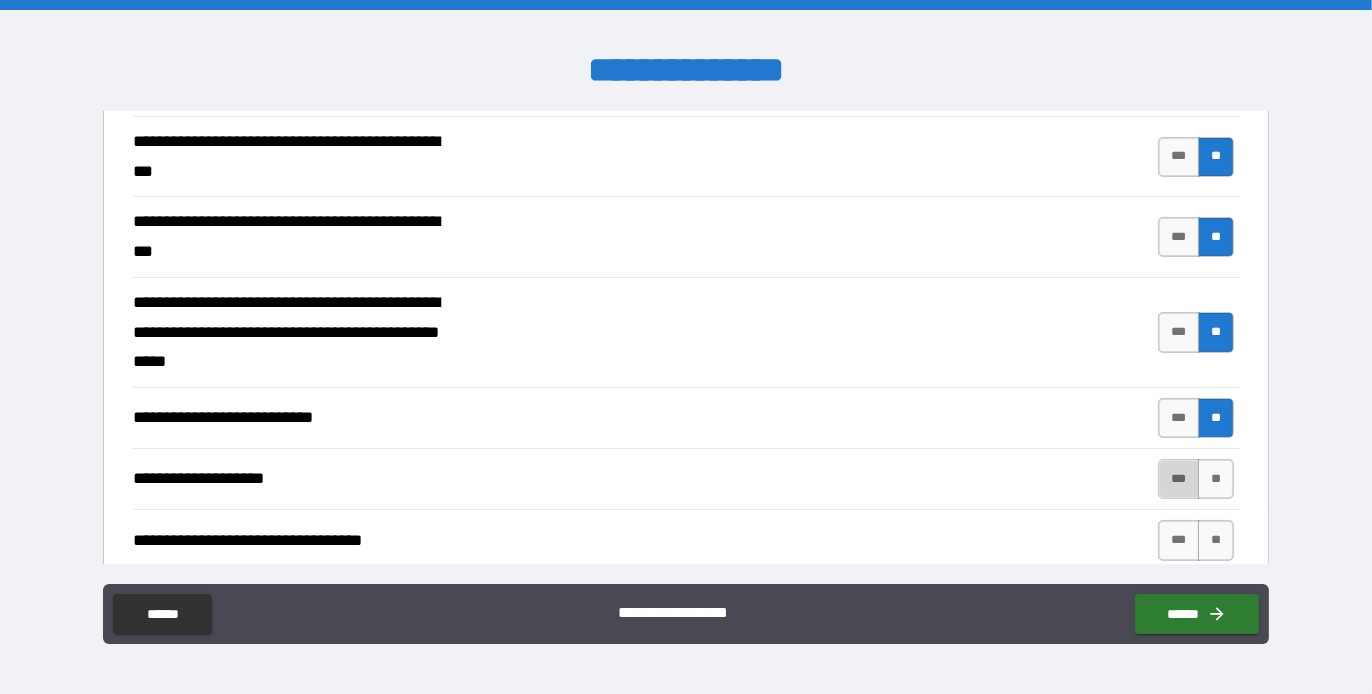 click on "***" at bounding box center (1179, 479) 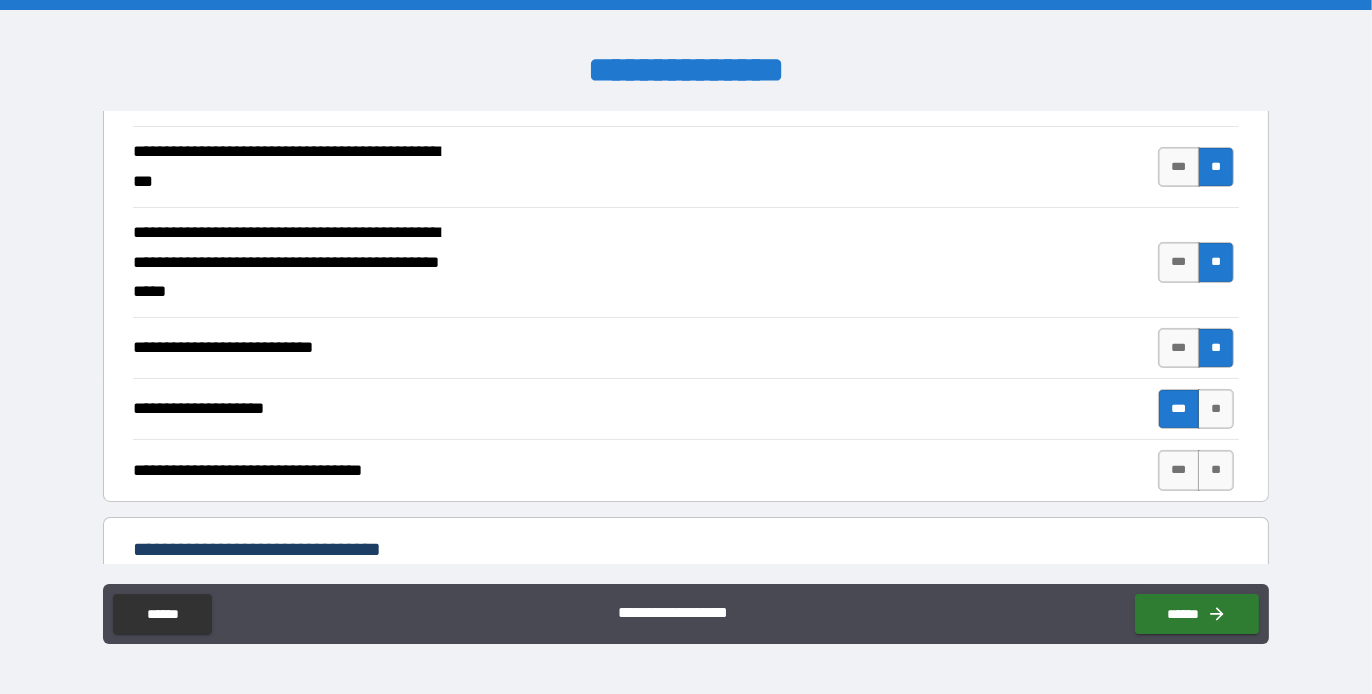 scroll, scrollTop: 500, scrollLeft: 0, axis: vertical 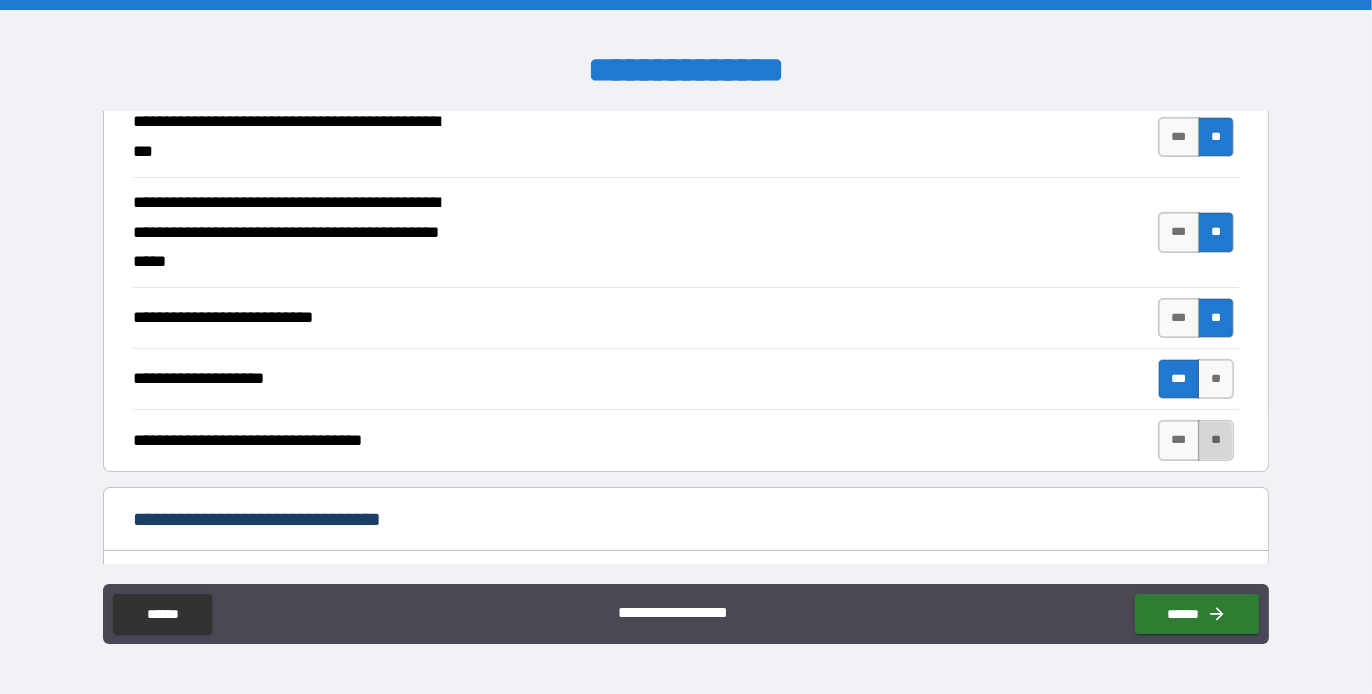 click on "**" at bounding box center [1216, 440] 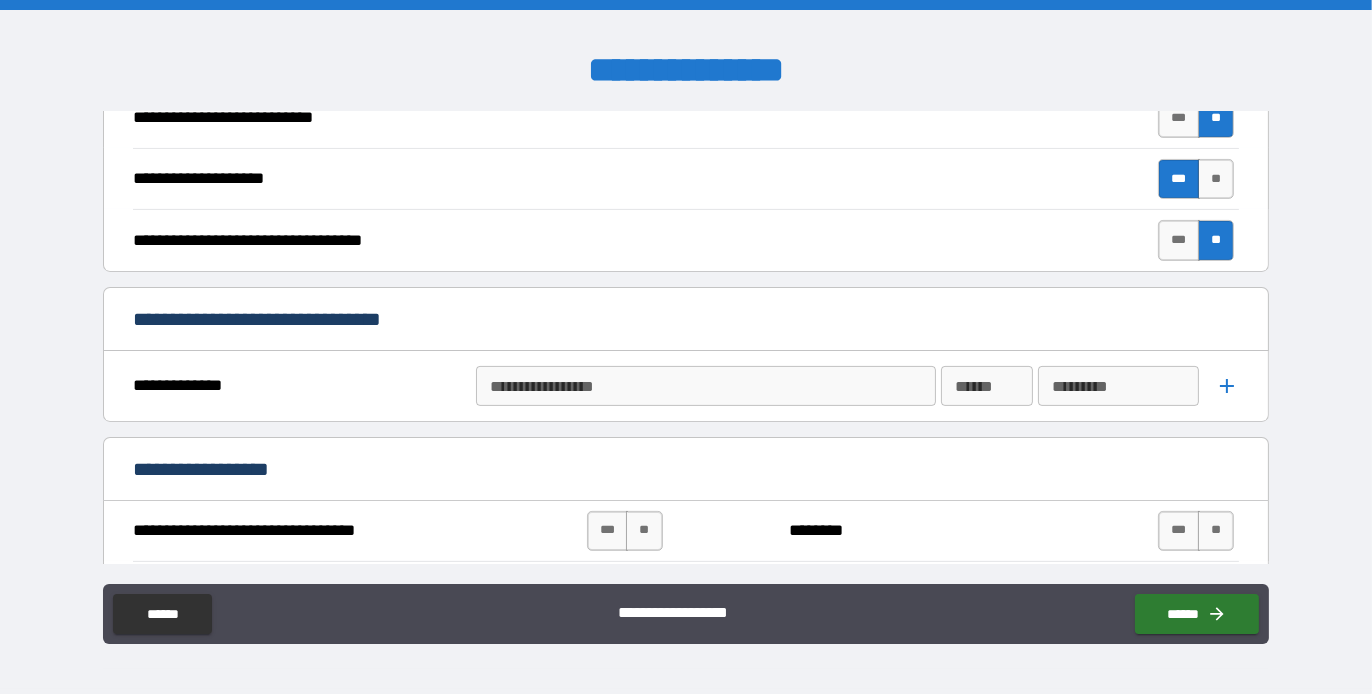 scroll, scrollTop: 800, scrollLeft: 0, axis: vertical 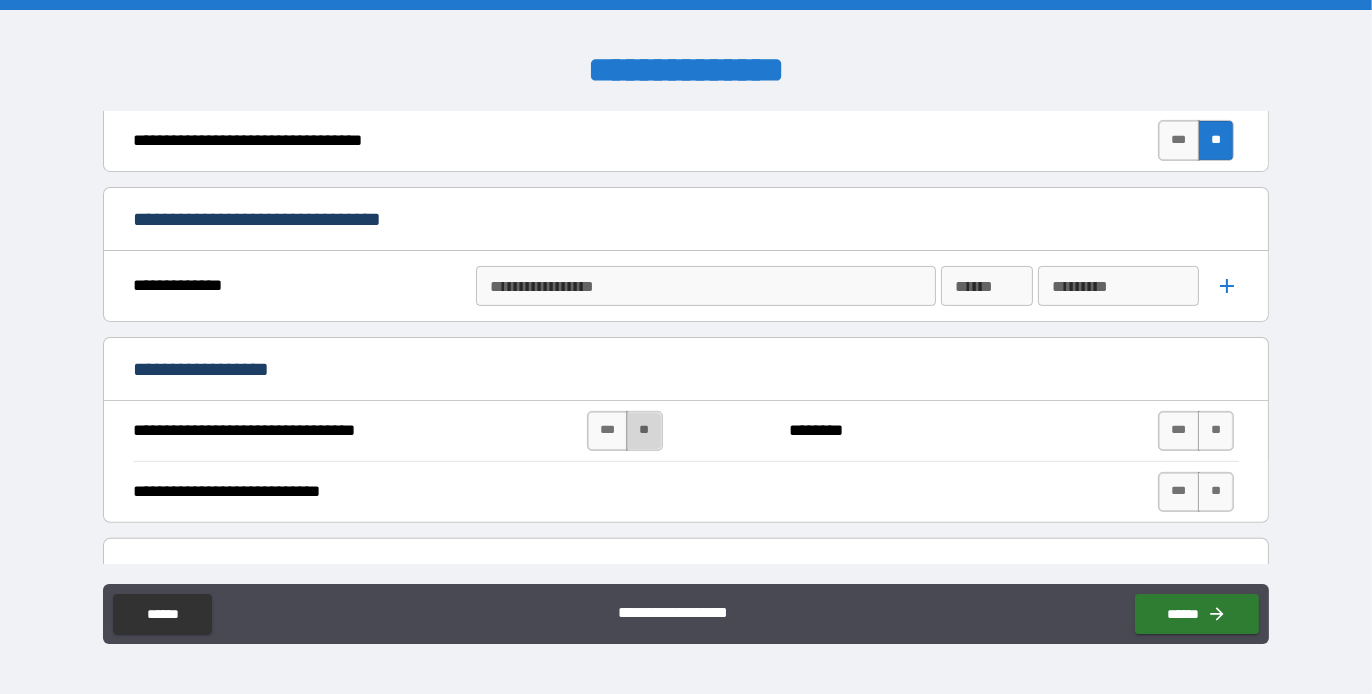 click on "**" at bounding box center [644, 431] 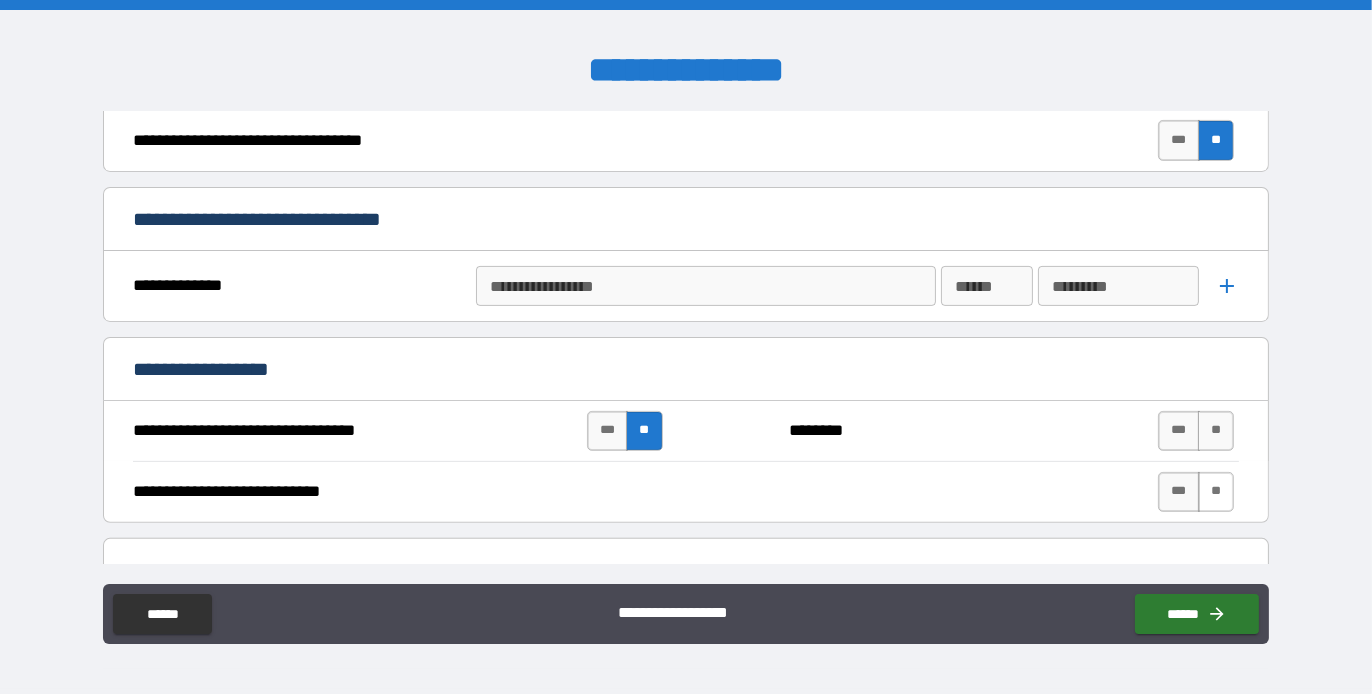 click on "**" at bounding box center [1216, 492] 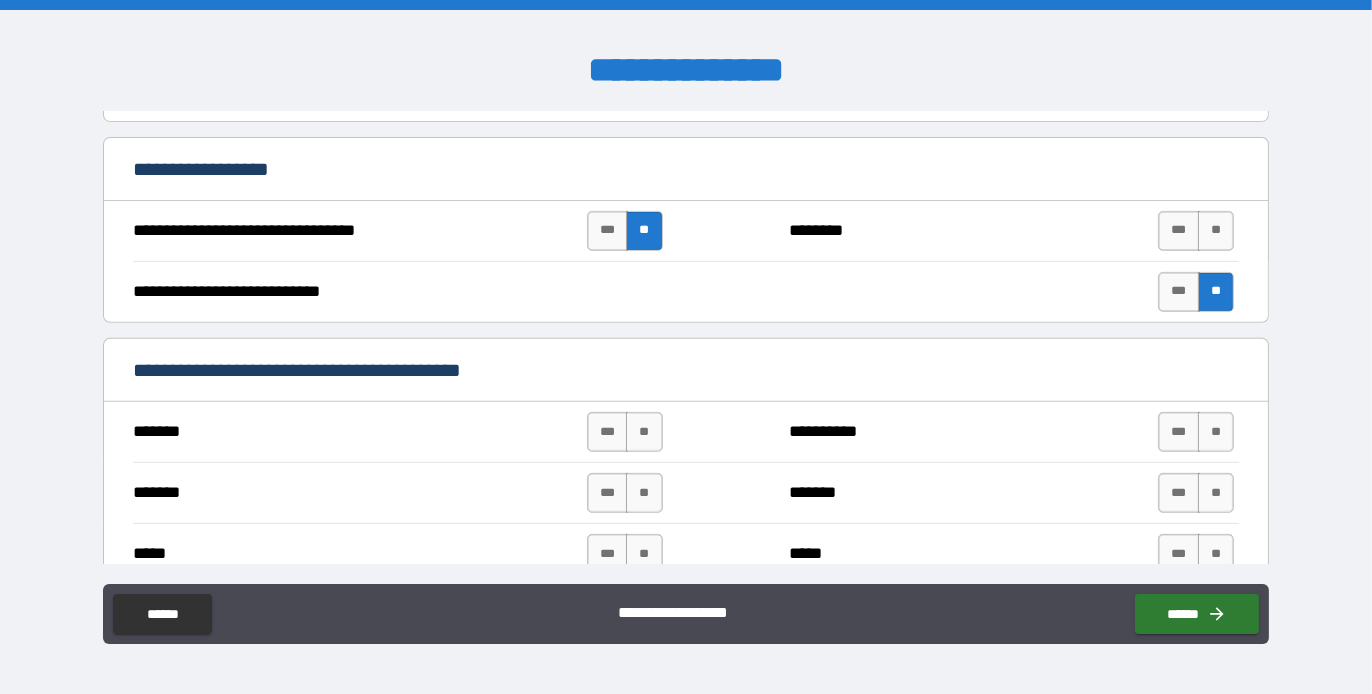 scroll, scrollTop: 1100, scrollLeft: 0, axis: vertical 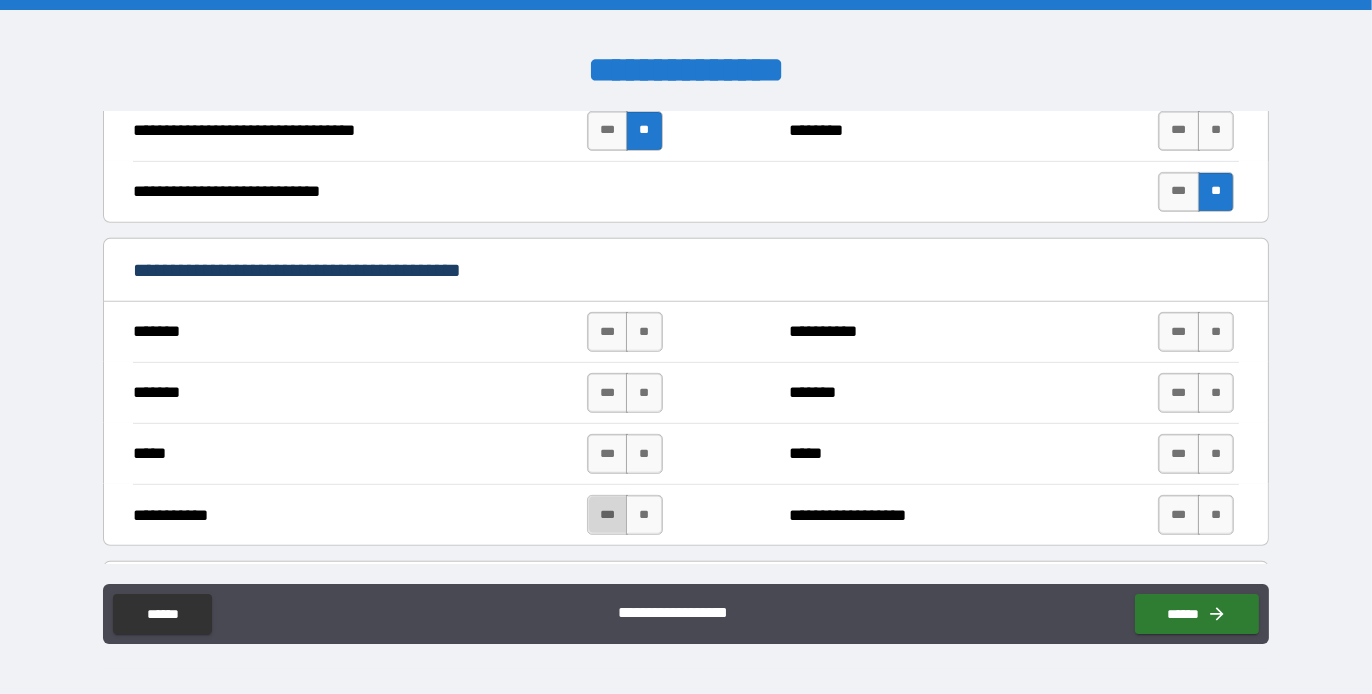 click on "***" at bounding box center (608, 515) 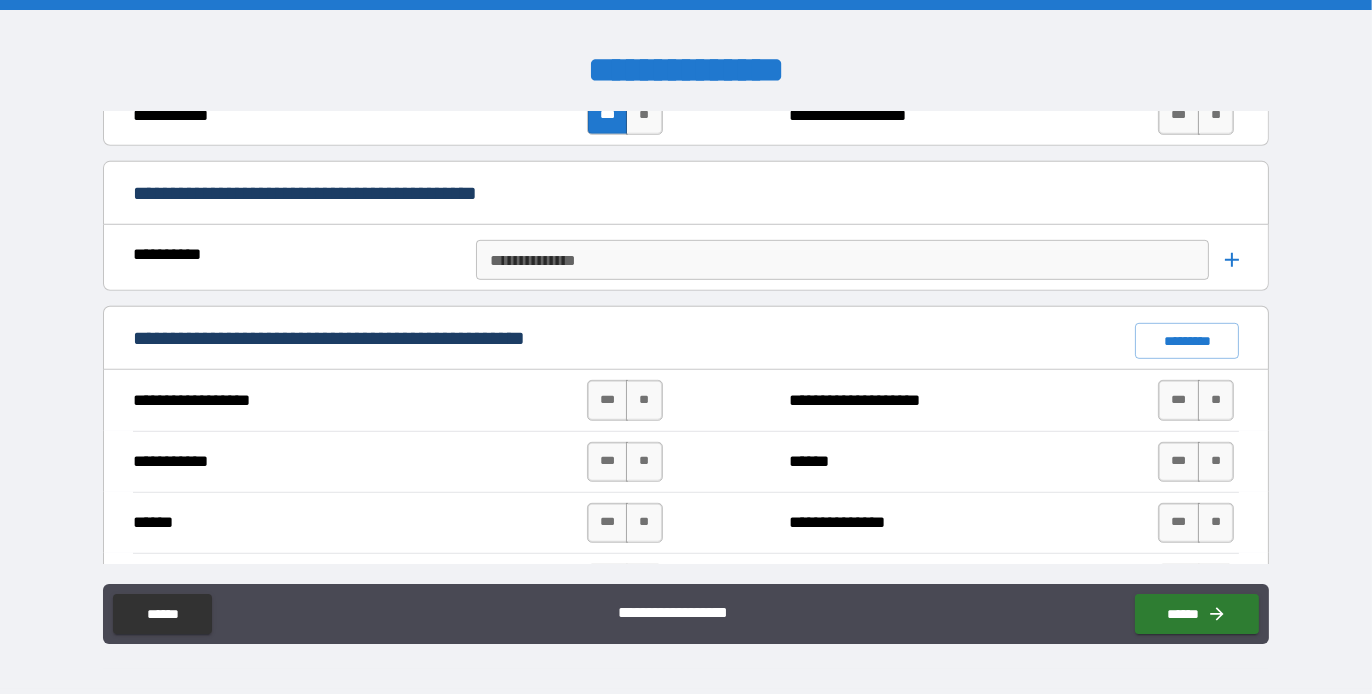 scroll, scrollTop: 1600, scrollLeft: 0, axis: vertical 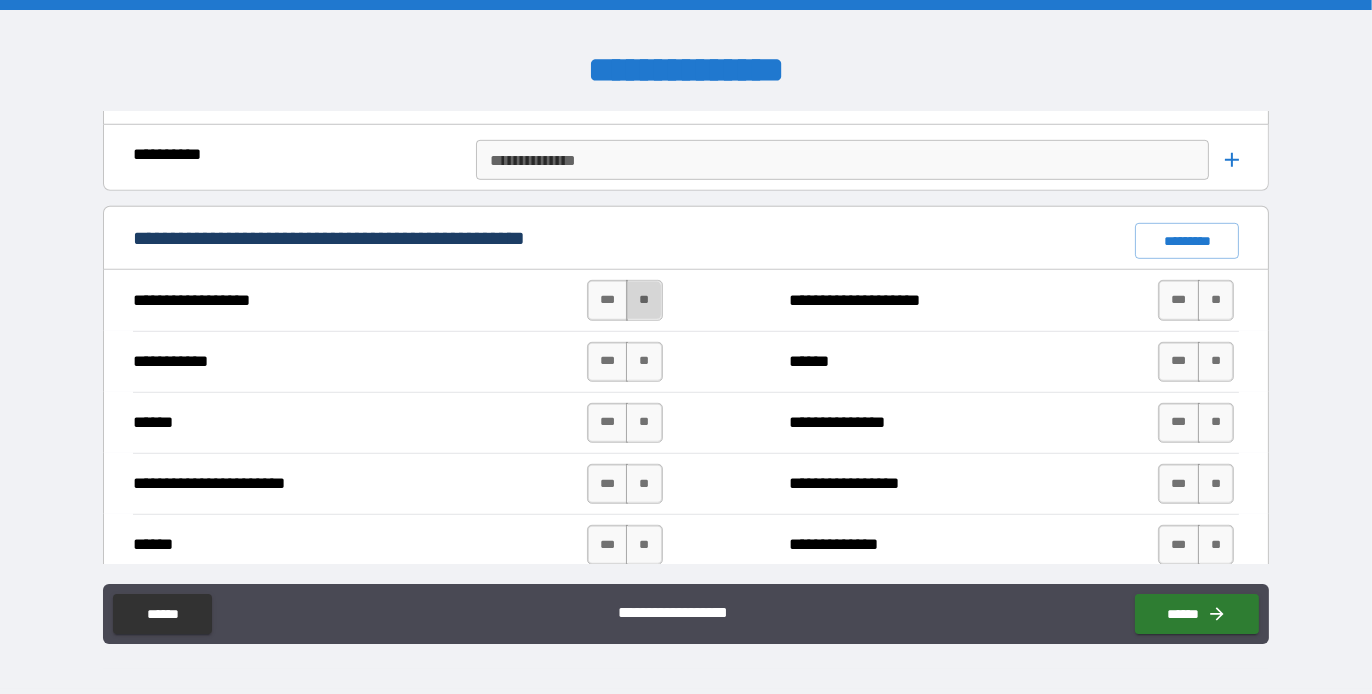 click on "**" at bounding box center [644, 300] 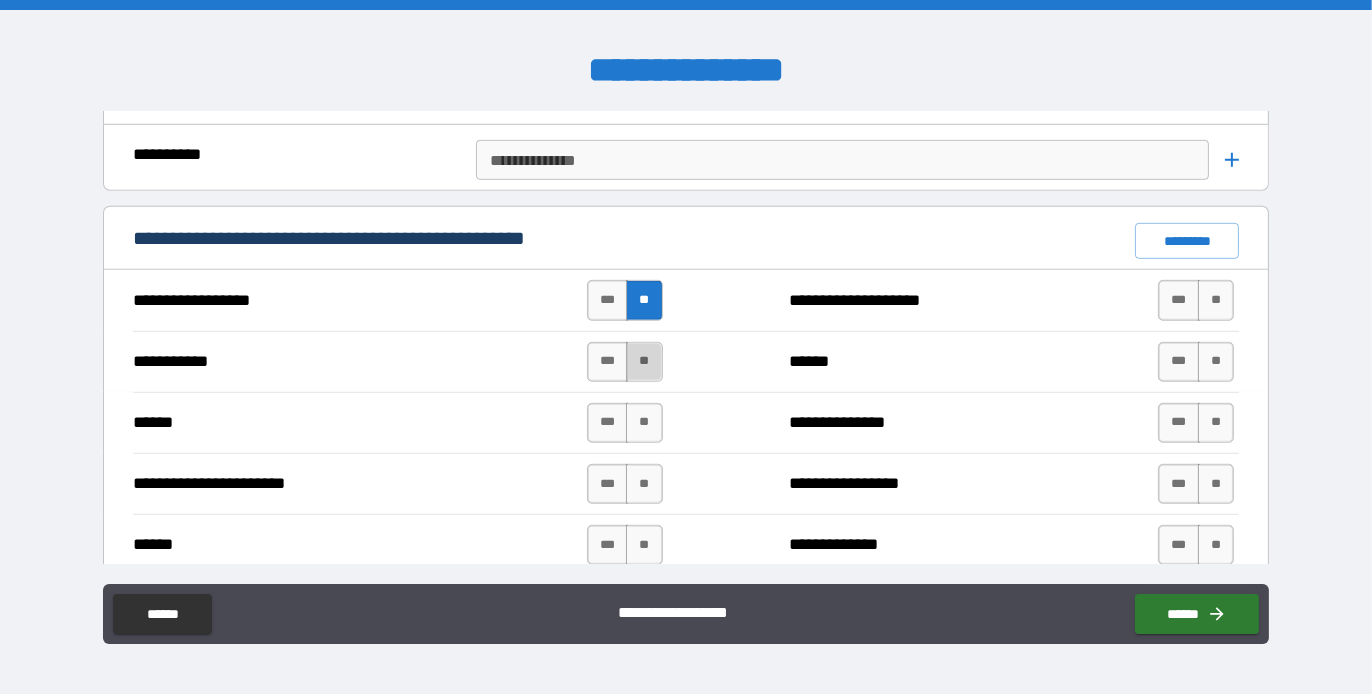 click on "**" at bounding box center [644, 362] 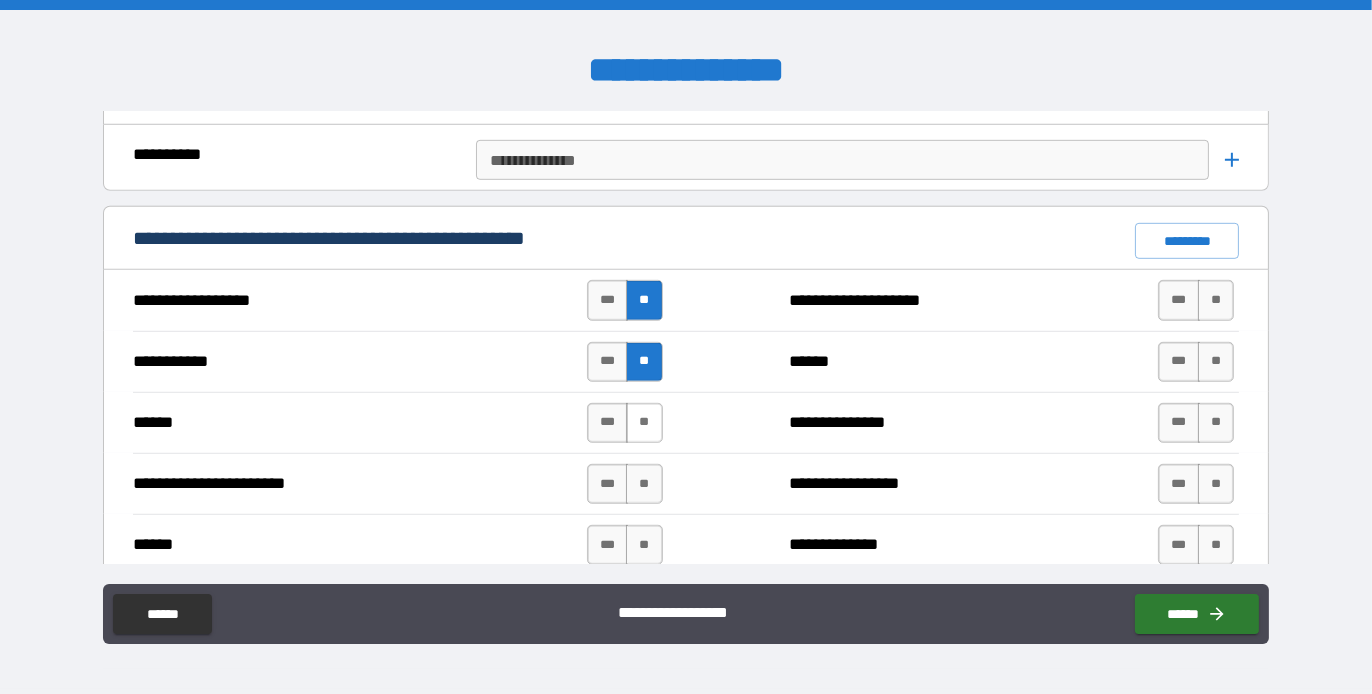 click on "**" at bounding box center [644, 423] 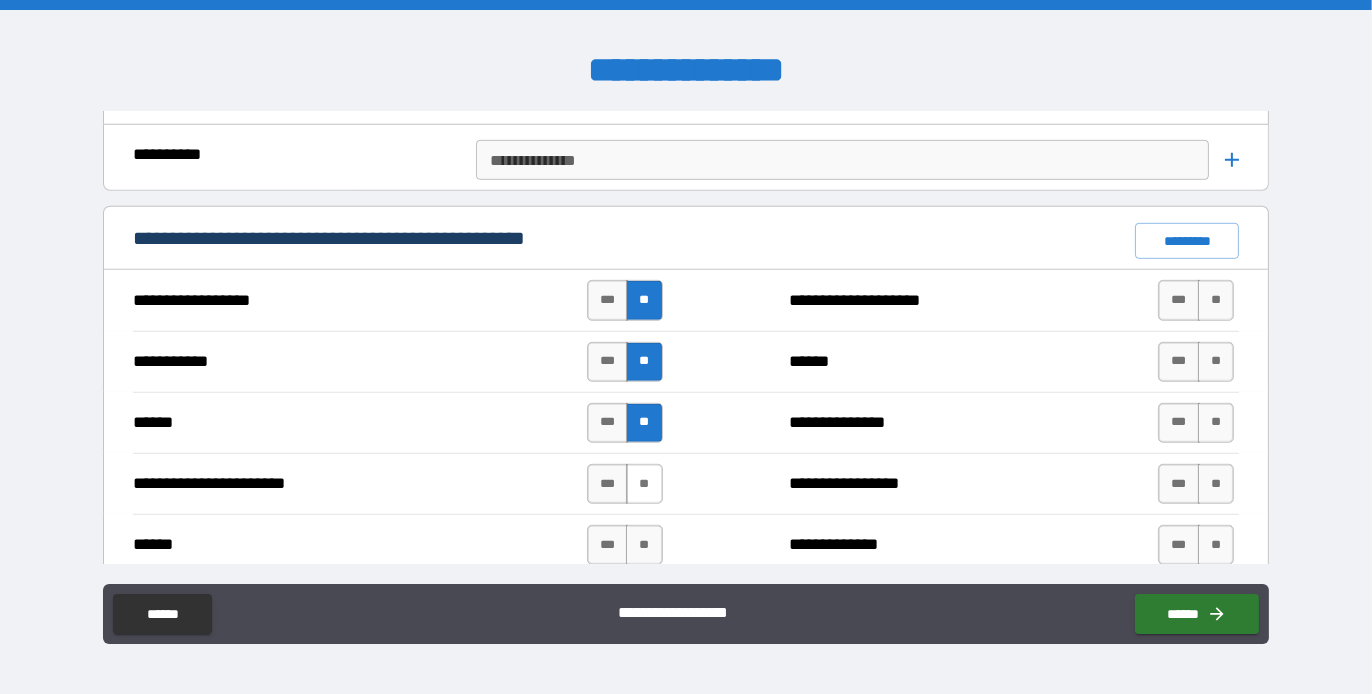 click on "**" at bounding box center [644, 484] 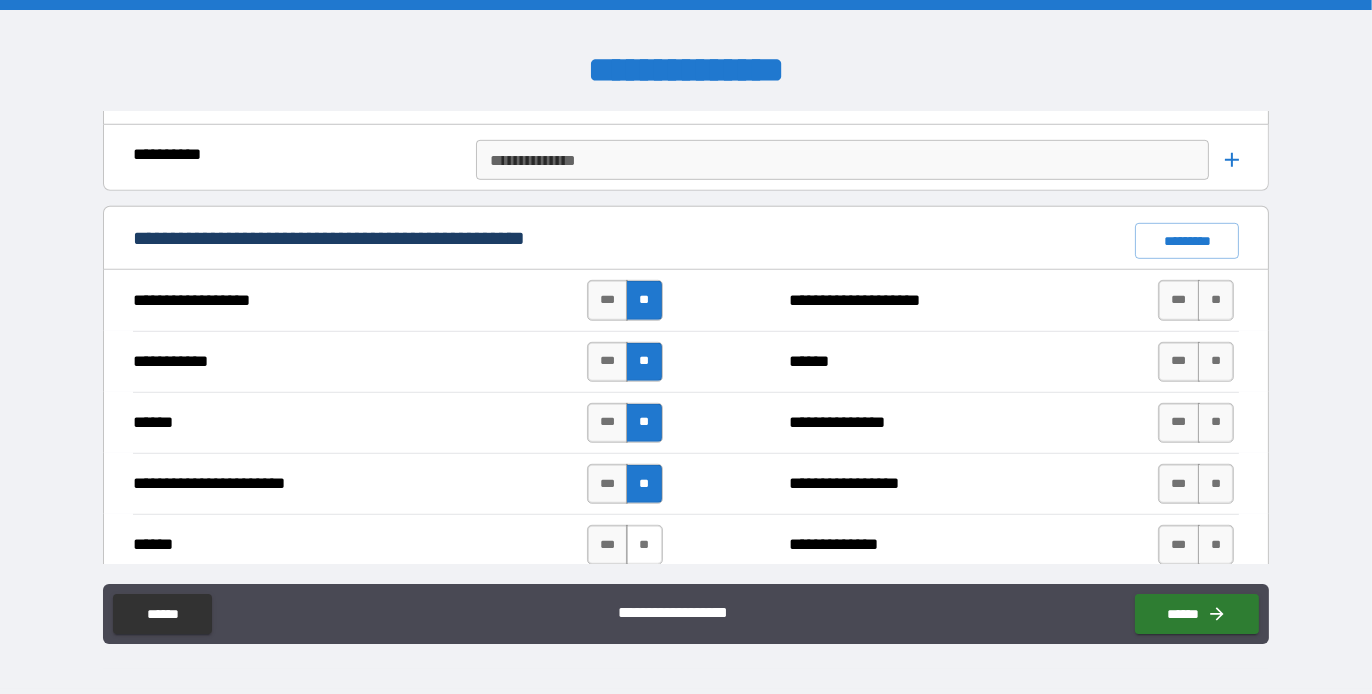 click on "**" at bounding box center [644, 545] 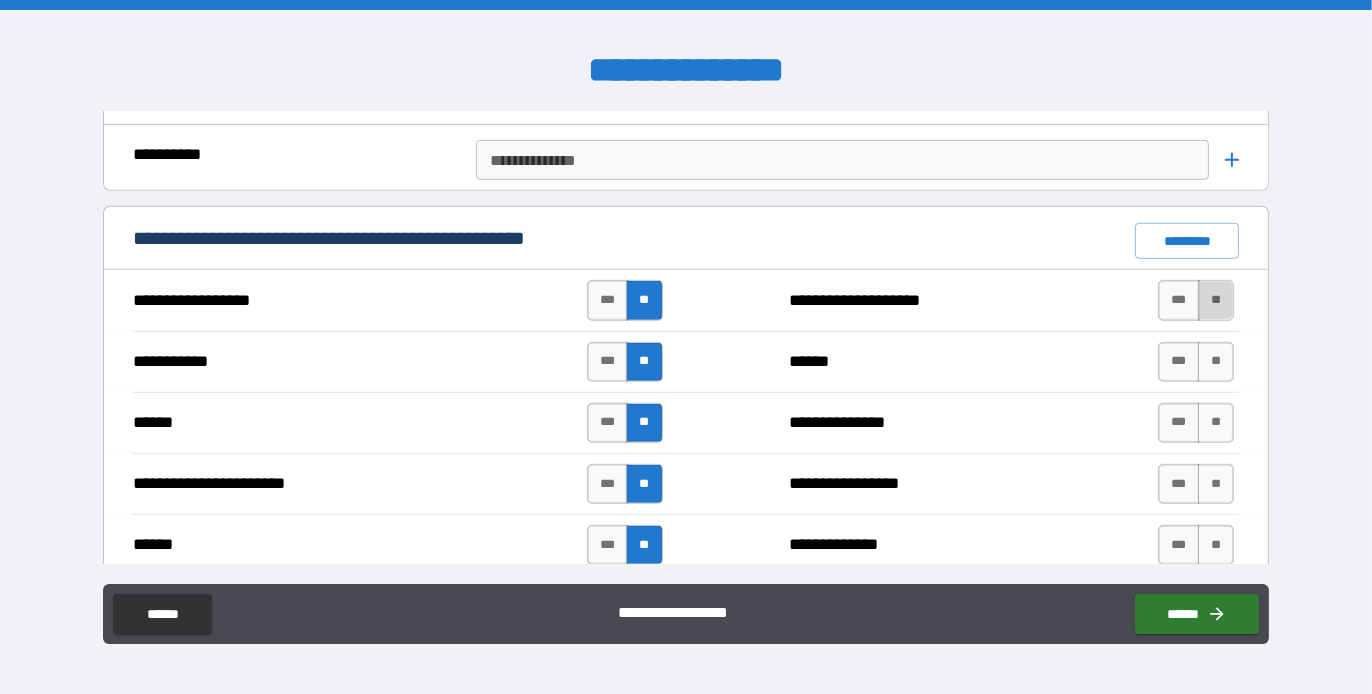 click on "**" at bounding box center [1216, 300] 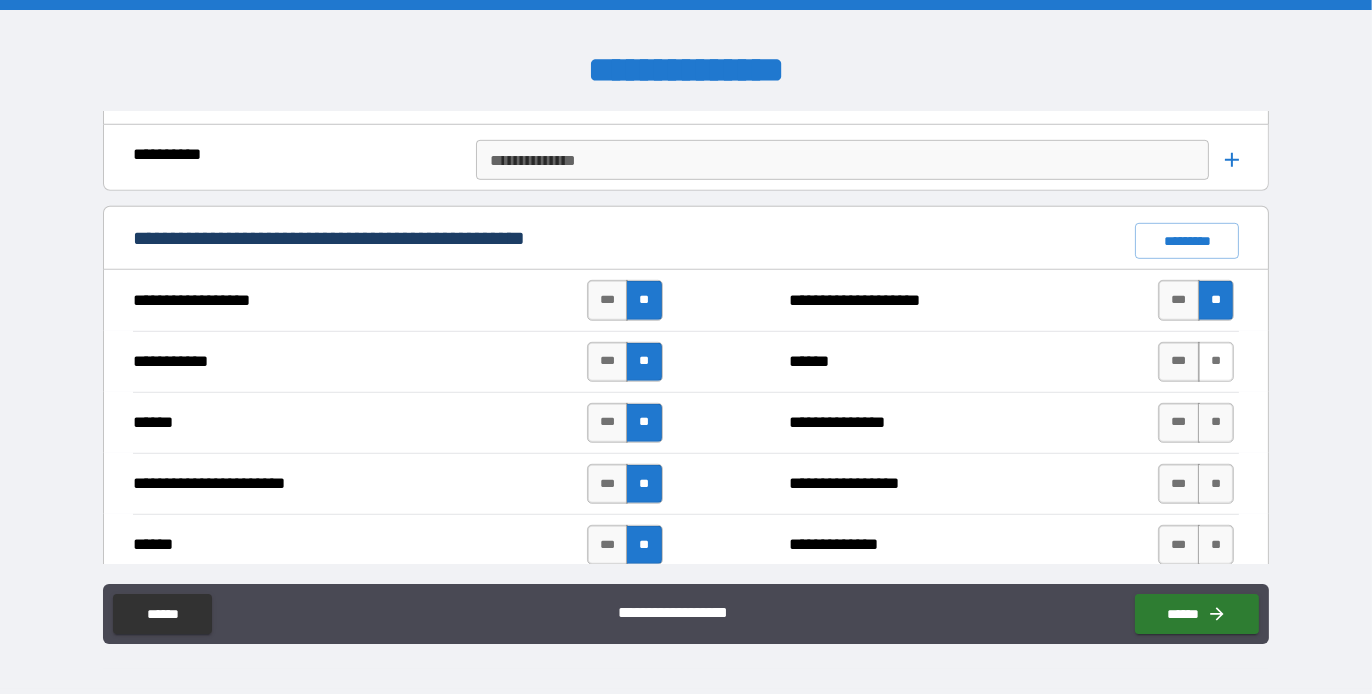 click on "**" at bounding box center [1216, 362] 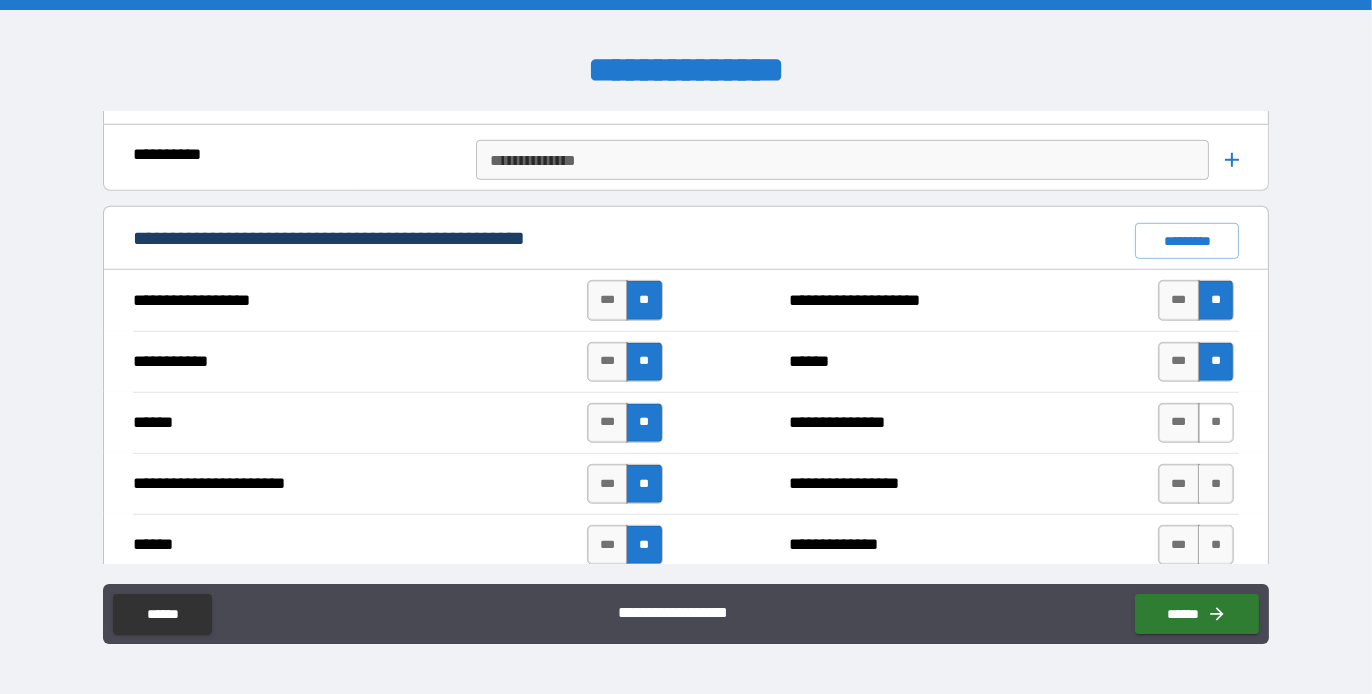 click on "**" at bounding box center (1216, 423) 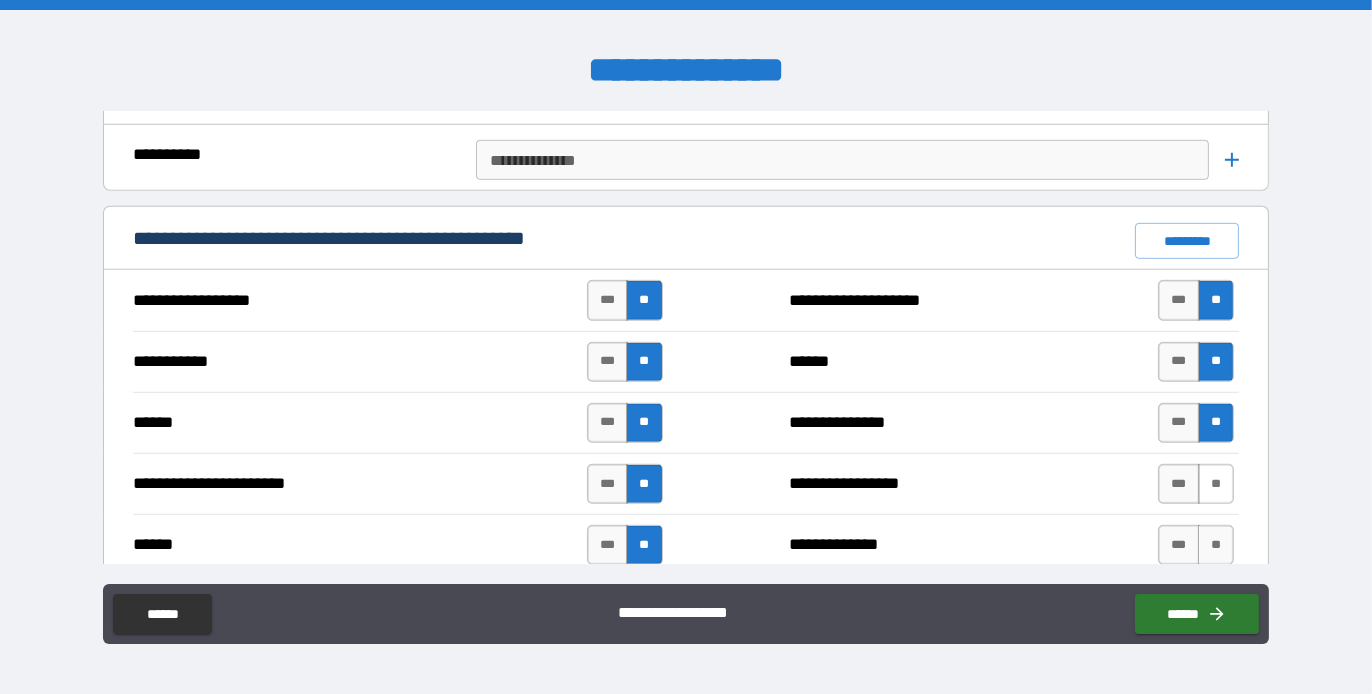 click on "**" at bounding box center (1216, 484) 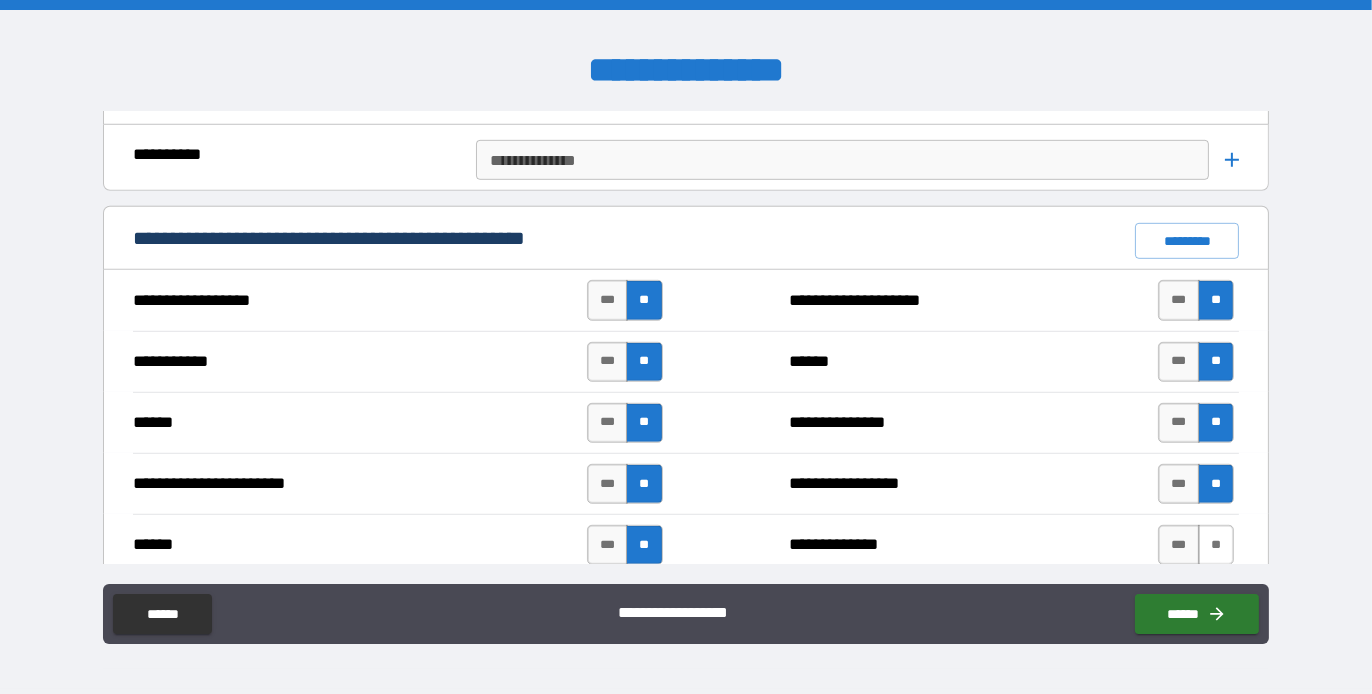 click on "**" at bounding box center (1216, 545) 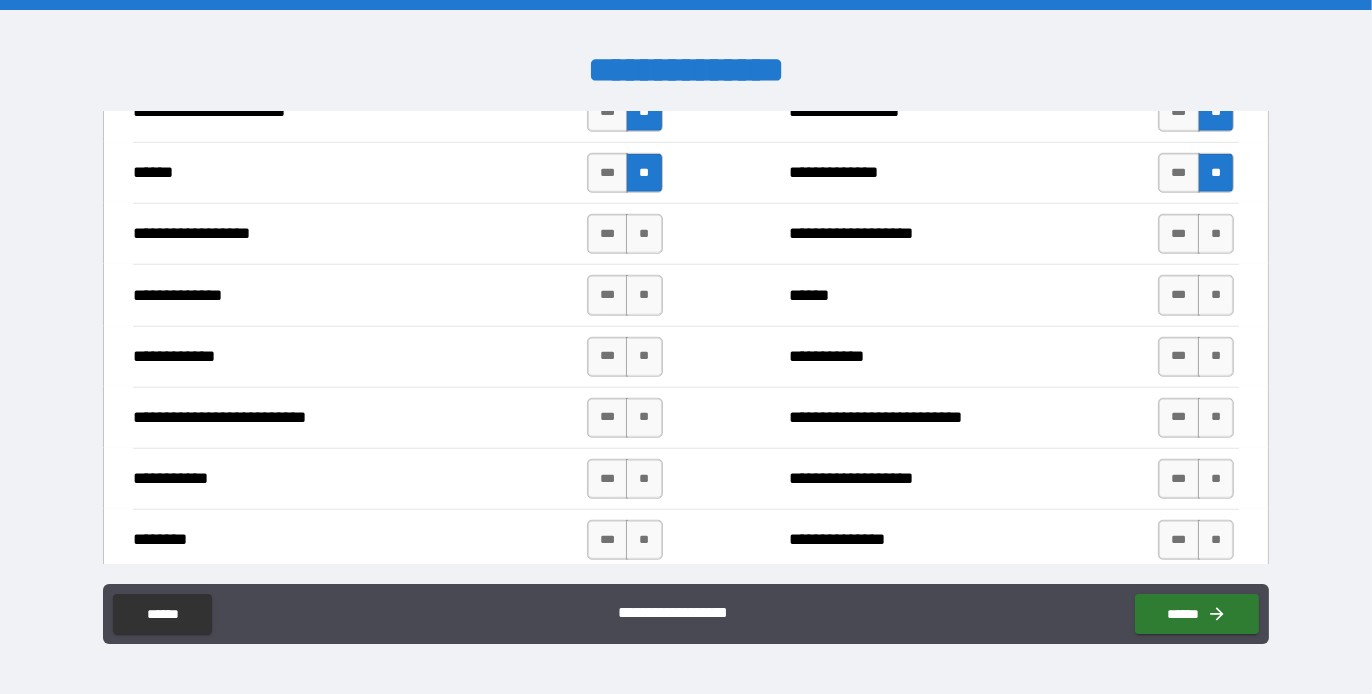 scroll, scrollTop: 2000, scrollLeft: 0, axis: vertical 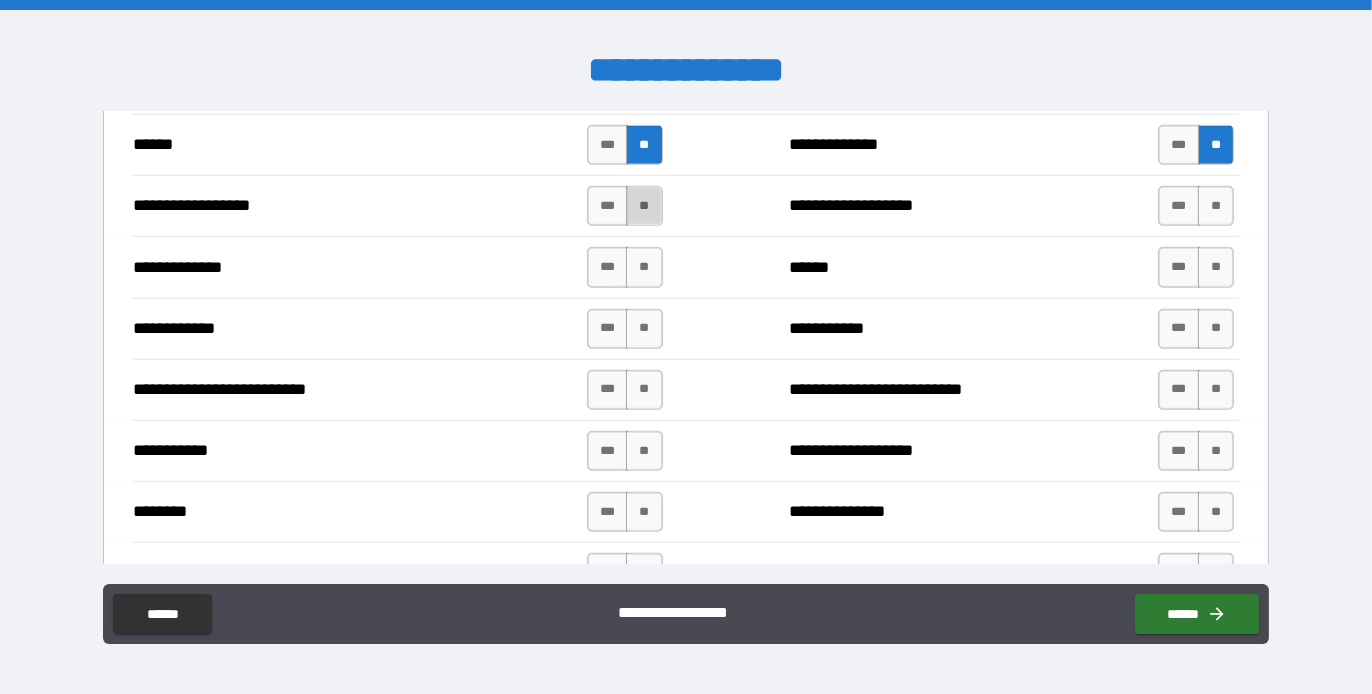 click on "**" at bounding box center (644, 206) 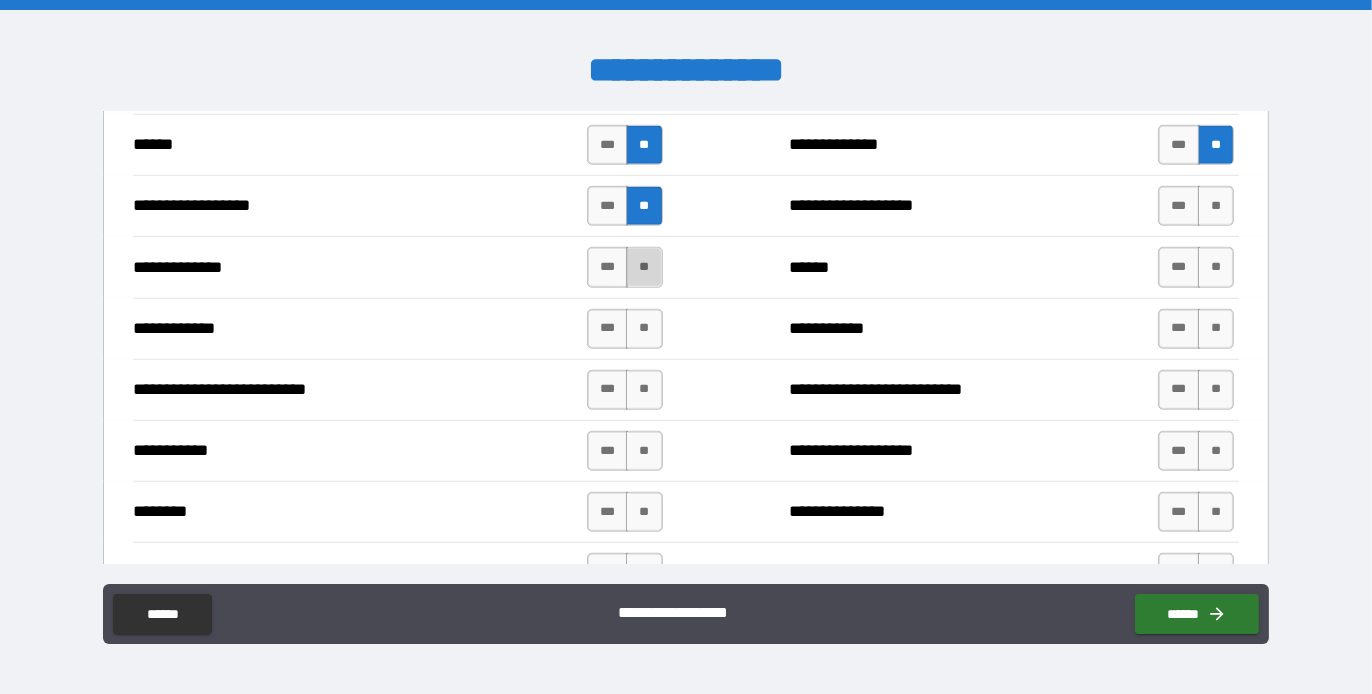 click on "**" at bounding box center (644, 267) 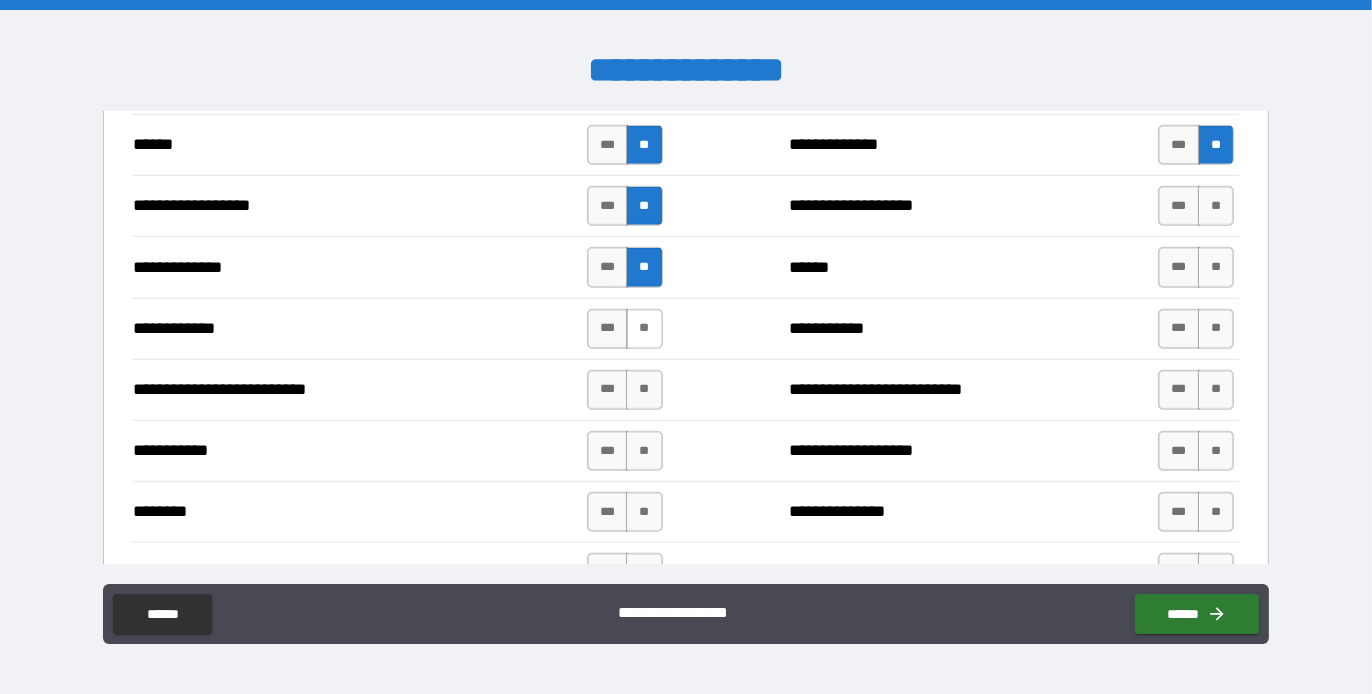 click on "**" at bounding box center [644, 329] 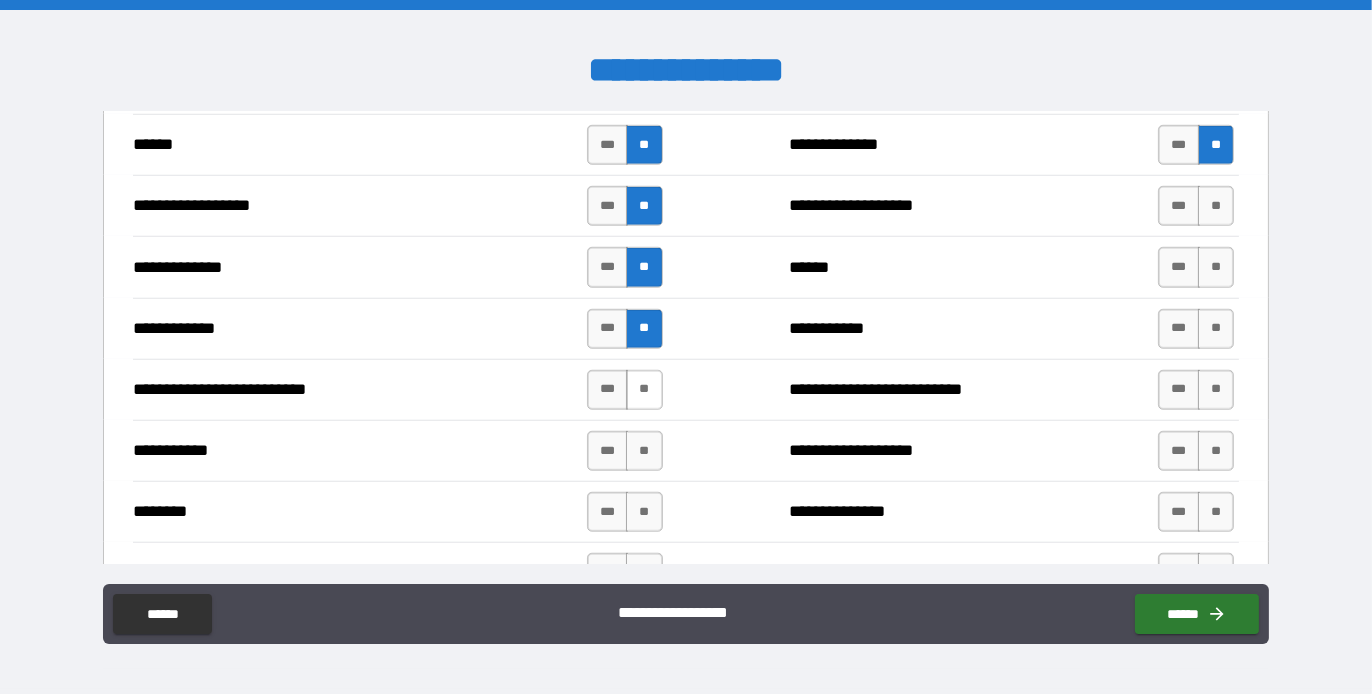 click on "**" at bounding box center (644, 390) 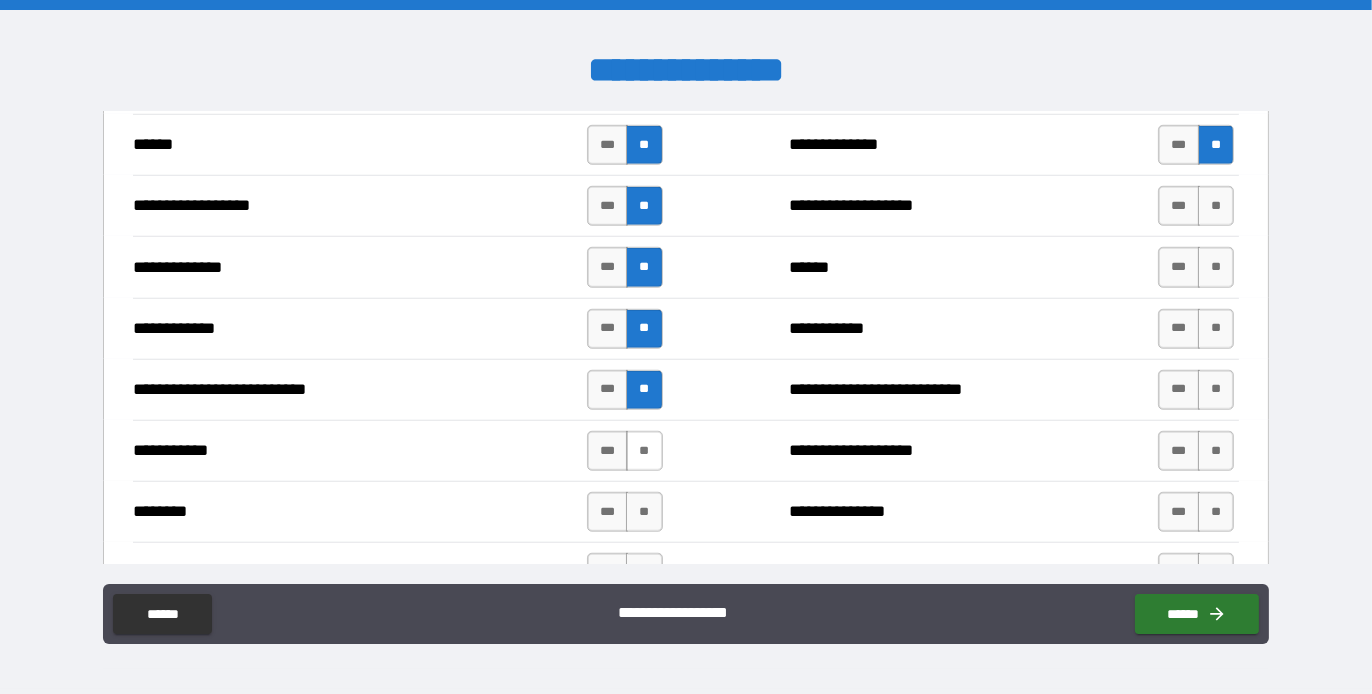 click on "**" at bounding box center (644, 451) 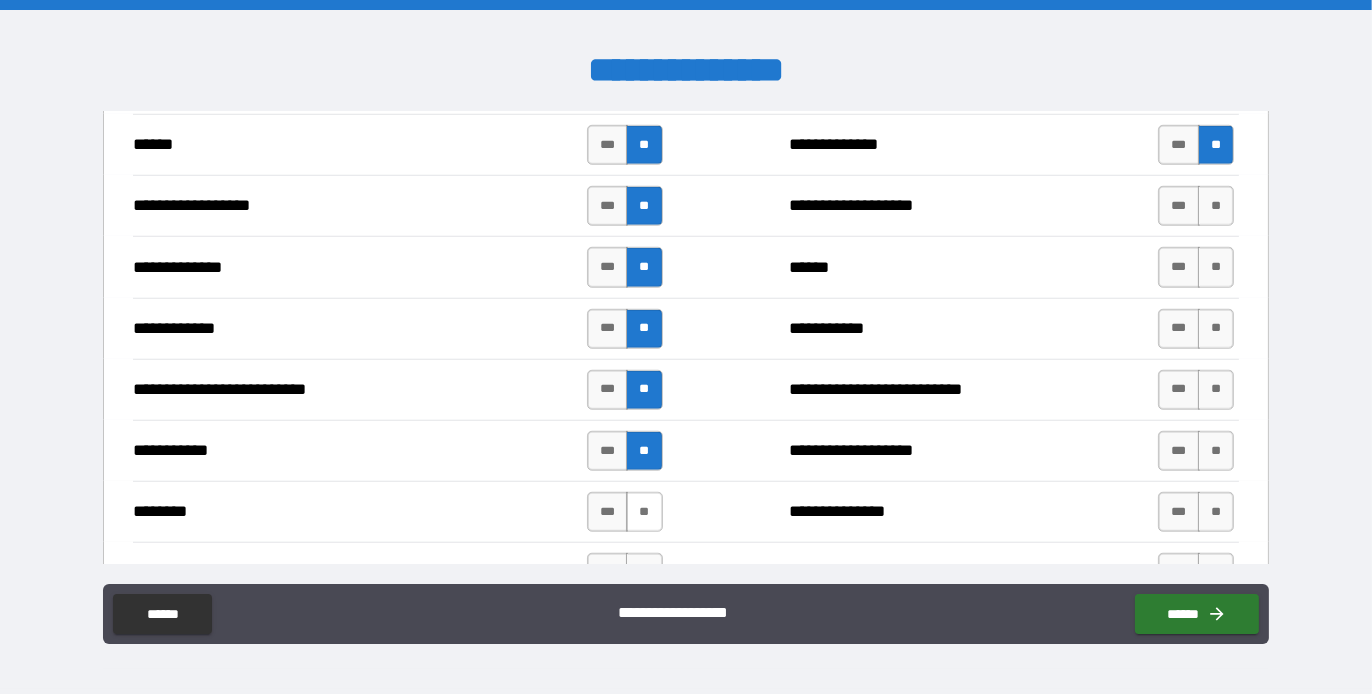 click on "**" at bounding box center [644, 512] 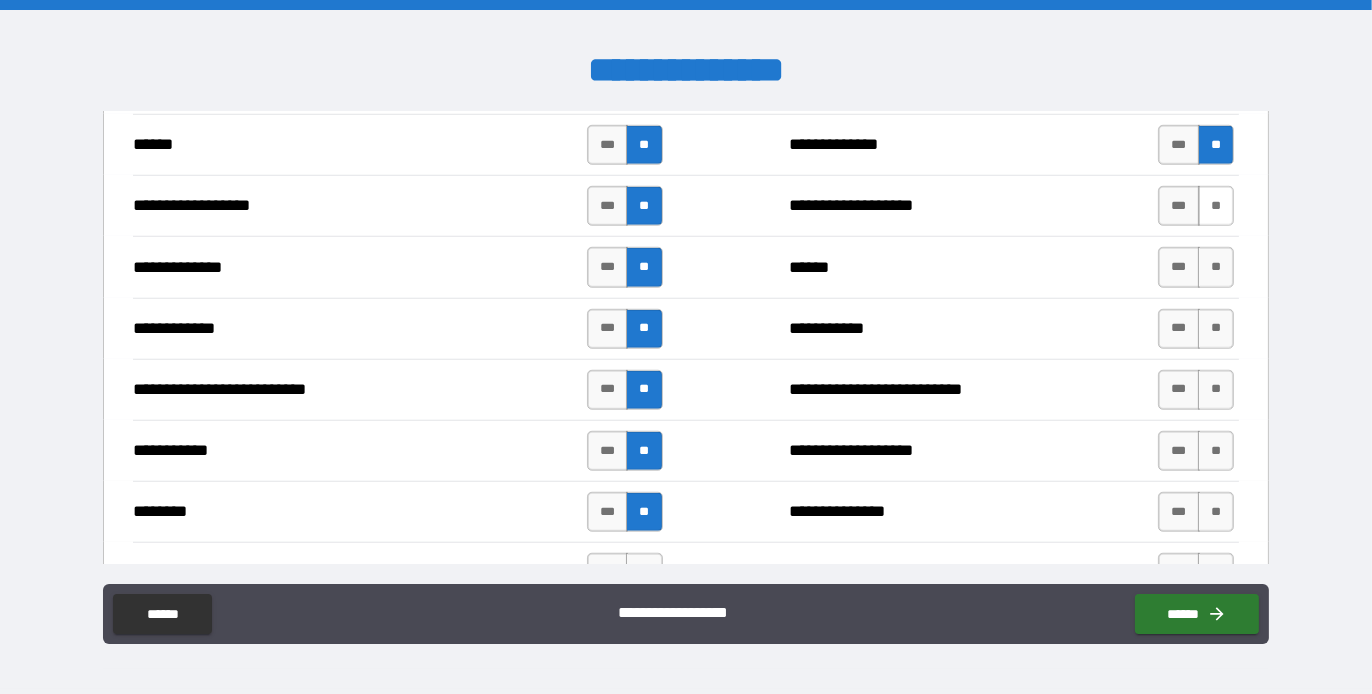 click on "**" at bounding box center [1216, 206] 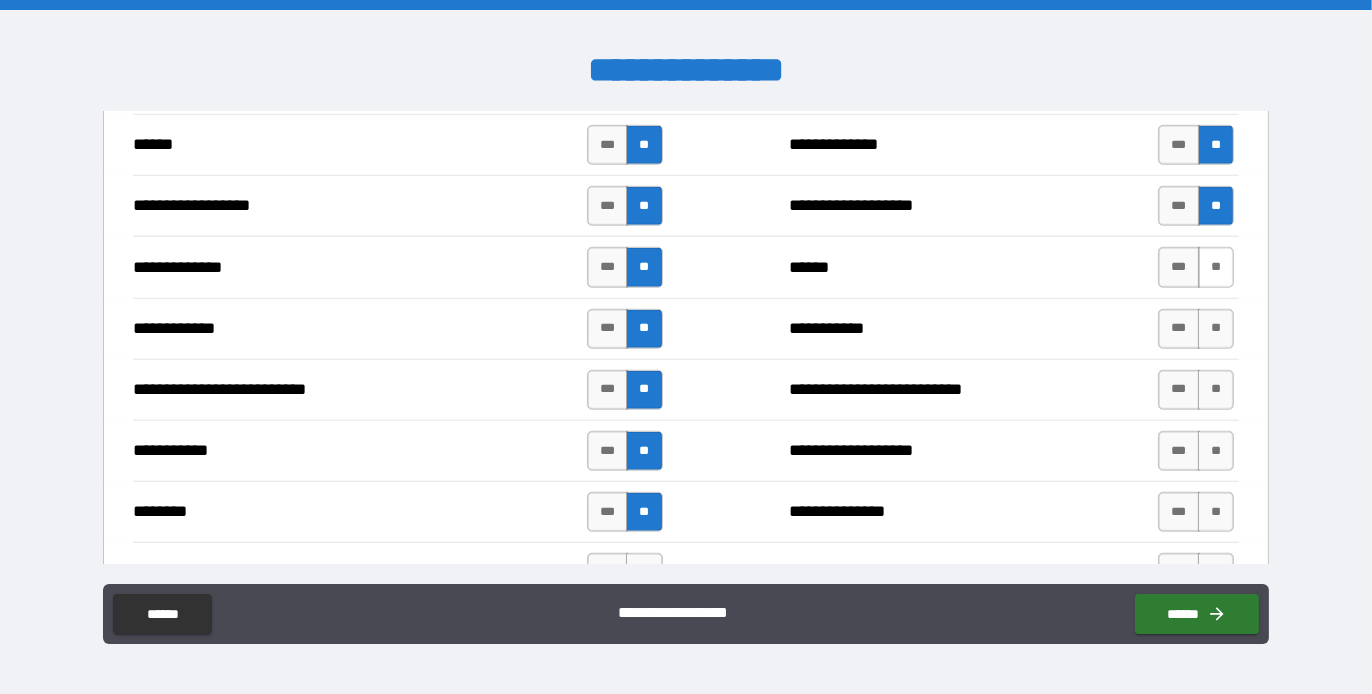 click on "**" at bounding box center (1216, 267) 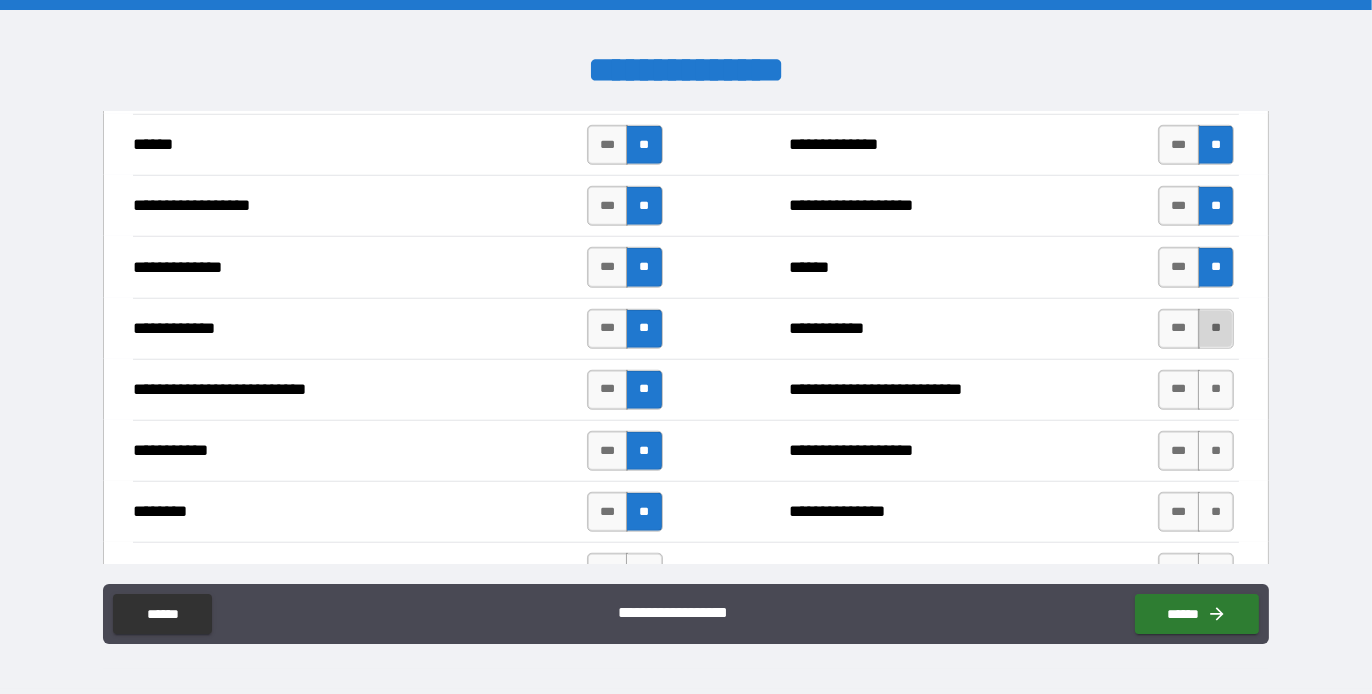 click on "**" at bounding box center (1216, 329) 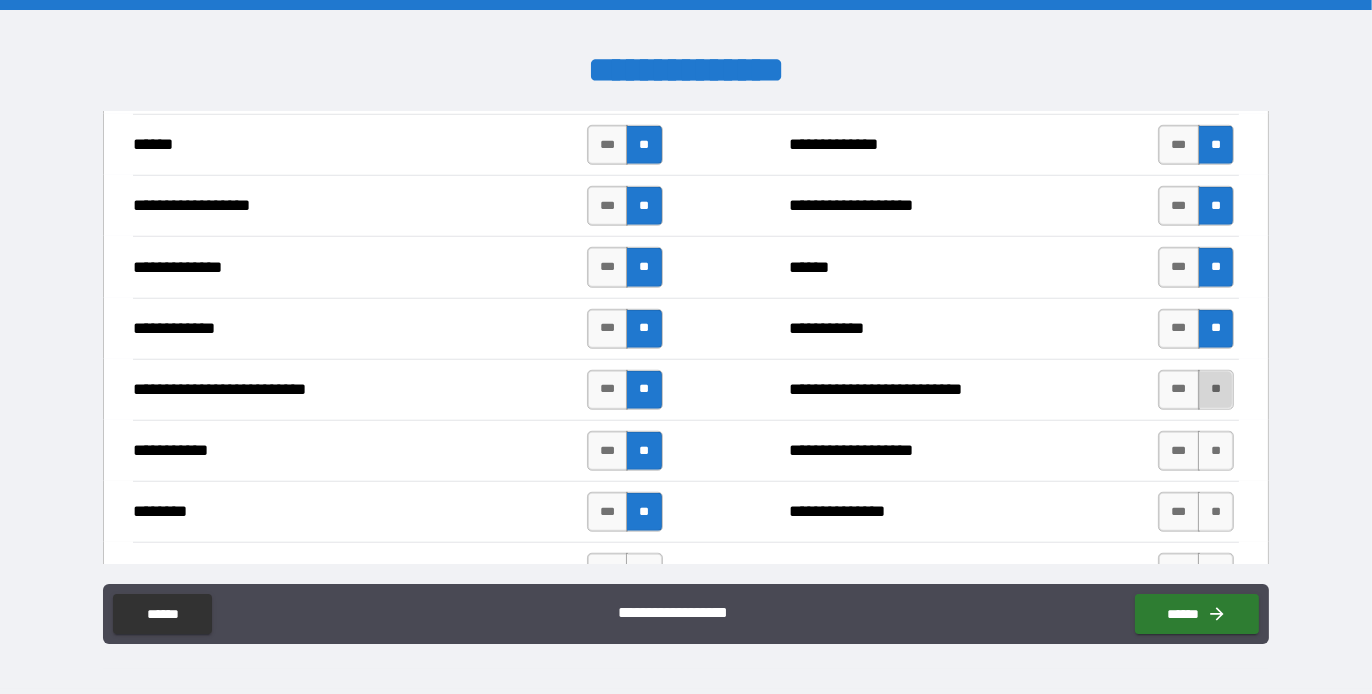 click on "**" at bounding box center [1216, 390] 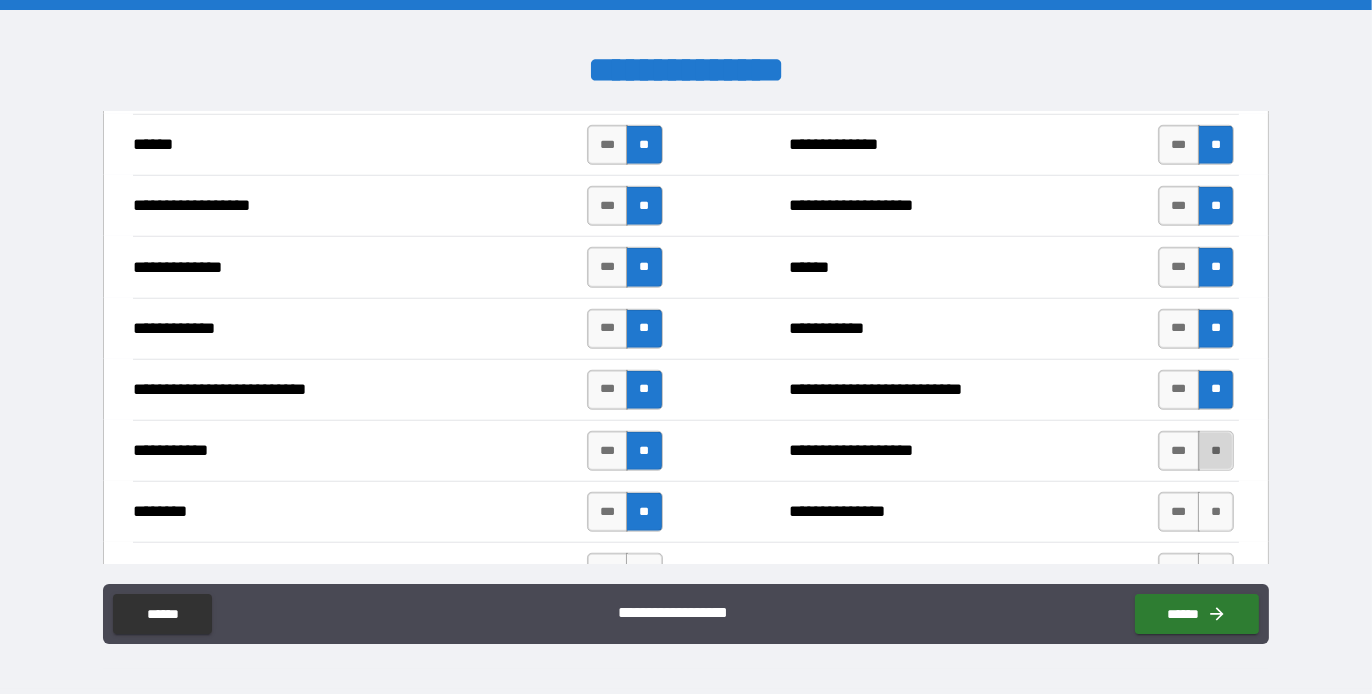 click on "**" at bounding box center [1216, 451] 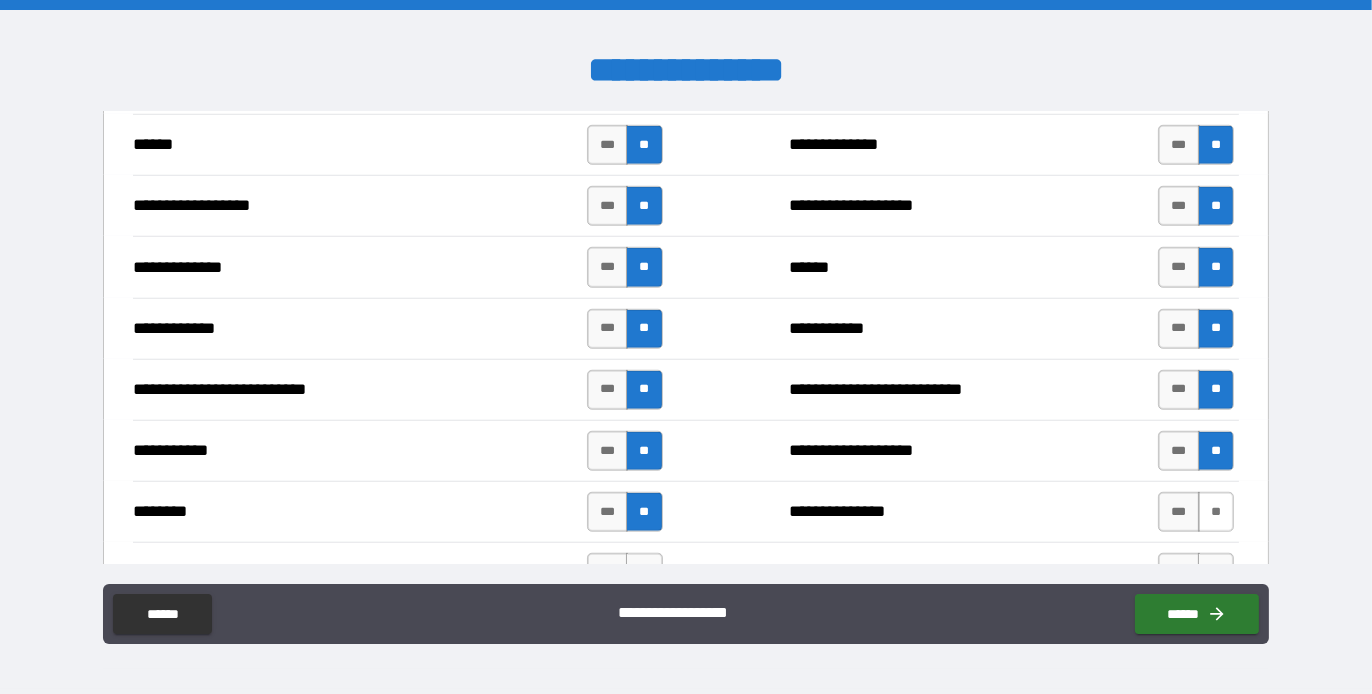 click on "**" at bounding box center (1216, 512) 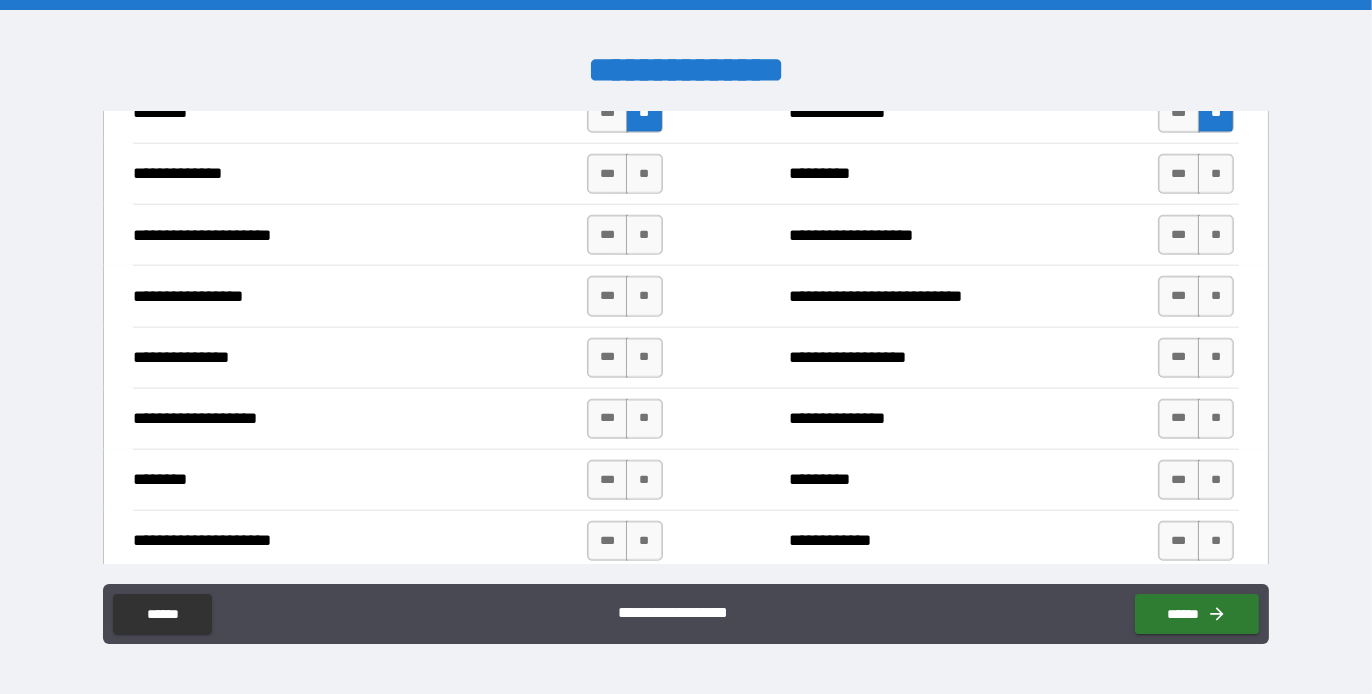 scroll, scrollTop: 2400, scrollLeft: 0, axis: vertical 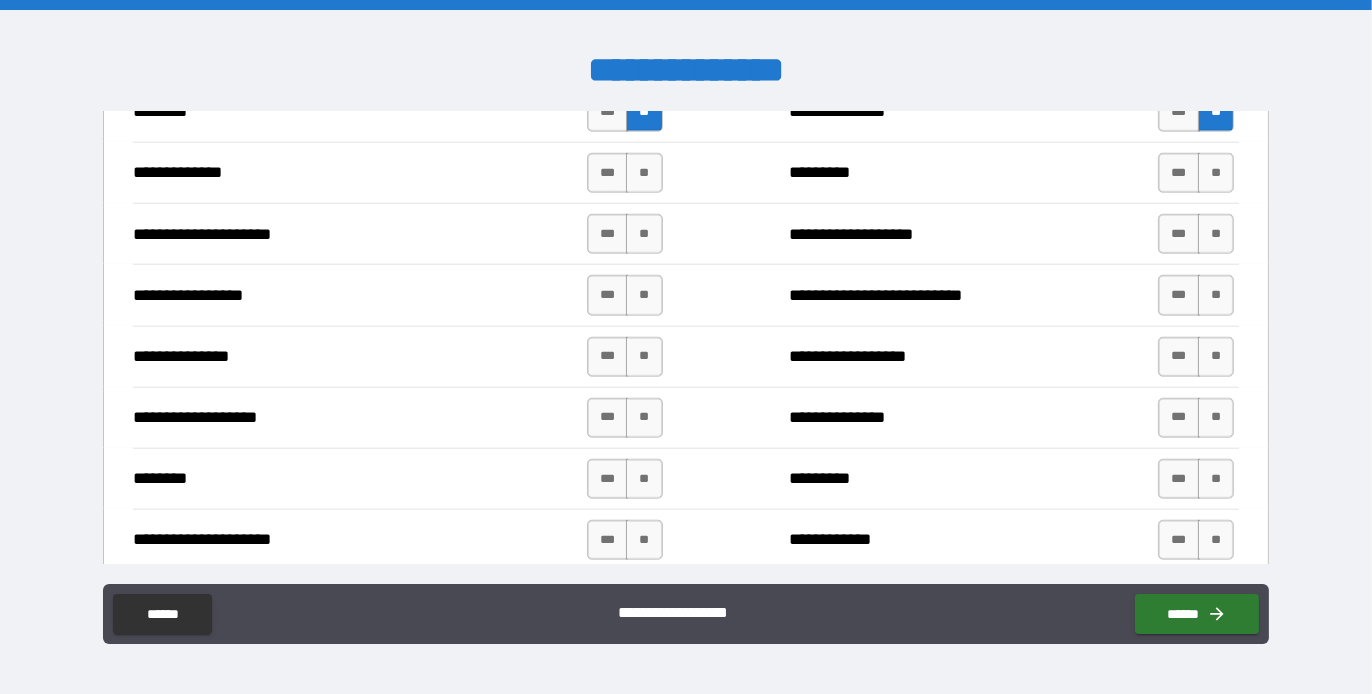 click on "*** **" at bounding box center (627, 173) 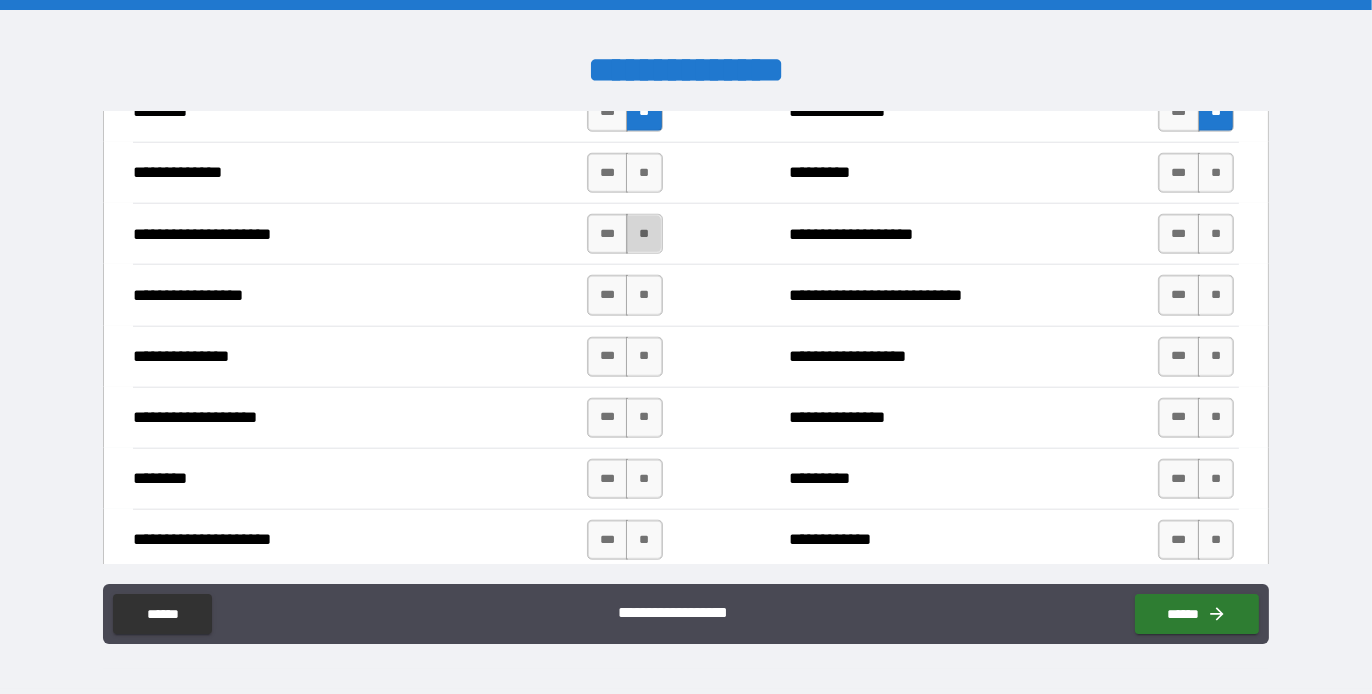 click on "**" at bounding box center [644, 234] 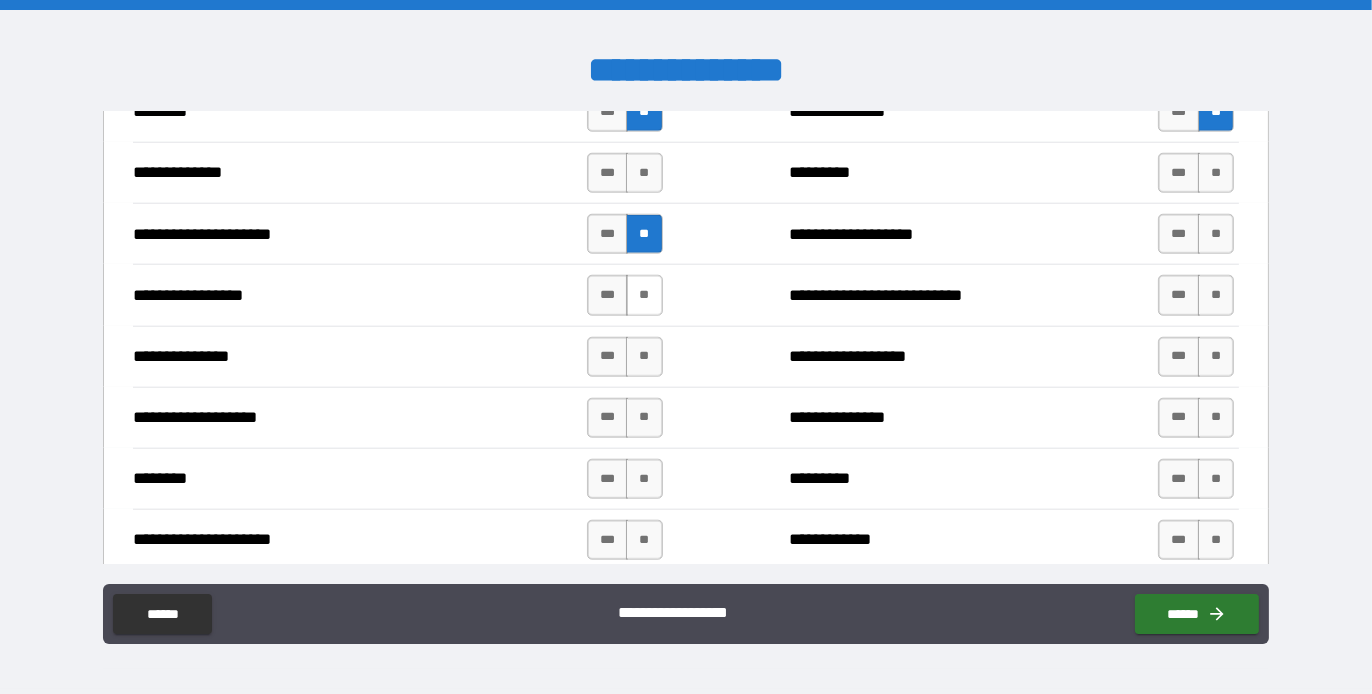 click on "**" at bounding box center (644, 295) 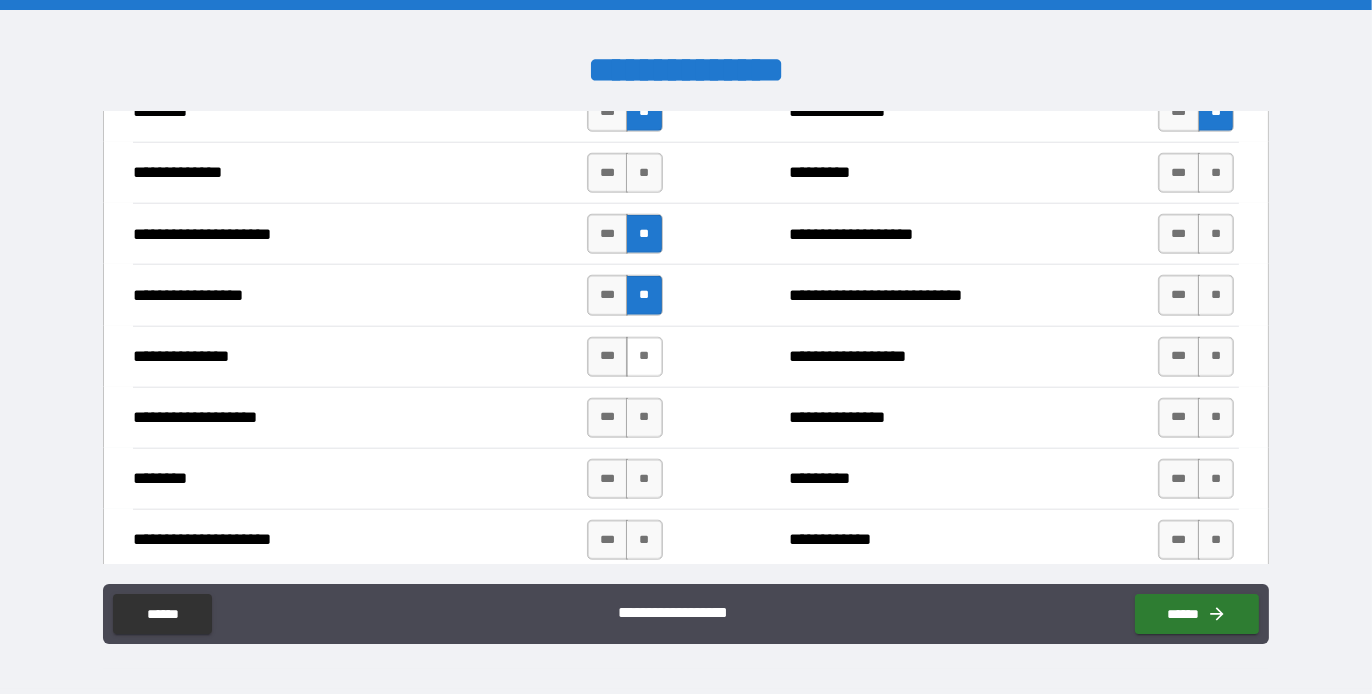 click on "**" at bounding box center (644, 357) 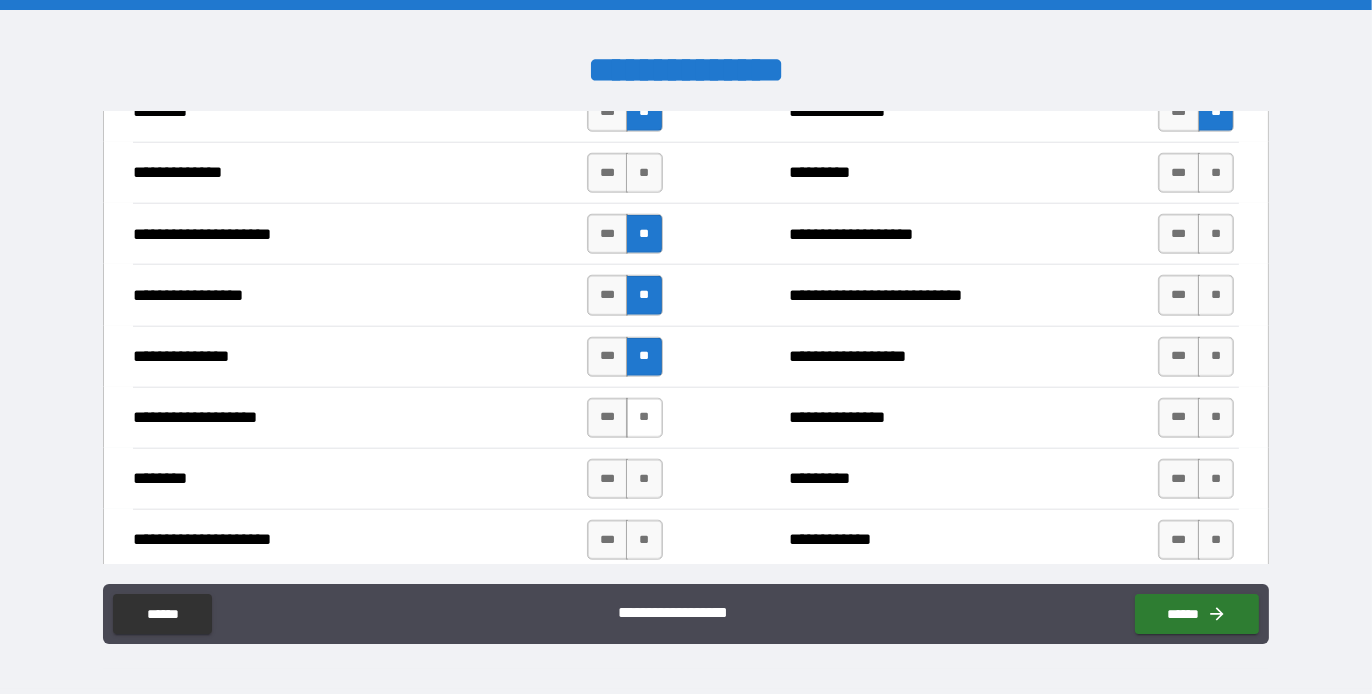 click on "**" at bounding box center [644, 418] 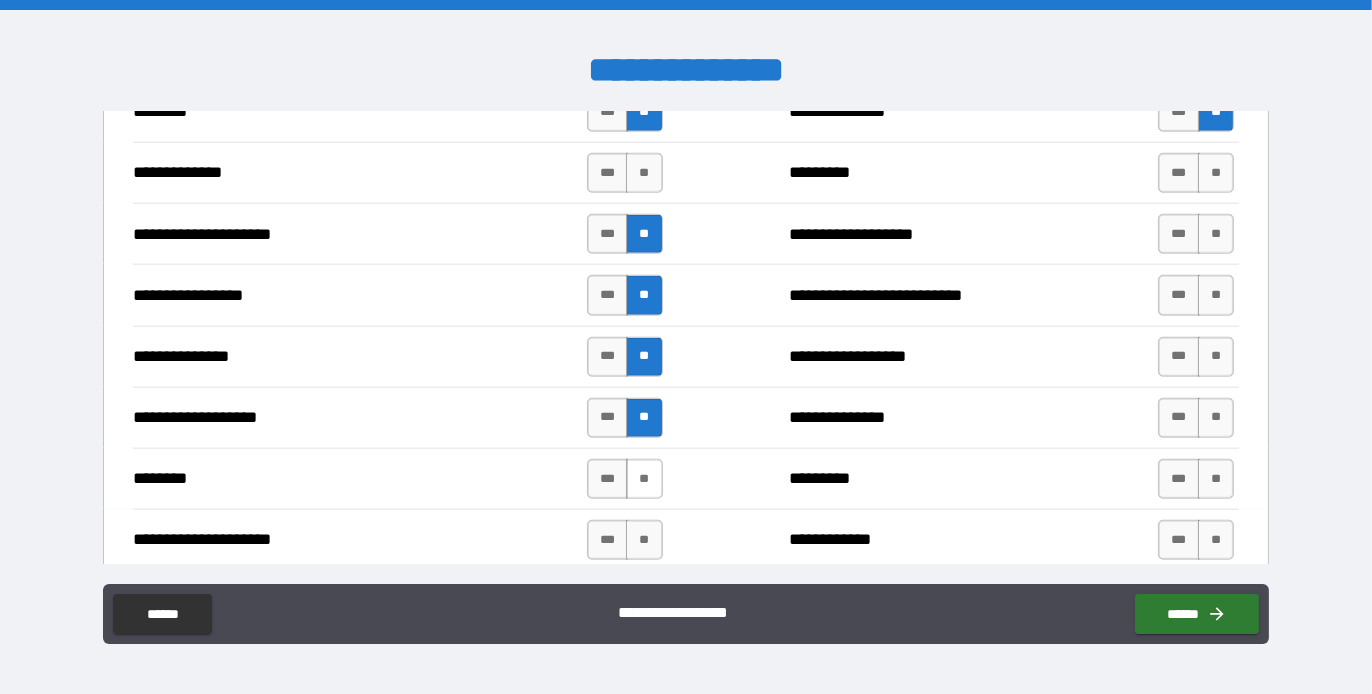 click on "**" at bounding box center (644, 479) 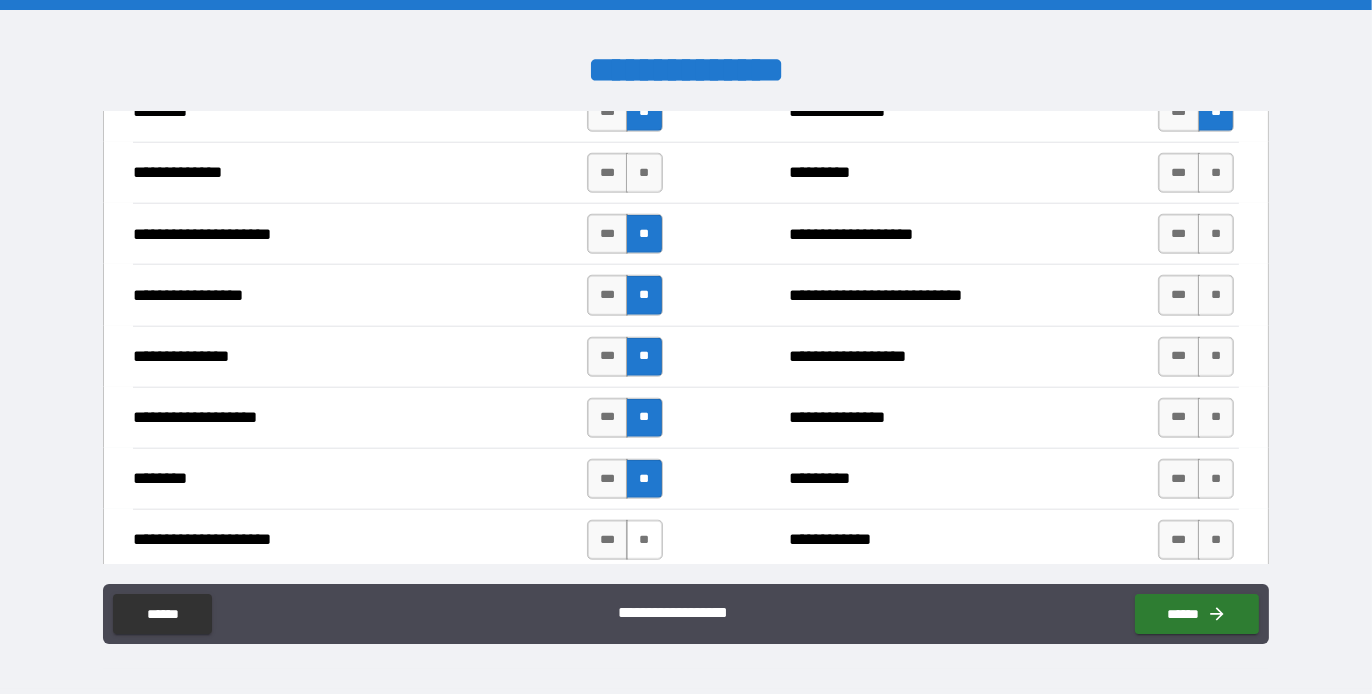 click on "**" at bounding box center (644, 540) 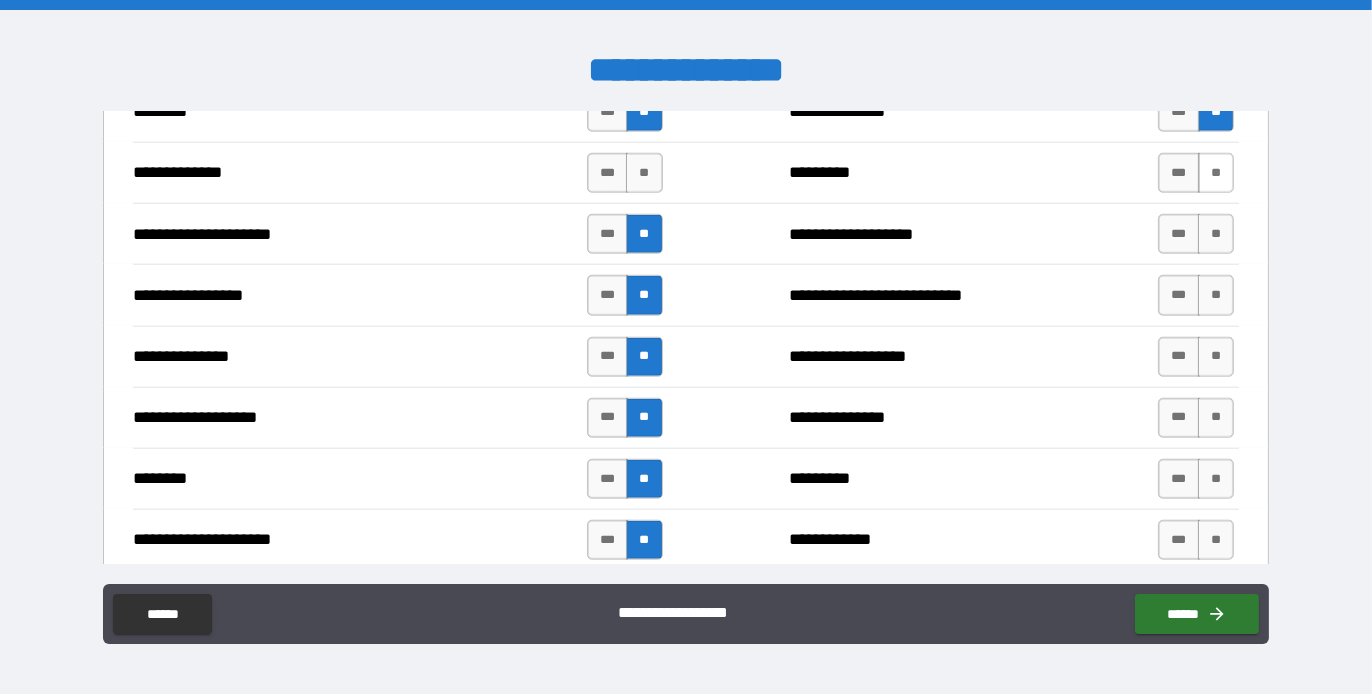 click on "**" at bounding box center [1216, 173] 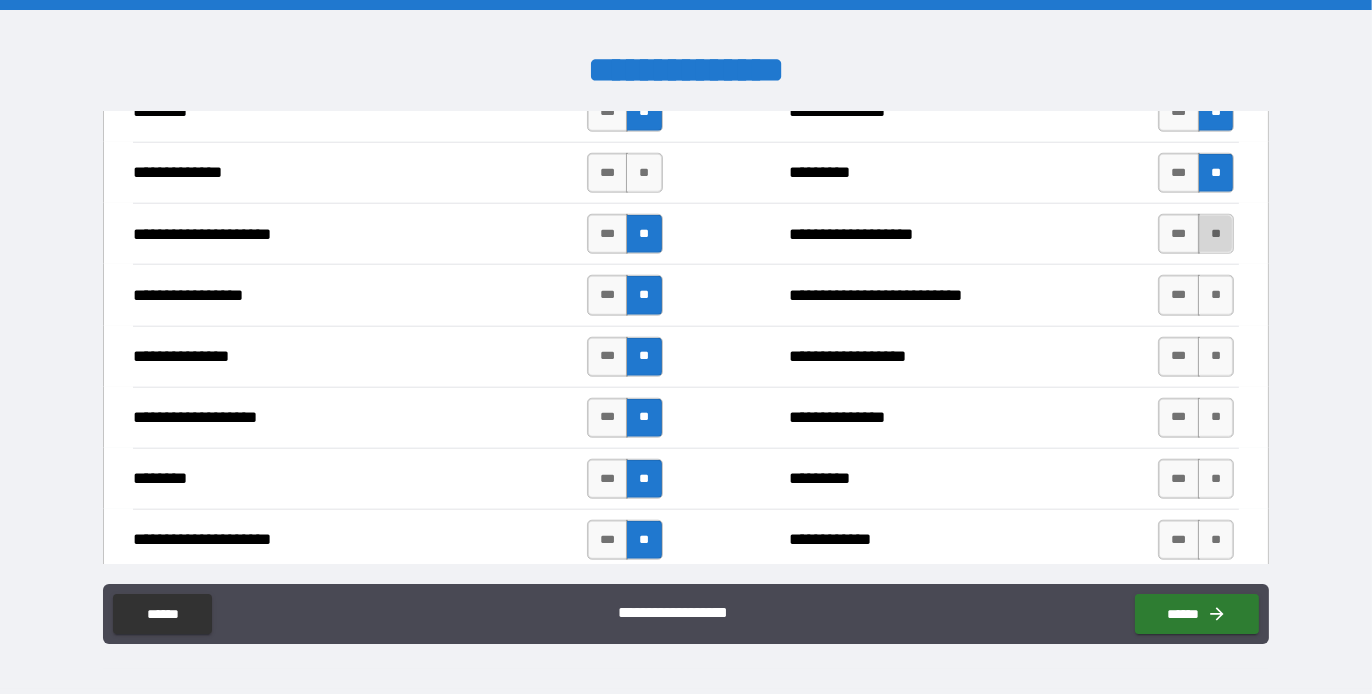 click on "**" at bounding box center (1216, 234) 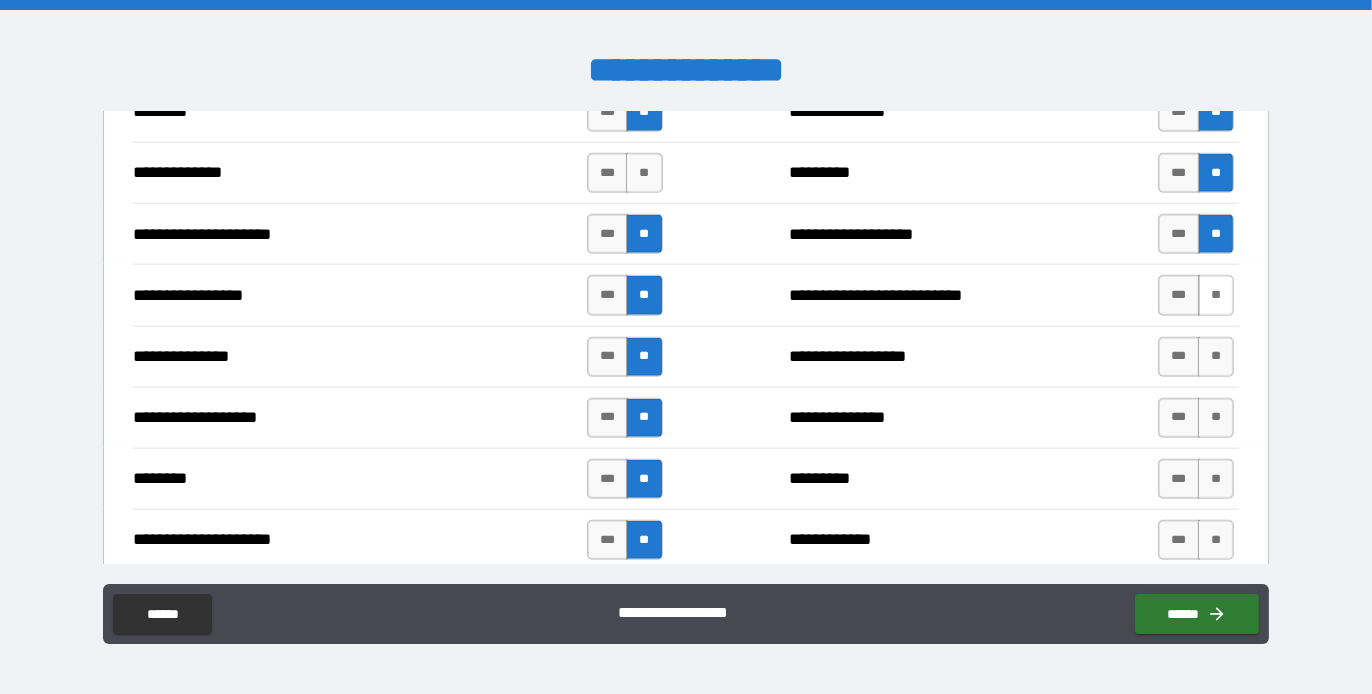 click on "**" at bounding box center (1216, 295) 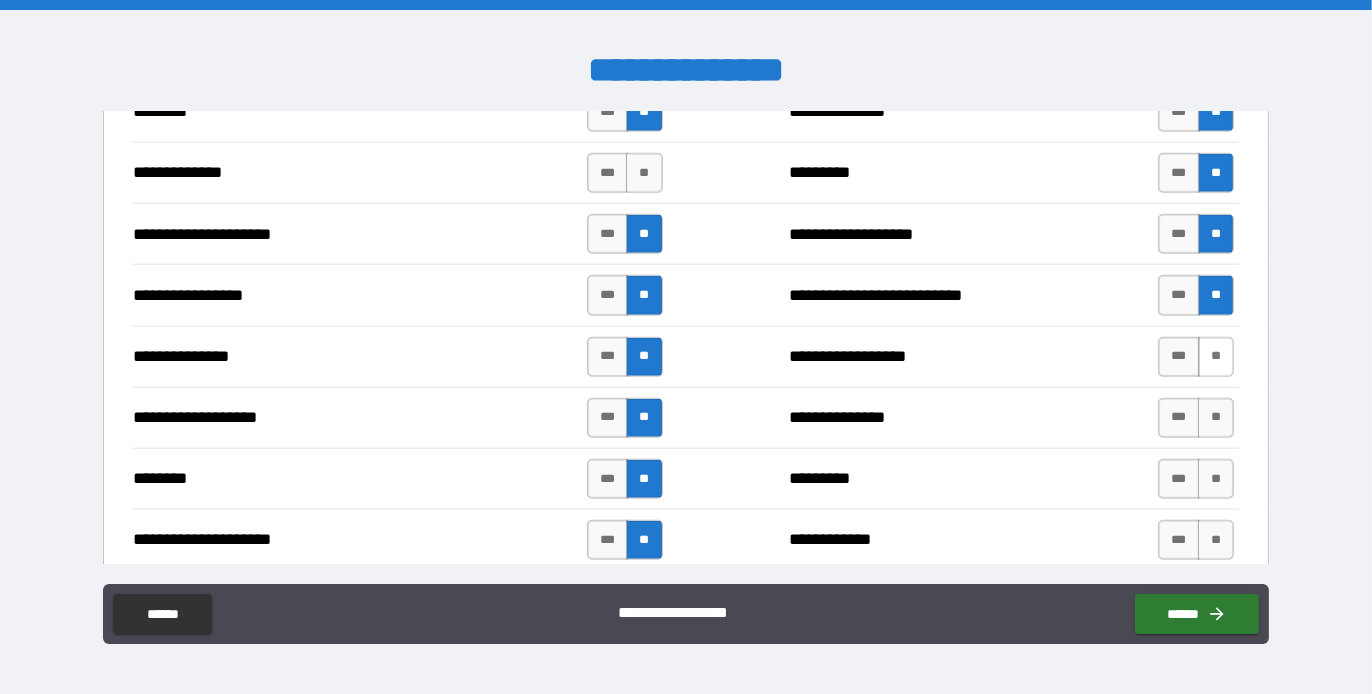 click on "**" at bounding box center (1216, 357) 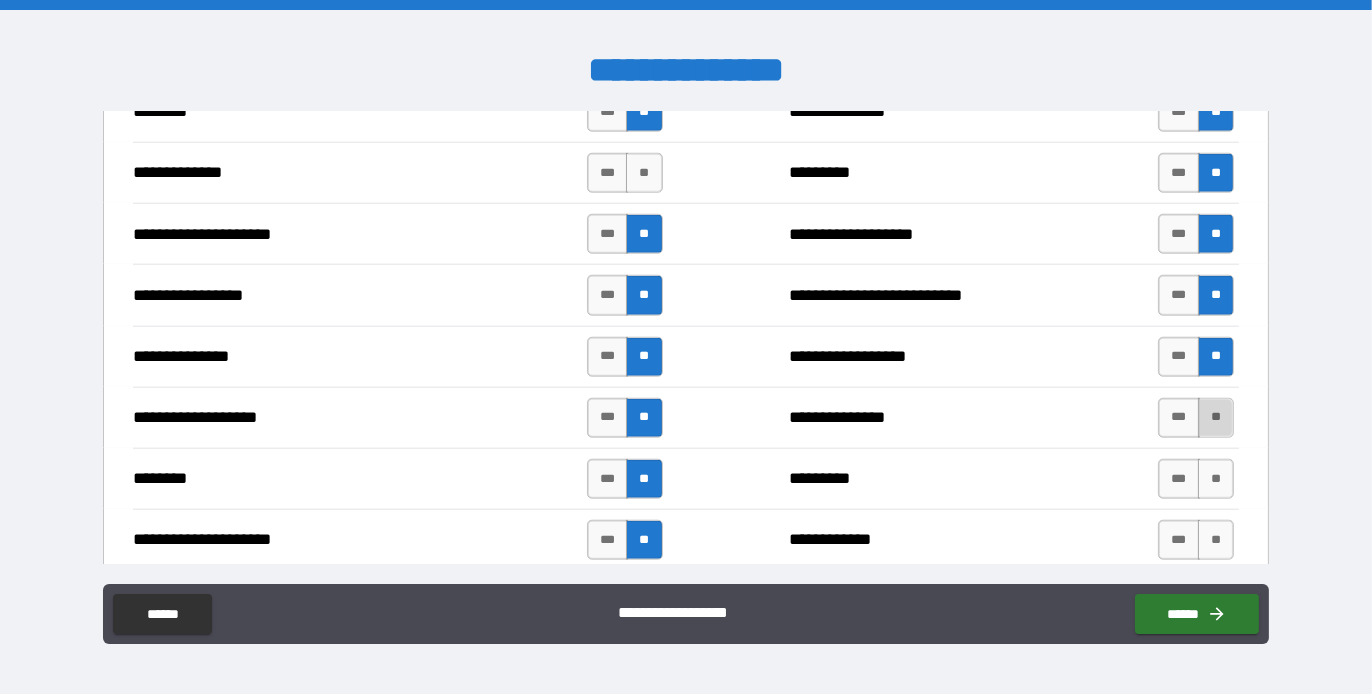 click on "**" at bounding box center (1216, 418) 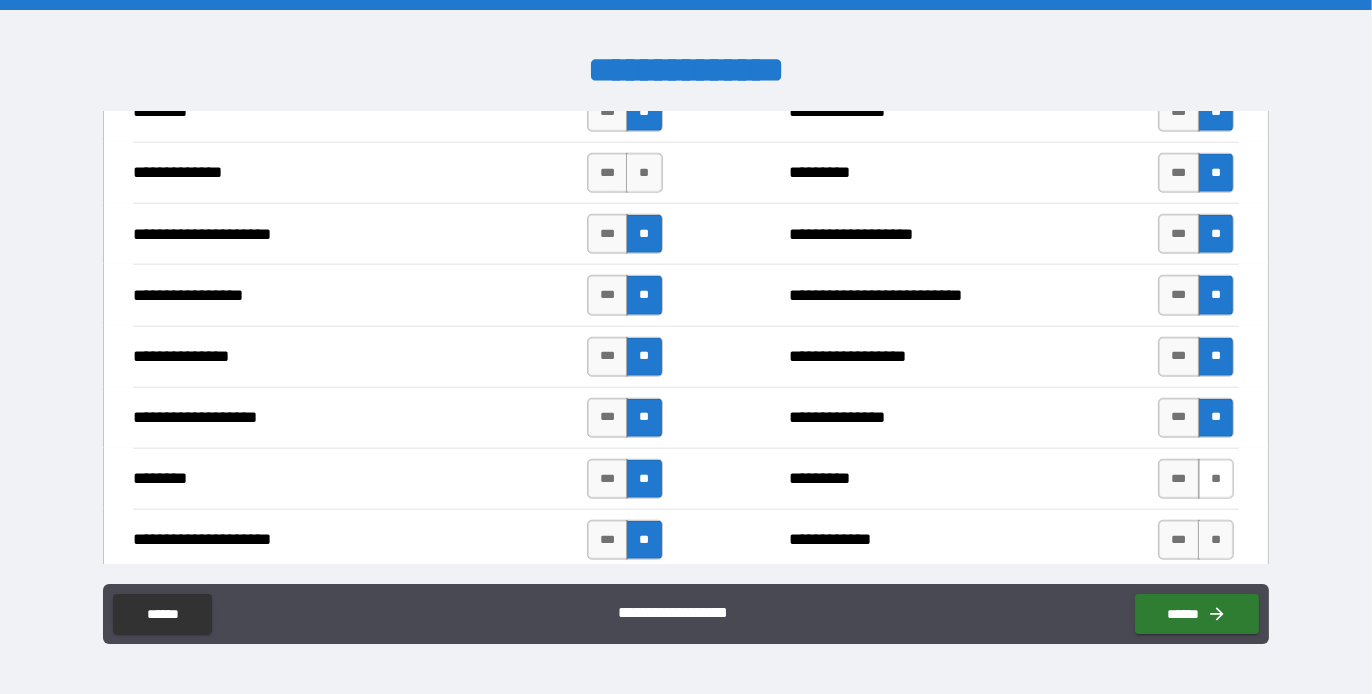 click on "**" at bounding box center [1216, 479] 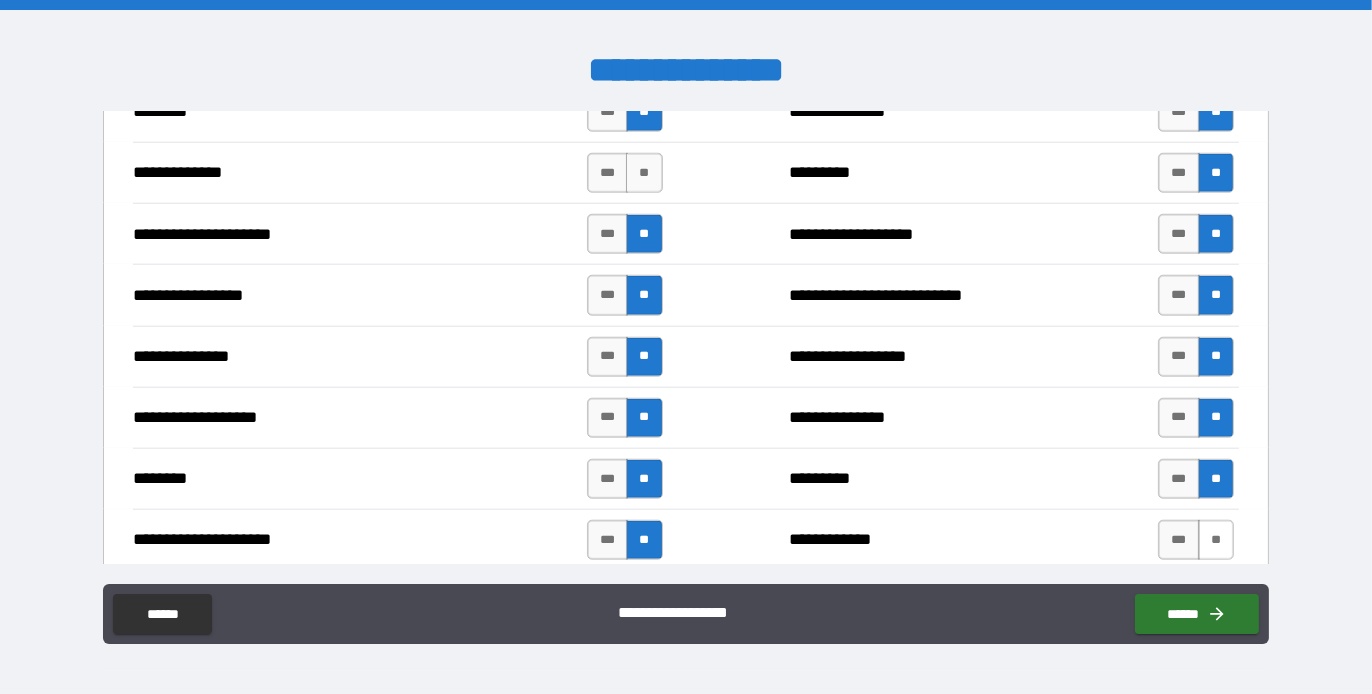 click on "**" at bounding box center [1216, 540] 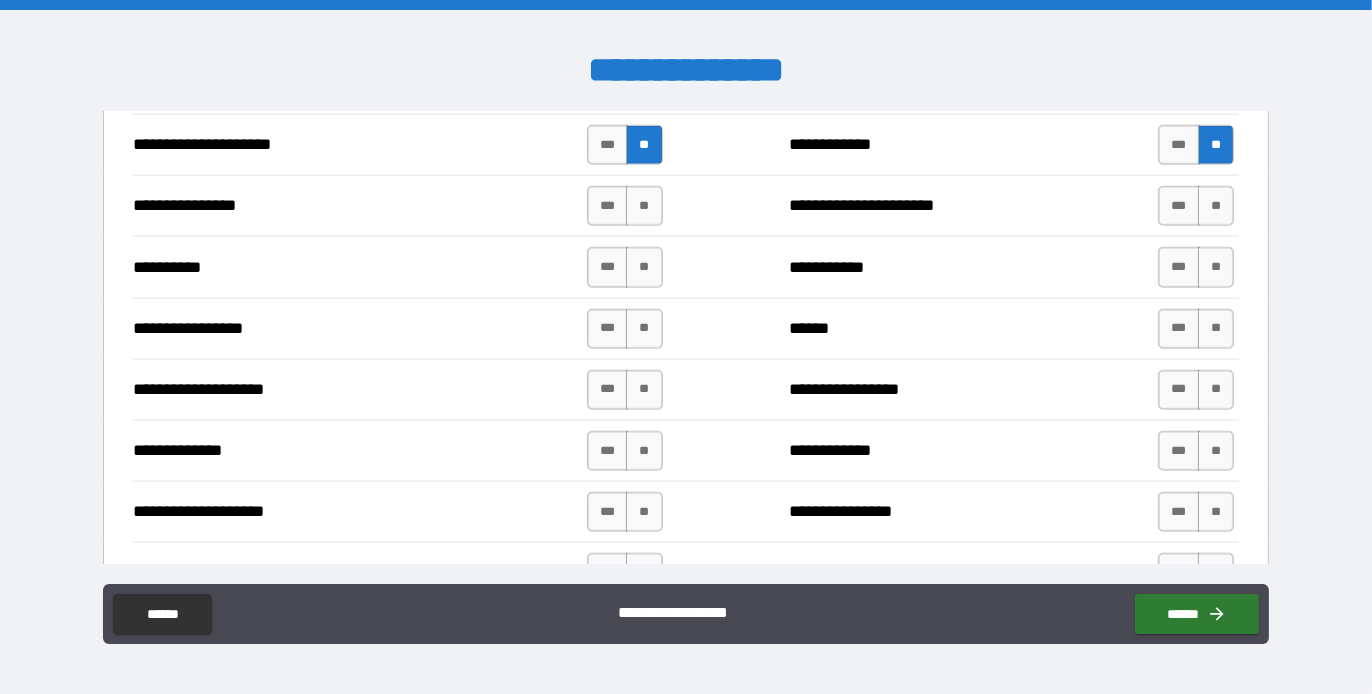 scroll, scrollTop: 2800, scrollLeft: 0, axis: vertical 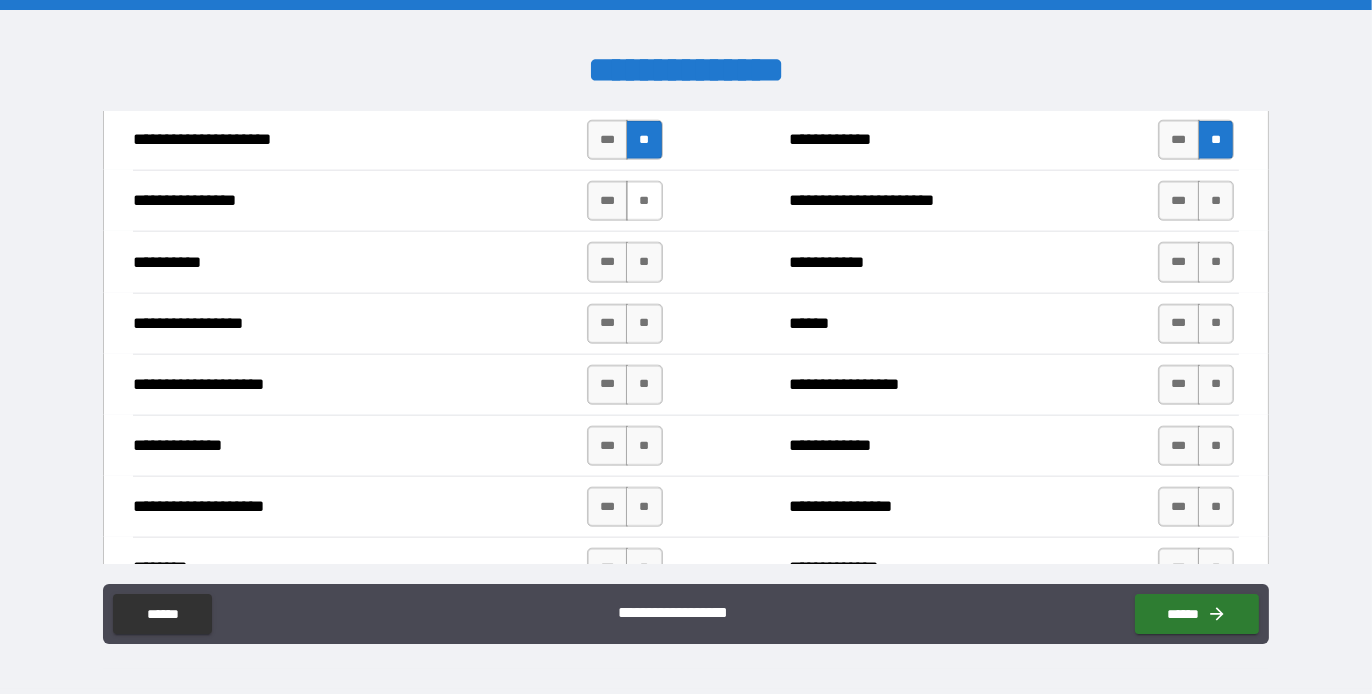 click on "**" at bounding box center (644, 201) 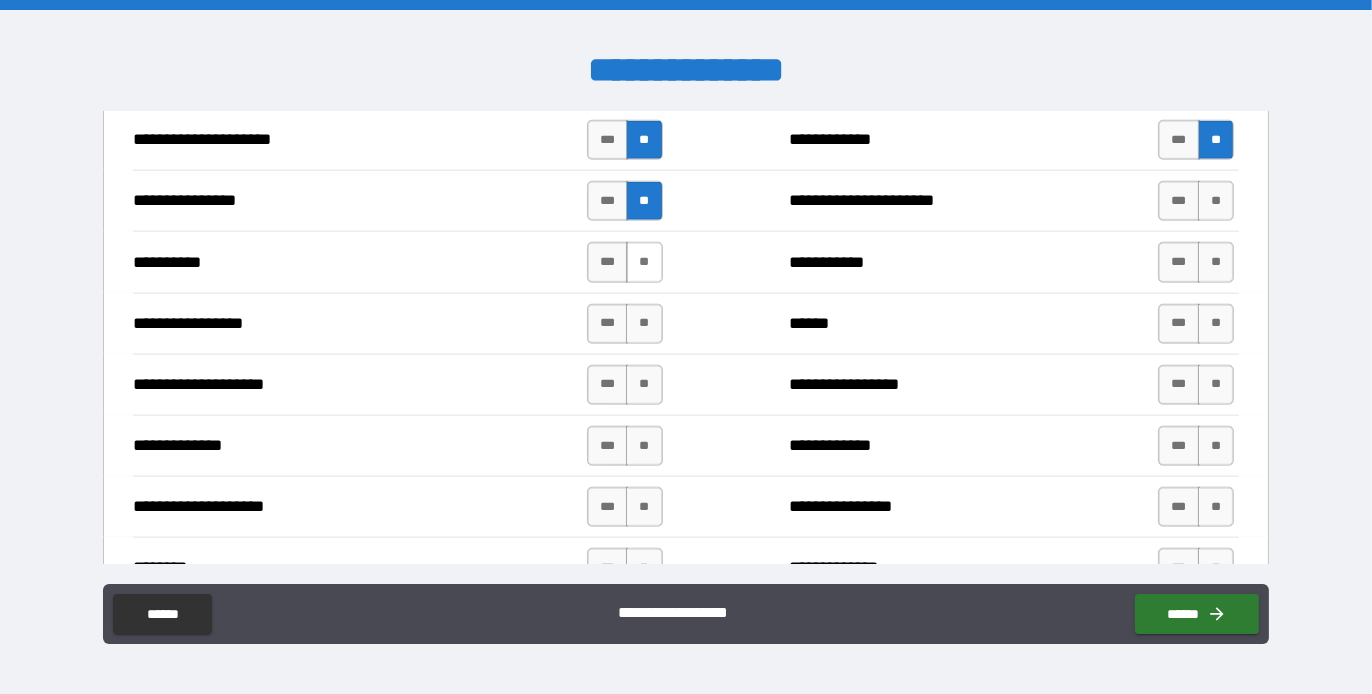 click on "**" at bounding box center [644, 262] 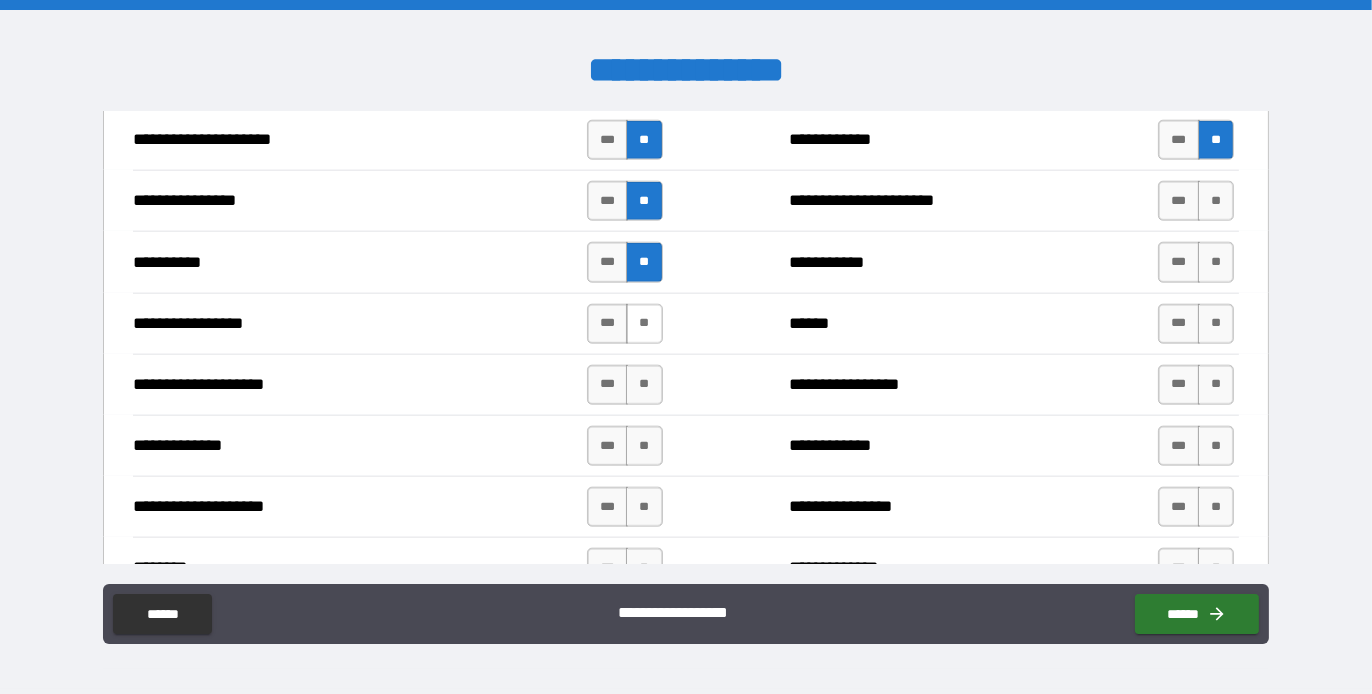 click on "**" at bounding box center [644, 324] 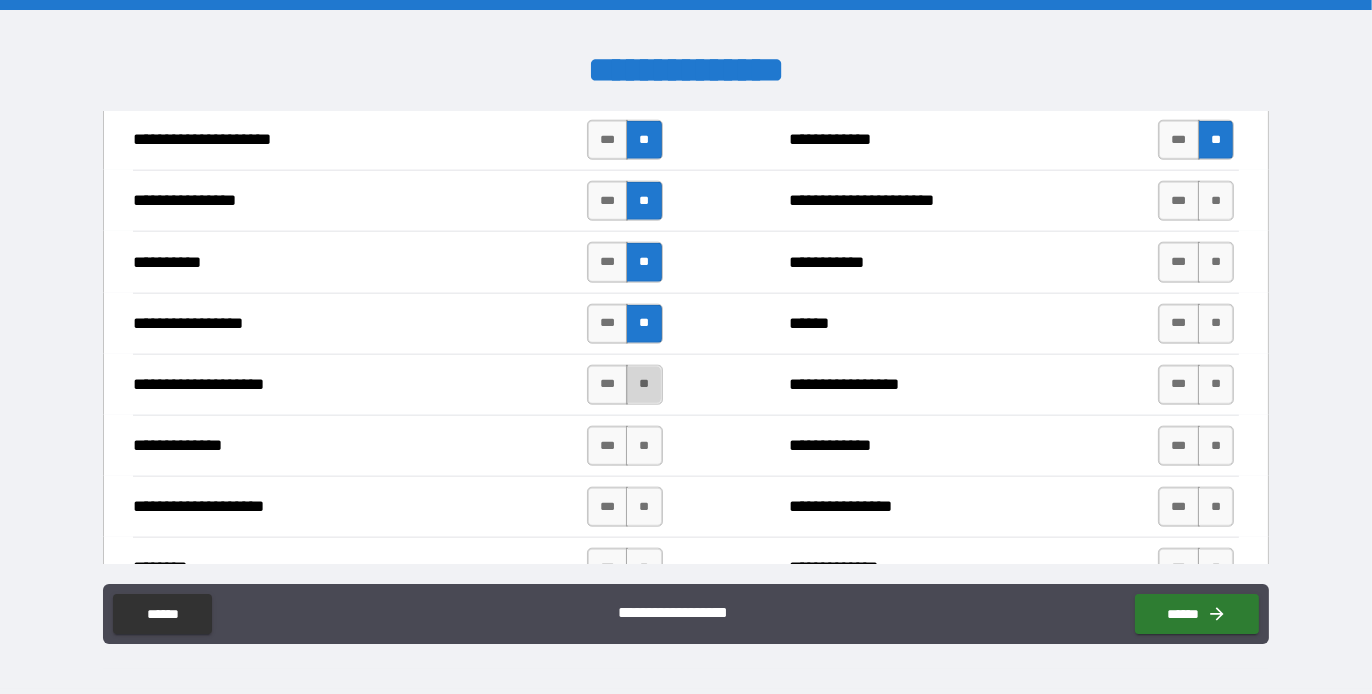 click on "**" at bounding box center (644, 385) 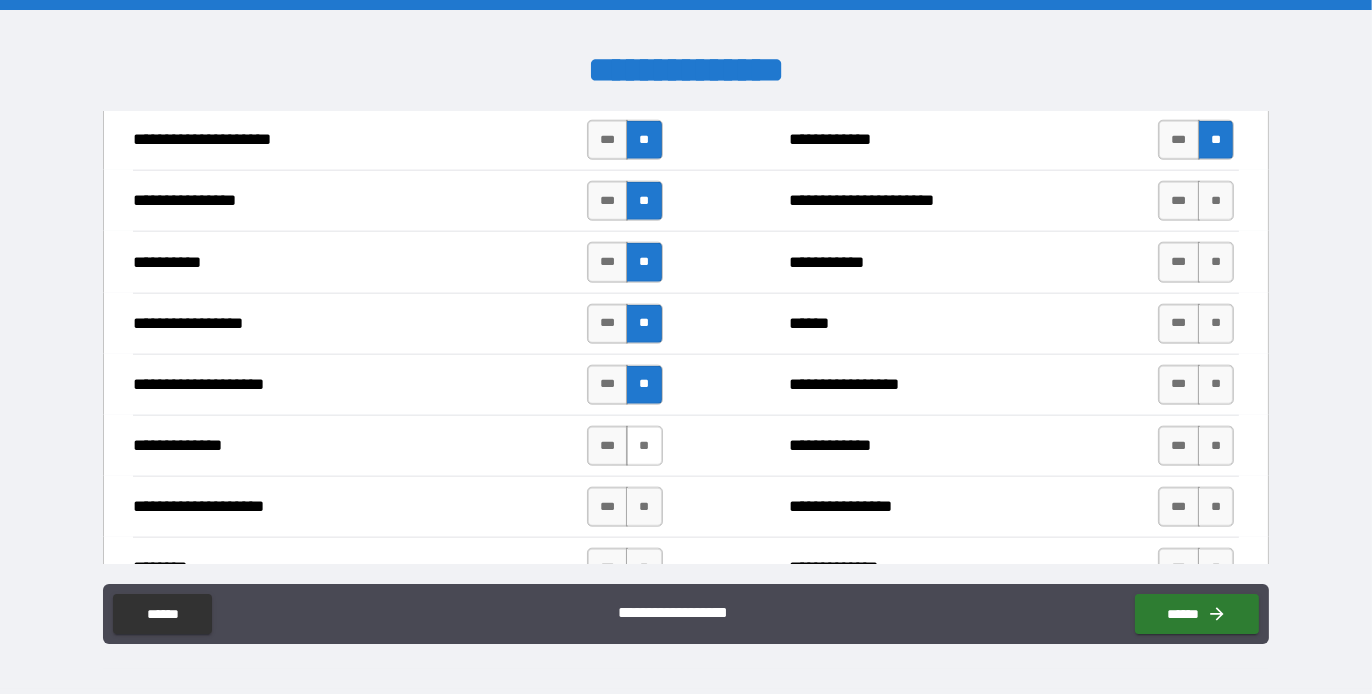 click on "**" at bounding box center [644, 446] 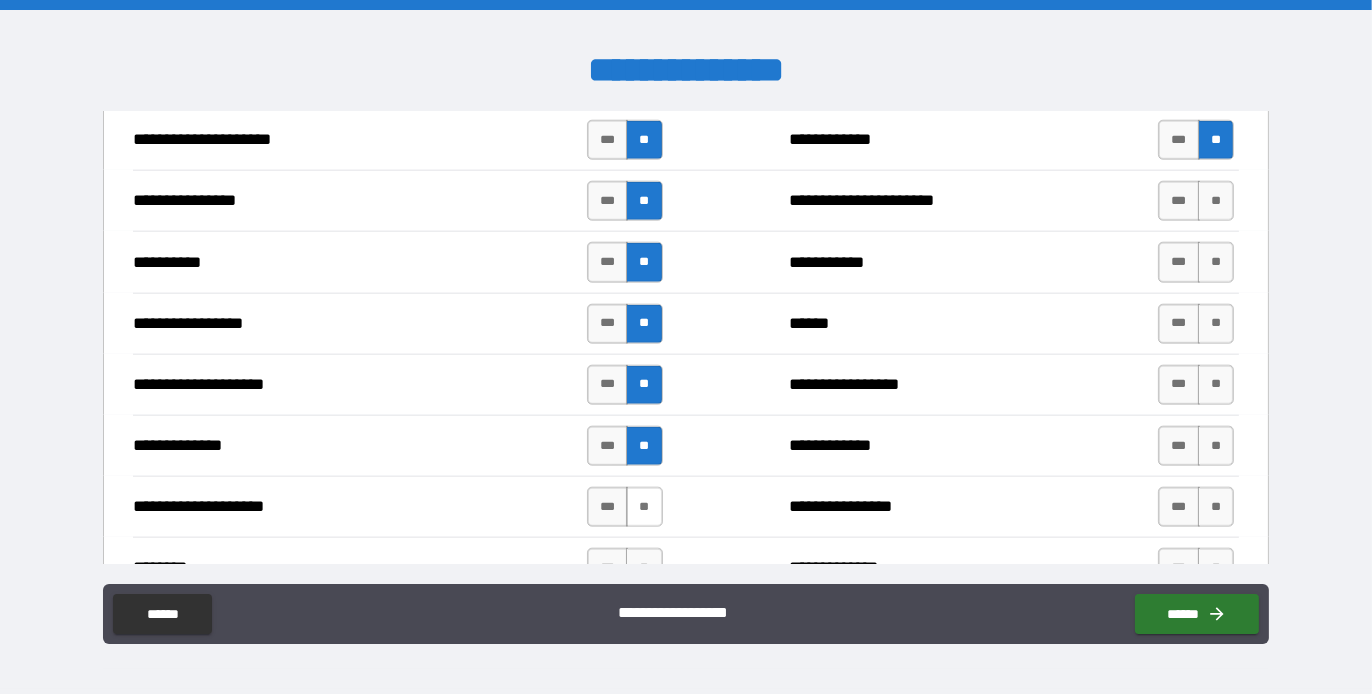click on "**" at bounding box center [644, 507] 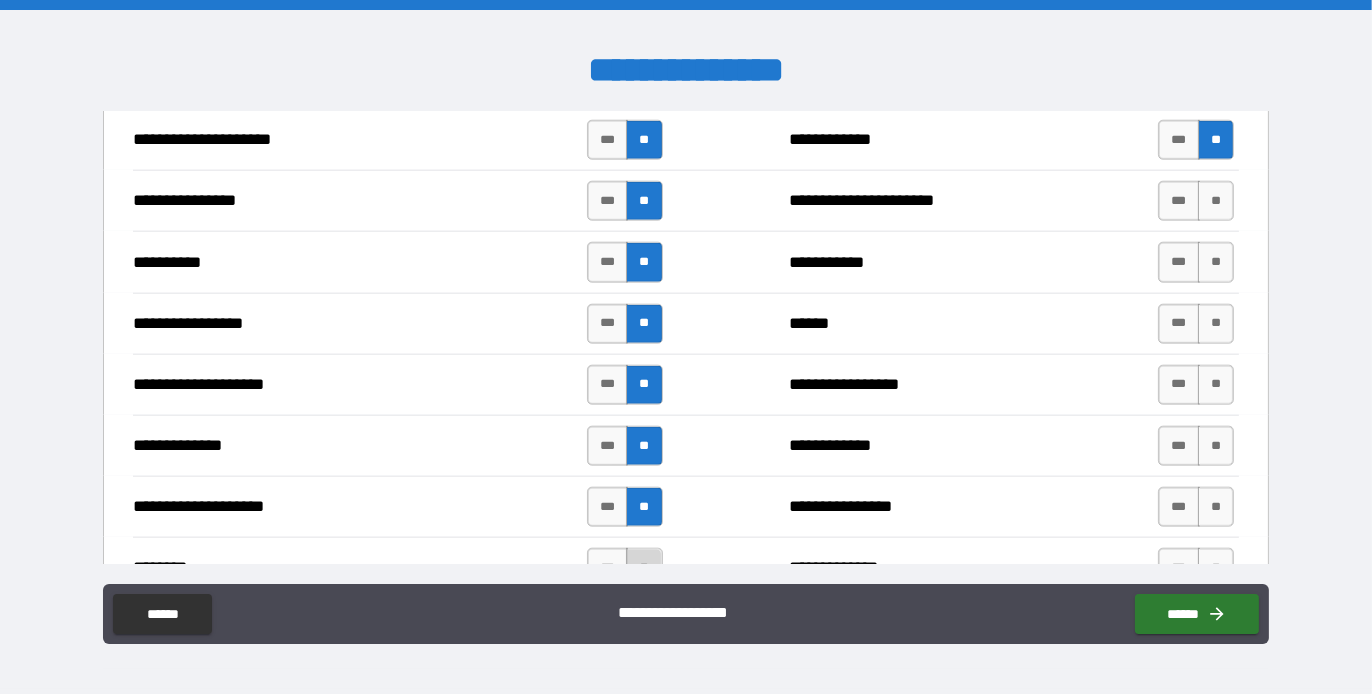 click on "**" at bounding box center (644, 568) 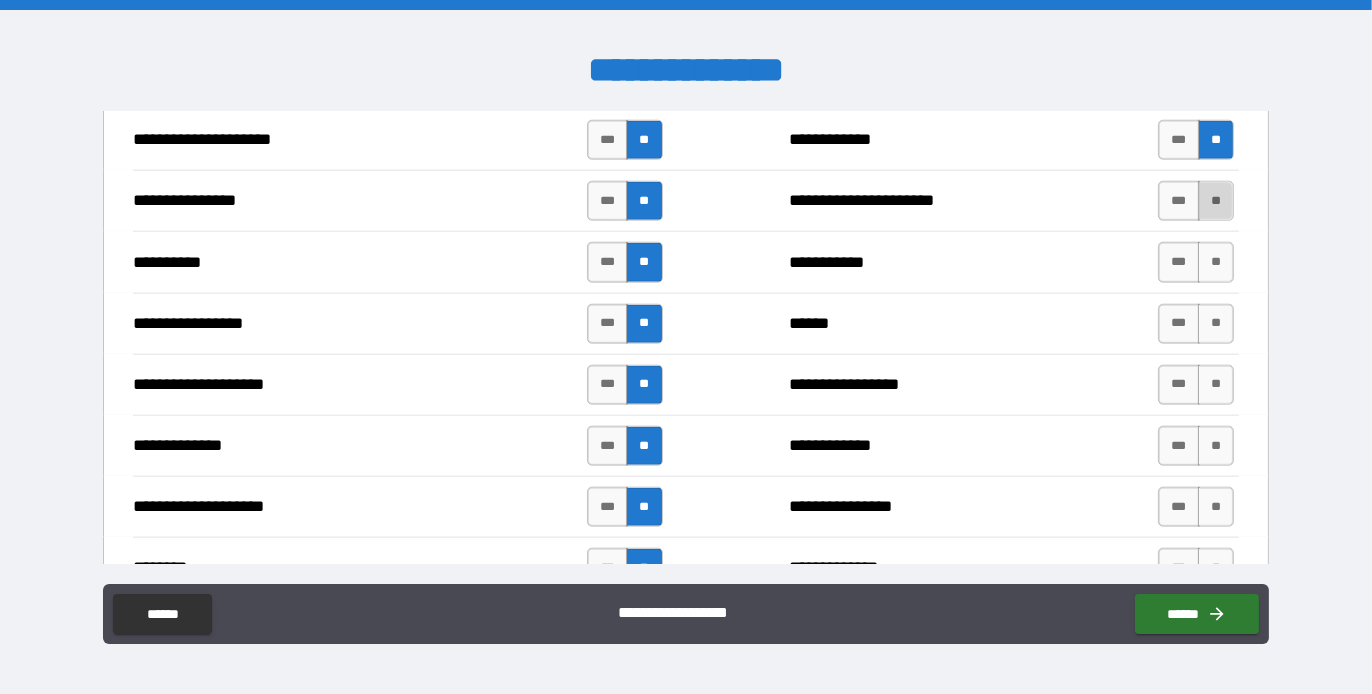 click on "**" at bounding box center (1216, 201) 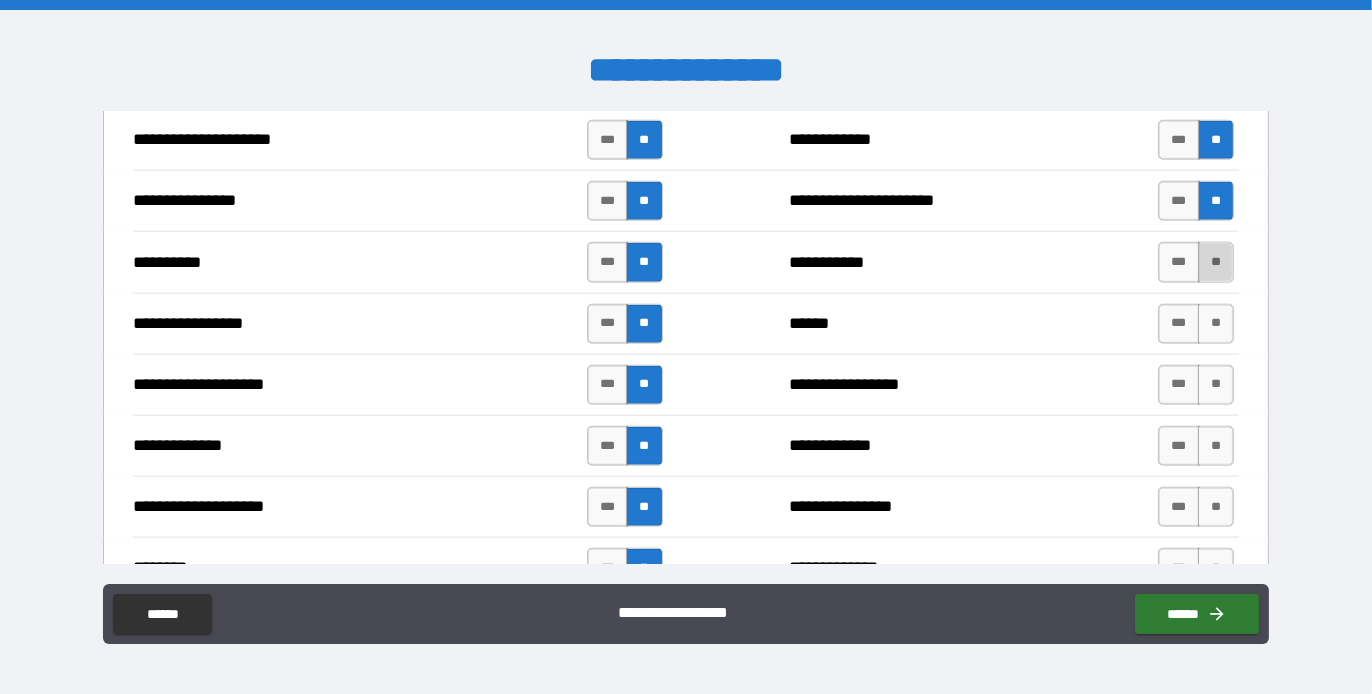 click on "**" at bounding box center (1216, 262) 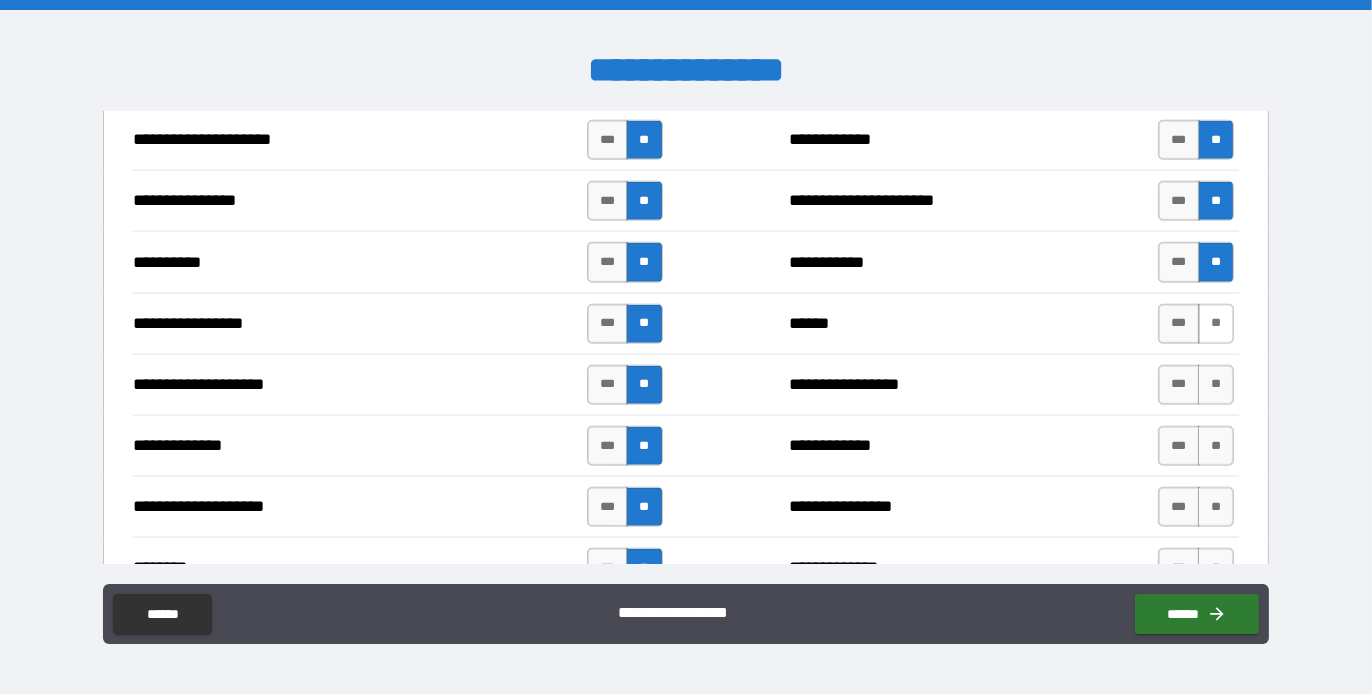 click on "**" at bounding box center (1216, 324) 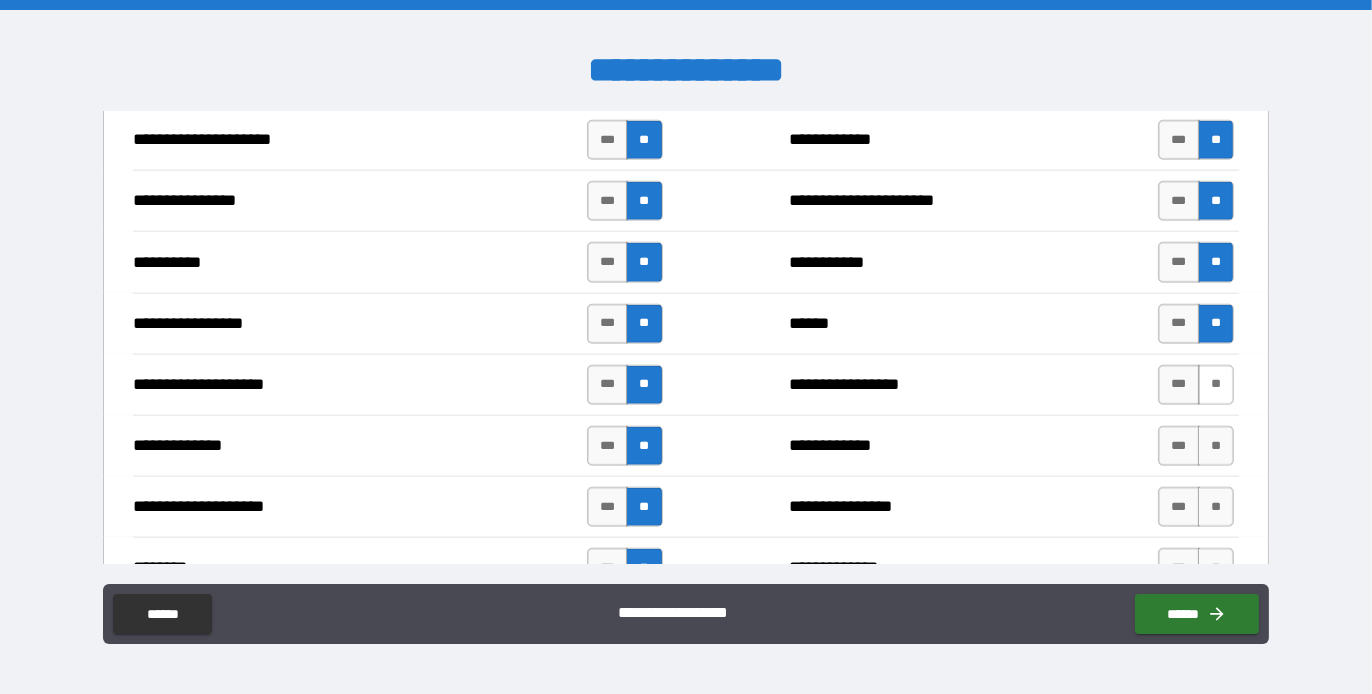 click on "**" at bounding box center [1216, 385] 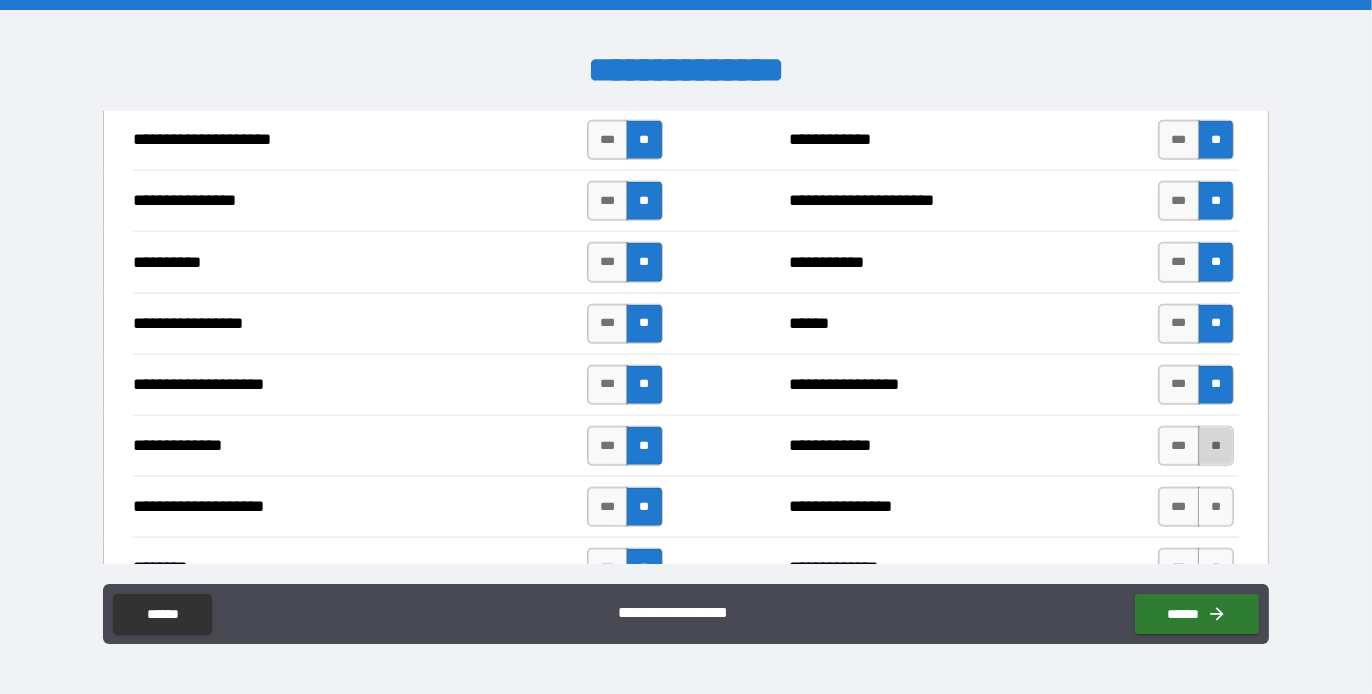click on "**" at bounding box center [1216, 446] 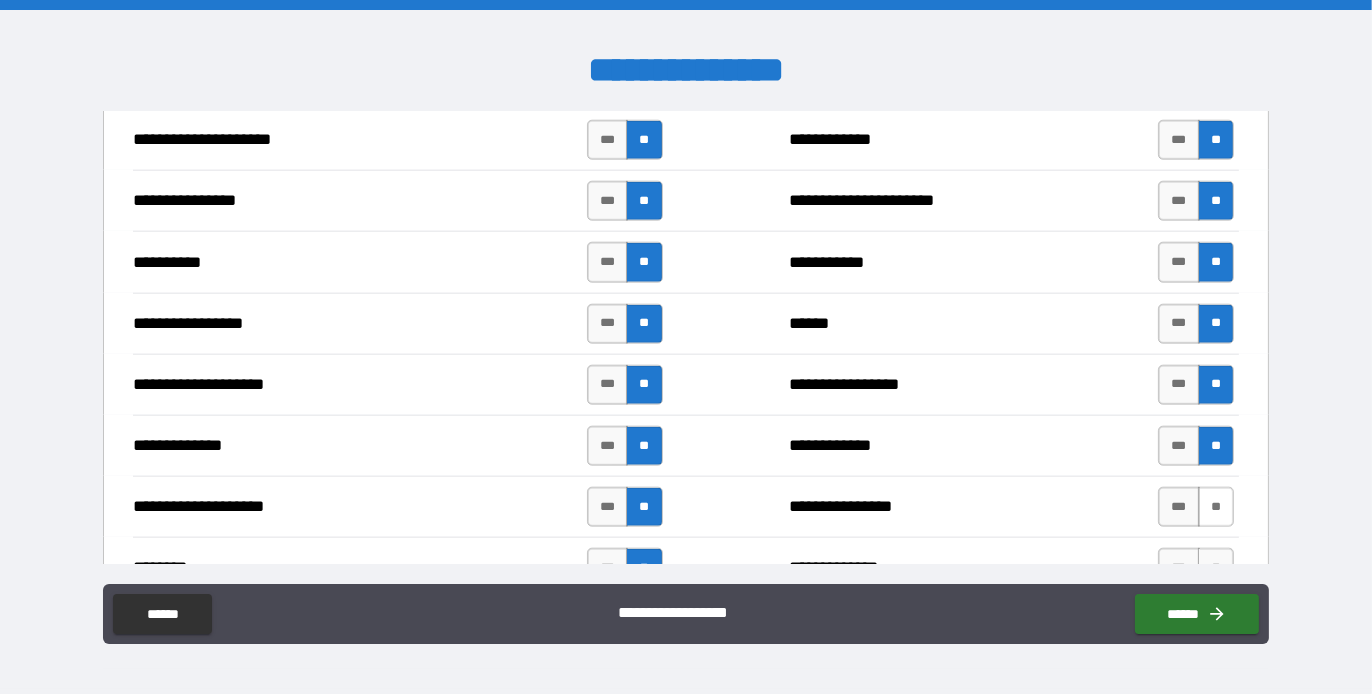 click on "**" at bounding box center [1216, 507] 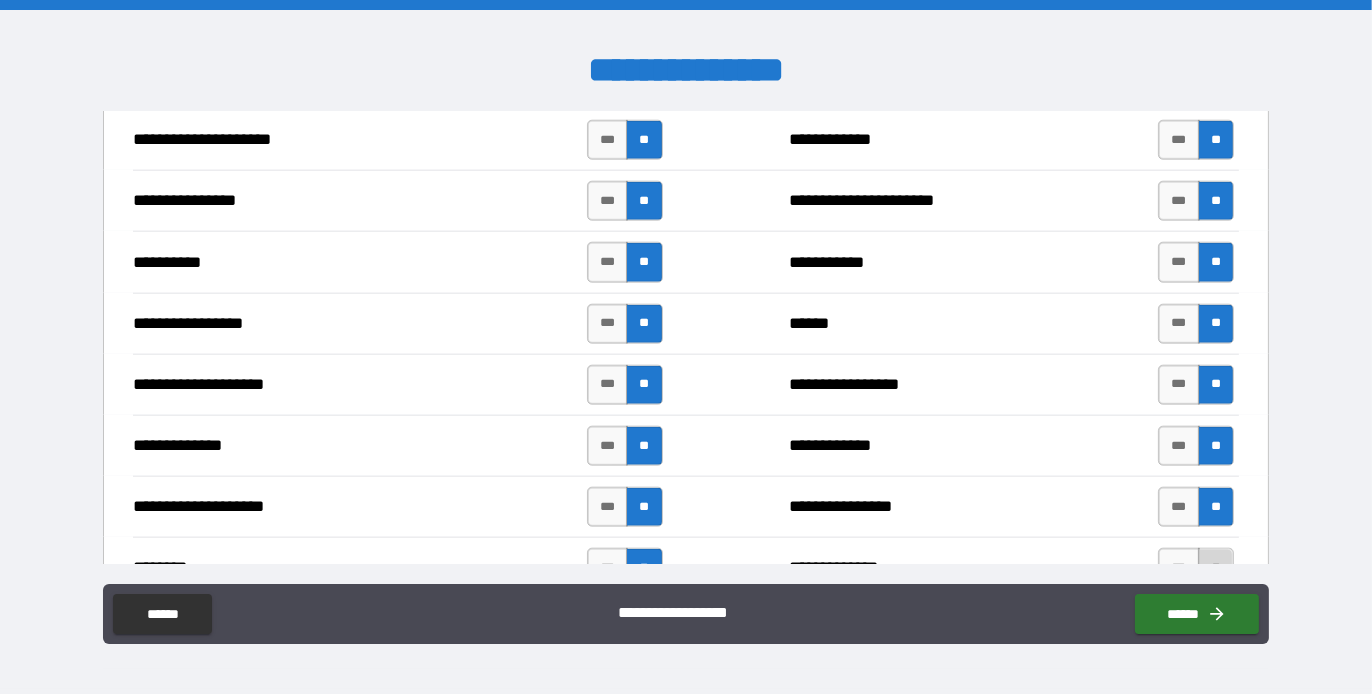 click on "**" at bounding box center (1216, 568) 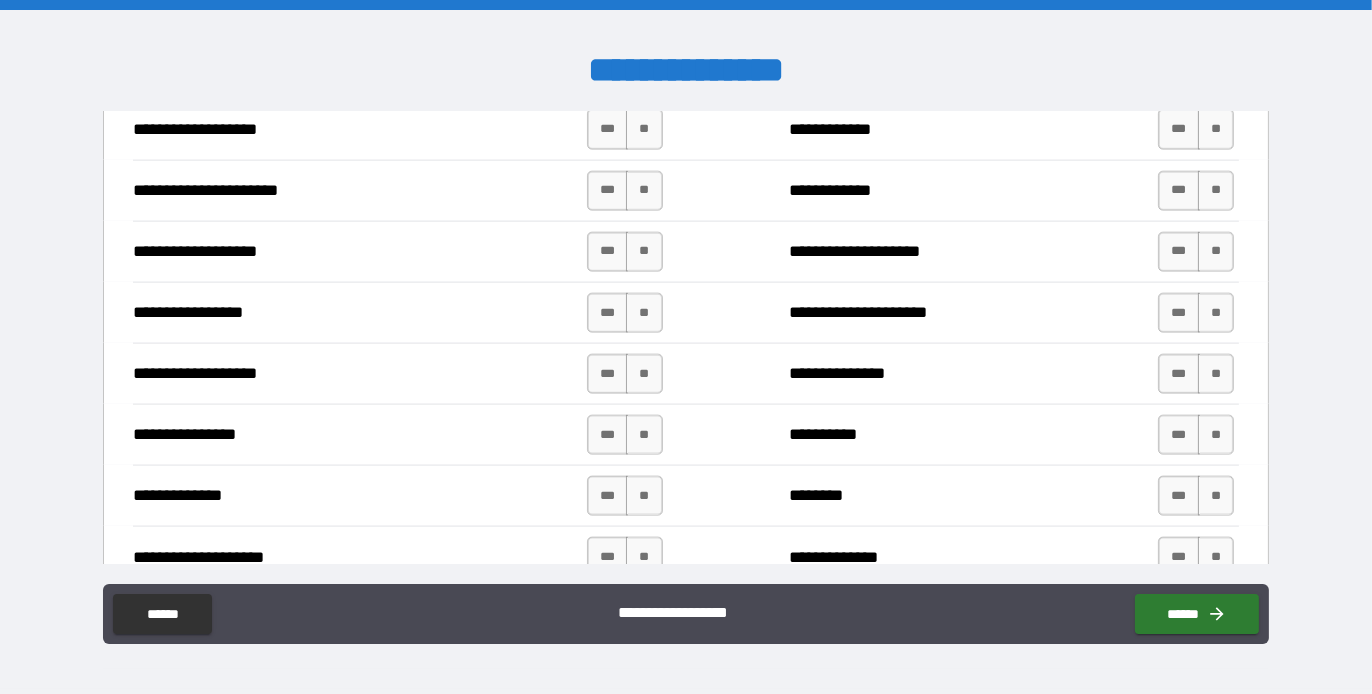 scroll, scrollTop: 3200, scrollLeft: 0, axis: vertical 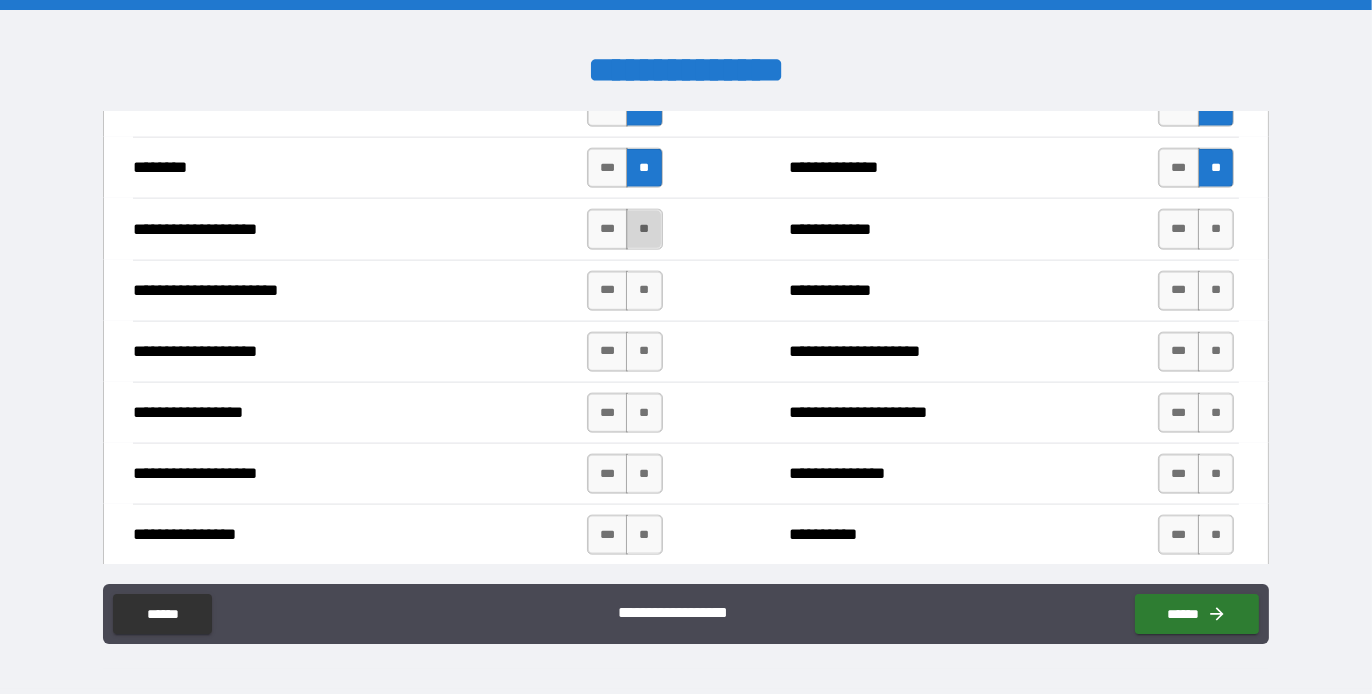 click on "**" at bounding box center (644, 229) 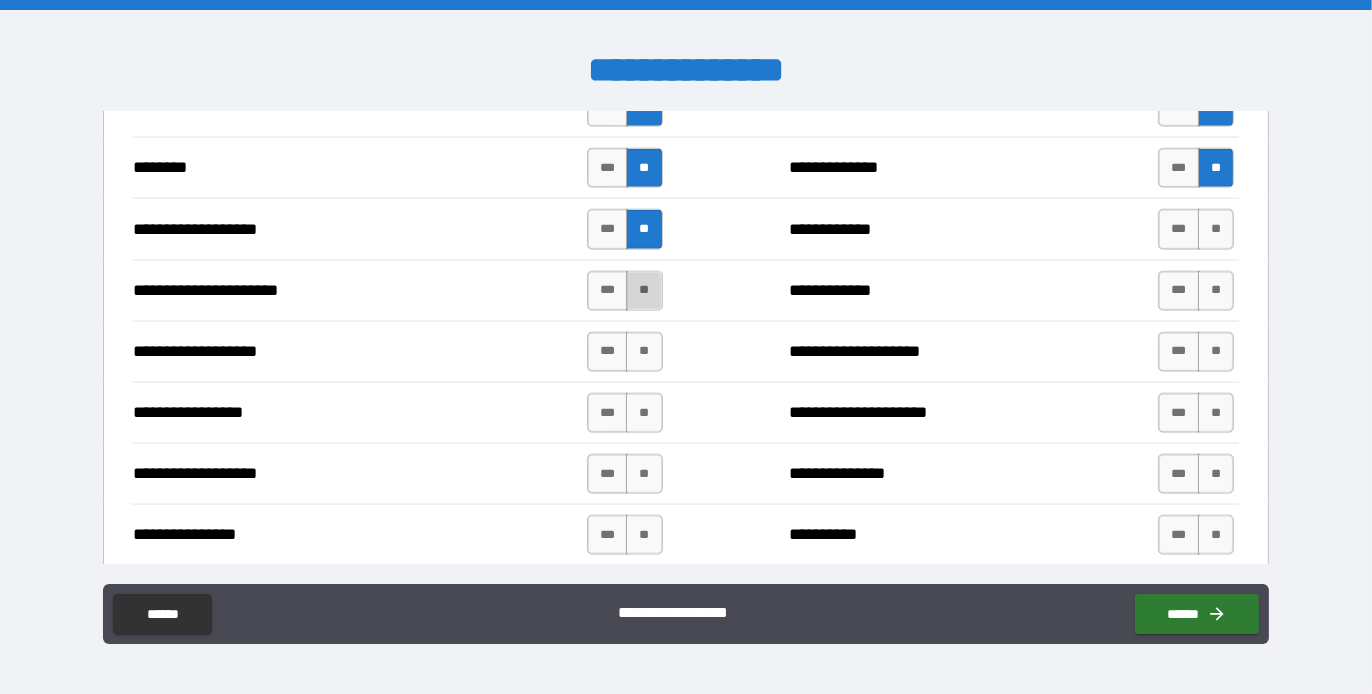 click on "**" at bounding box center (644, 291) 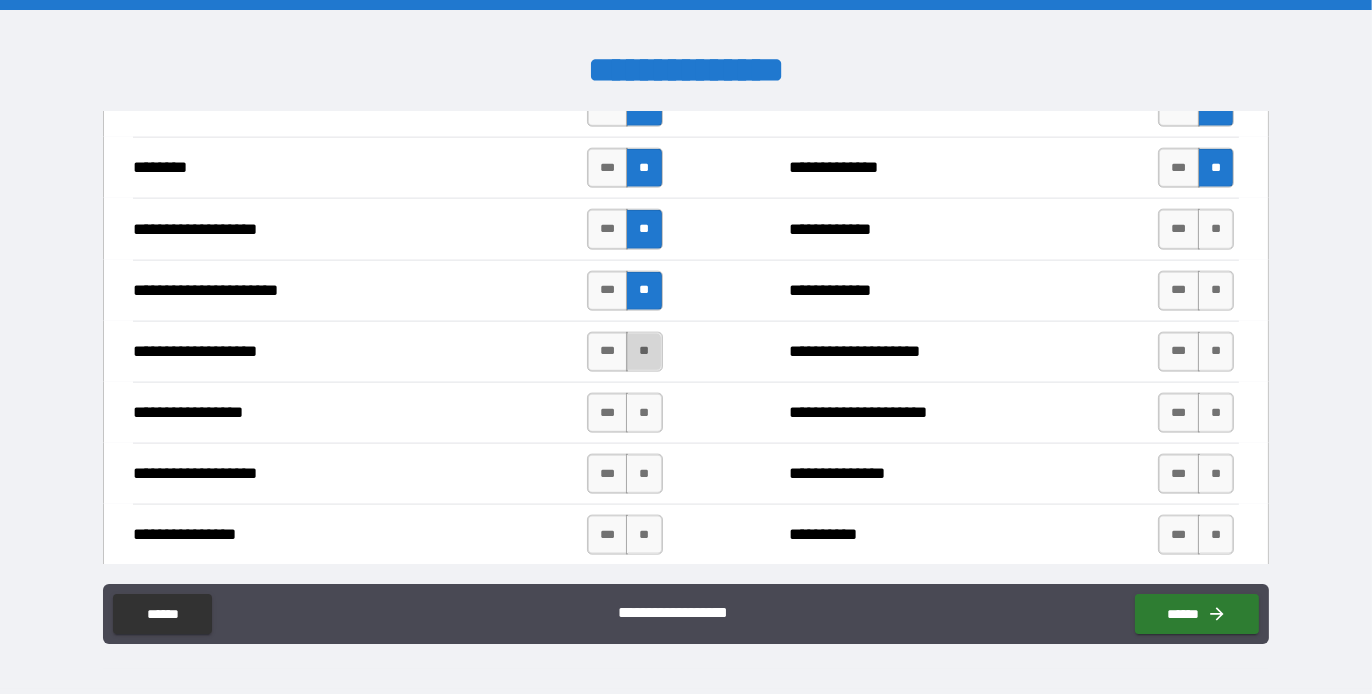 click on "**" at bounding box center (644, 352) 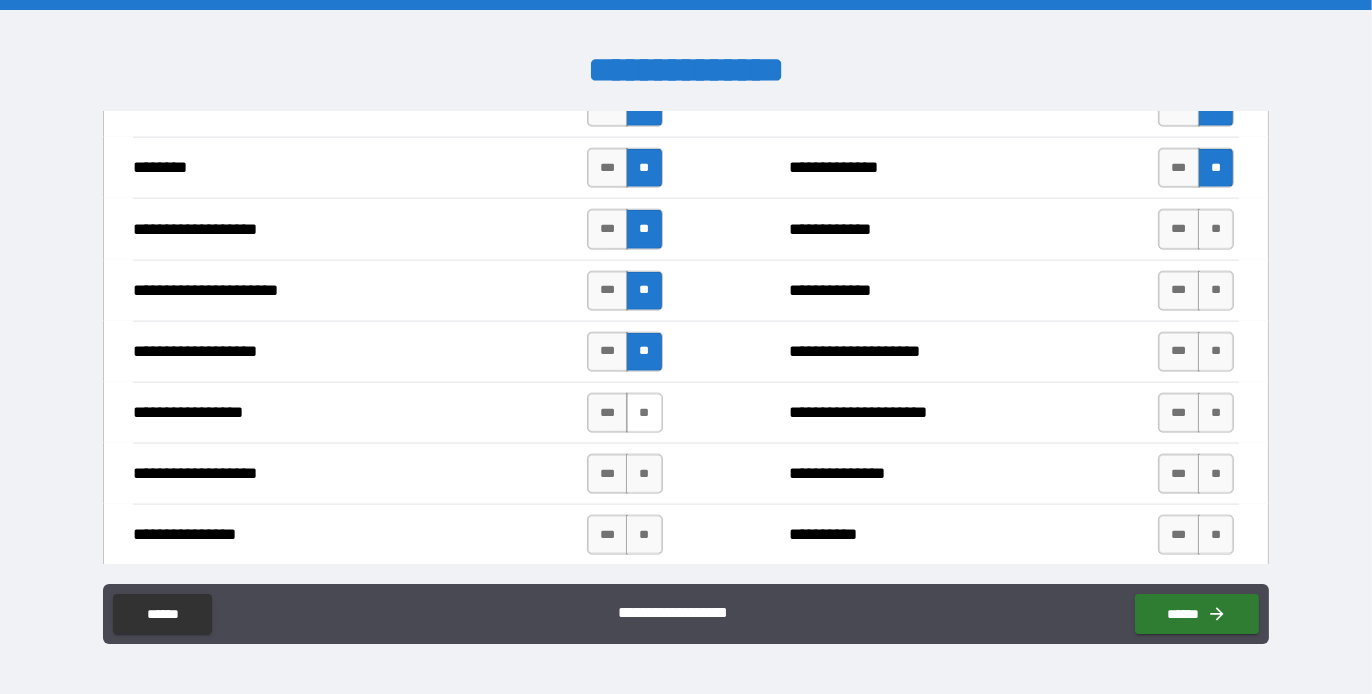 click on "**" at bounding box center [644, 413] 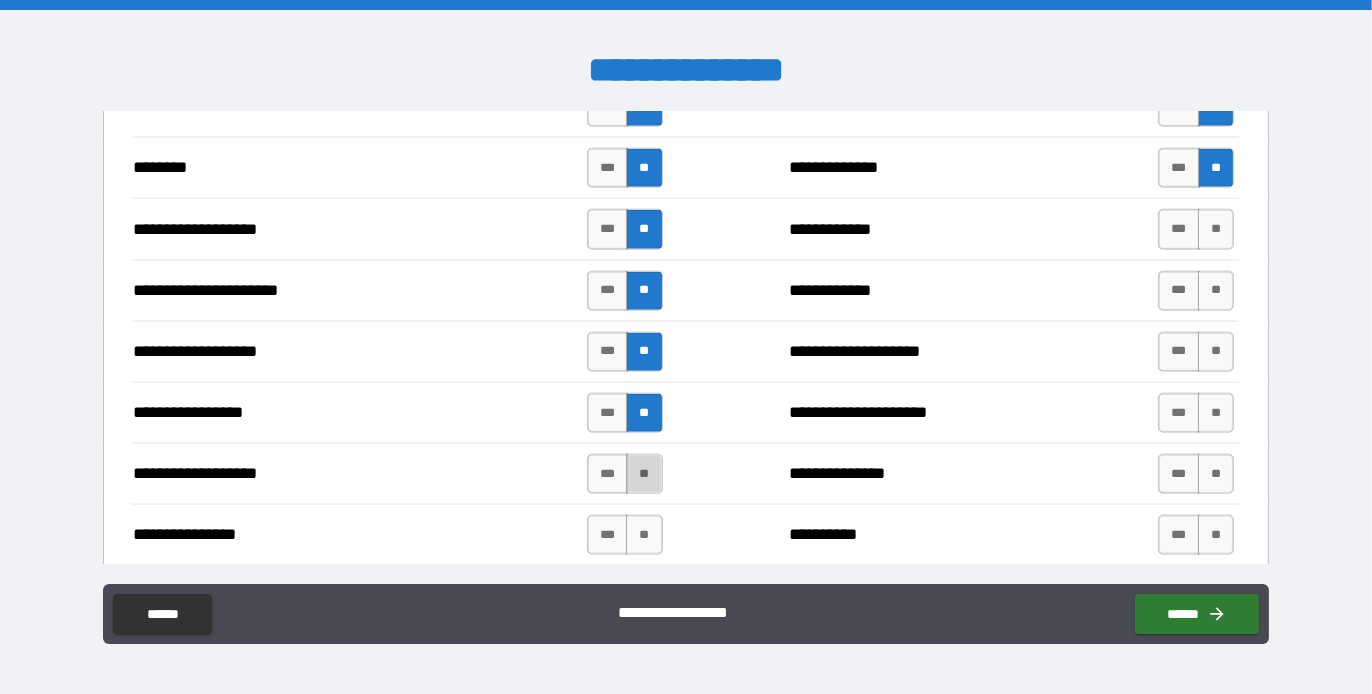 click on "**" at bounding box center [644, 474] 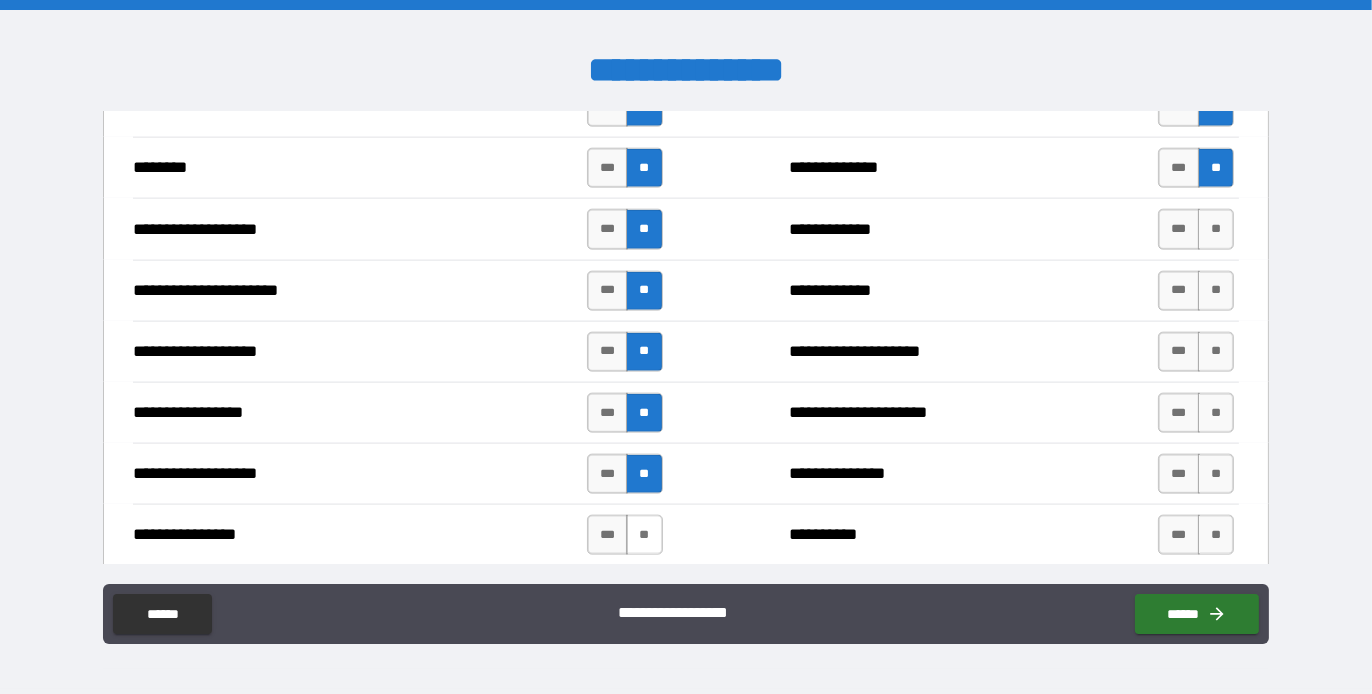 click on "**" at bounding box center (644, 535) 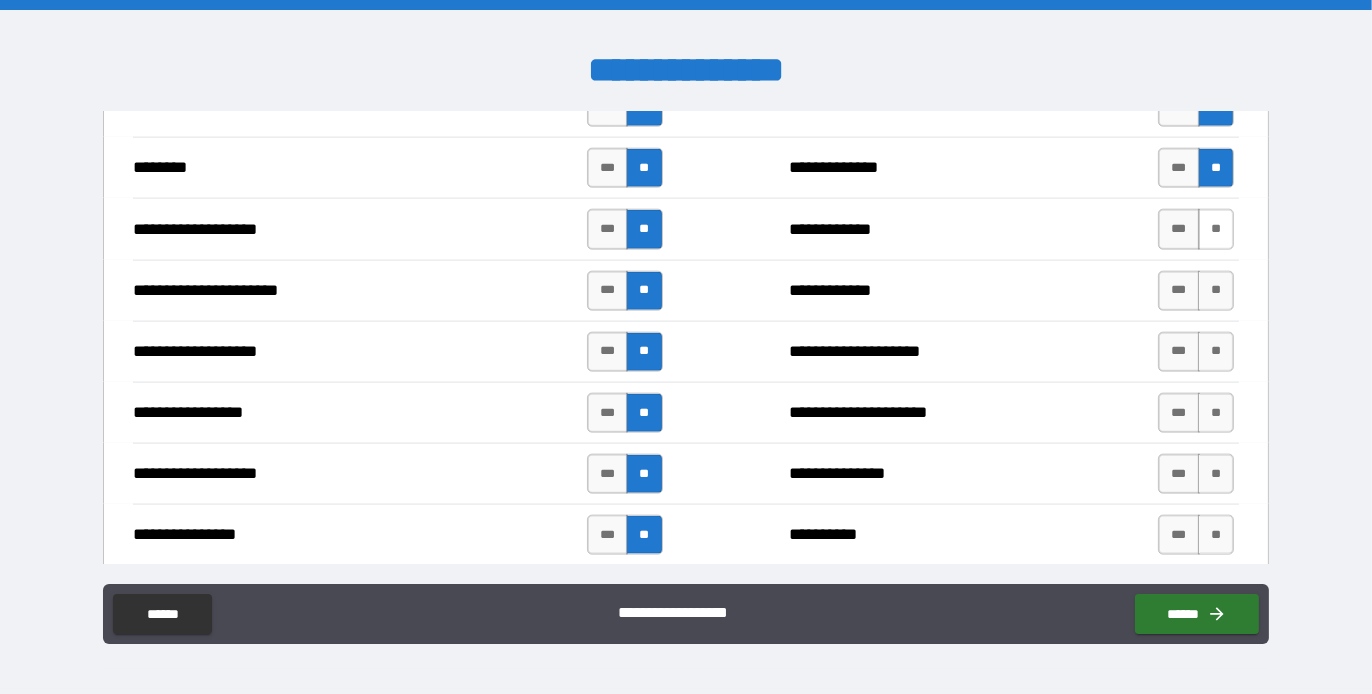 click on "**" at bounding box center [1216, 229] 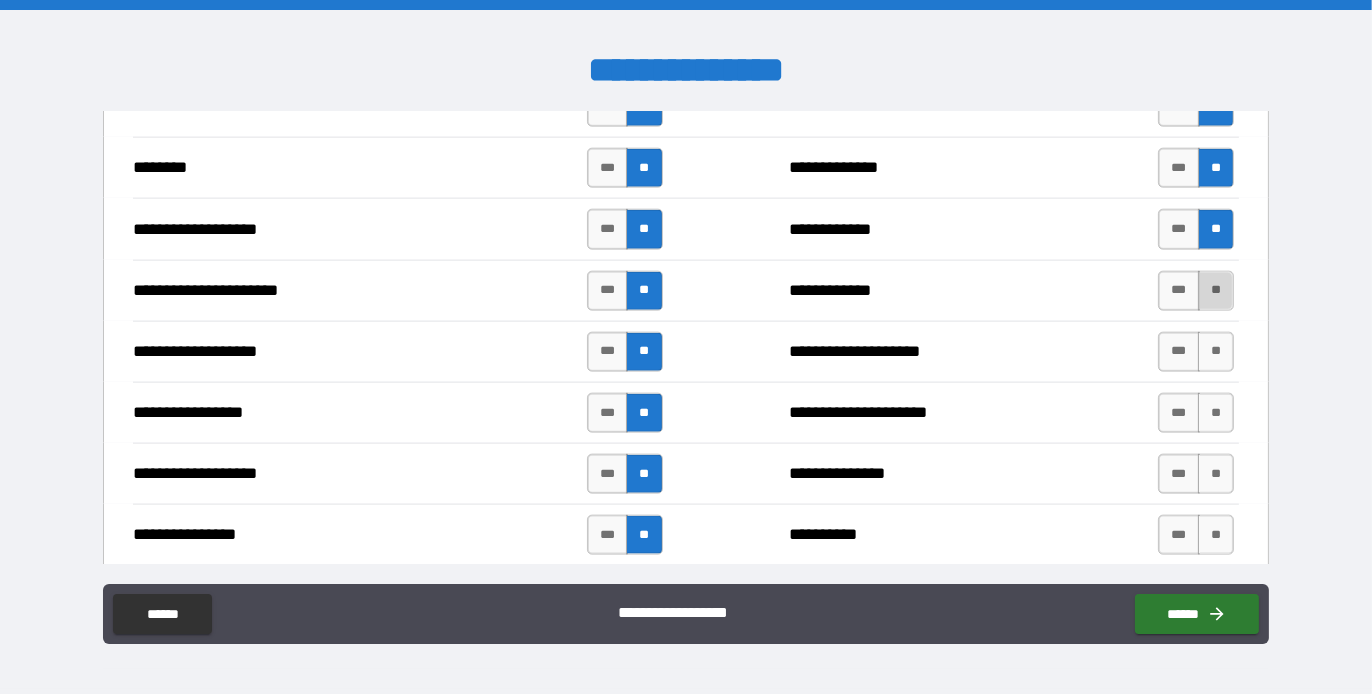 click on "**" at bounding box center (1216, 291) 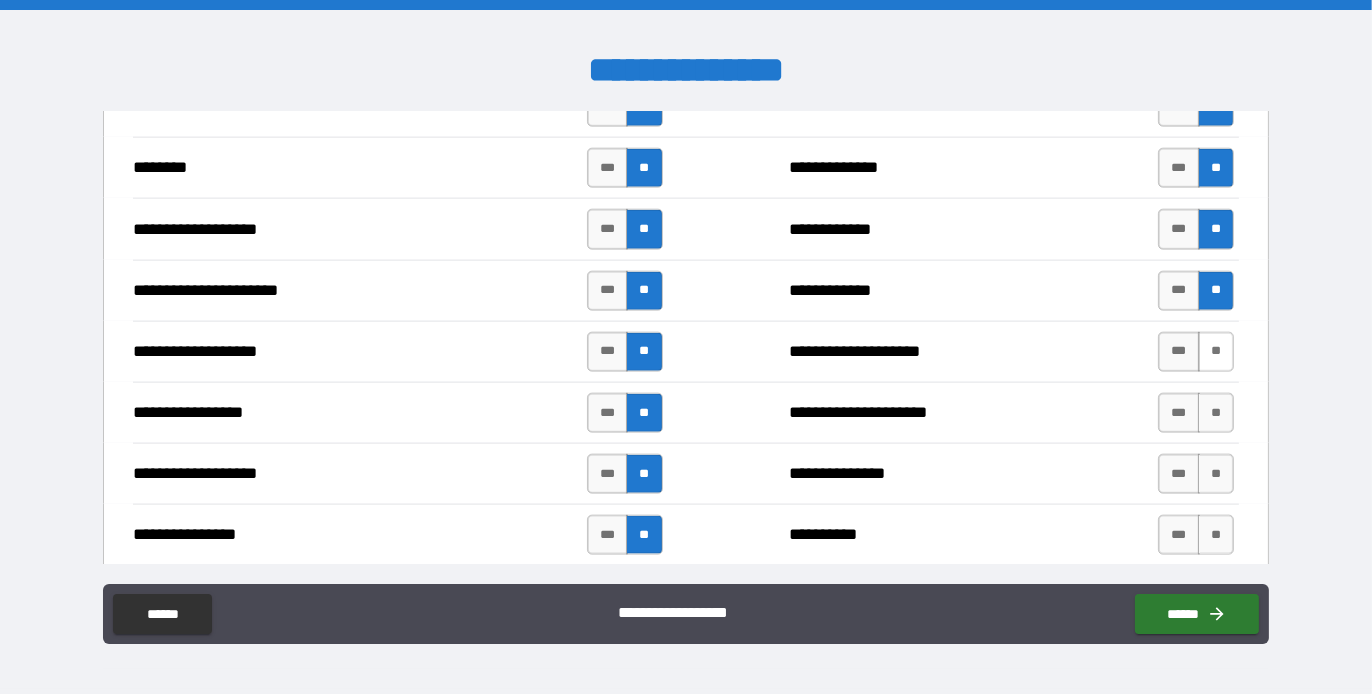 click on "**" at bounding box center [1216, 352] 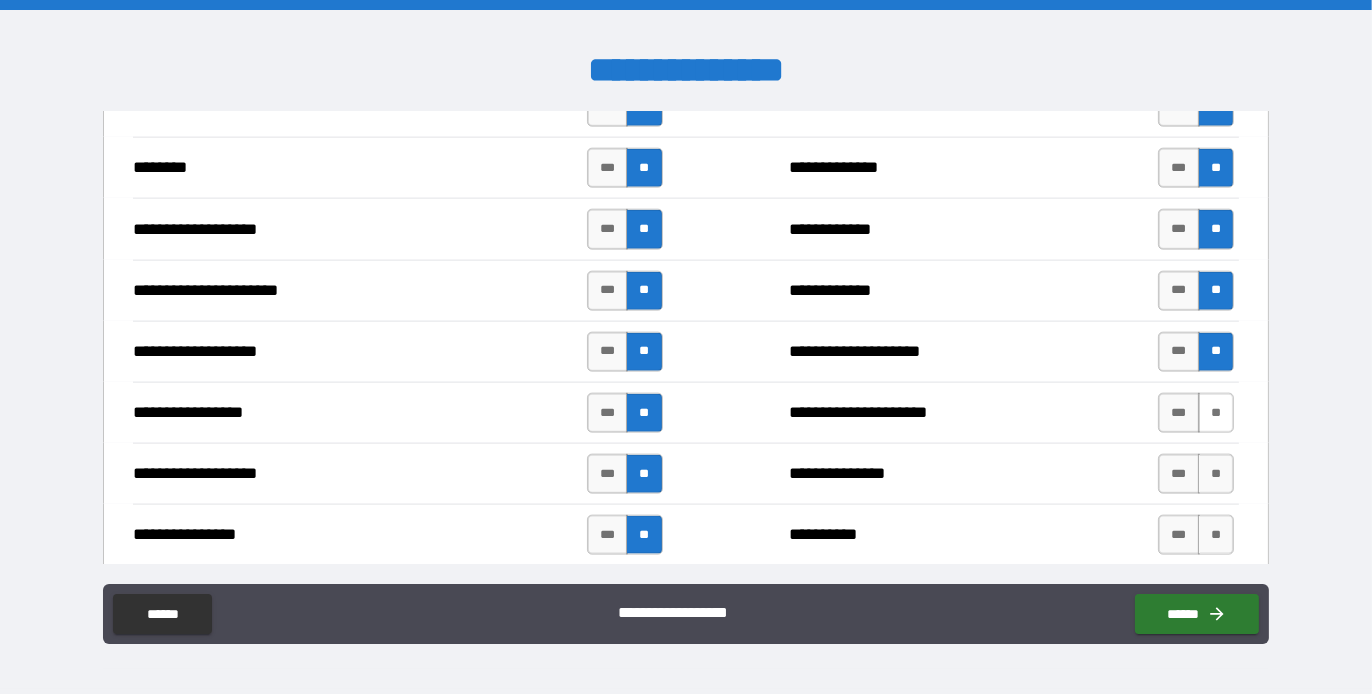 click on "**" at bounding box center (1216, 413) 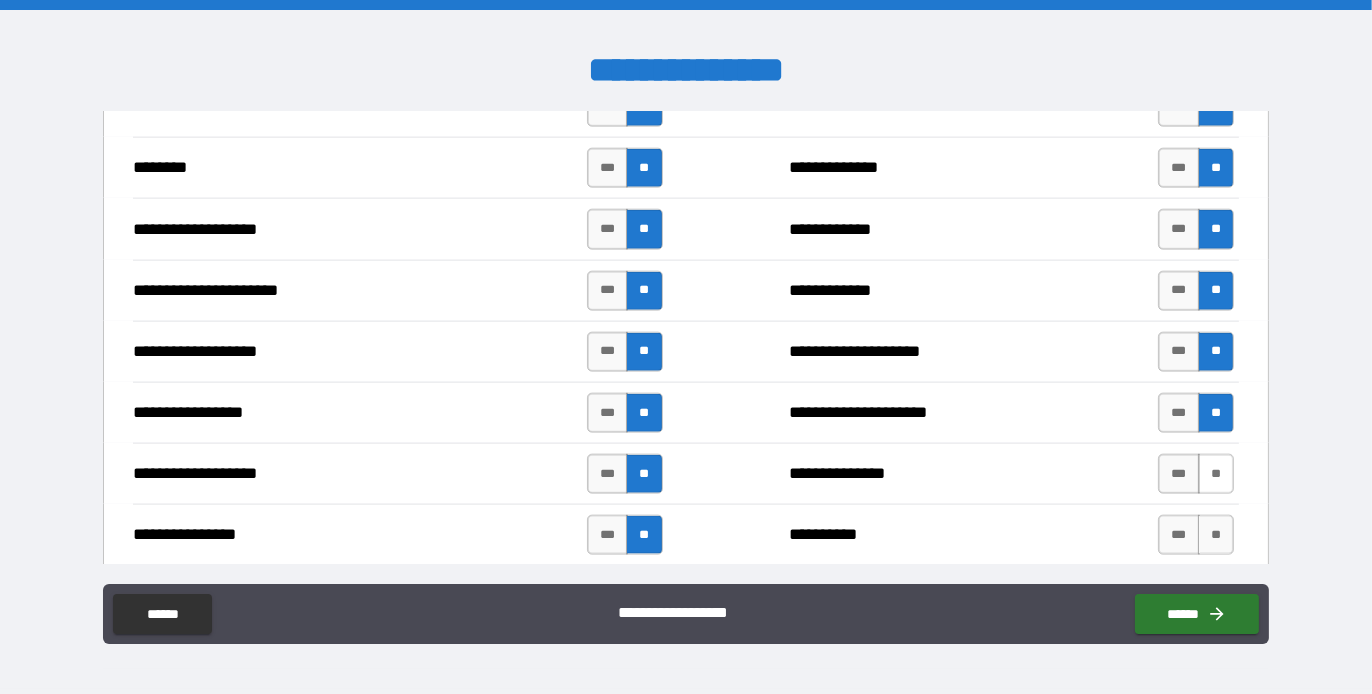 click on "**" at bounding box center (1216, 474) 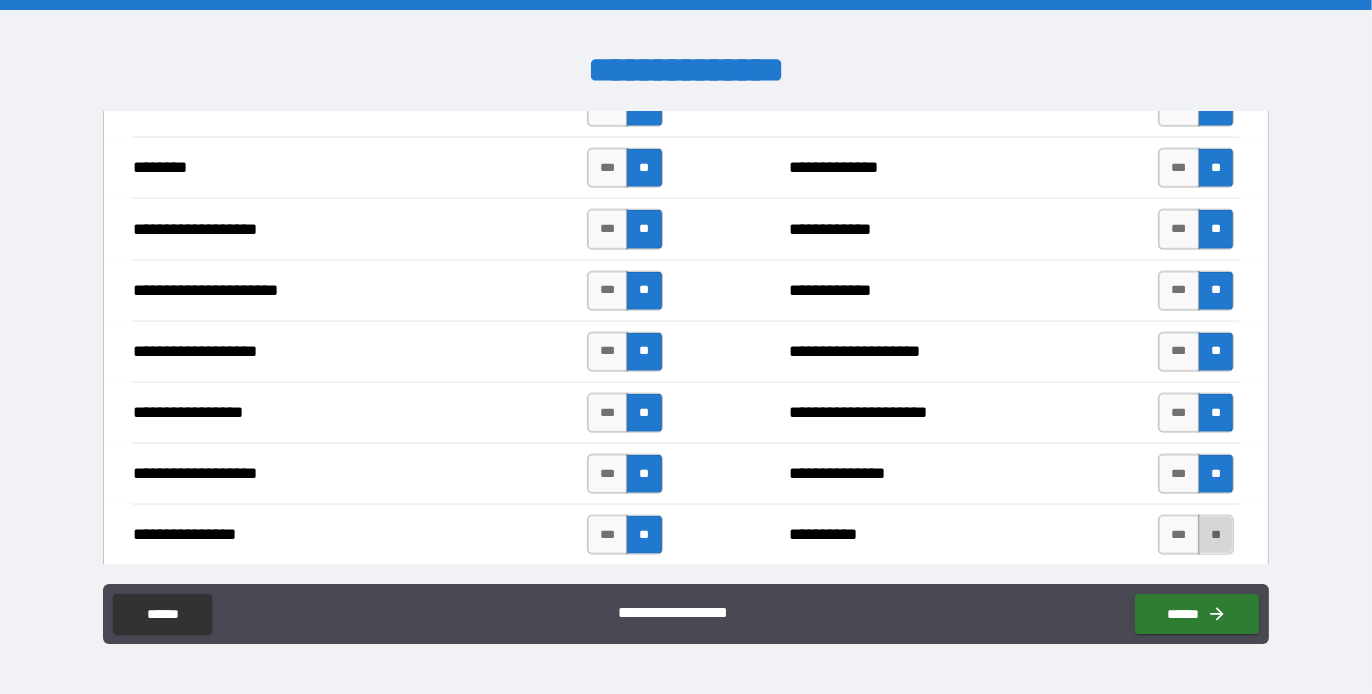 click on "**" at bounding box center (1216, 535) 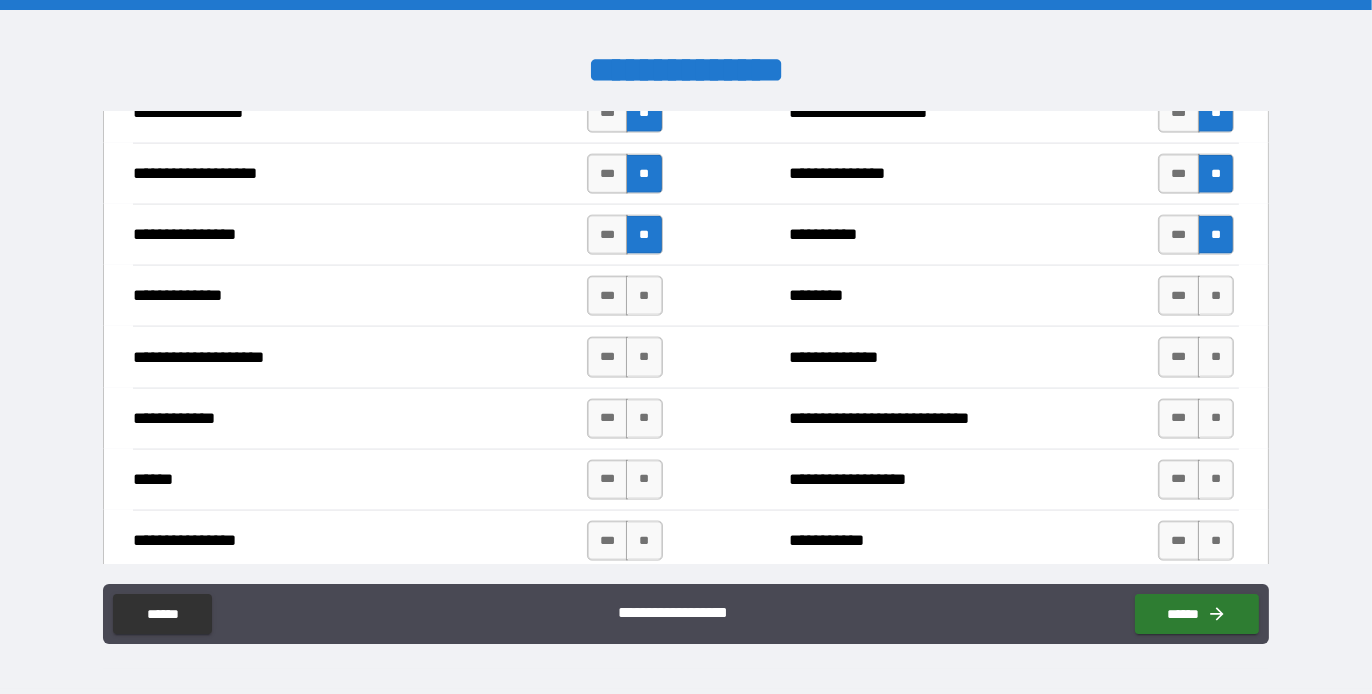 scroll, scrollTop: 3600, scrollLeft: 0, axis: vertical 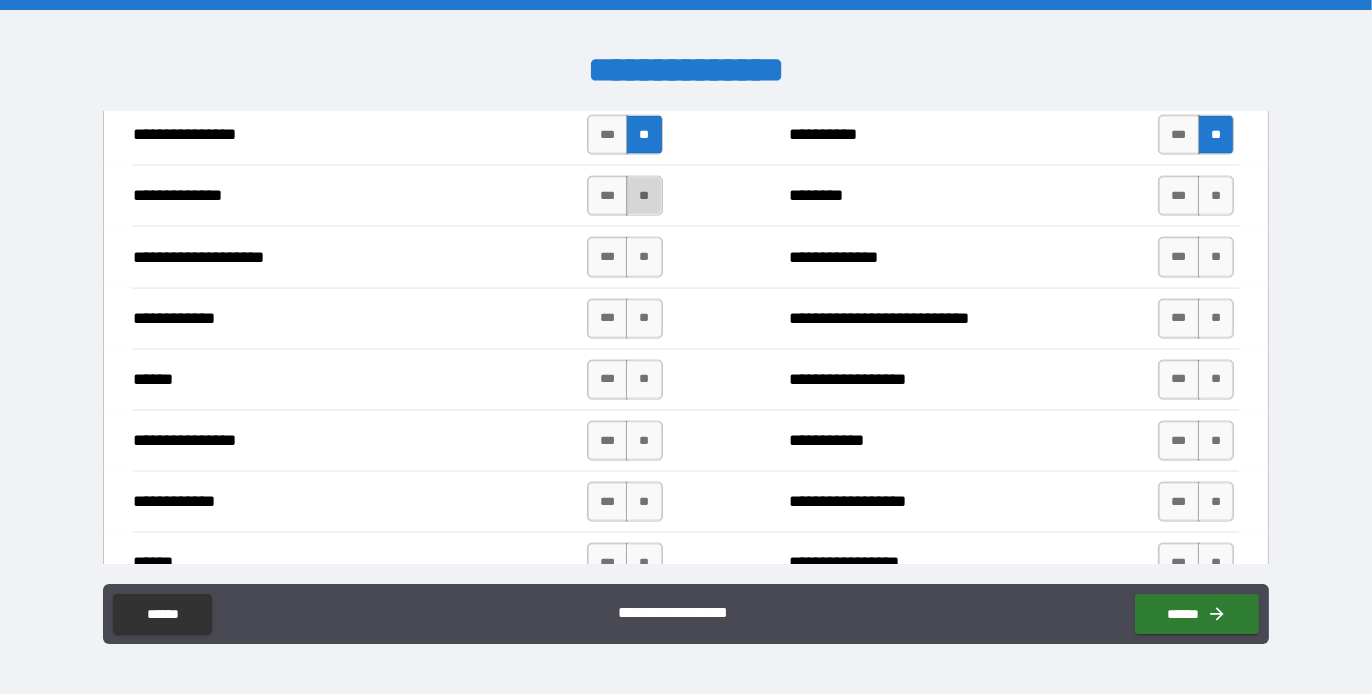 click on "**" at bounding box center [644, 196] 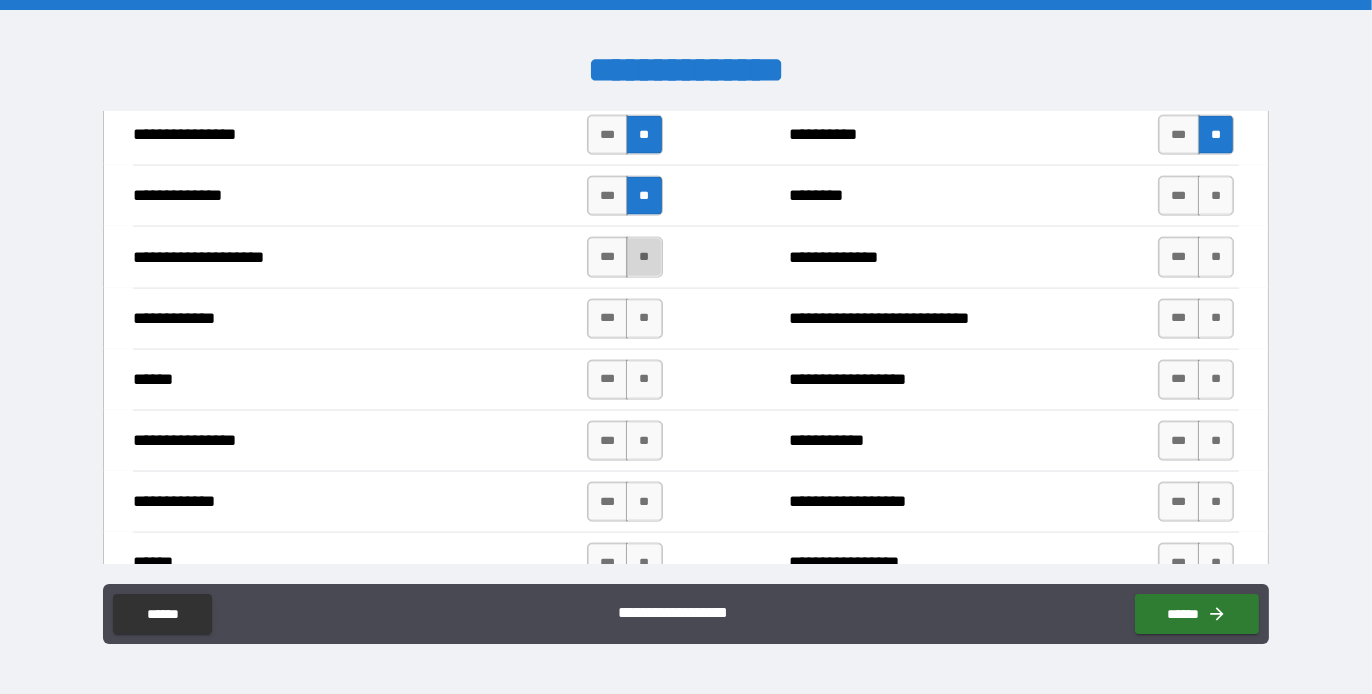 click on "**" at bounding box center (644, 257) 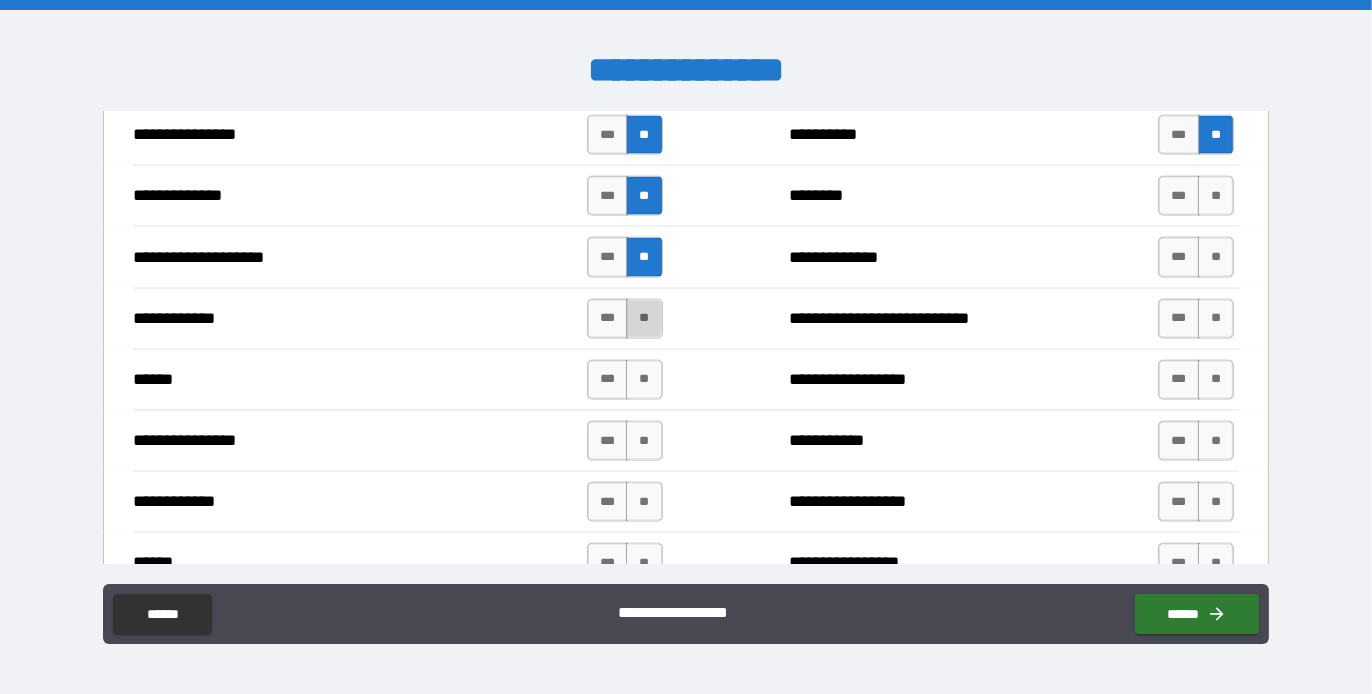 click on "**" at bounding box center (644, 319) 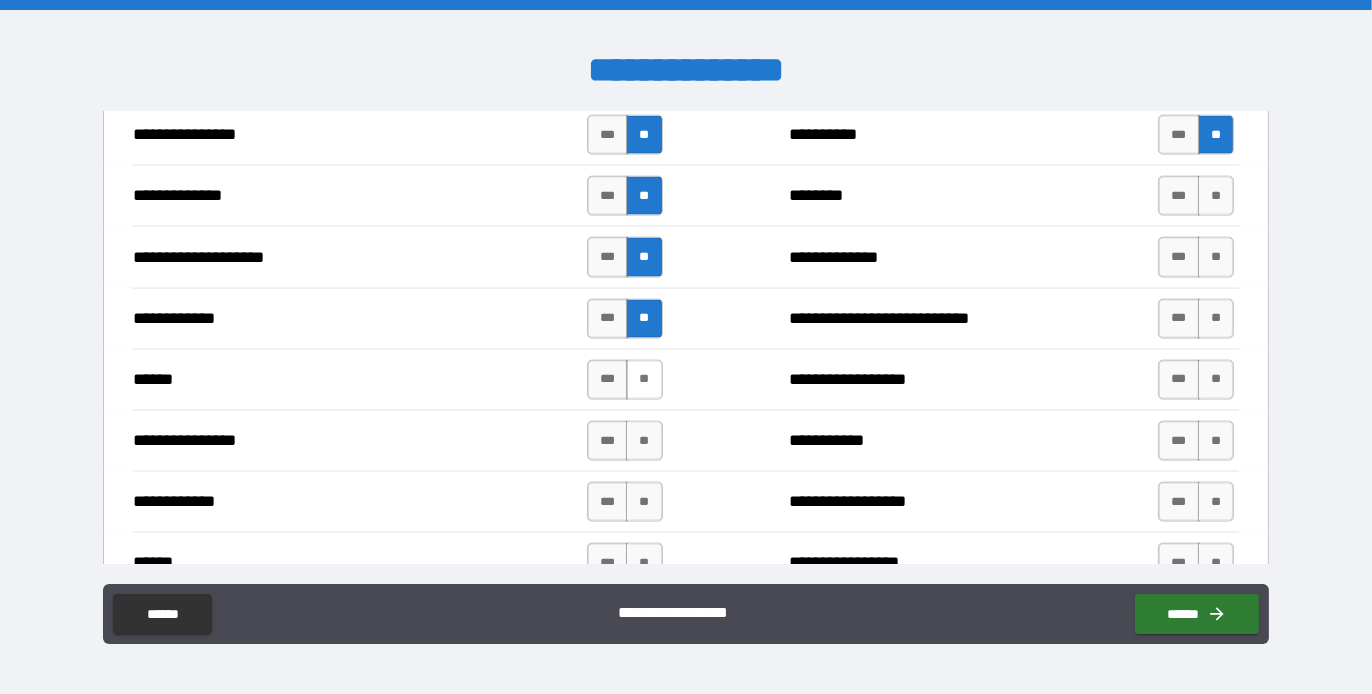 click on "**" at bounding box center [644, 380] 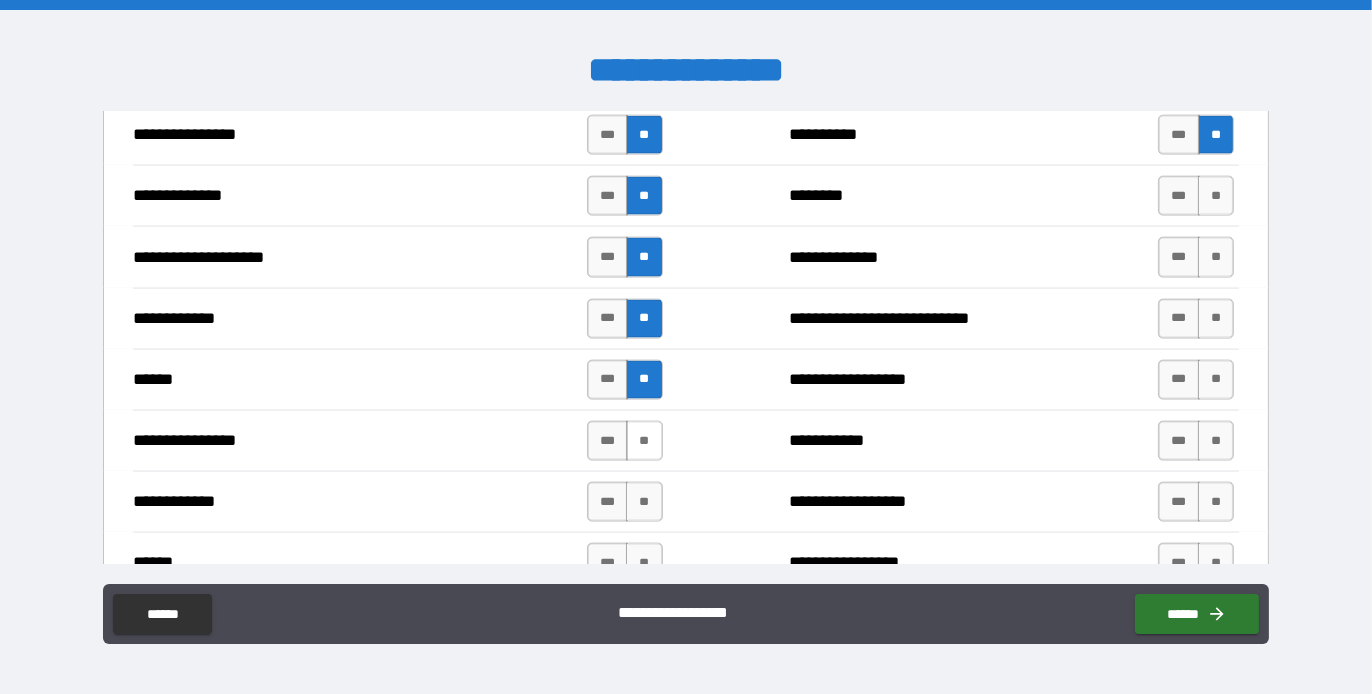click on "**" at bounding box center (644, 441) 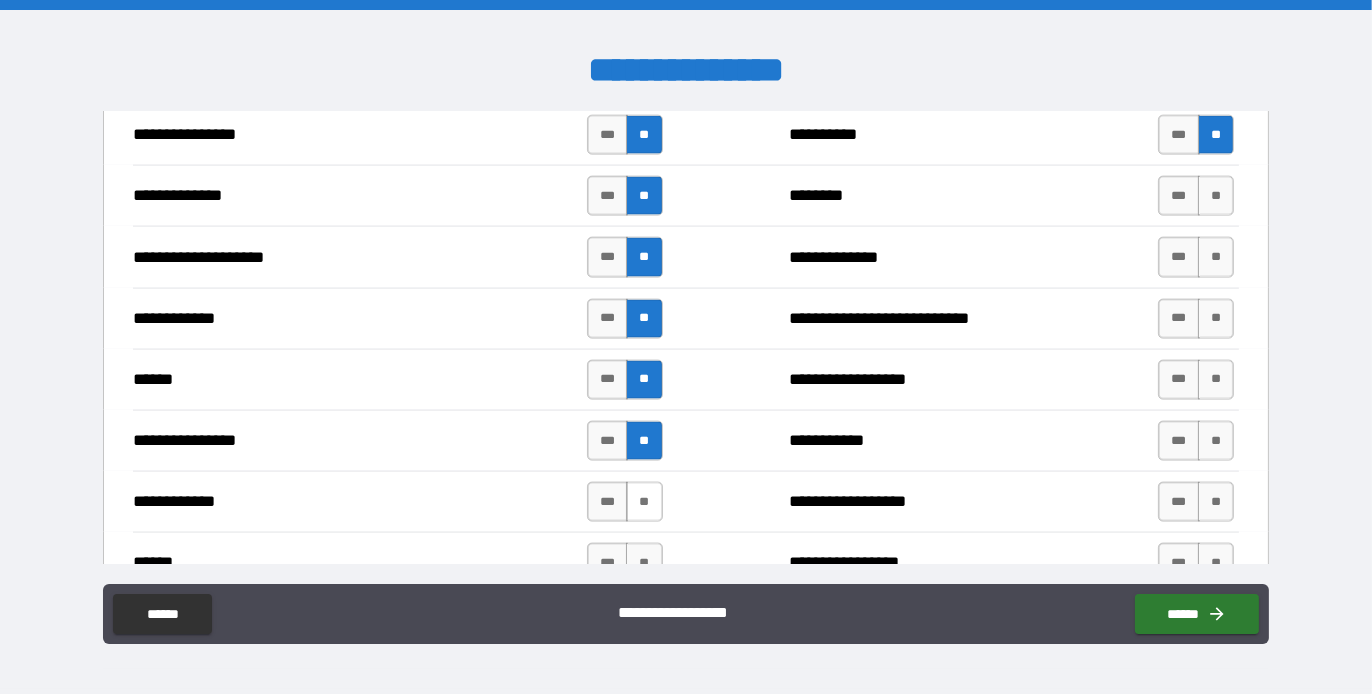 click on "**" at bounding box center (644, 502) 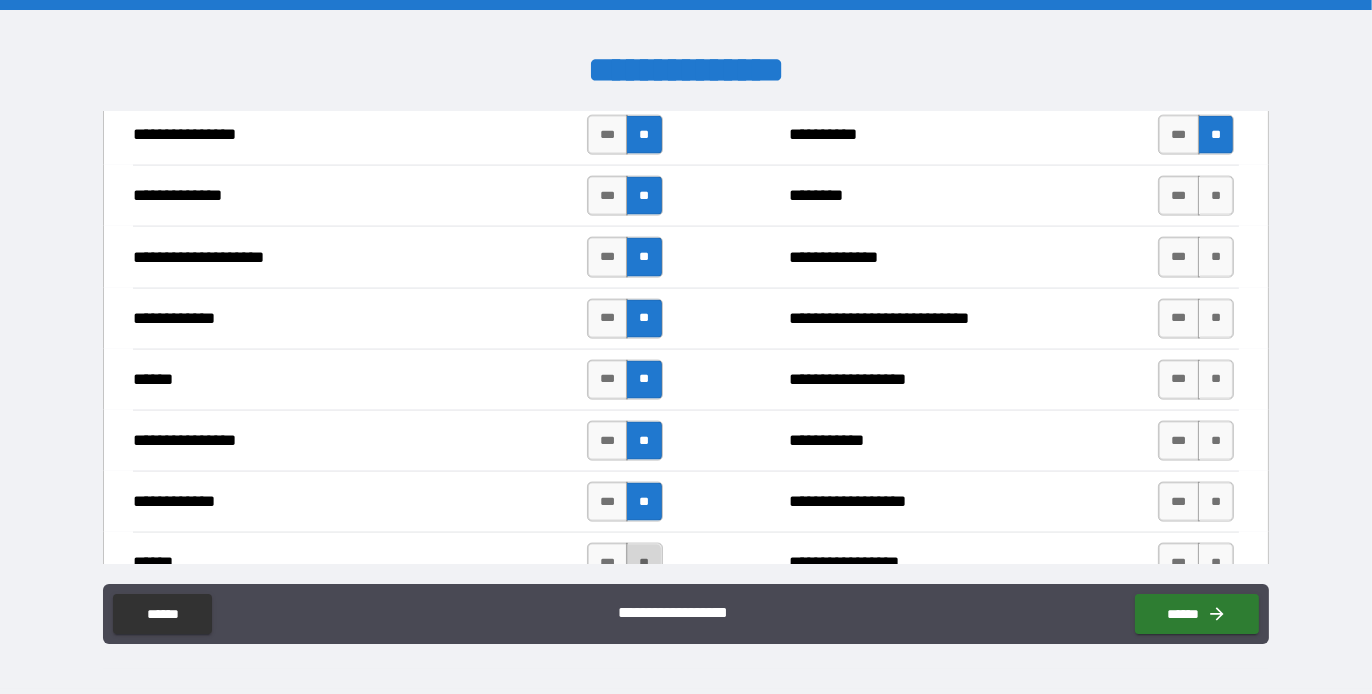 click on "**" at bounding box center [644, 563] 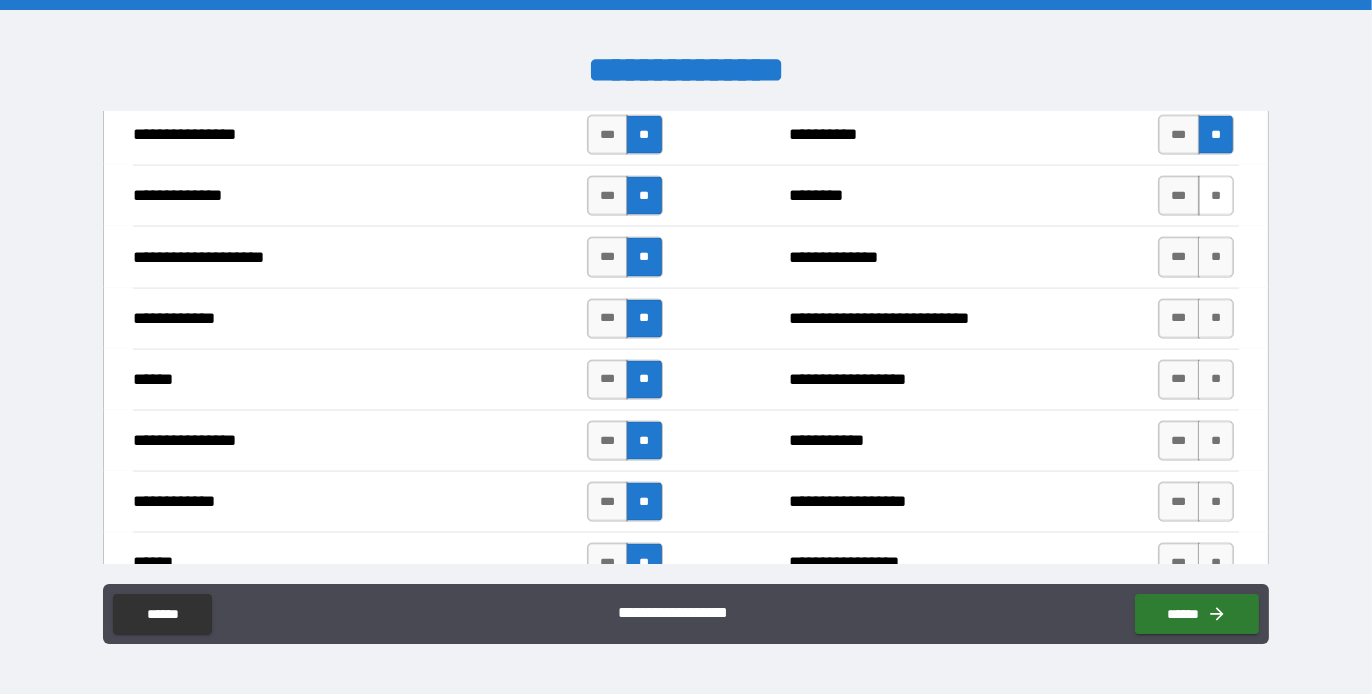 click on "**" at bounding box center (1216, 196) 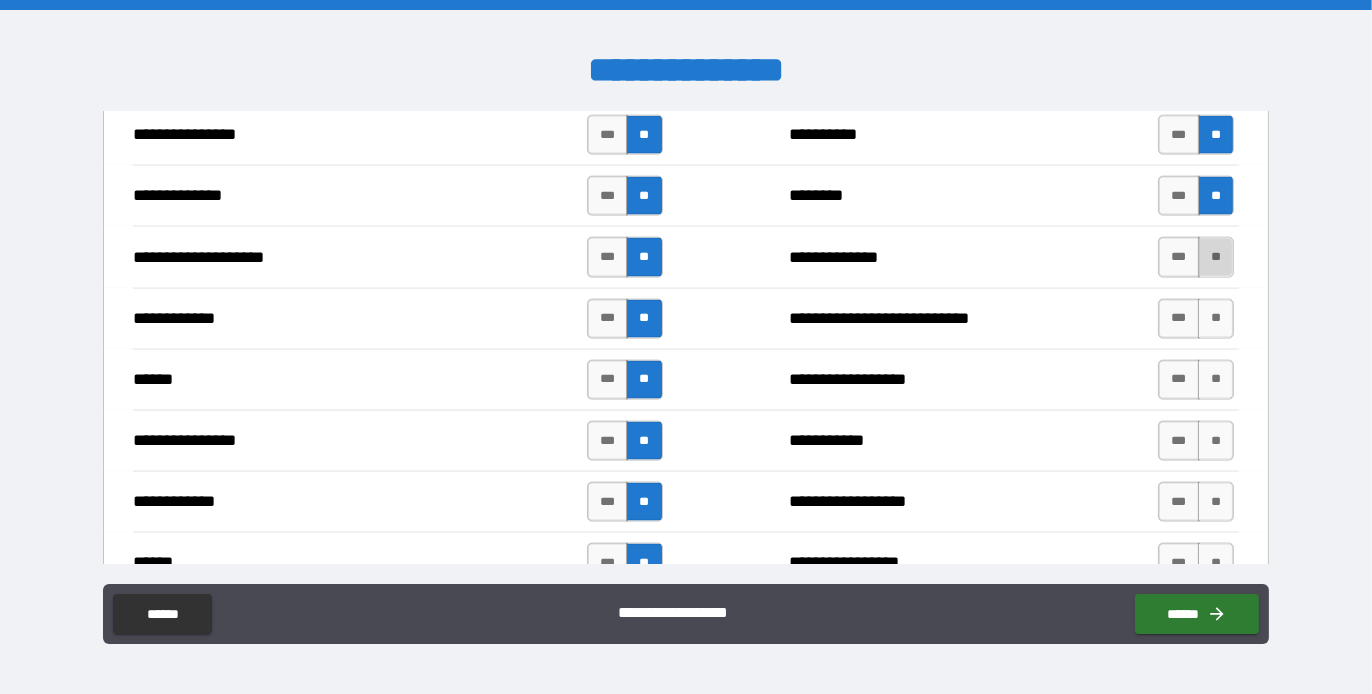 click on "**" at bounding box center (1216, 257) 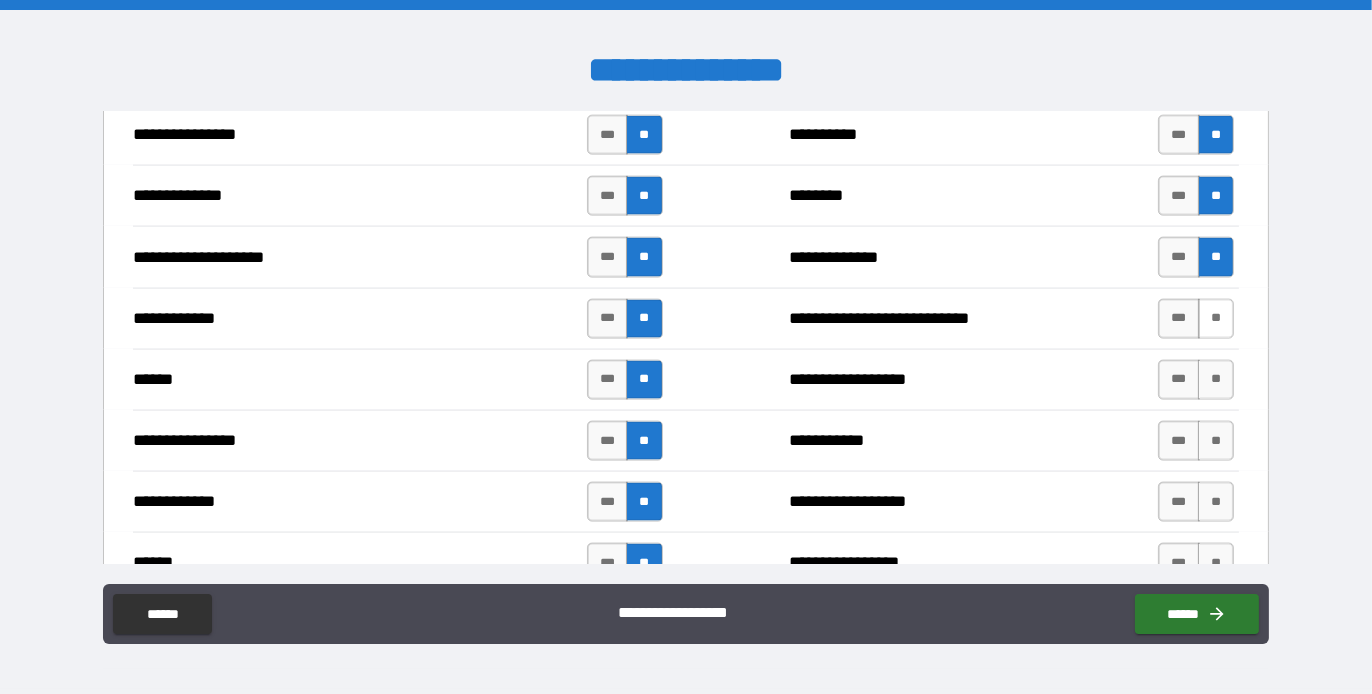 click on "**" at bounding box center (1216, 319) 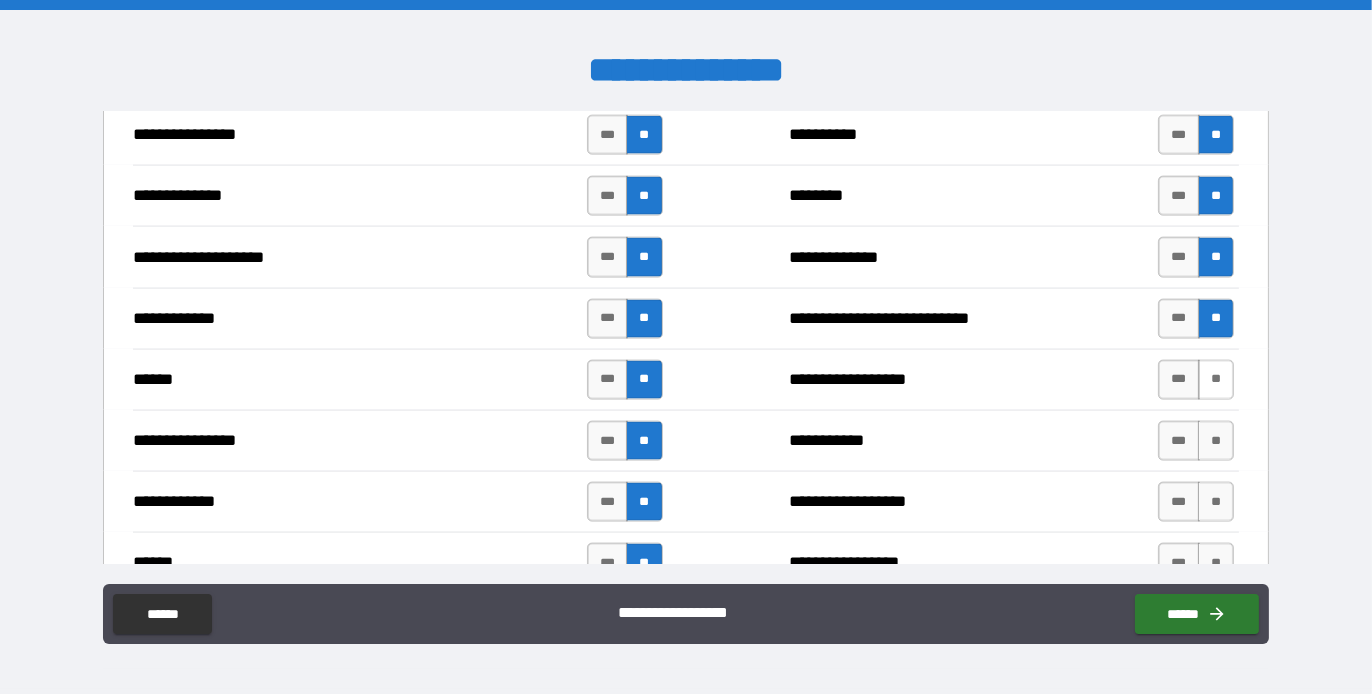 click on "**" at bounding box center (1216, 380) 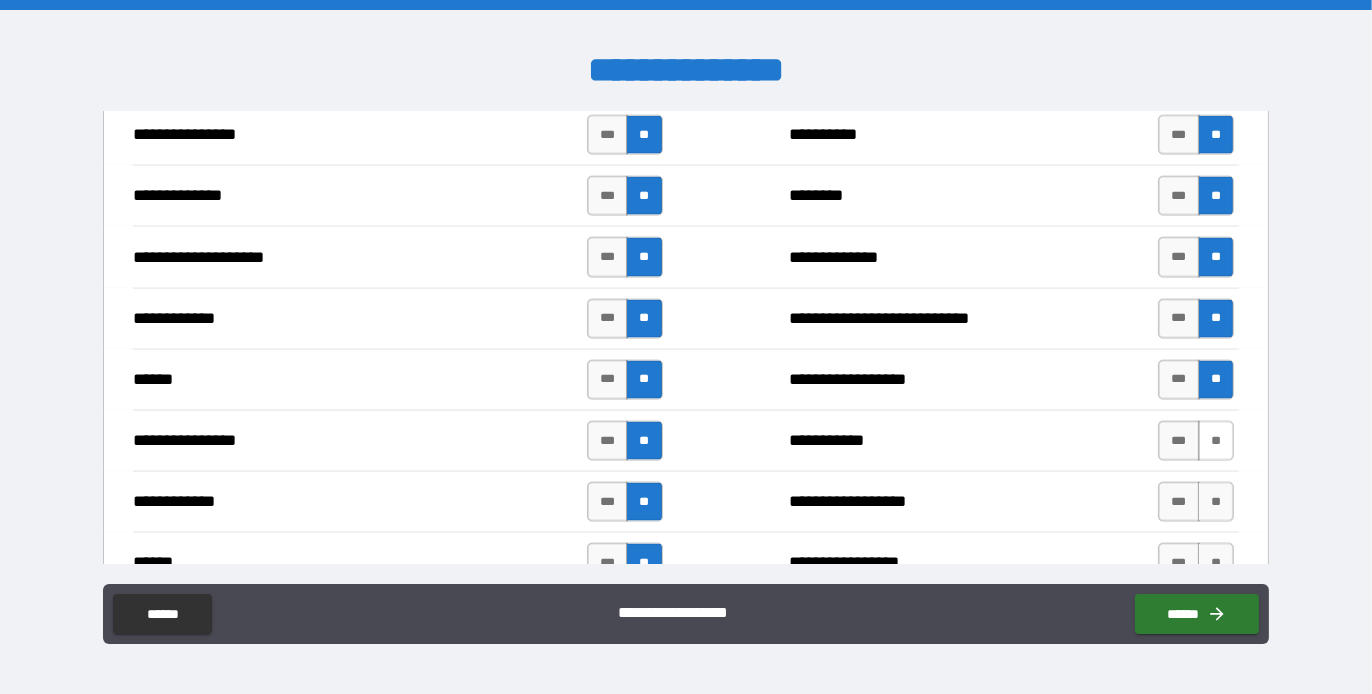 click on "**" at bounding box center (1216, 441) 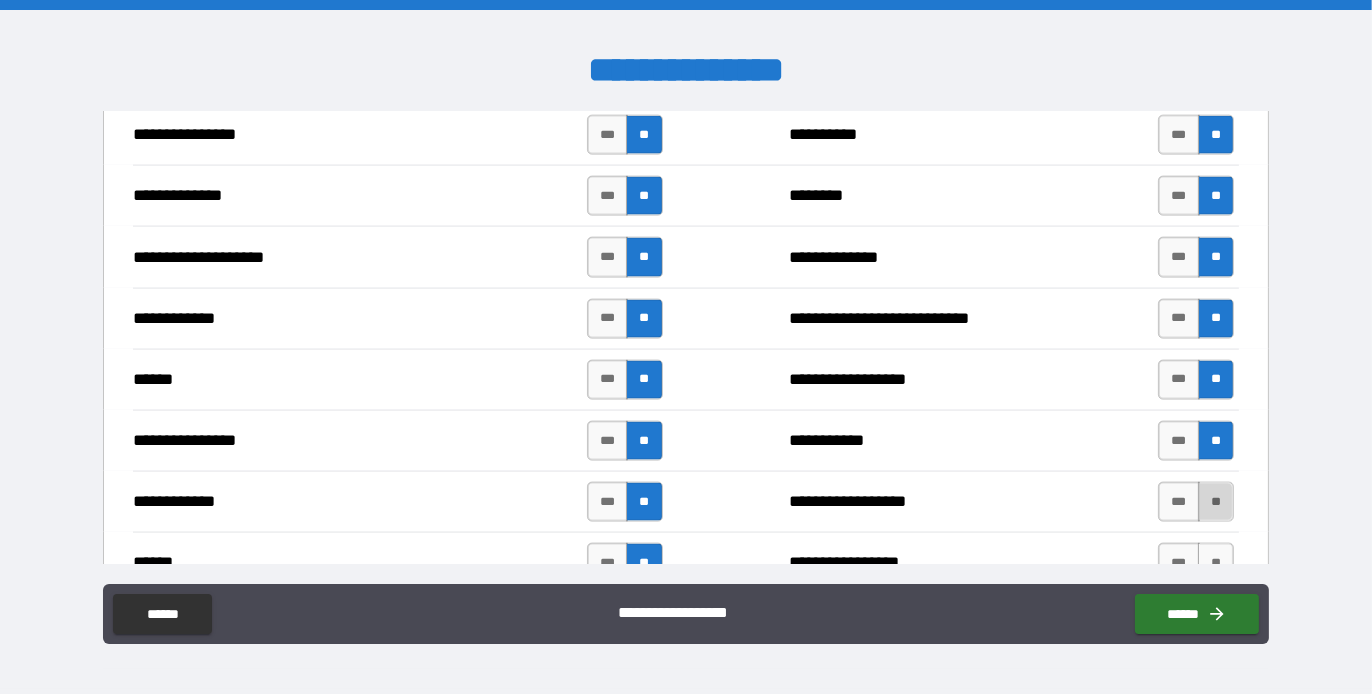 click on "**" at bounding box center [1216, 502] 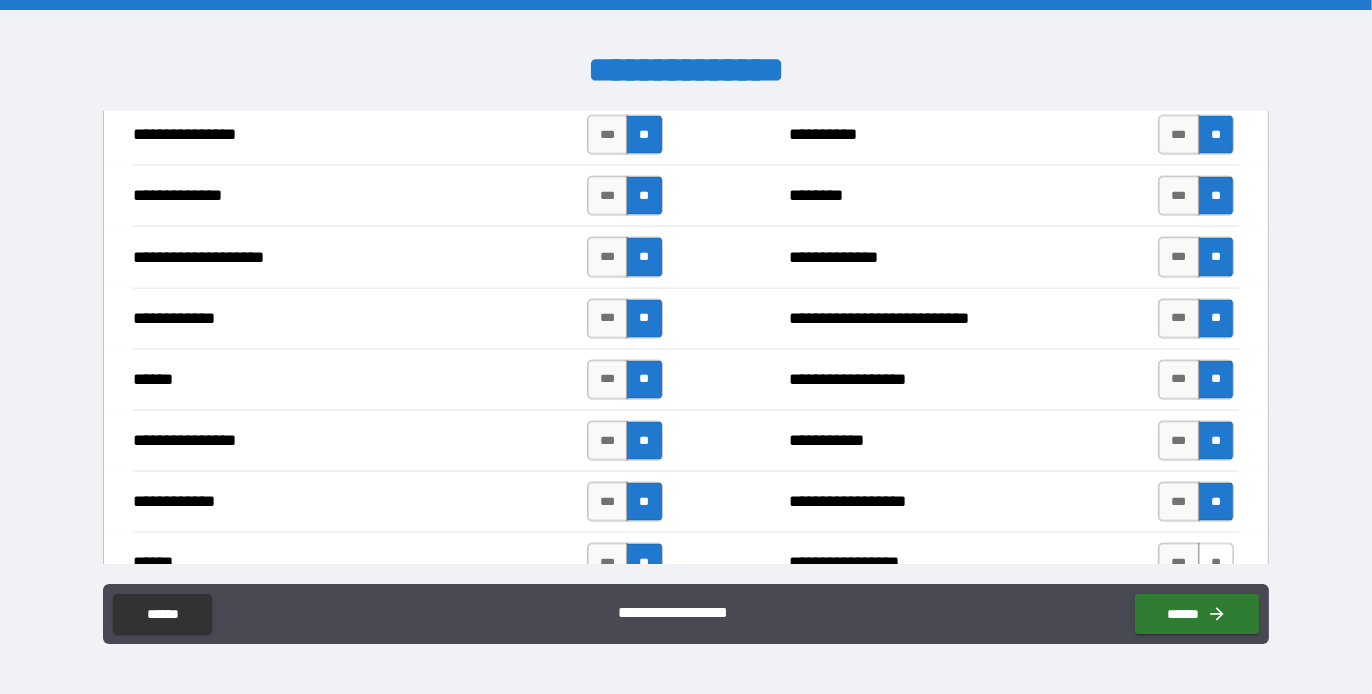 click on "**" at bounding box center (1216, 563) 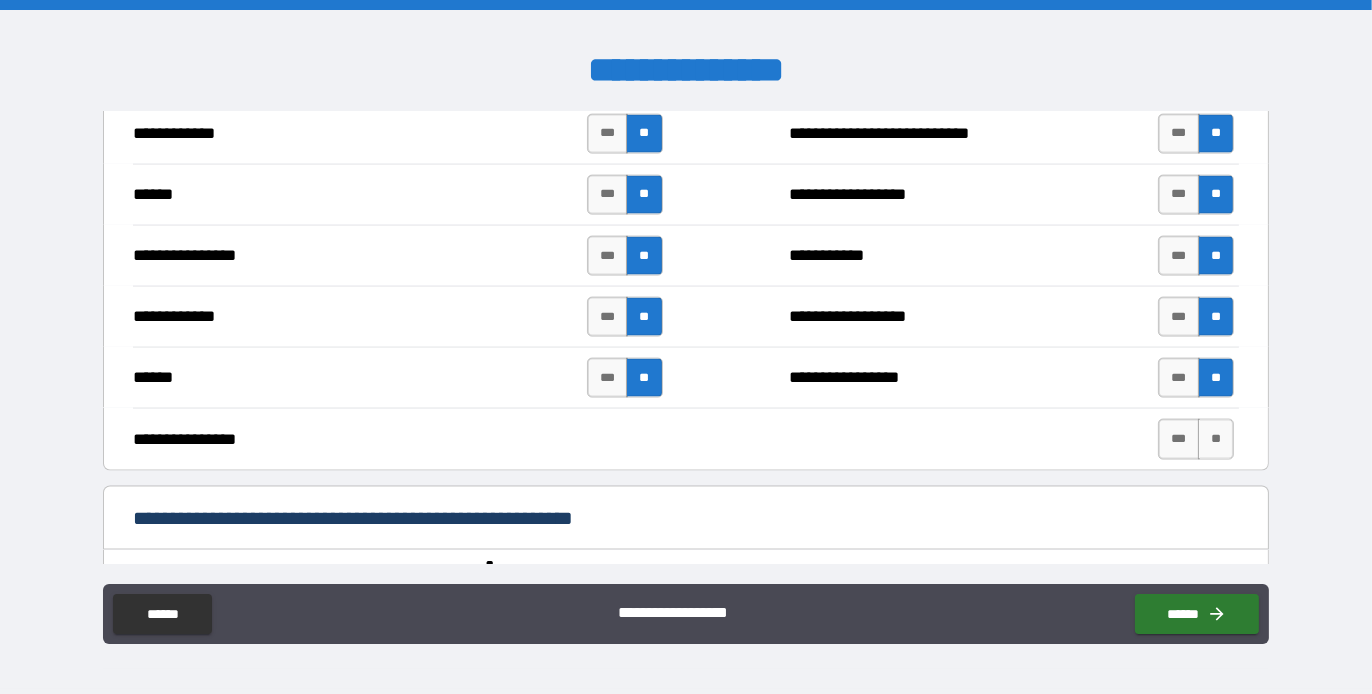 scroll, scrollTop: 3800, scrollLeft: 0, axis: vertical 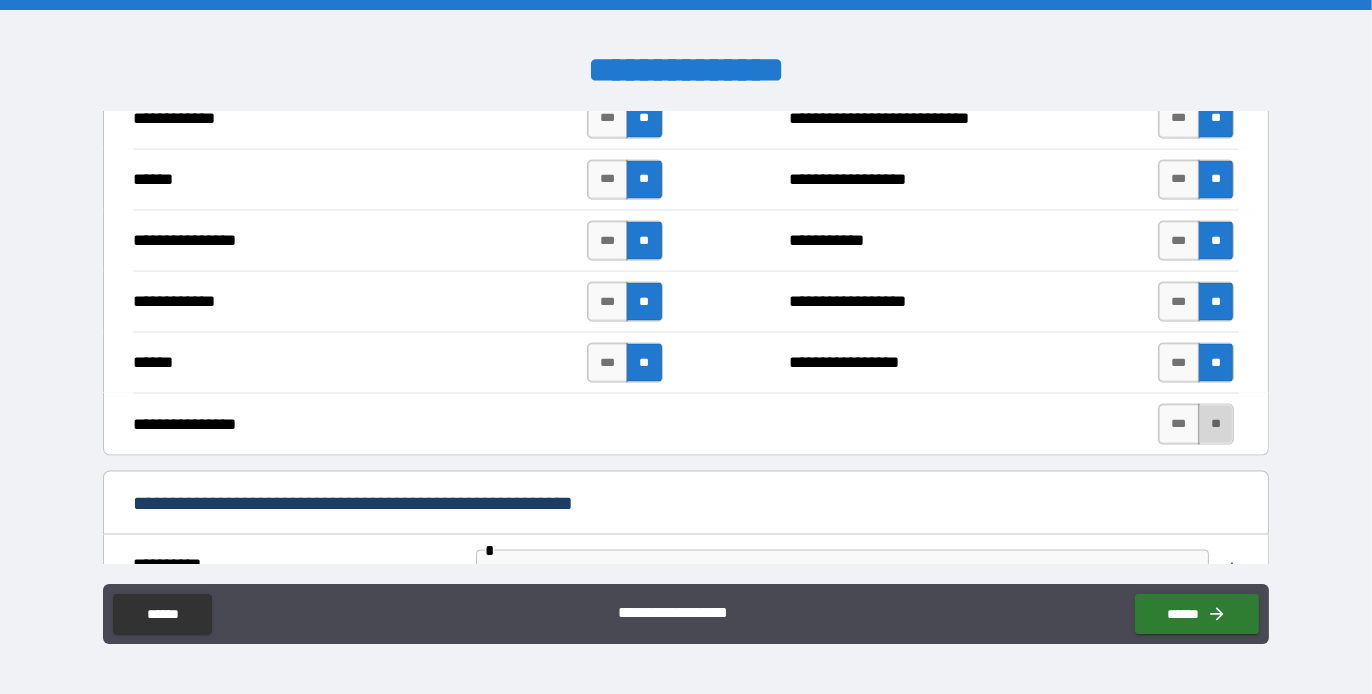 click on "**" at bounding box center [1216, 424] 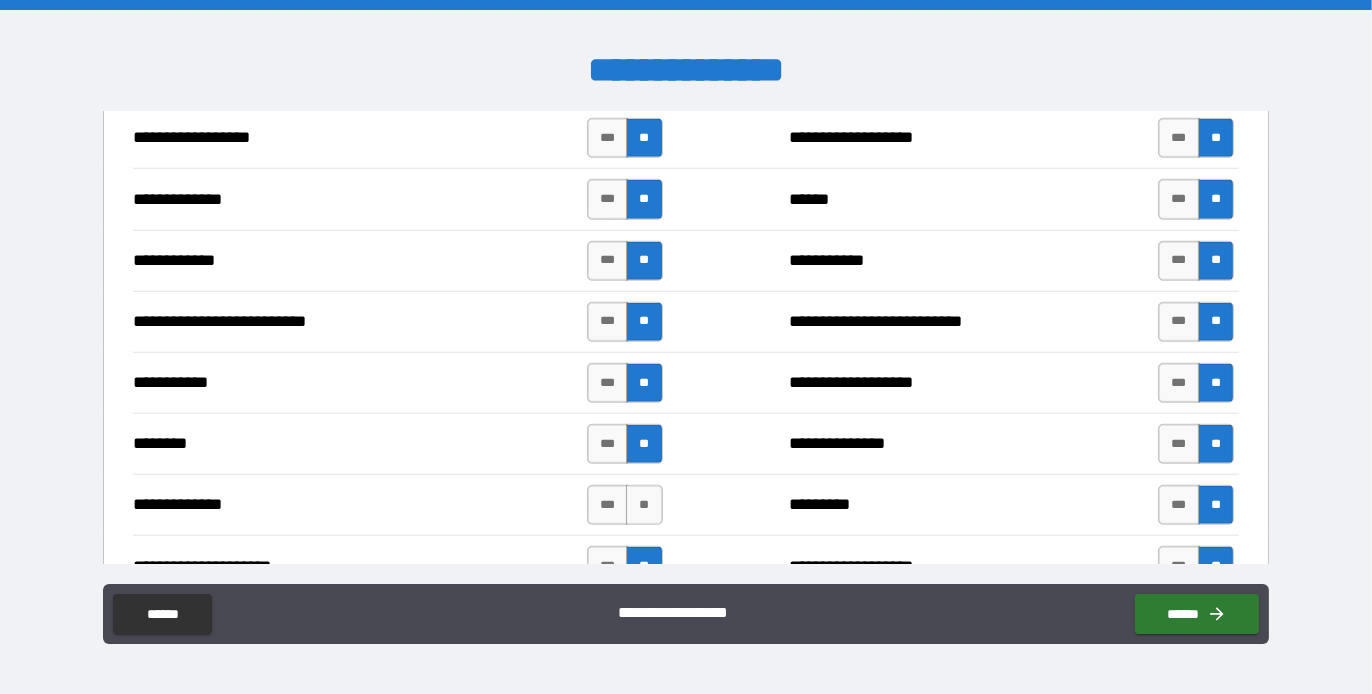 scroll, scrollTop: 2100, scrollLeft: 0, axis: vertical 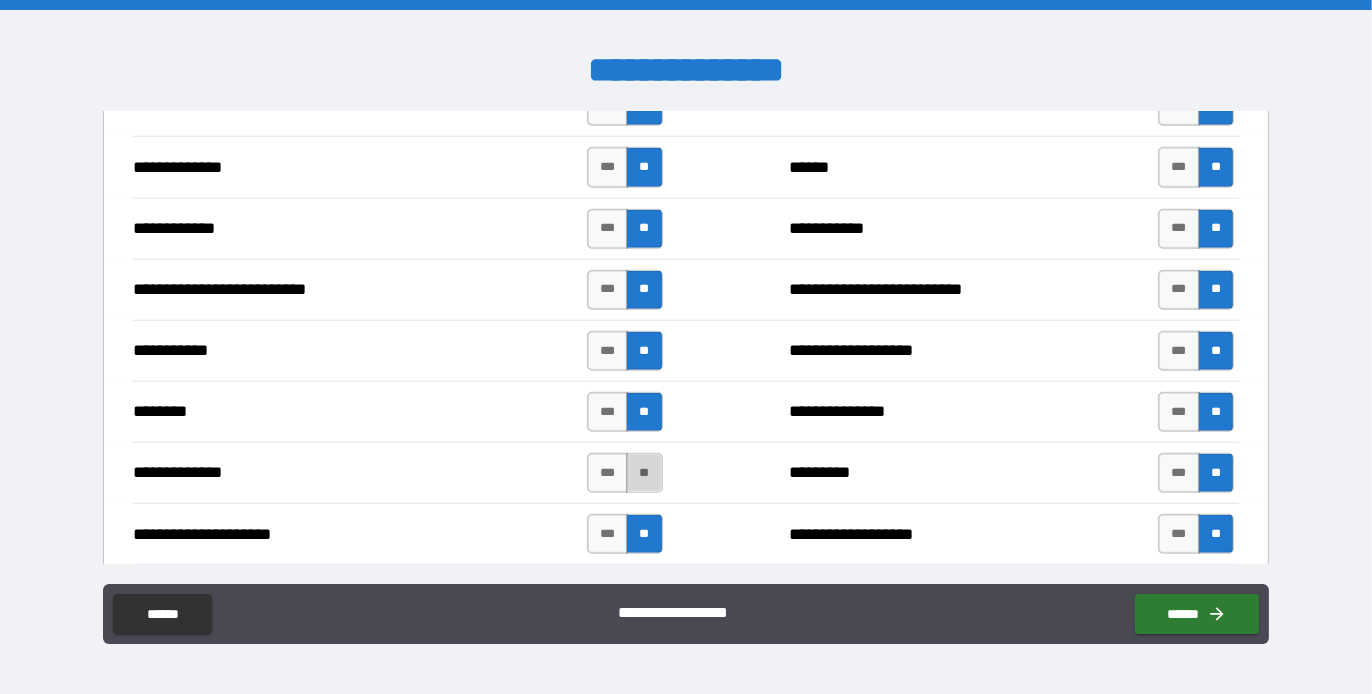 click on "**" at bounding box center (644, 473) 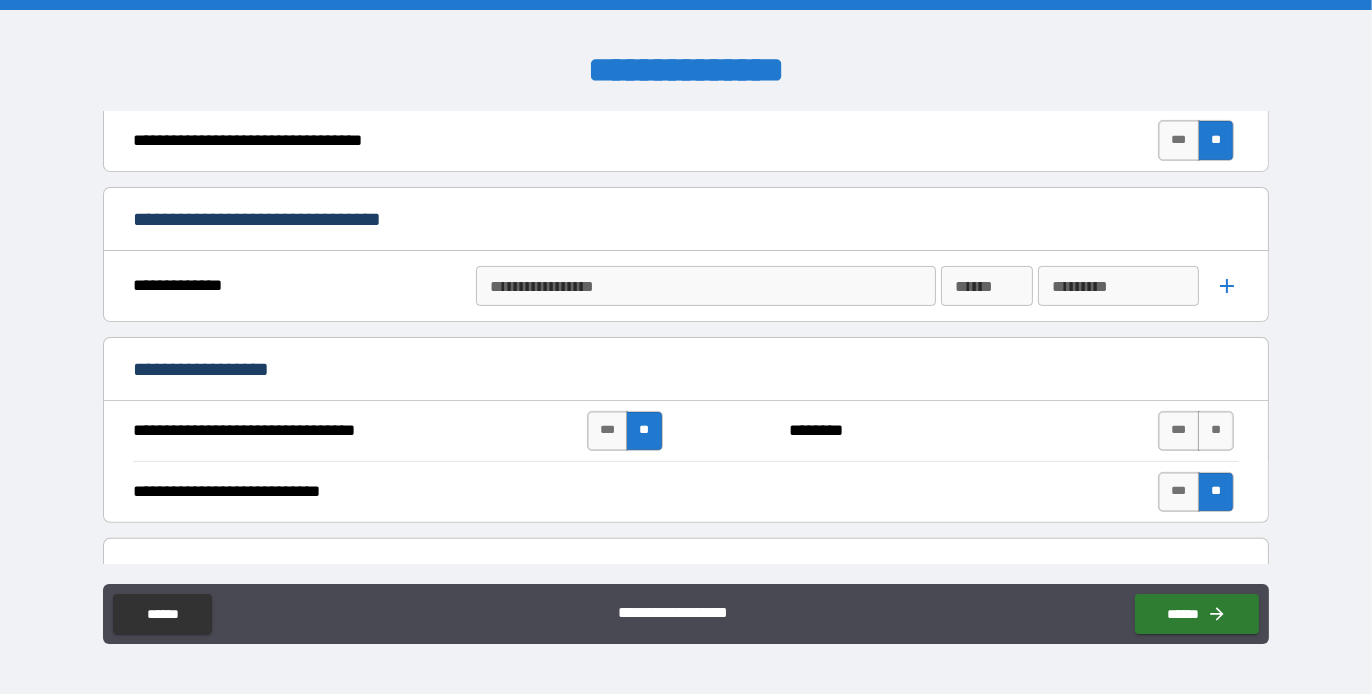 scroll, scrollTop: 700, scrollLeft: 0, axis: vertical 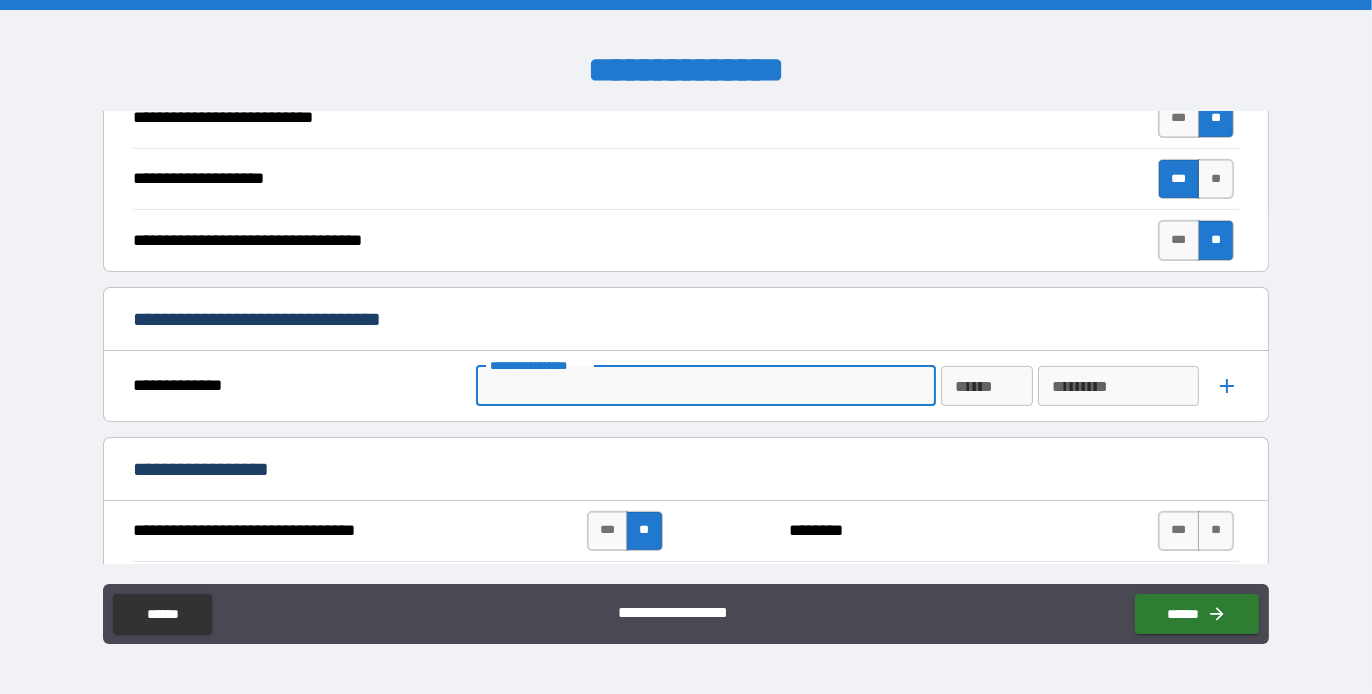 click on "**********" at bounding box center [704, 386] 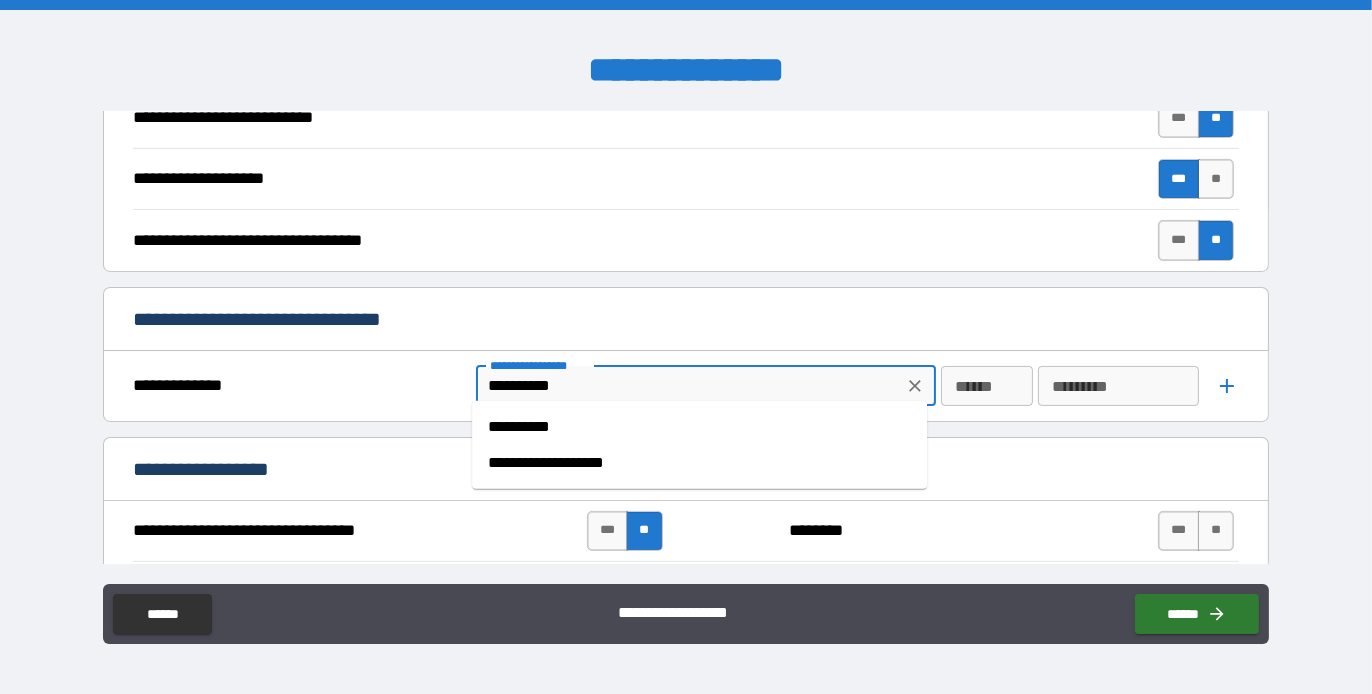 click on "**********" at bounding box center (699, 427) 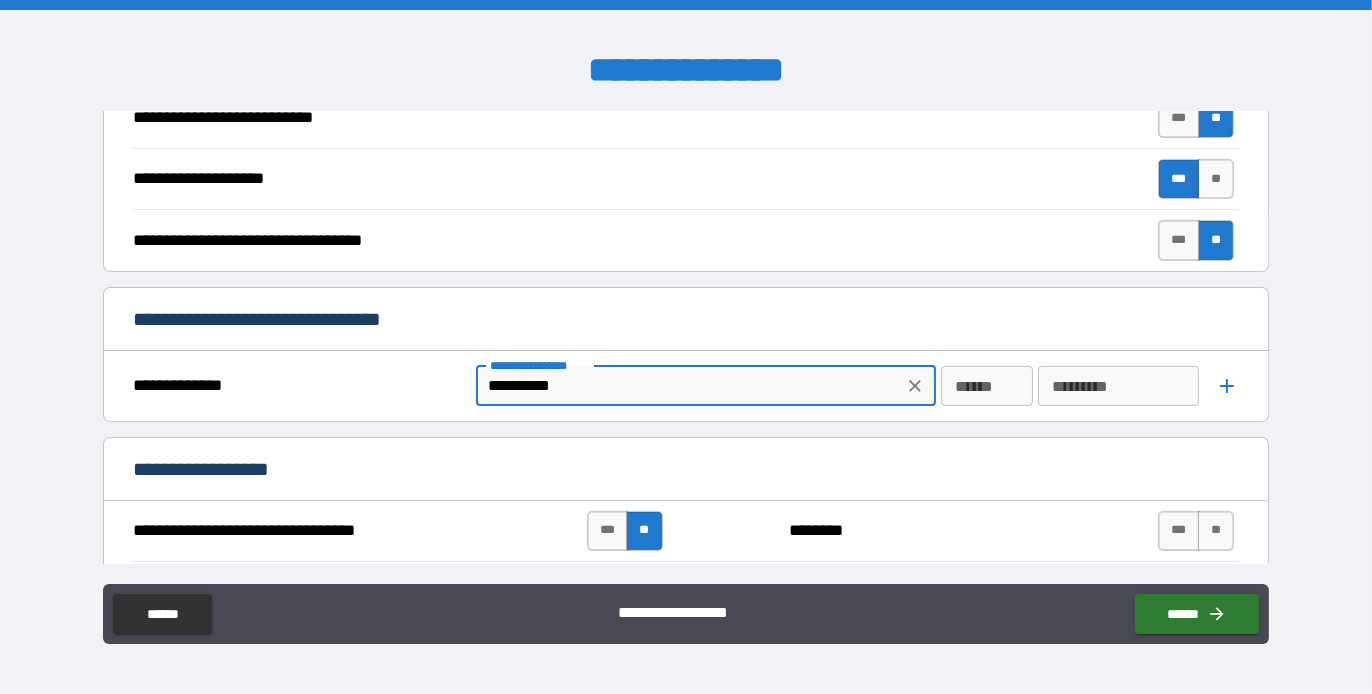 type on "**********" 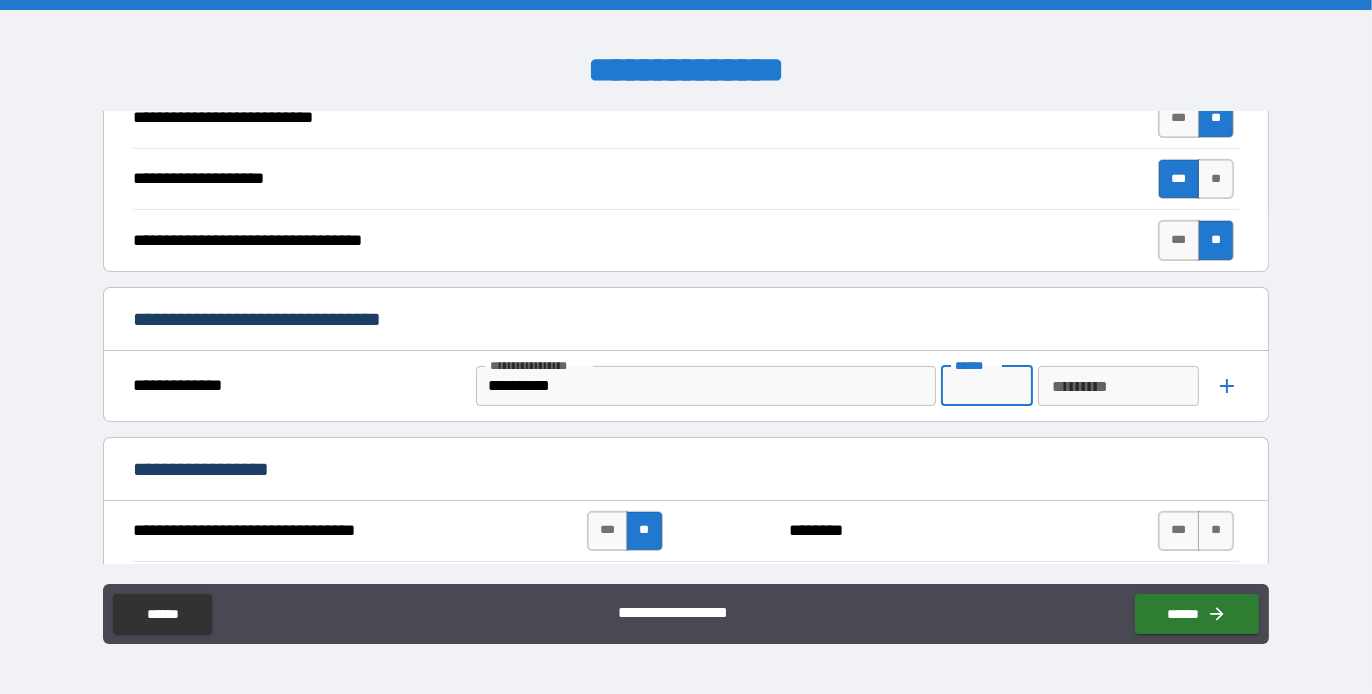 click on "******" at bounding box center (987, 386) 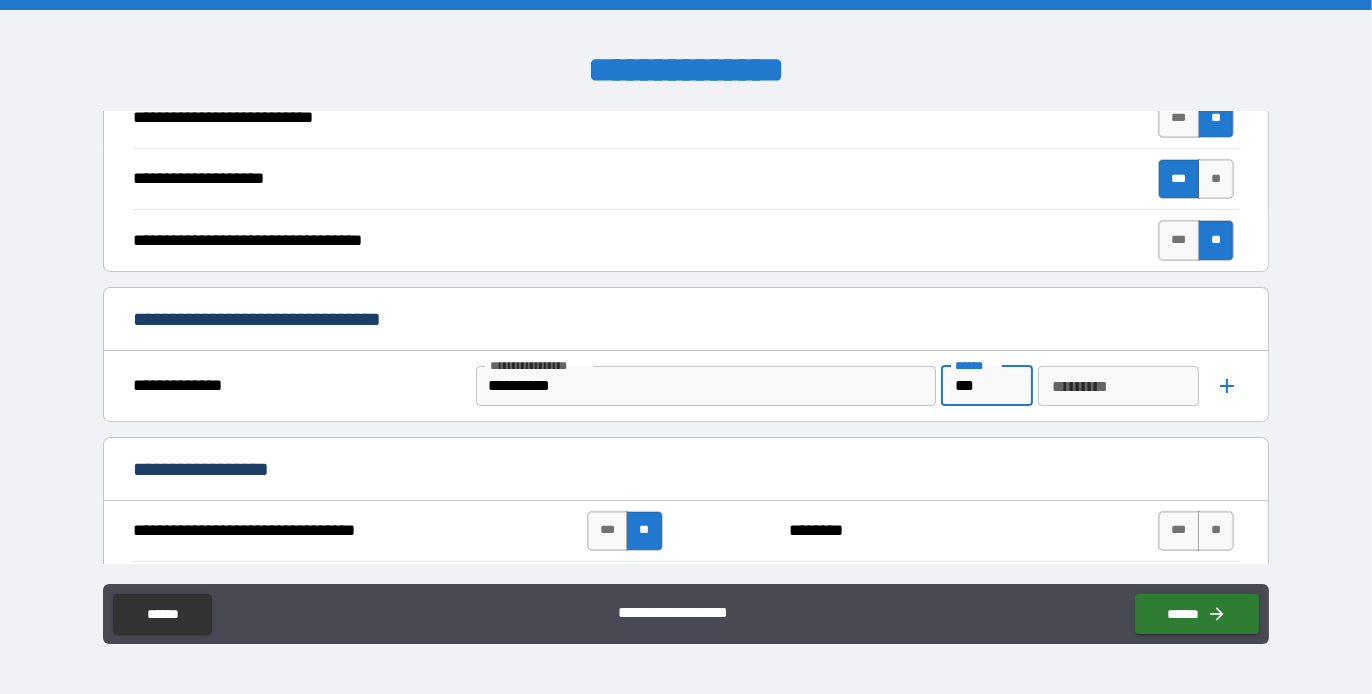 type on "***" 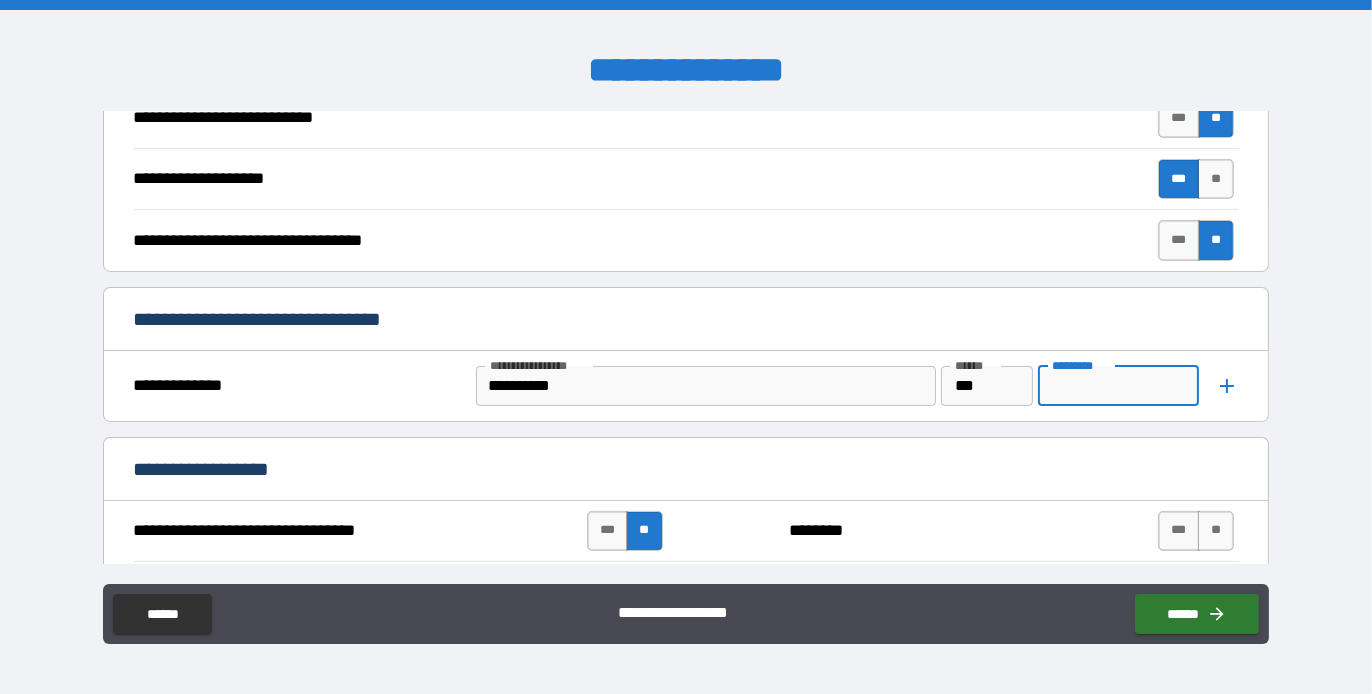 click on "*********" at bounding box center (1118, 386) 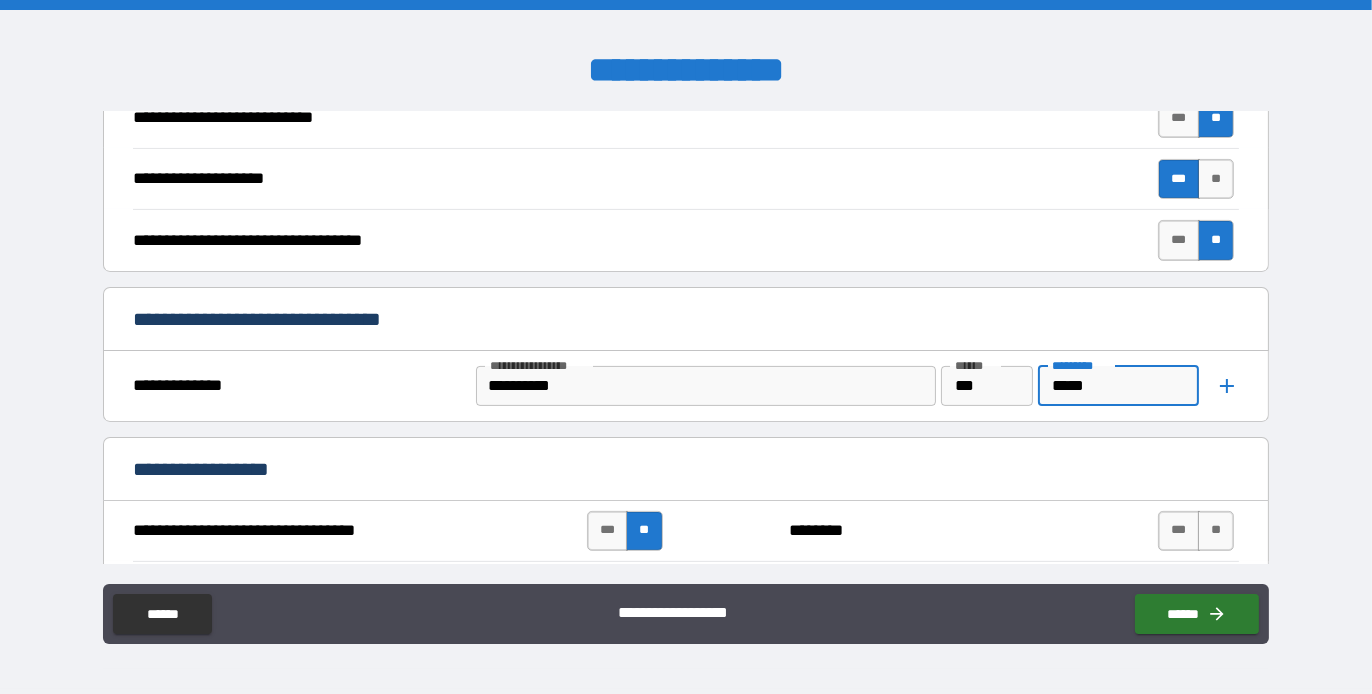 type on "*****" 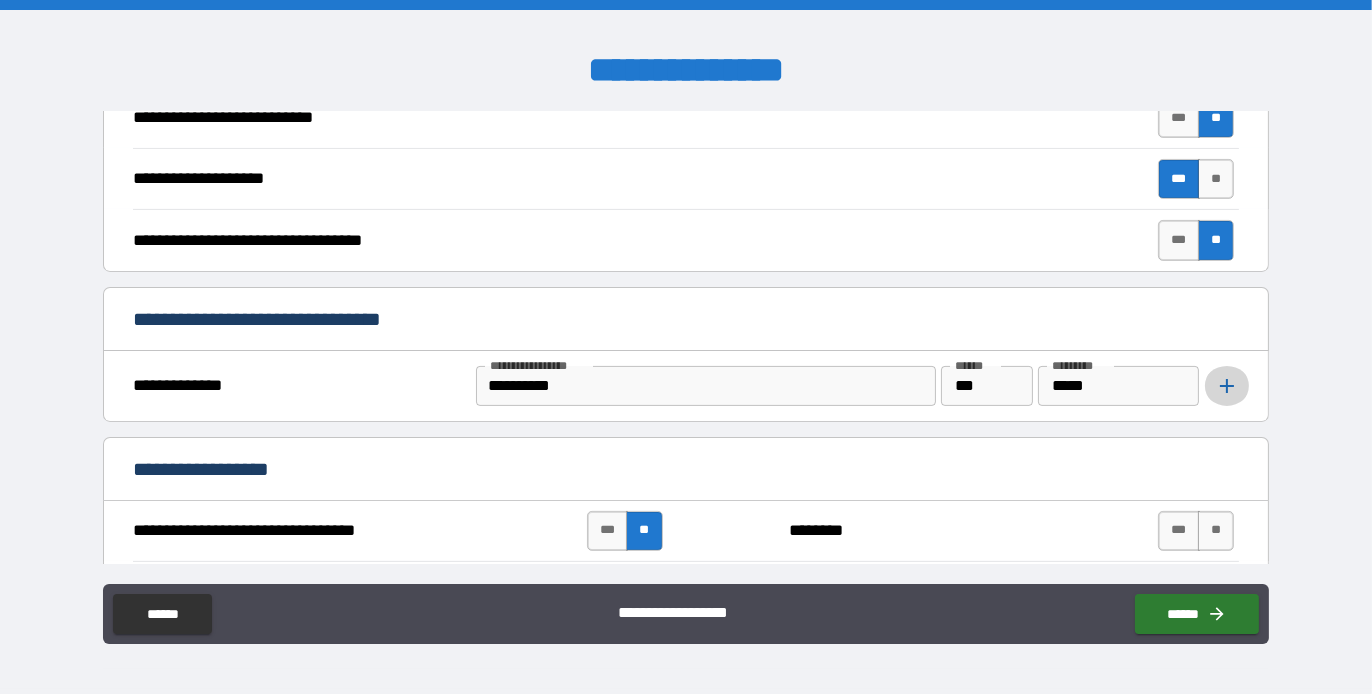 click 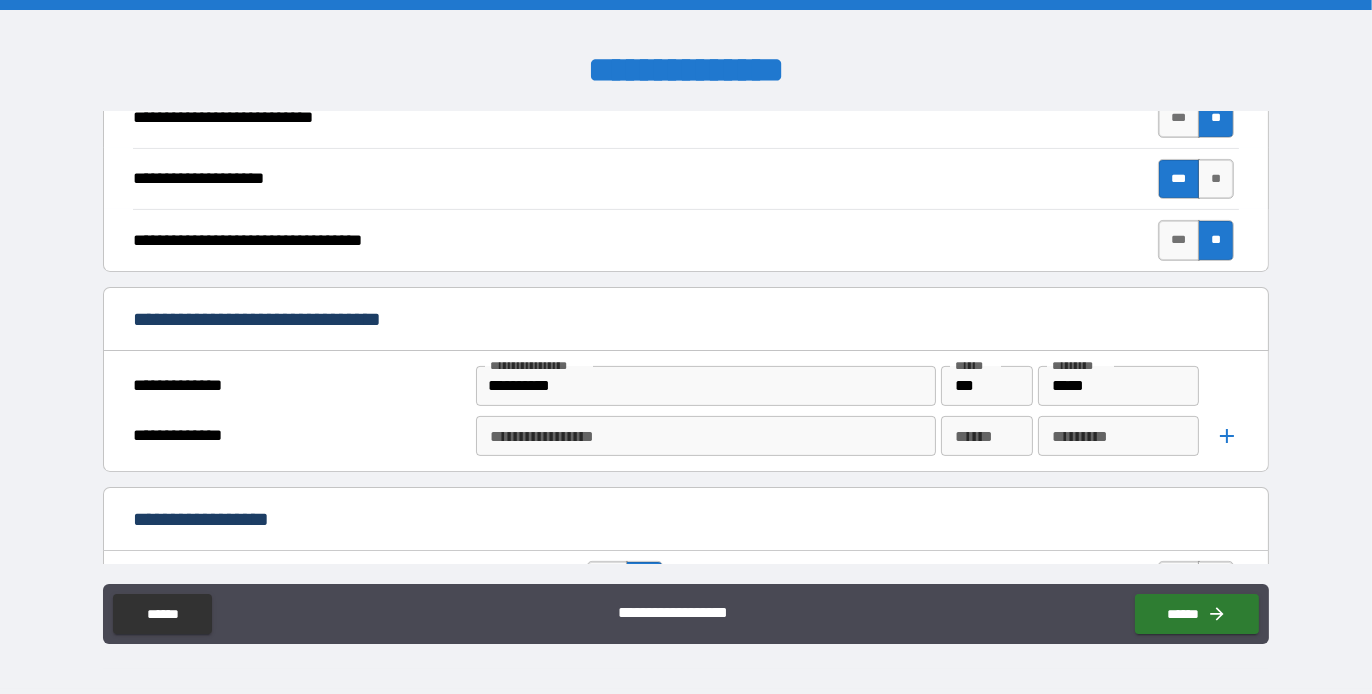 click on "**********" at bounding box center (704, 436) 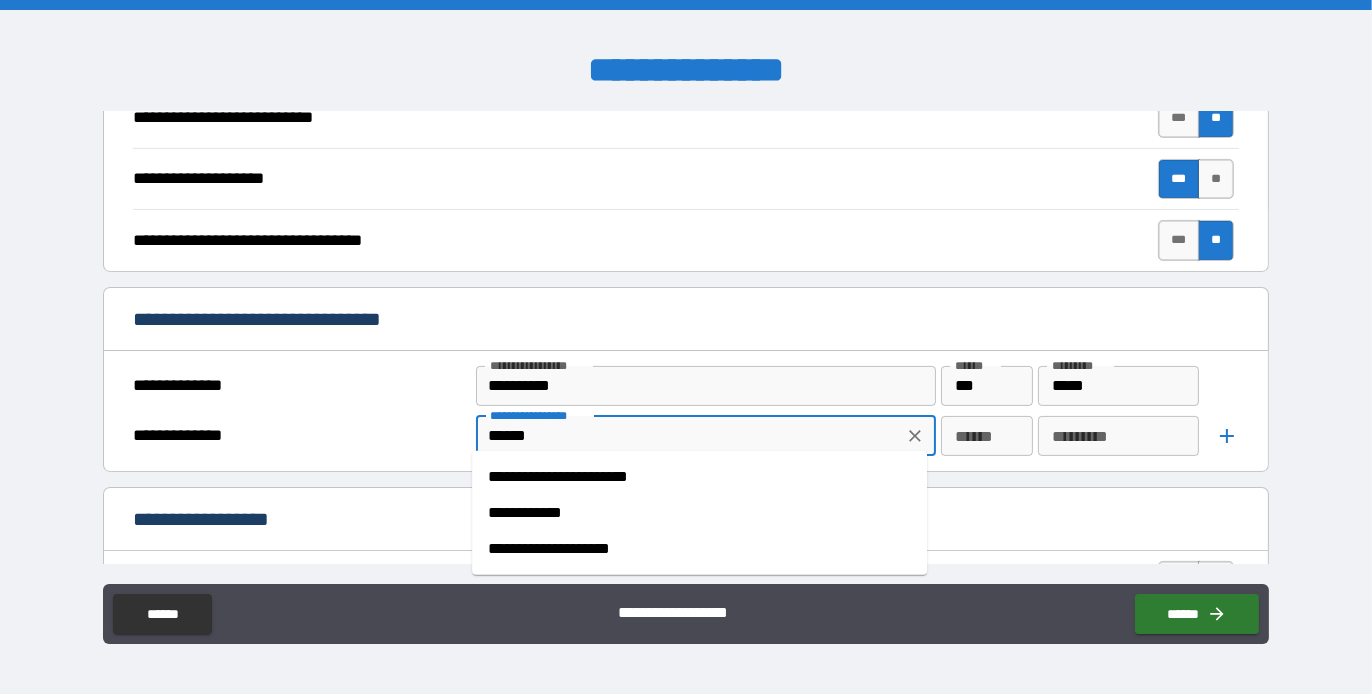 click on "**********" at bounding box center [699, 477] 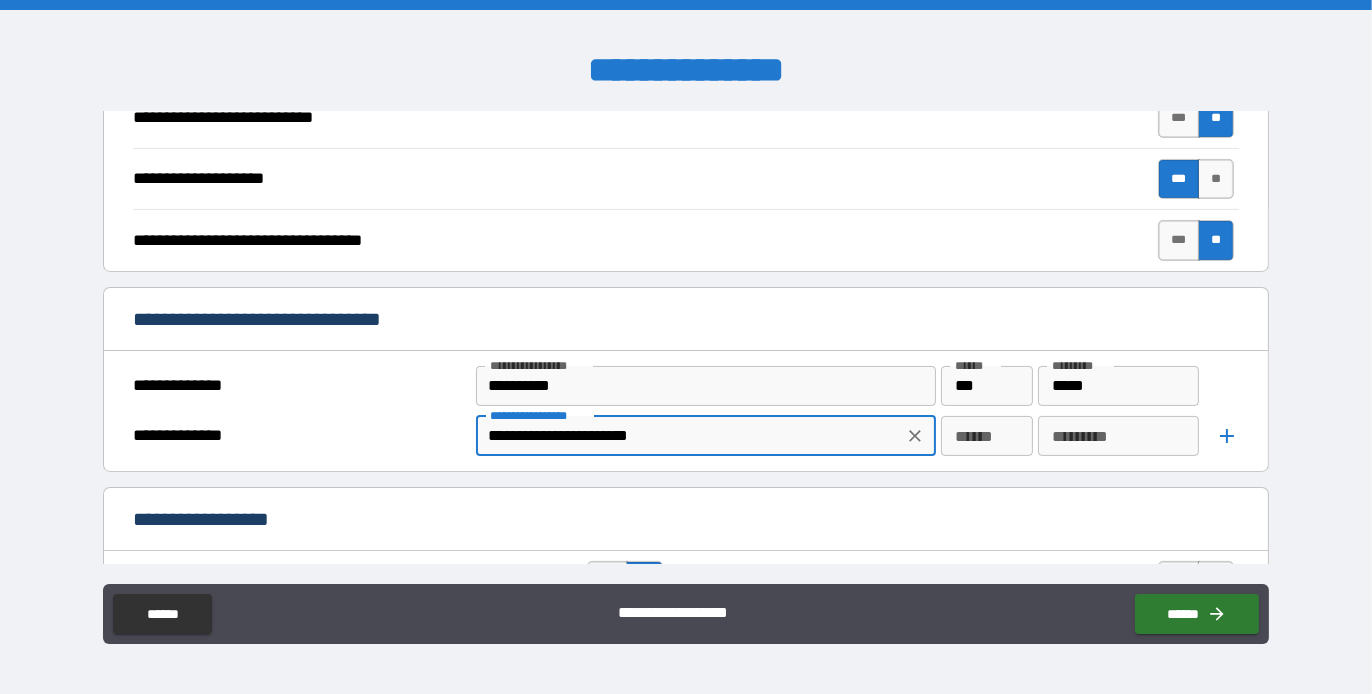 type on "**********" 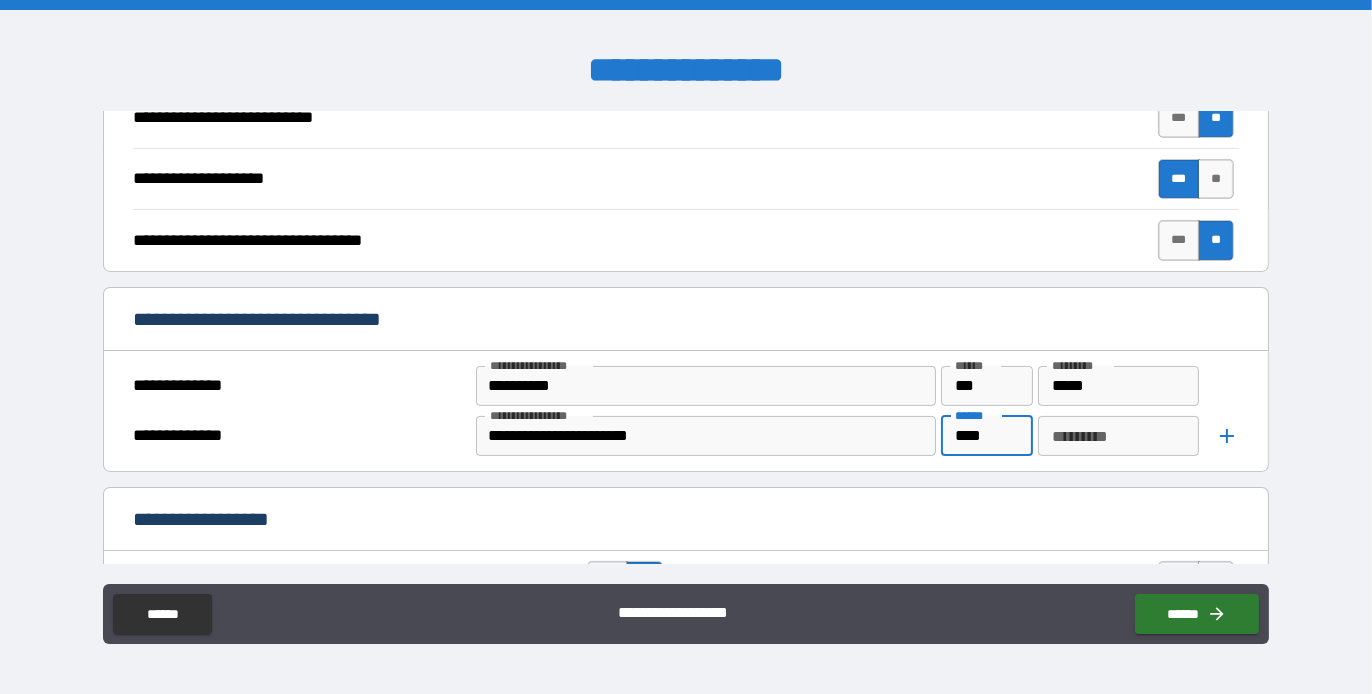 type on "****" 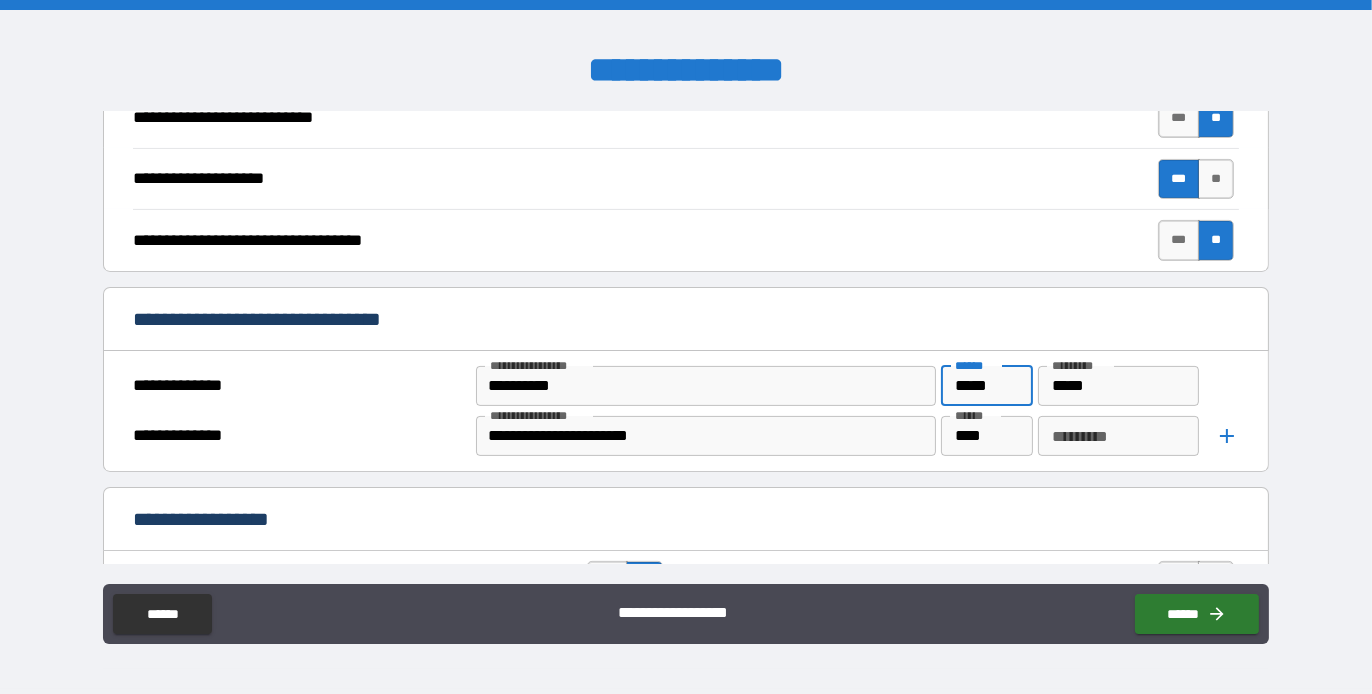 type on "*****" 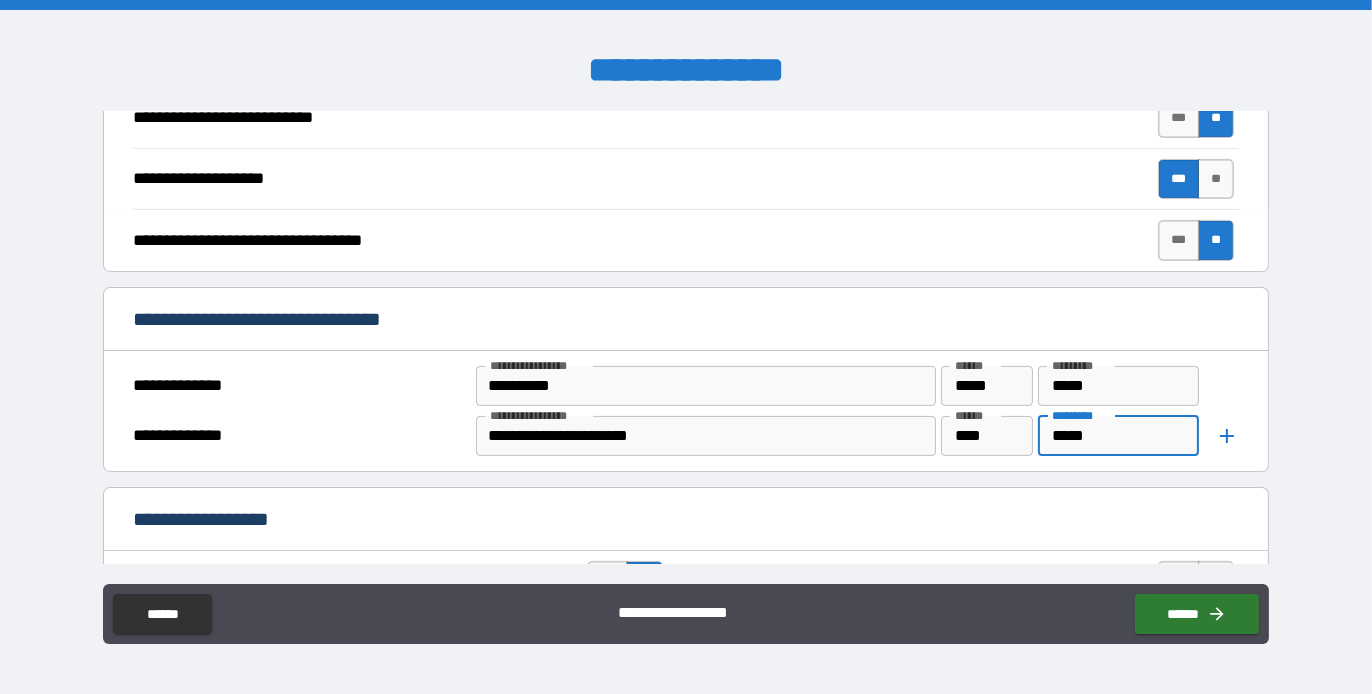 type on "*****" 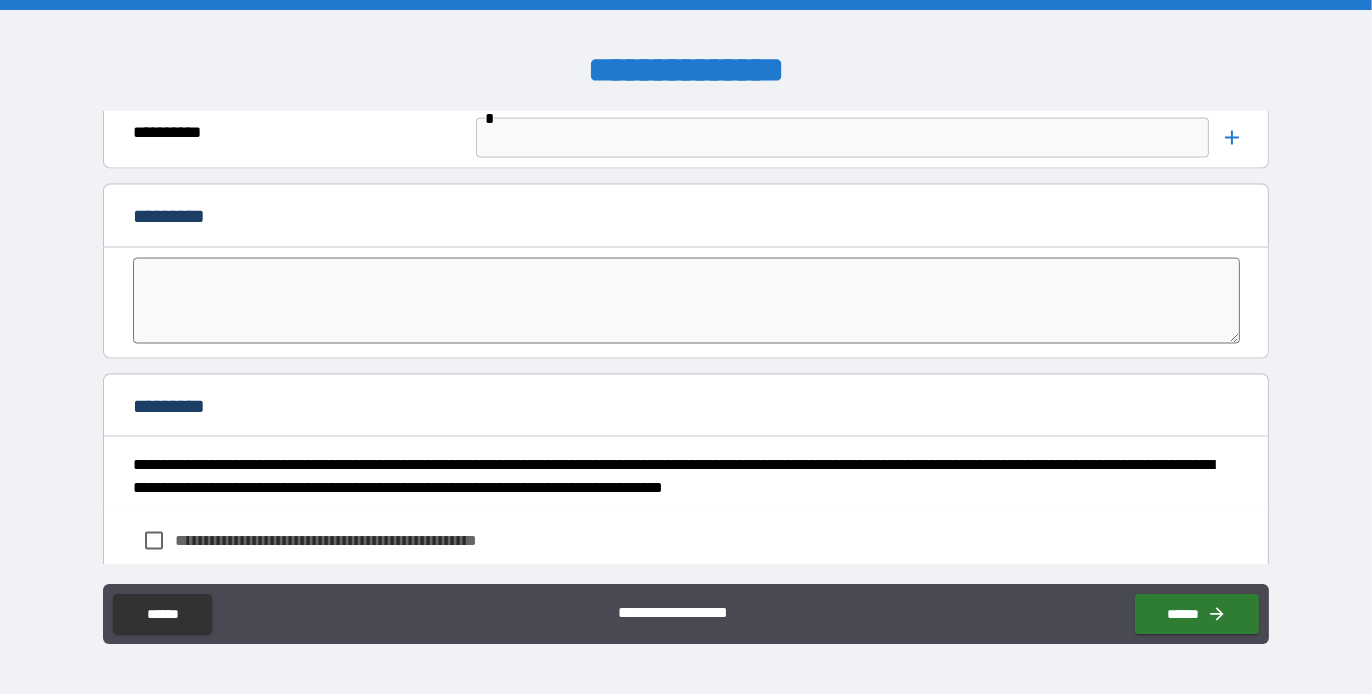 scroll, scrollTop: 4389, scrollLeft: 0, axis: vertical 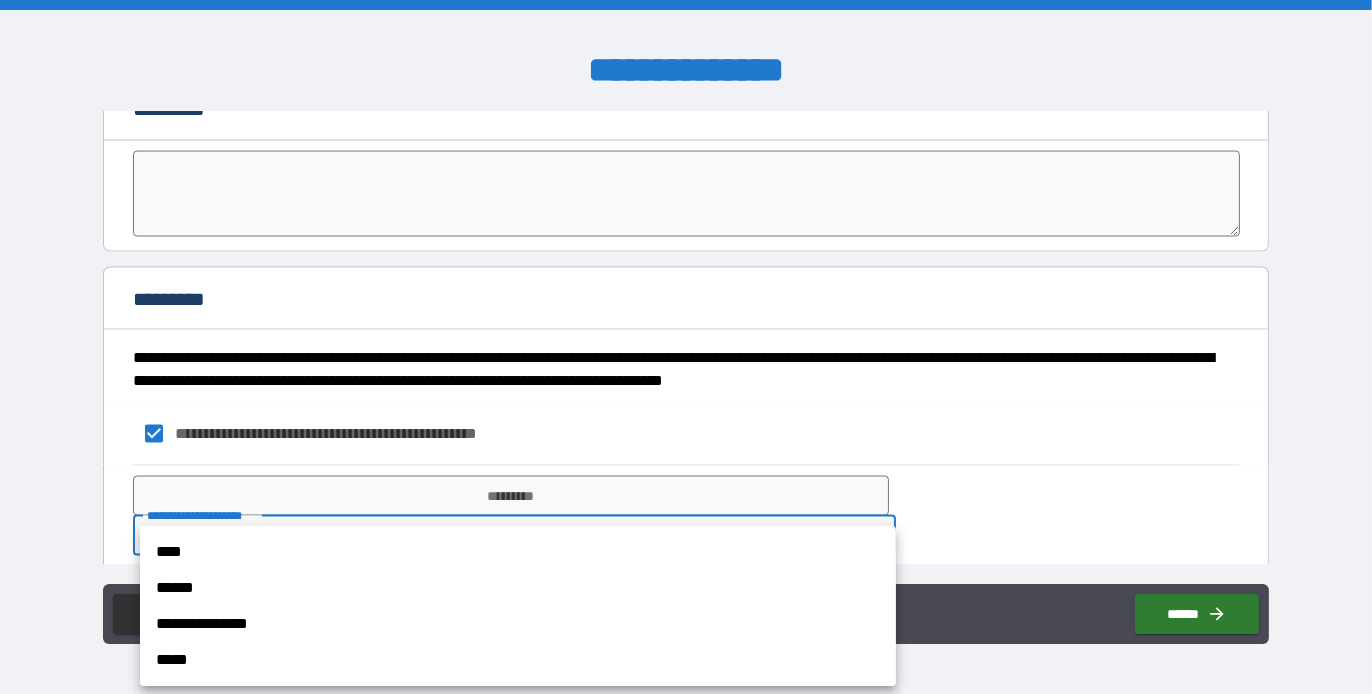 click on "**********" at bounding box center (686, 347) 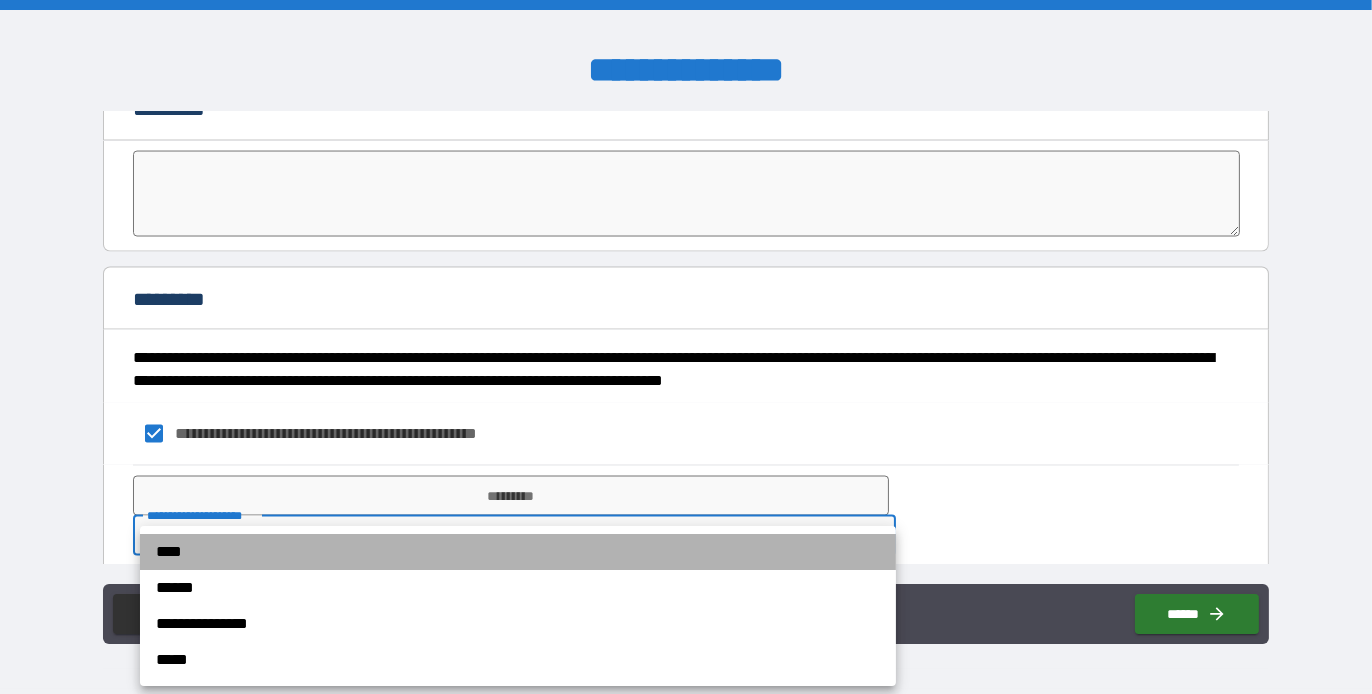 click on "****" at bounding box center (518, 552) 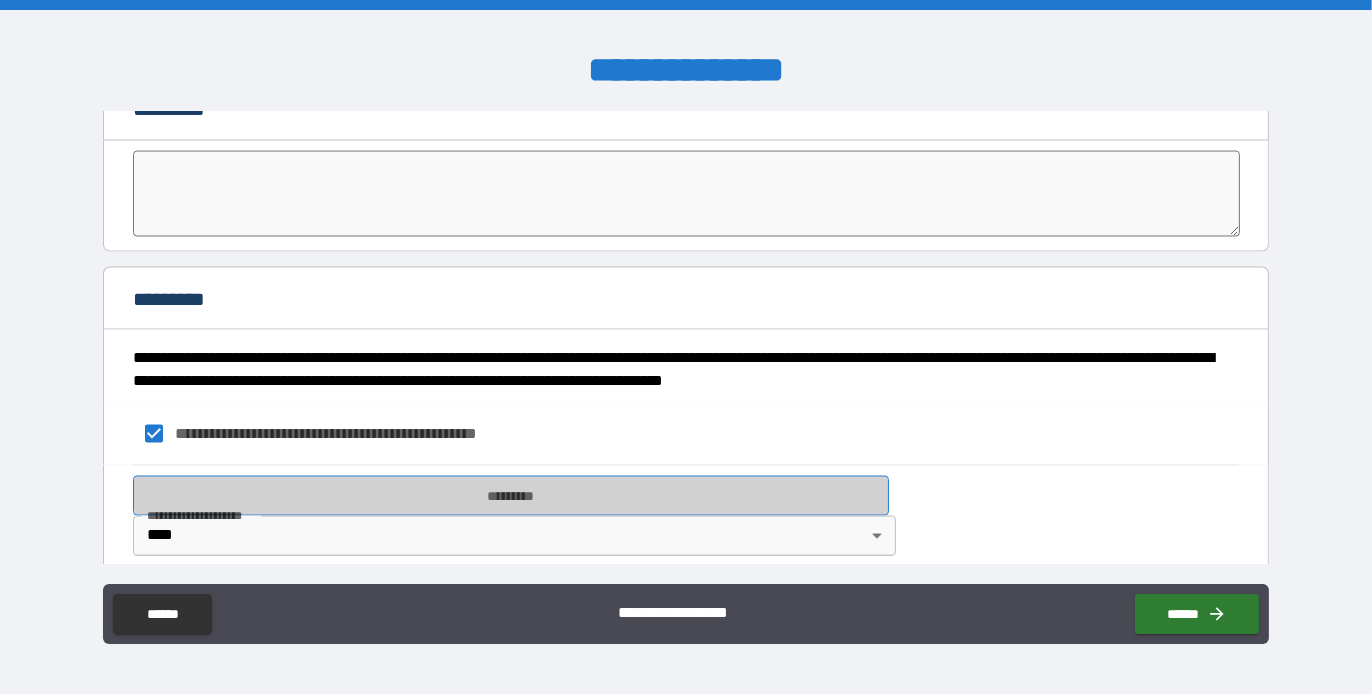 click on "*********" at bounding box center (511, 496) 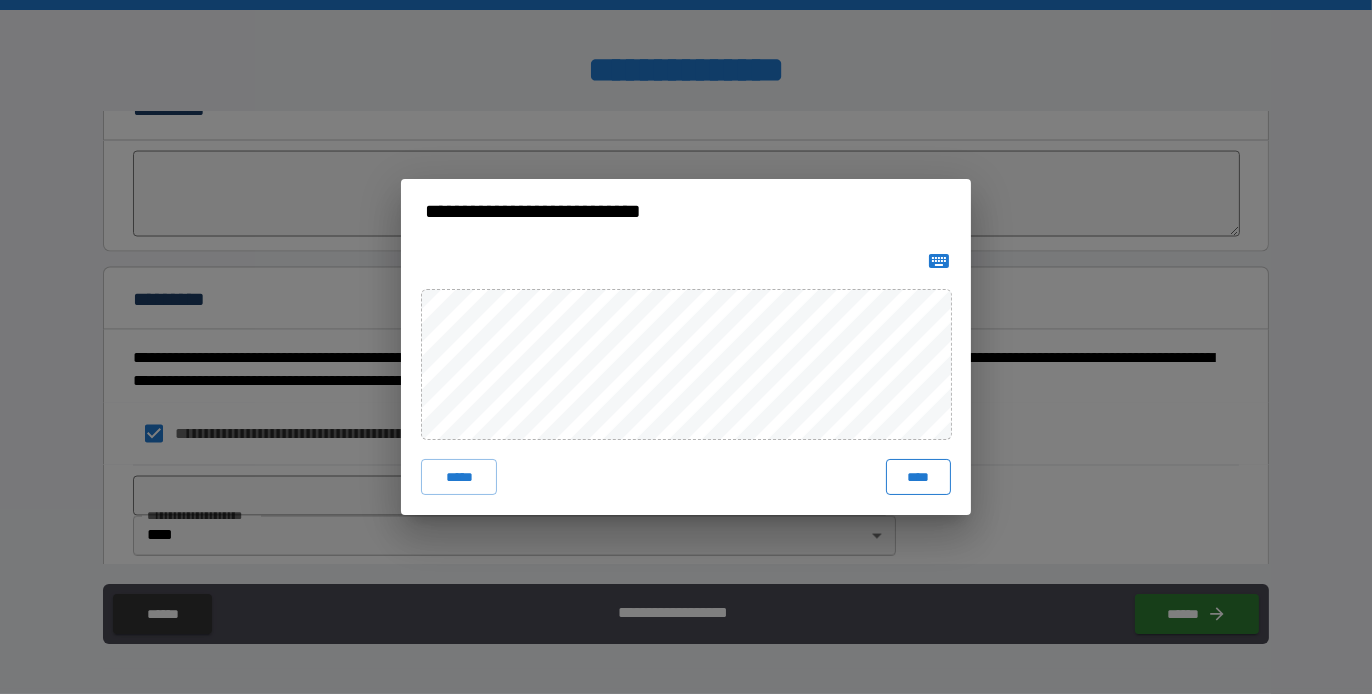 click on "****" at bounding box center [918, 477] 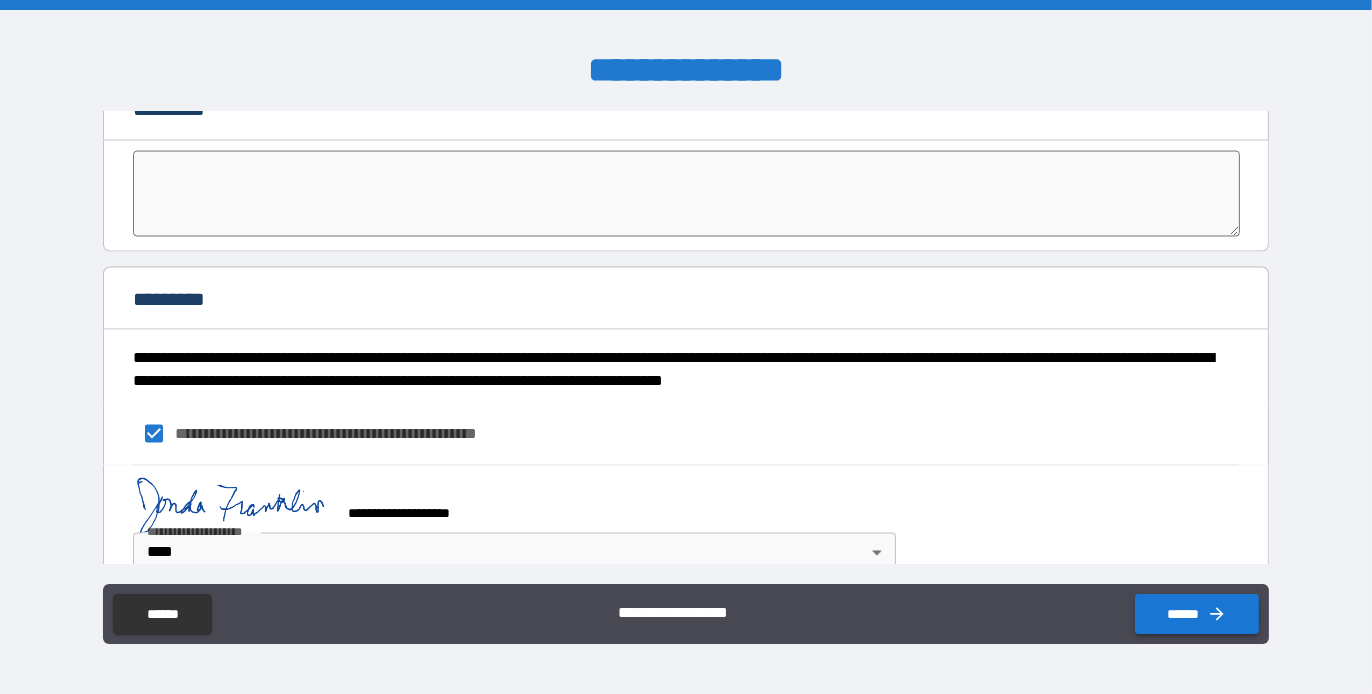 click on "******" at bounding box center (1197, 614) 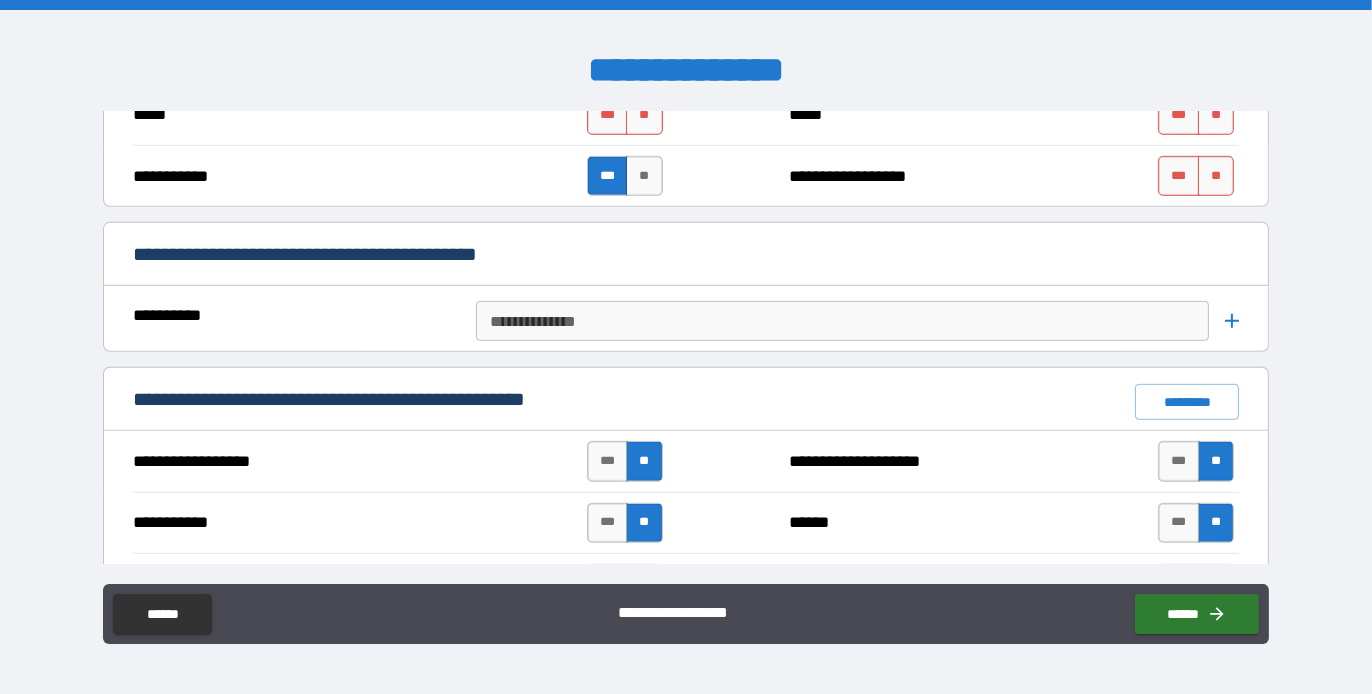 scroll, scrollTop: 1289, scrollLeft: 0, axis: vertical 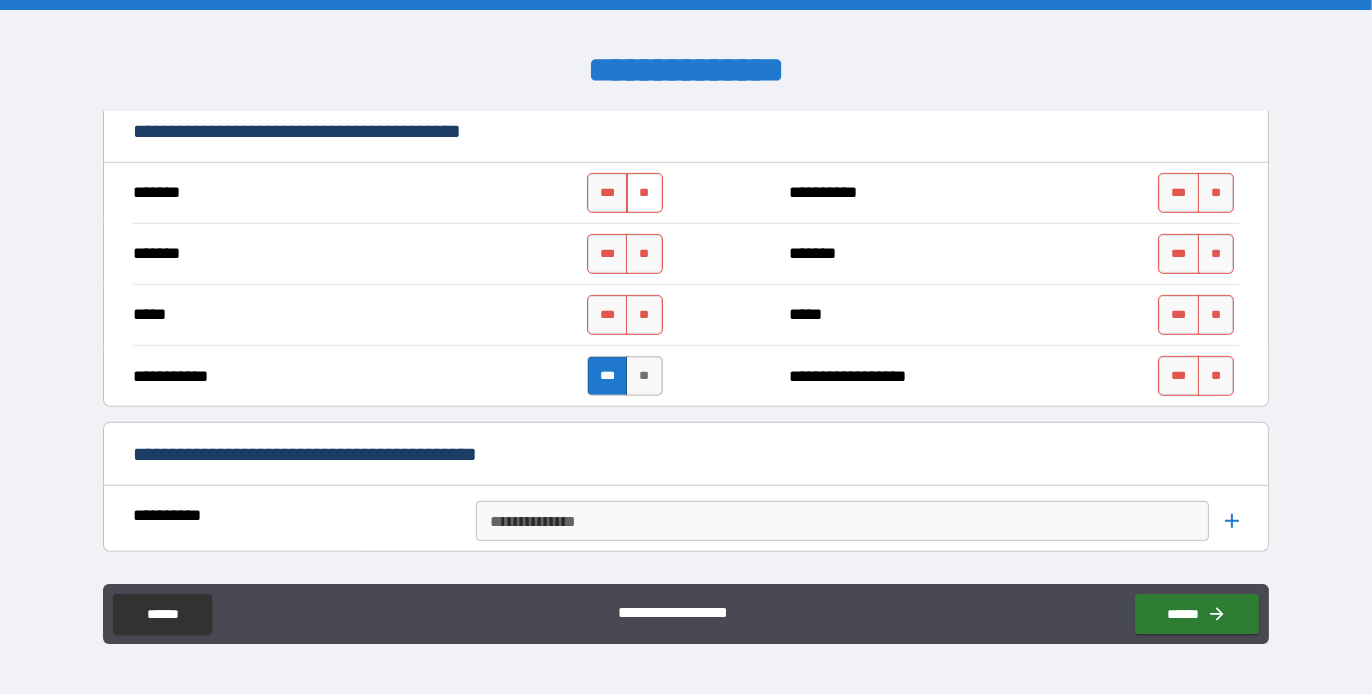 click on "**" at bounding box center (644, 193) 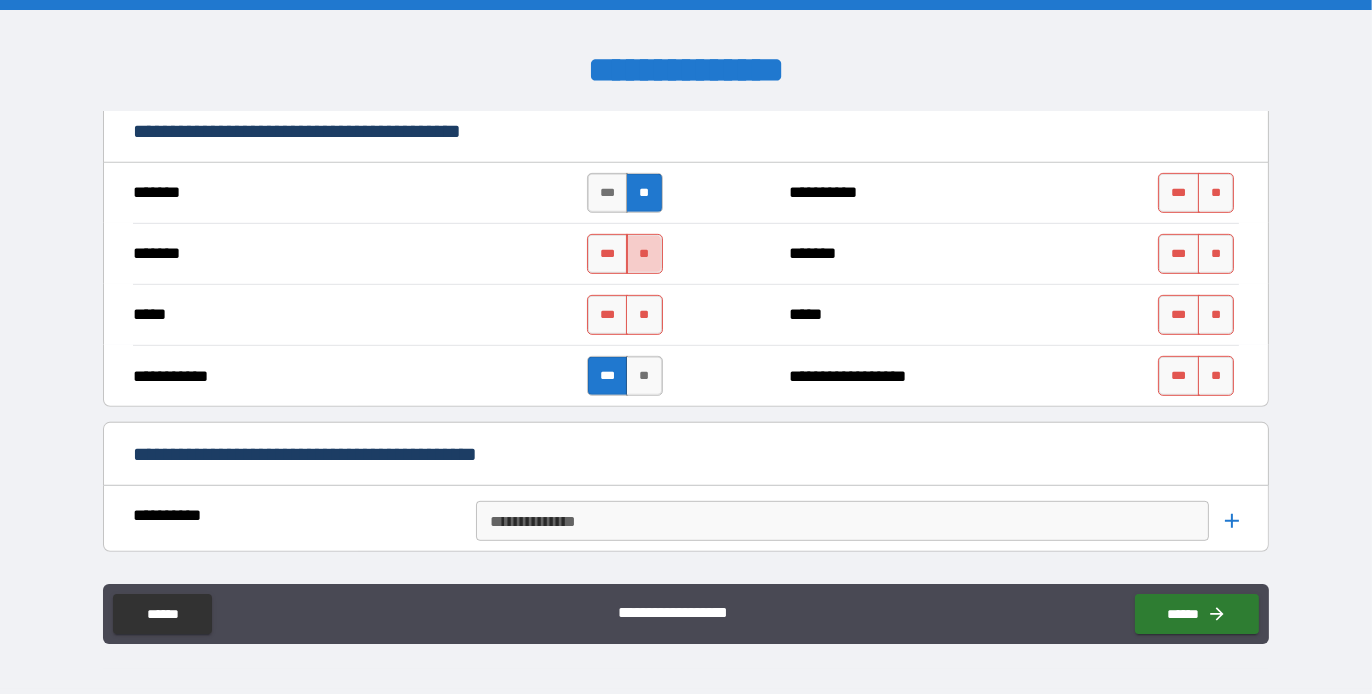 click on "**" at bounding box center (644, 254) 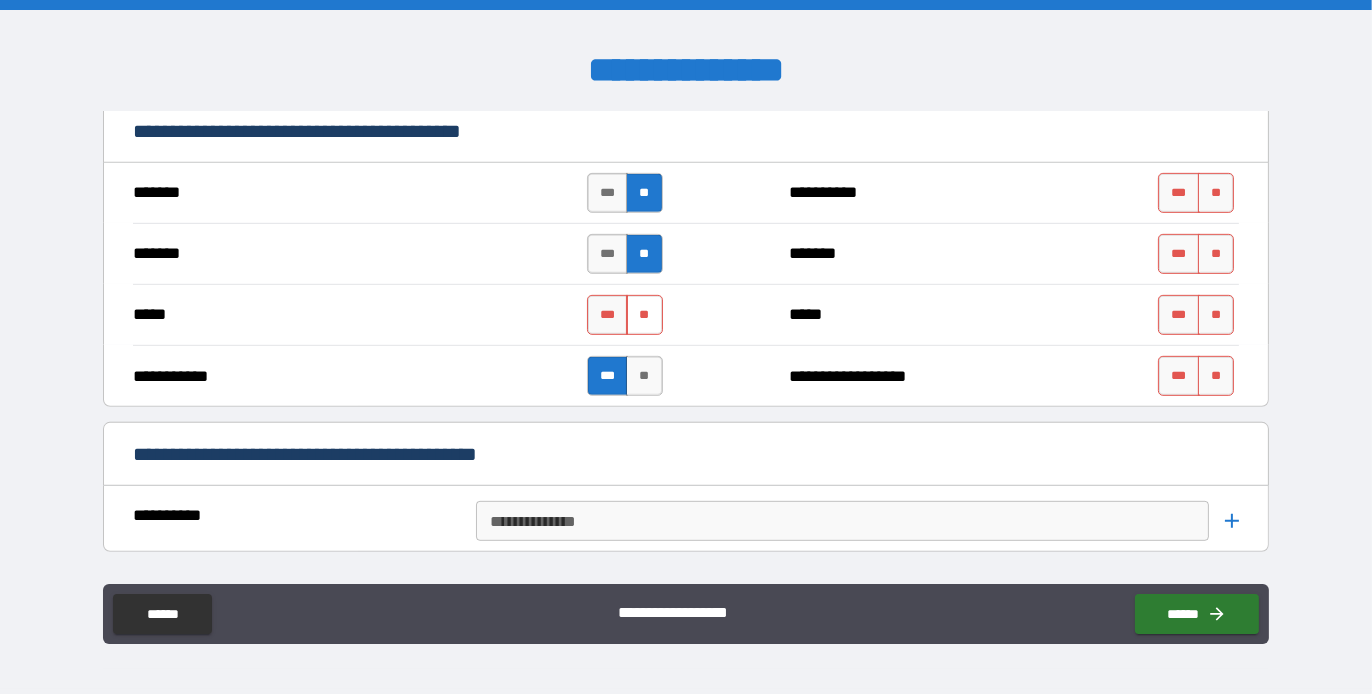 click on "**" at bounding box center (644, 315) 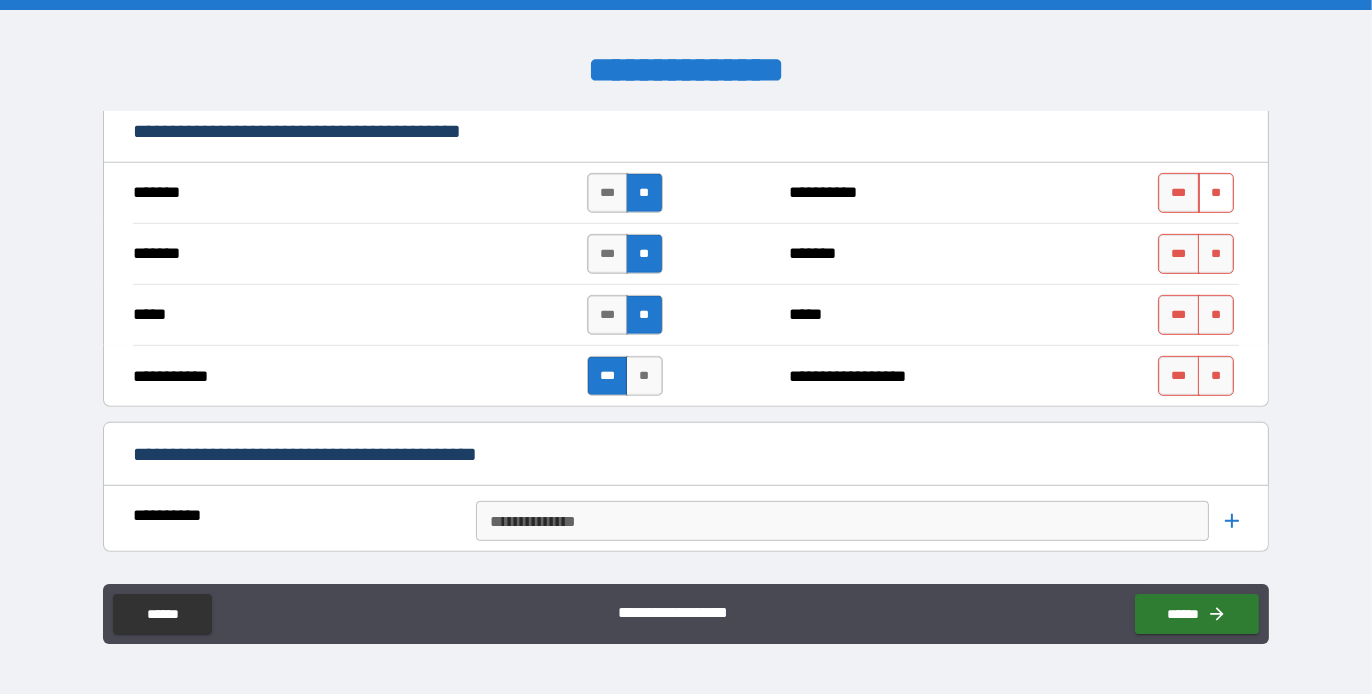 click on "**" at bounding box center [1216, 193] 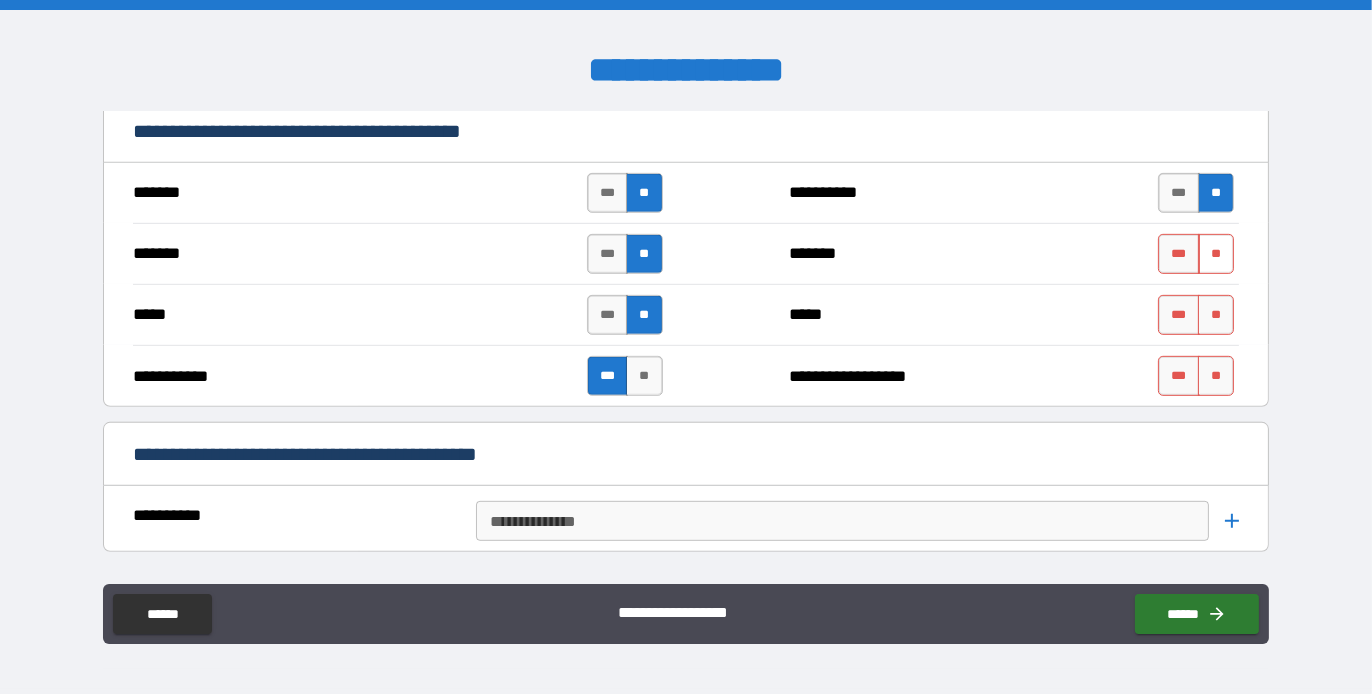 click on "**" at bounding box center [1216, 254] 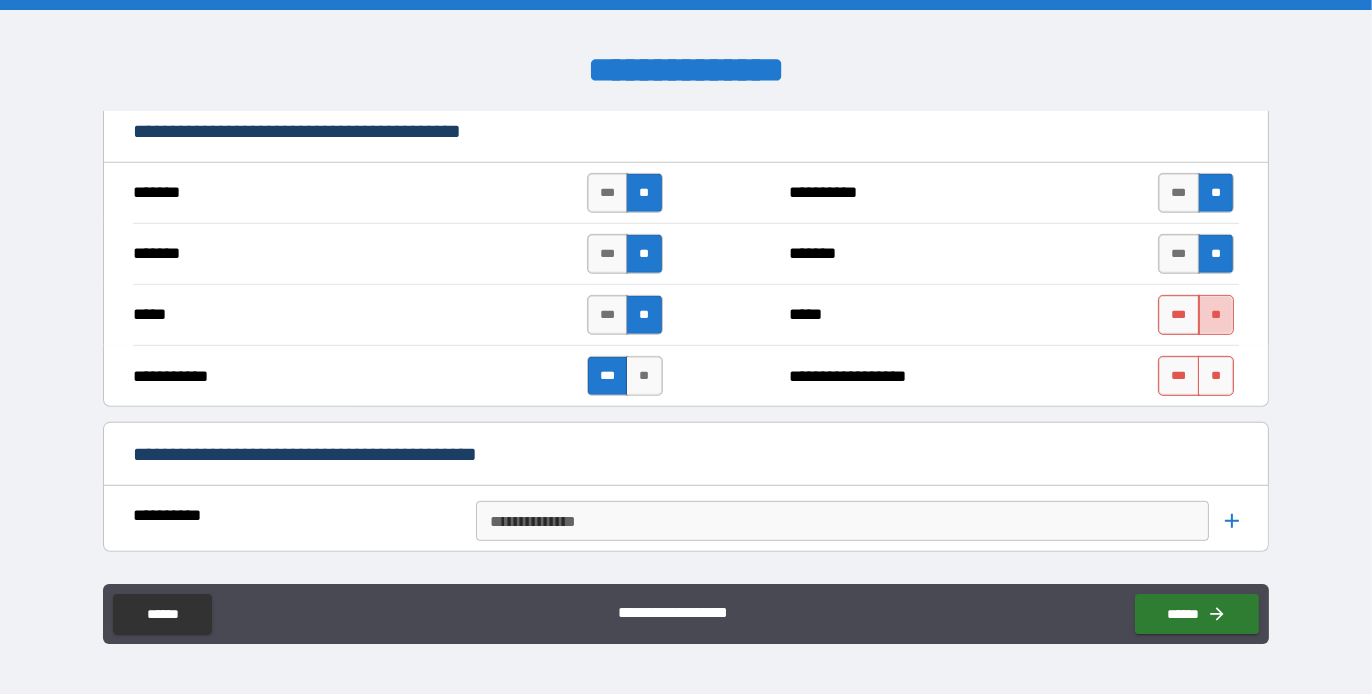 click on "**" at bounding box center (1216, 315) 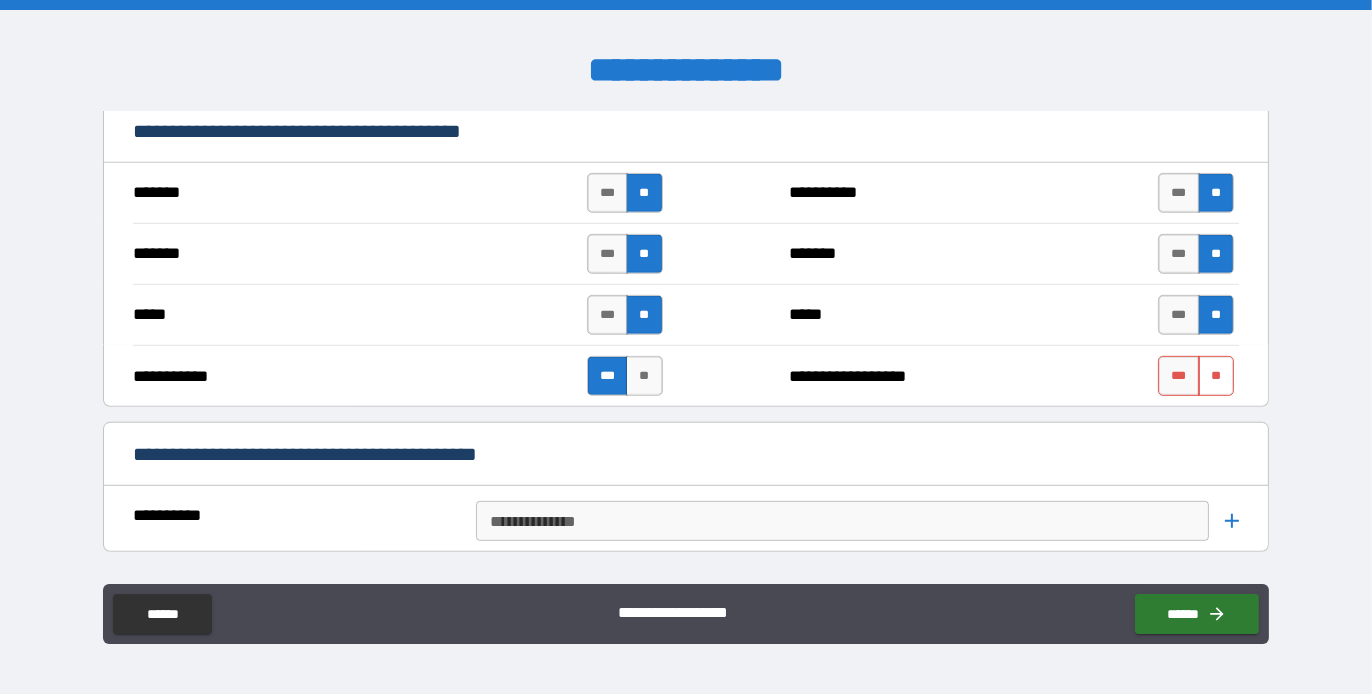 click on "**" at bounding box center (1216, 376) 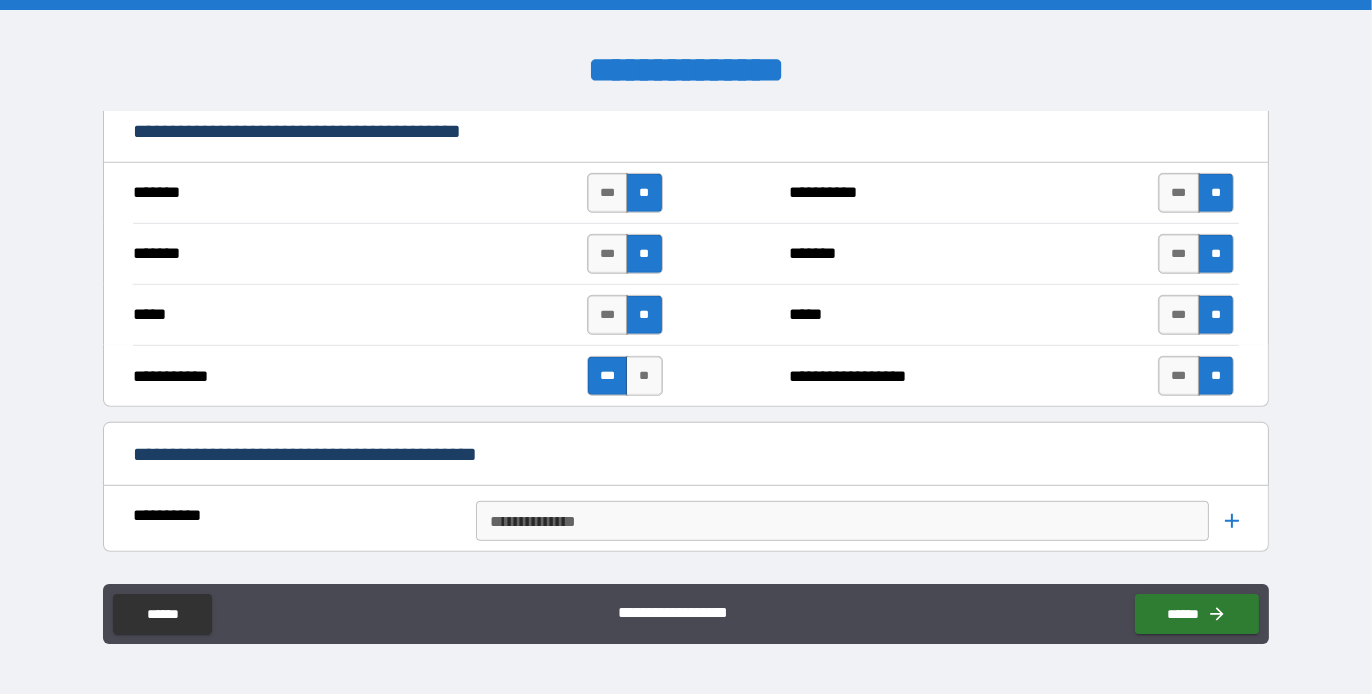 scroll, scrollTop: 989, scrollLeft: 0, axis: vertical 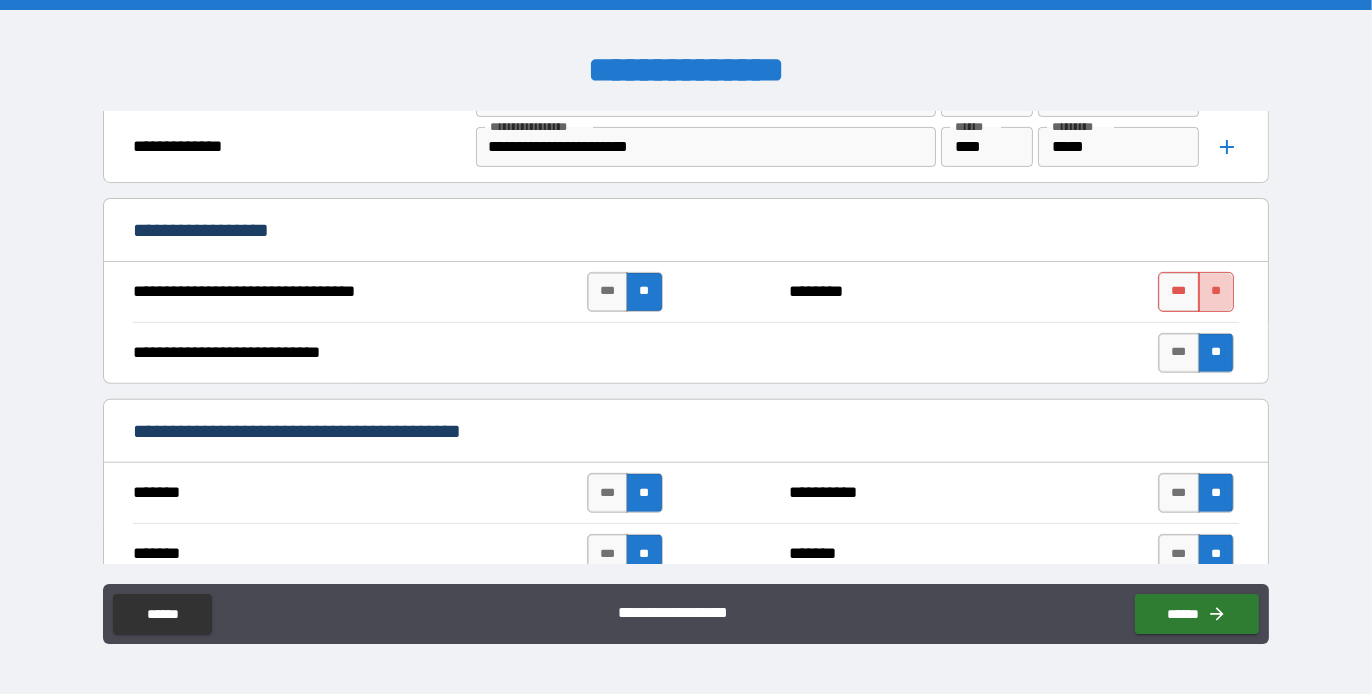 click on "**" at bounding box center [1216, 292] 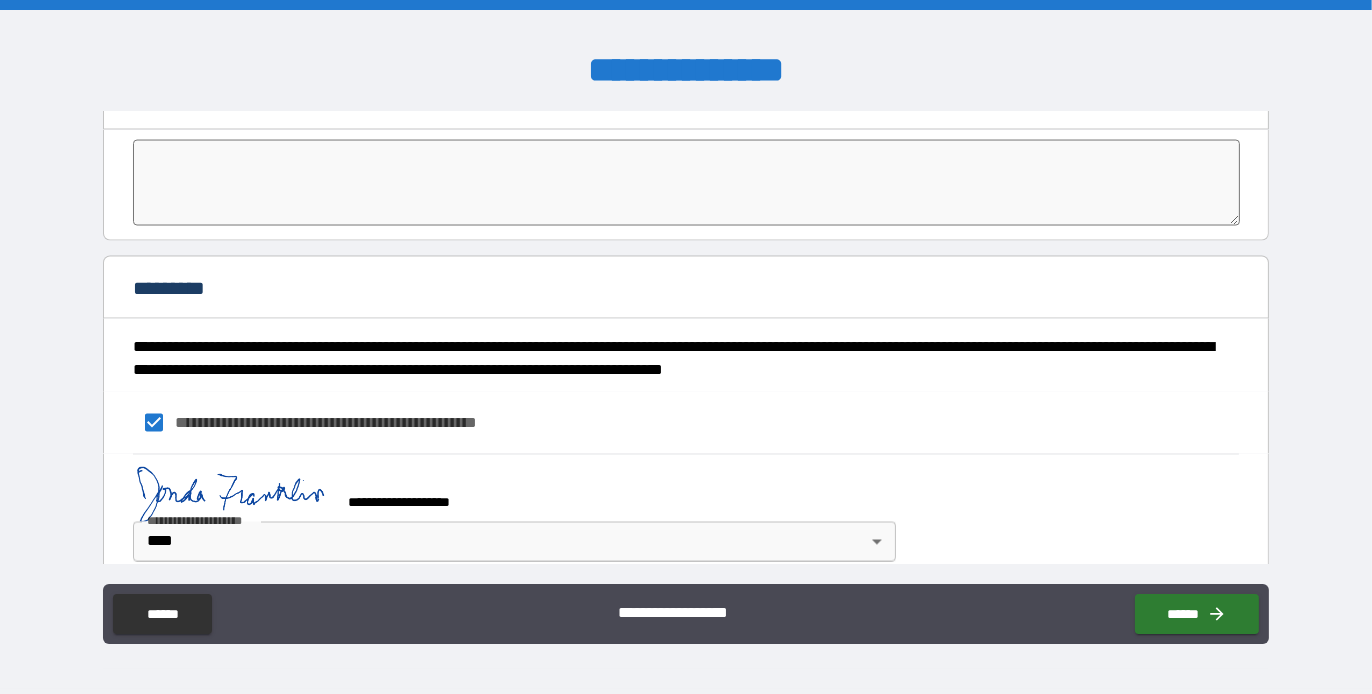 scroll, scrollTop: 4405, scrollLeft: 0, axis: vertical 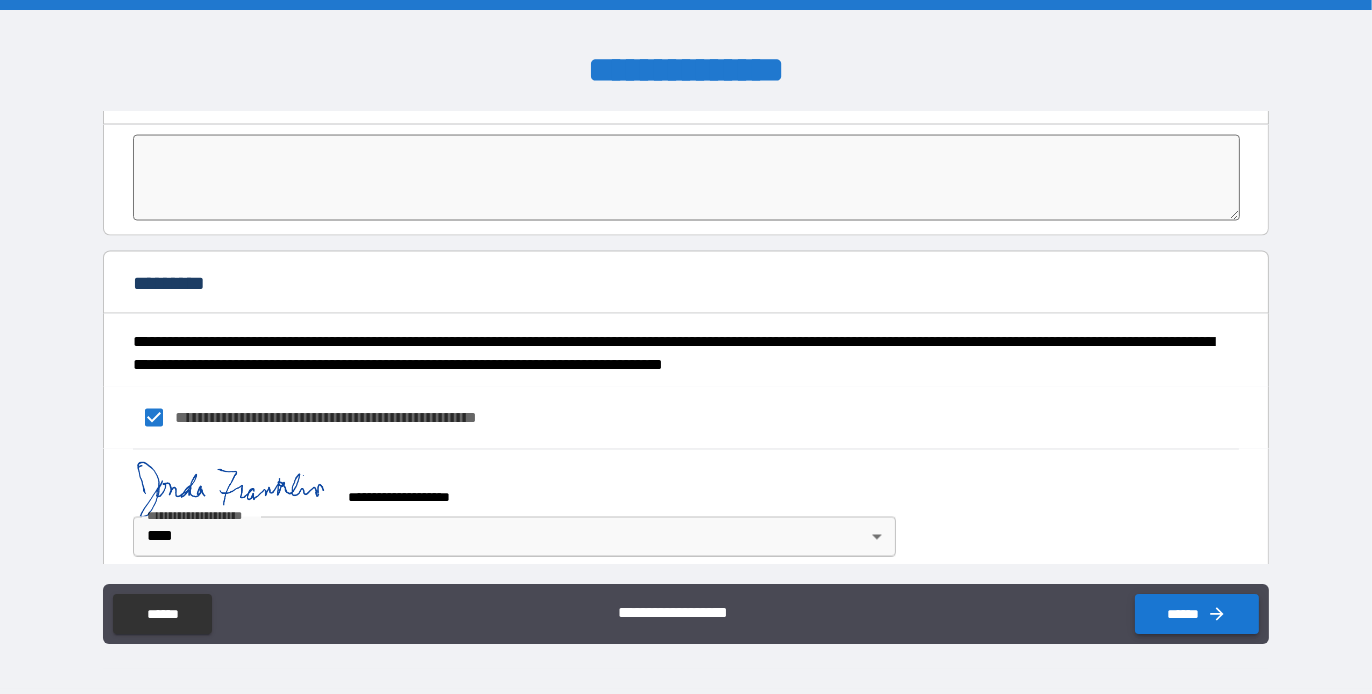 click on "******" at bounding box center (1197, 614) 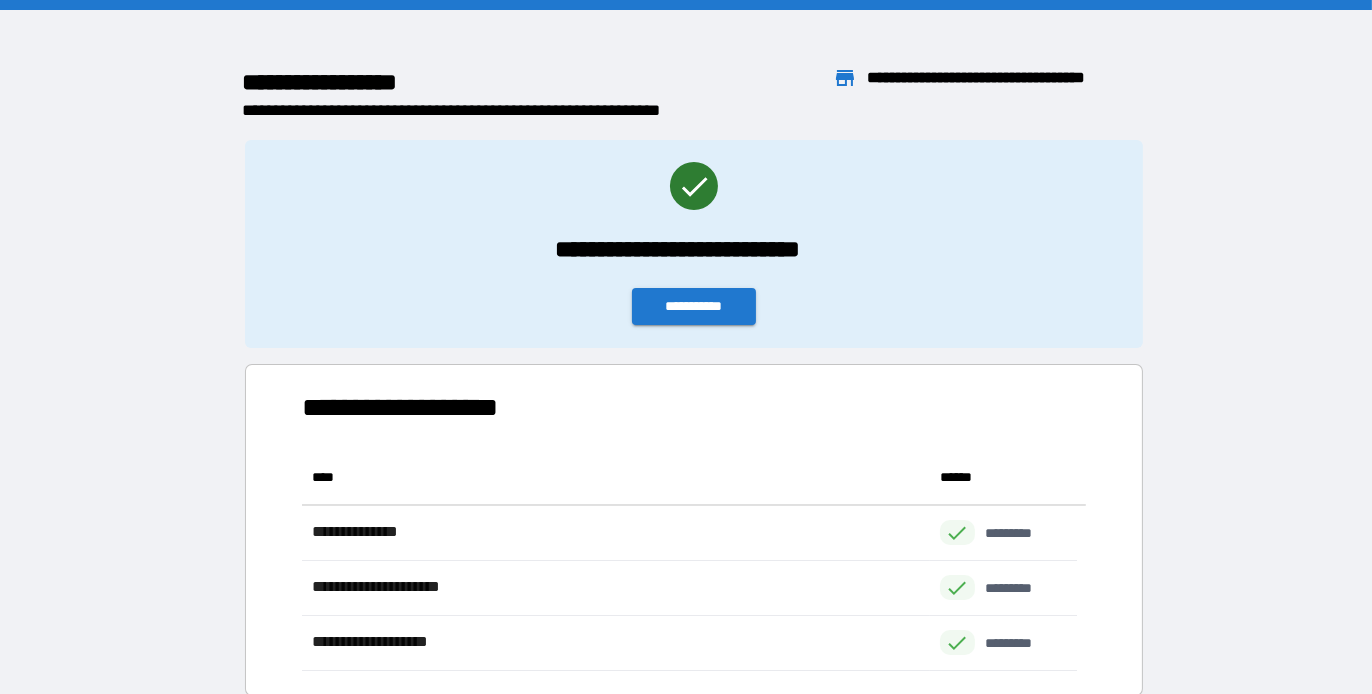 scroll, scrollTop: 16, scrollLeft: 15, axis: both 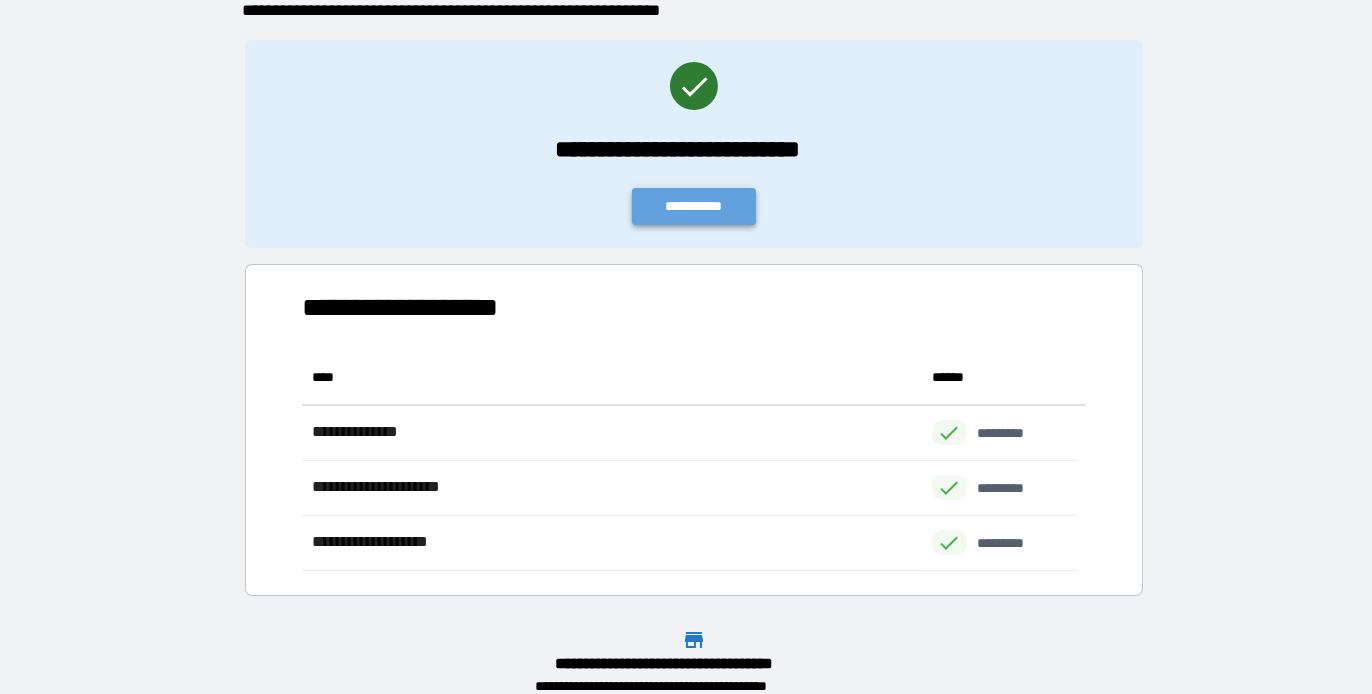 click on "**********" at bounding box center (694, 206) 